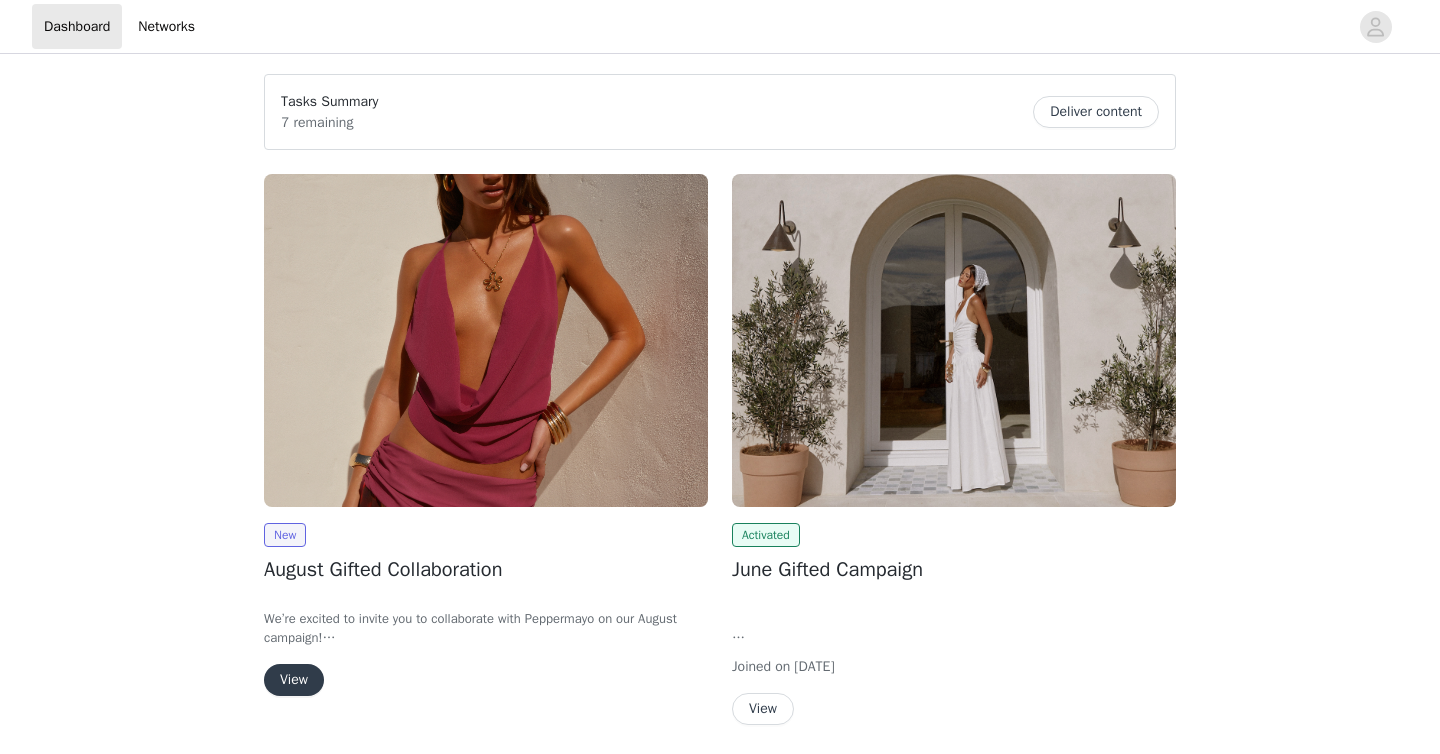 scroll, scrollTop: 0, scrollLeft: 0, axis: both 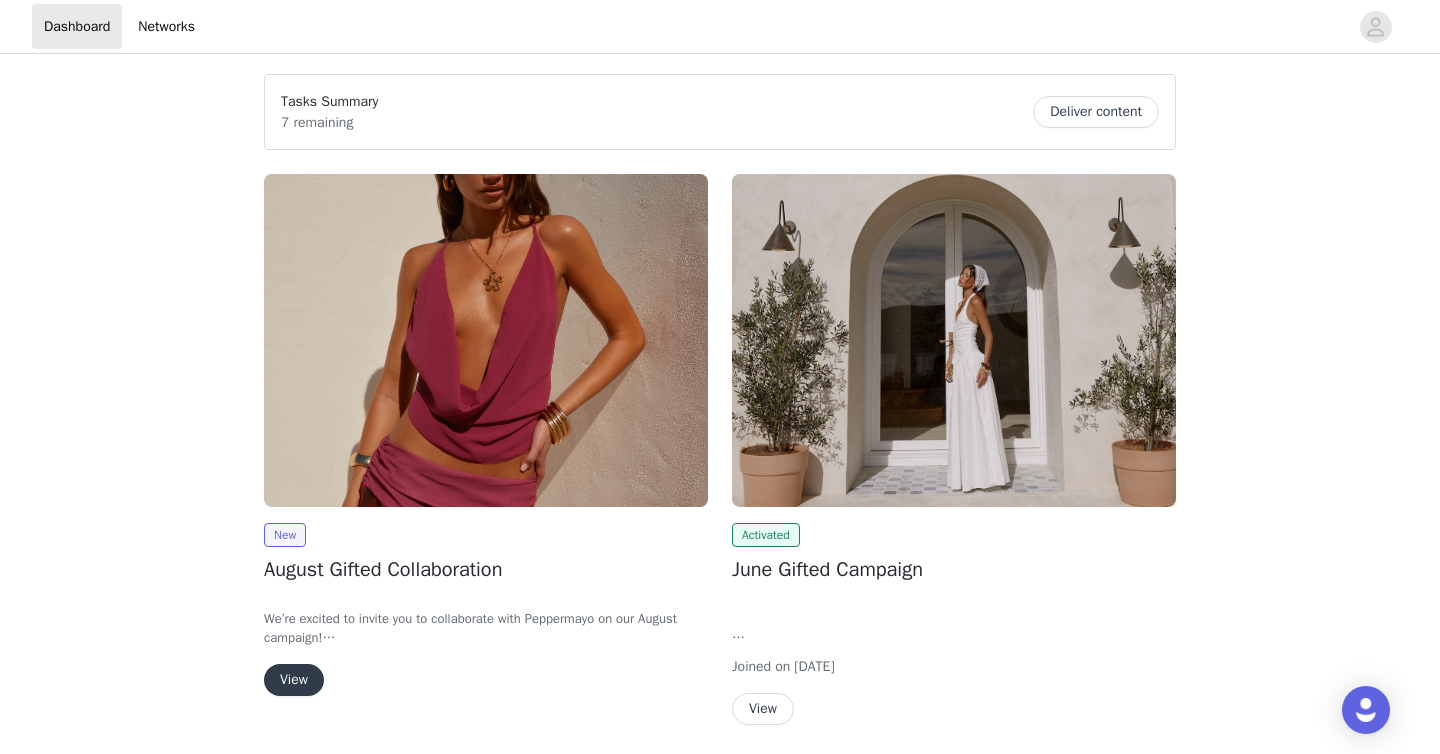 click on "View" at bounding box center (294, 680) 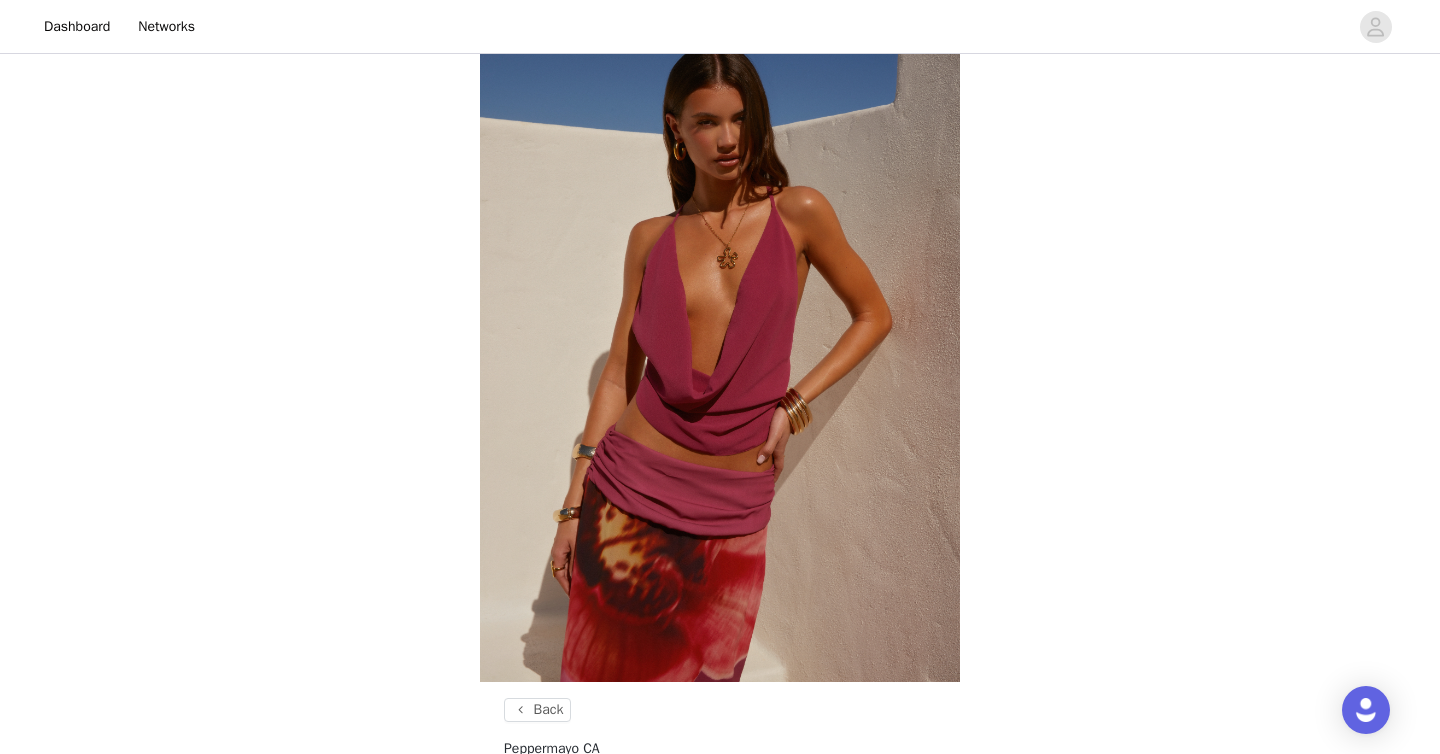 scroll, scrollTop: 762, scrollLeft: 0, axis: vertical 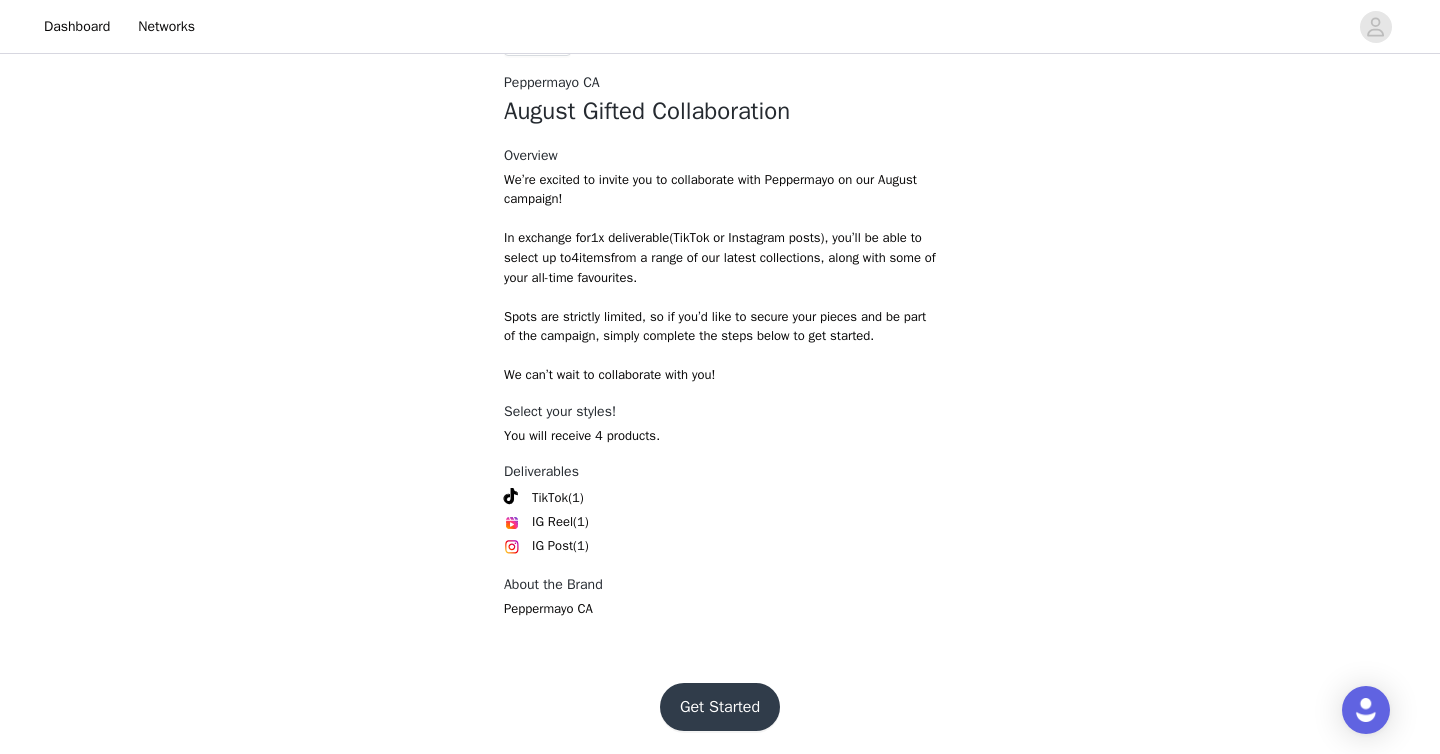 click on "Get Started" at bounding box center (720, 707) 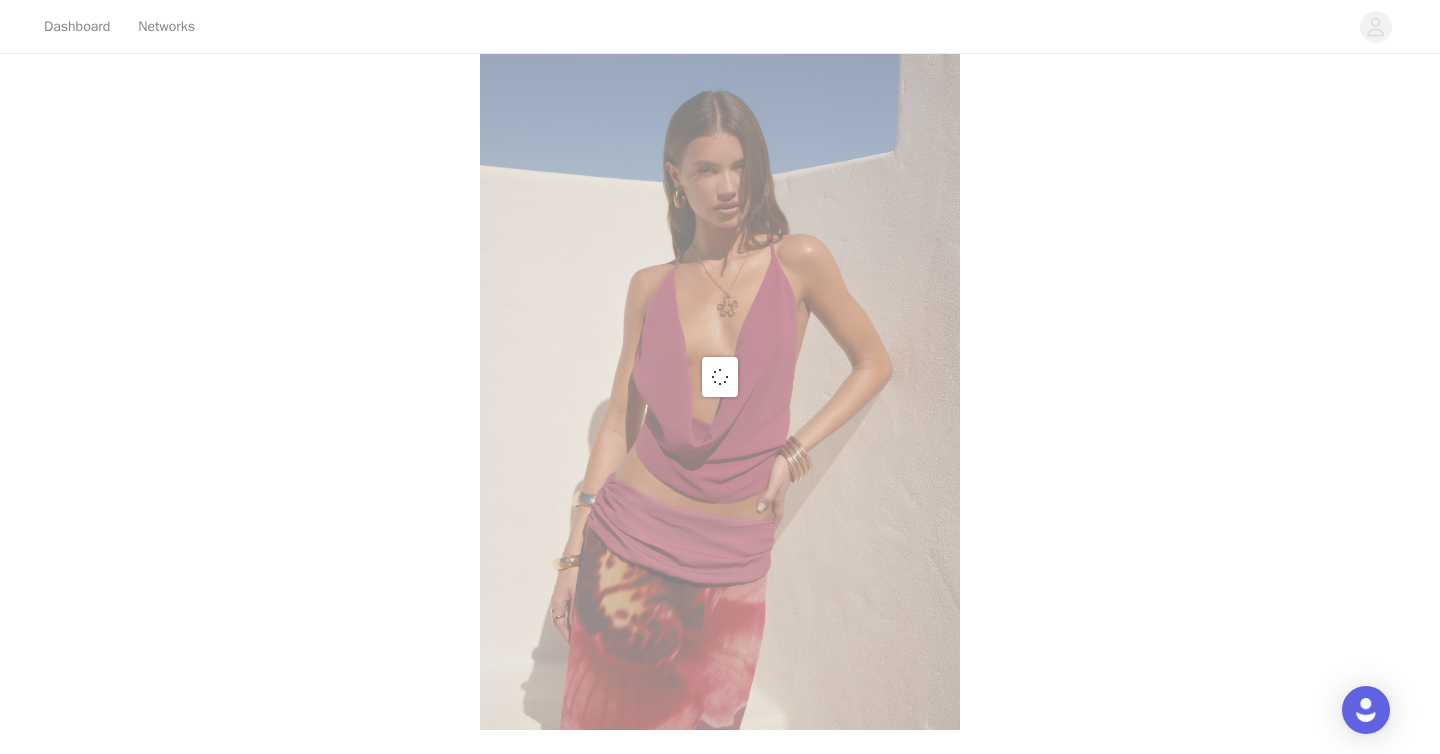 scroll, scrollTop: 762, scrollLeft: 0, axis: vertical 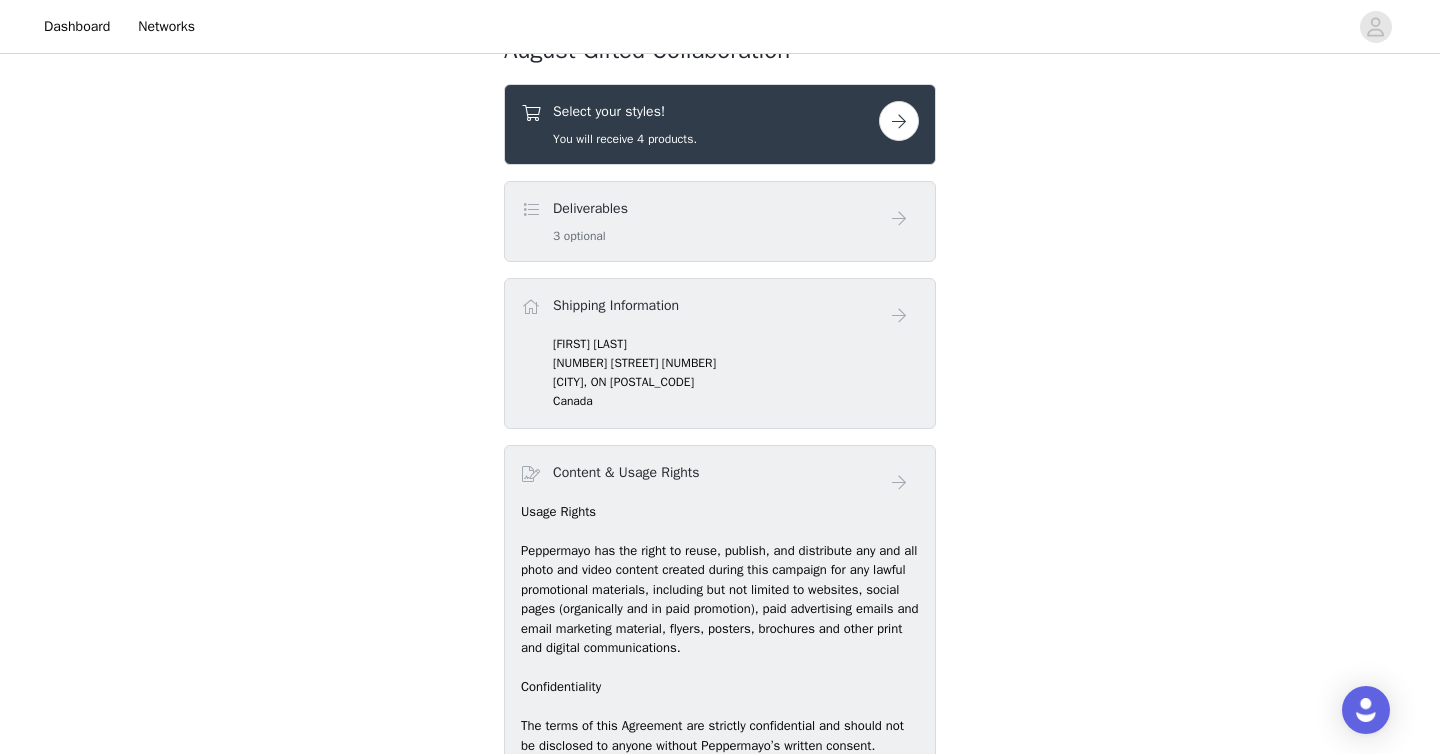 click on "Deliverables   3 optional" at bounding box center [700, 221] 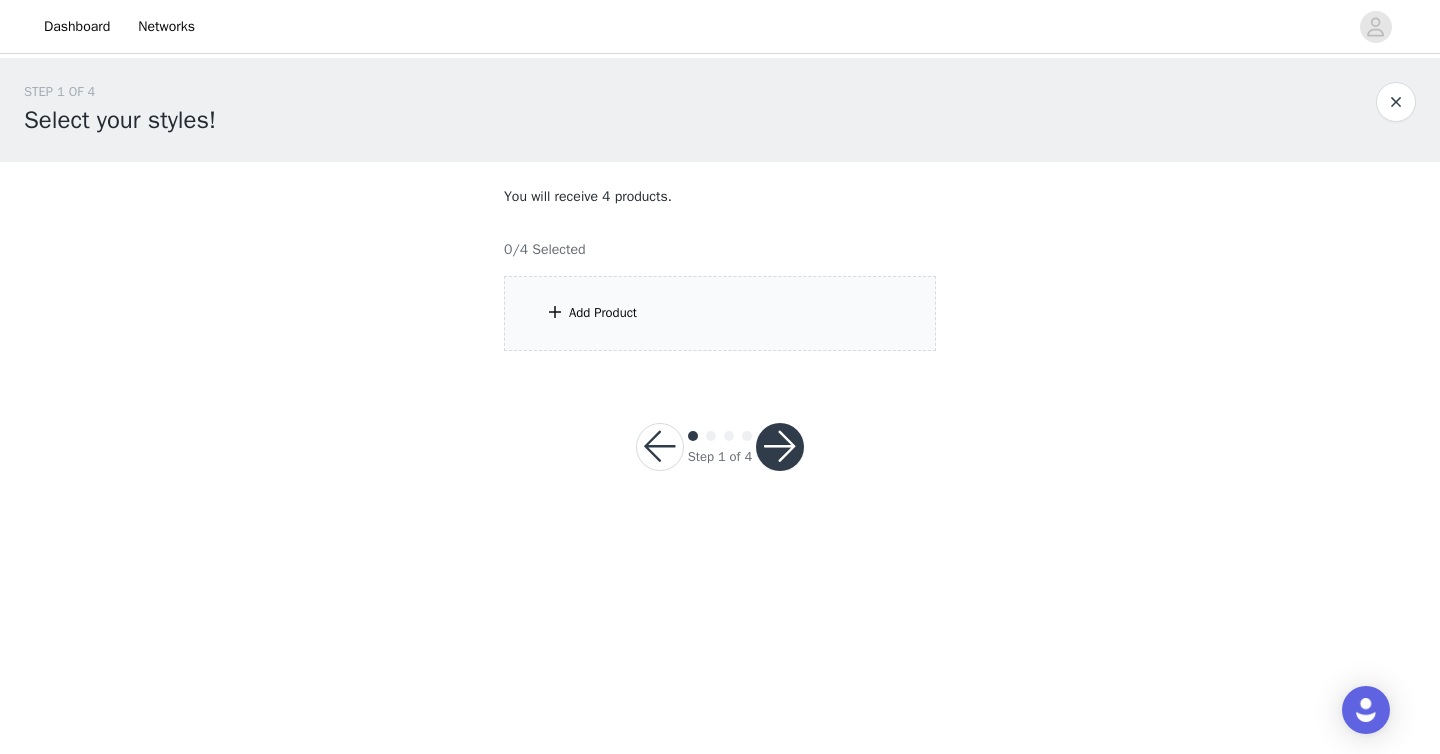 click on "Add Product" at bounding box center [720, 313] 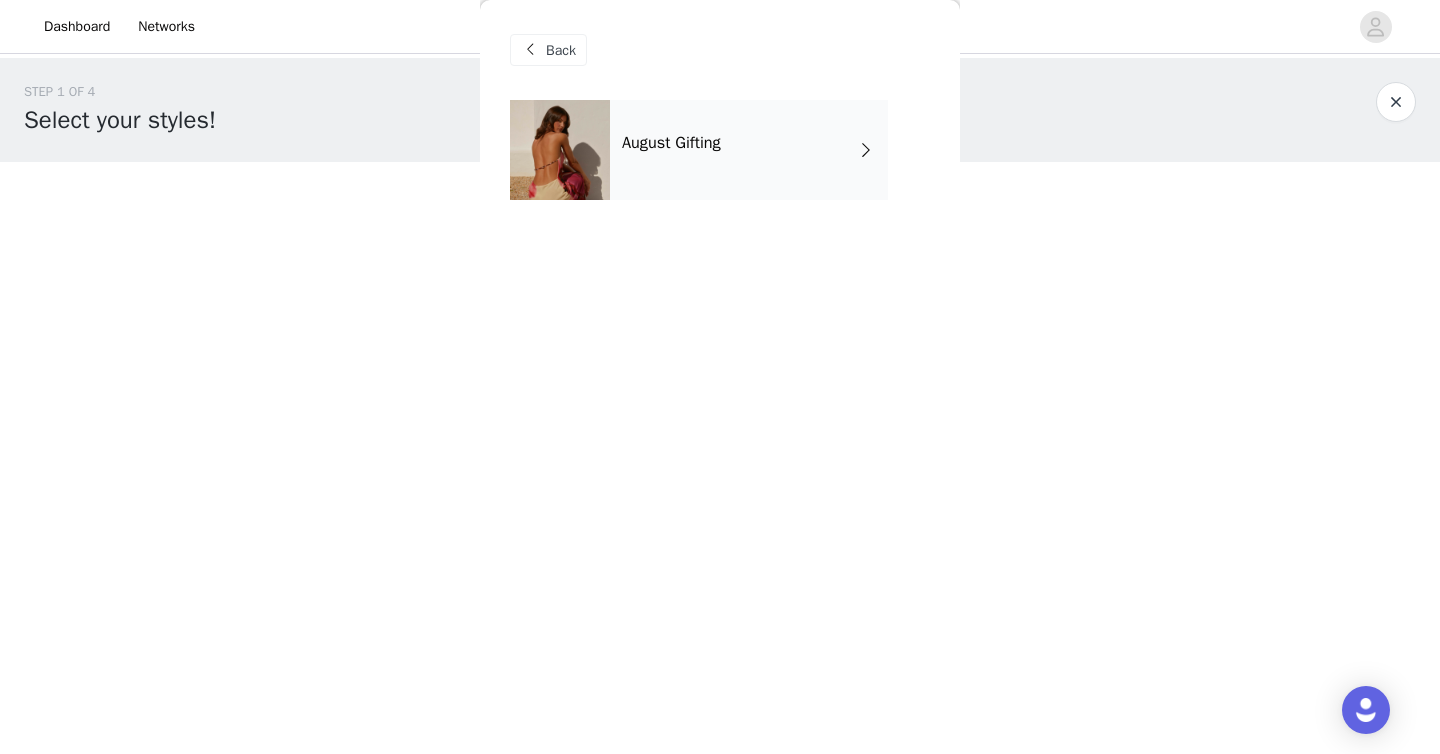 click on "August Gifting" at bounding box center (671, 143) 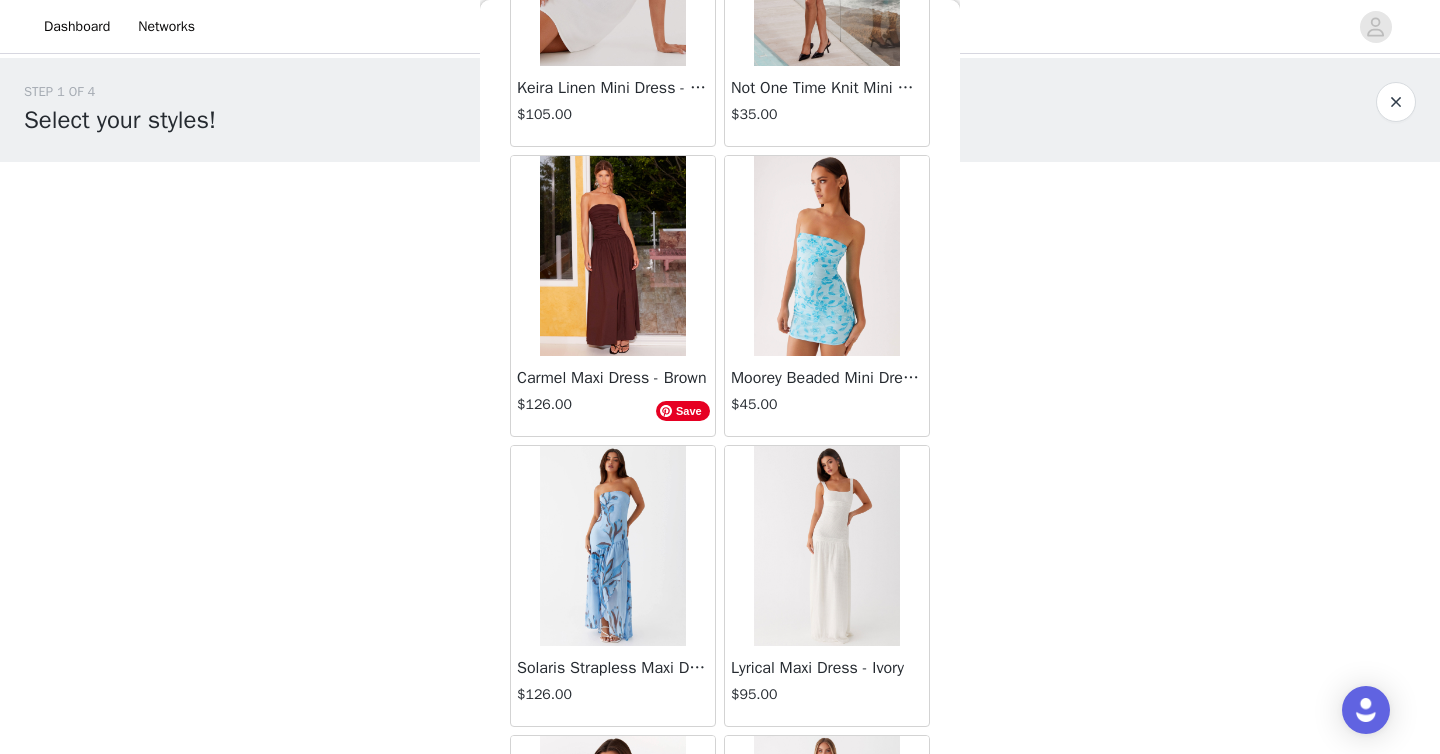 scroll, scrollTop: 2306, scrollLeft: 0, axis: vertical 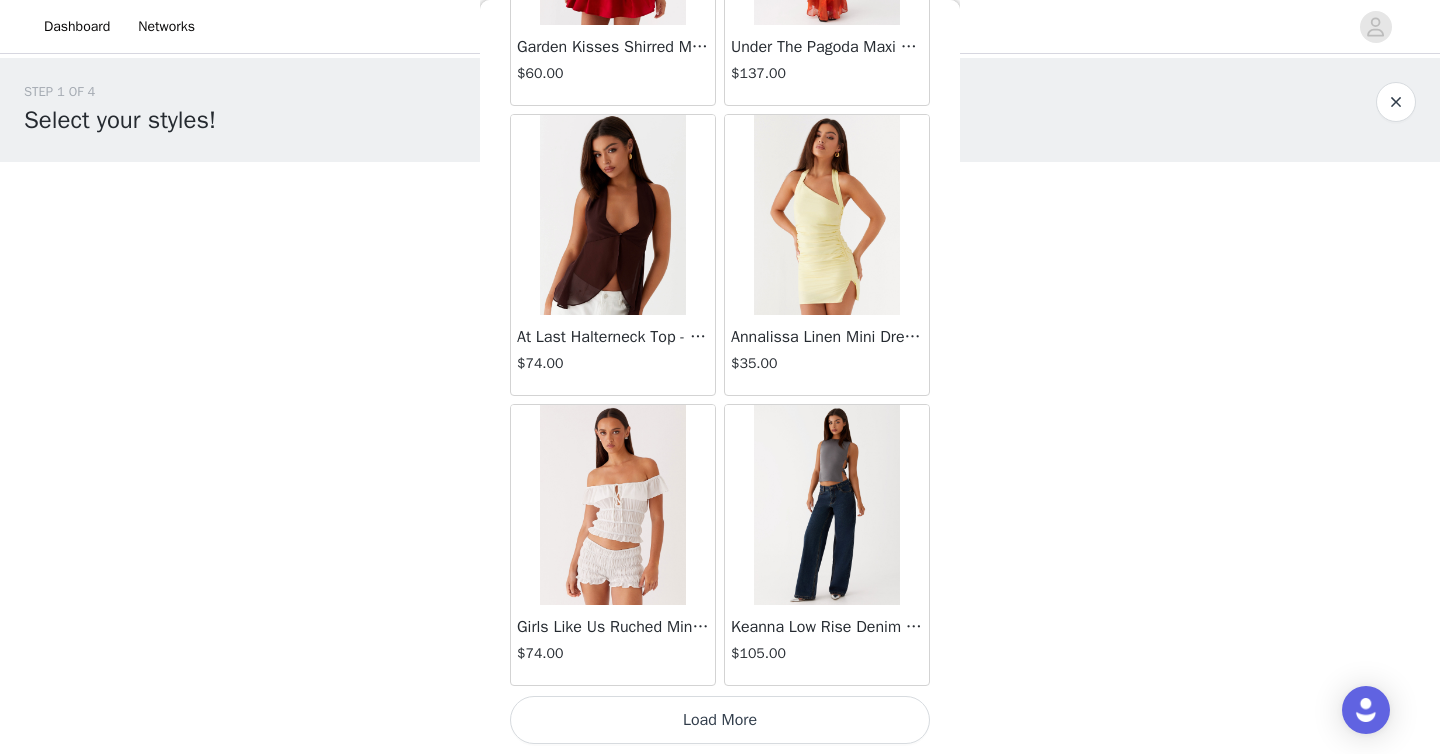 click on "Load More" at bounding box center (720, 720) 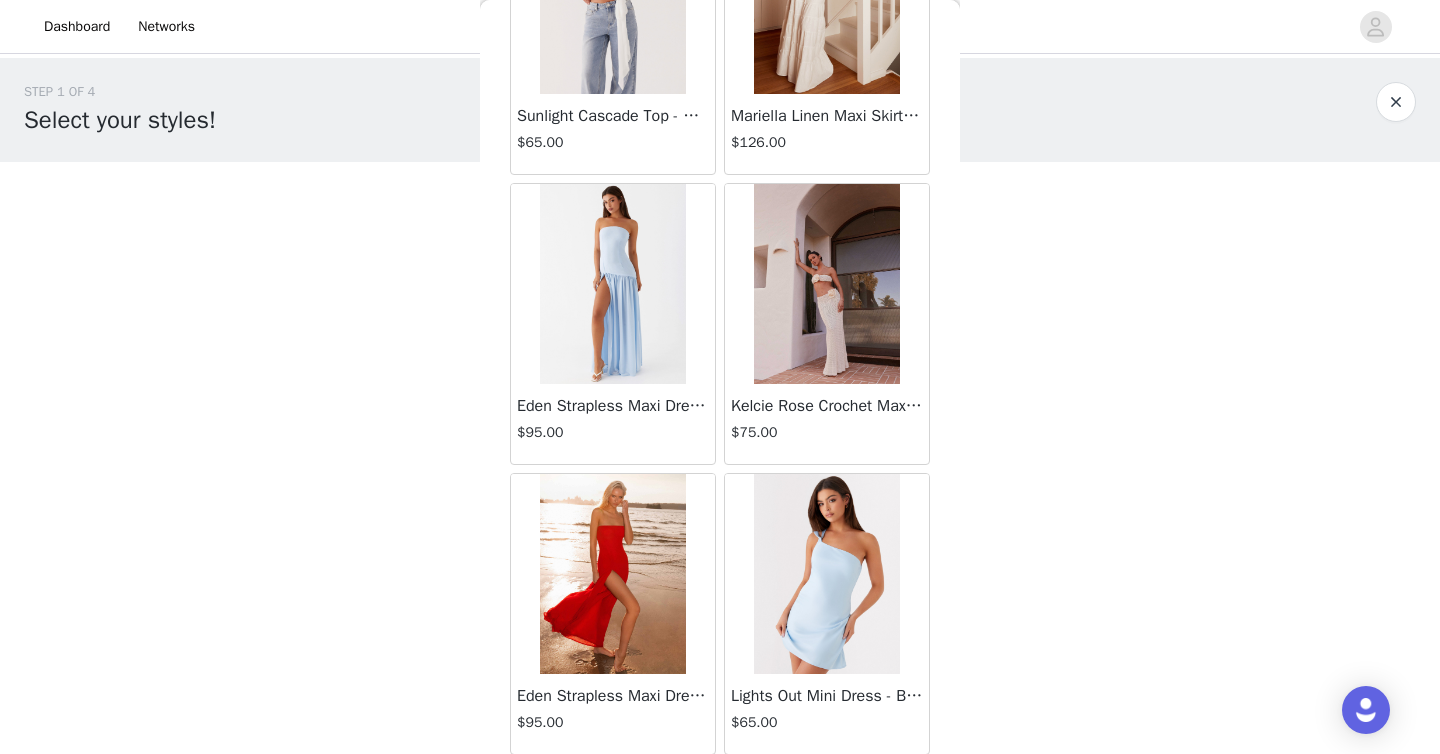scroll, scrollTop: 5206, scrollLeft: 0, axis: vertical 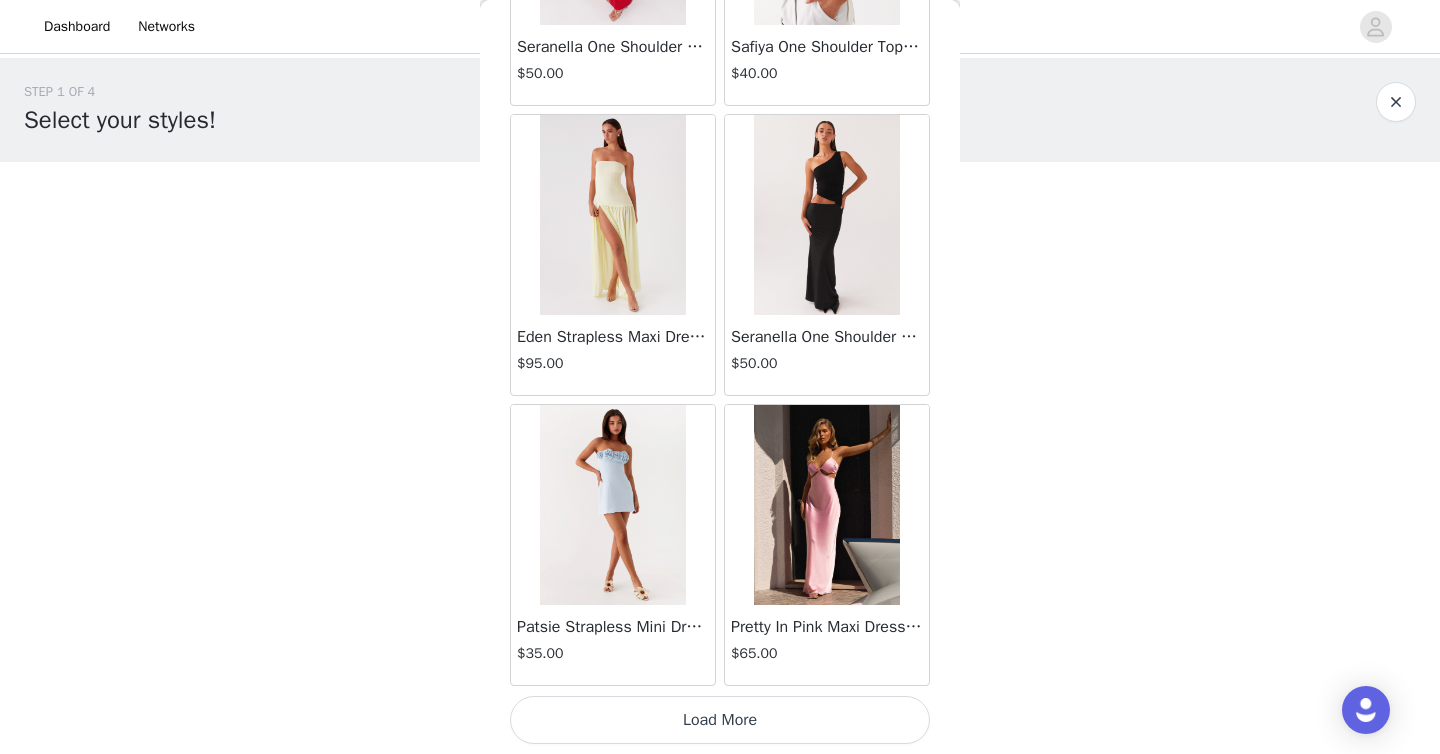 click on "Load More" at bounding box center [720, 720] 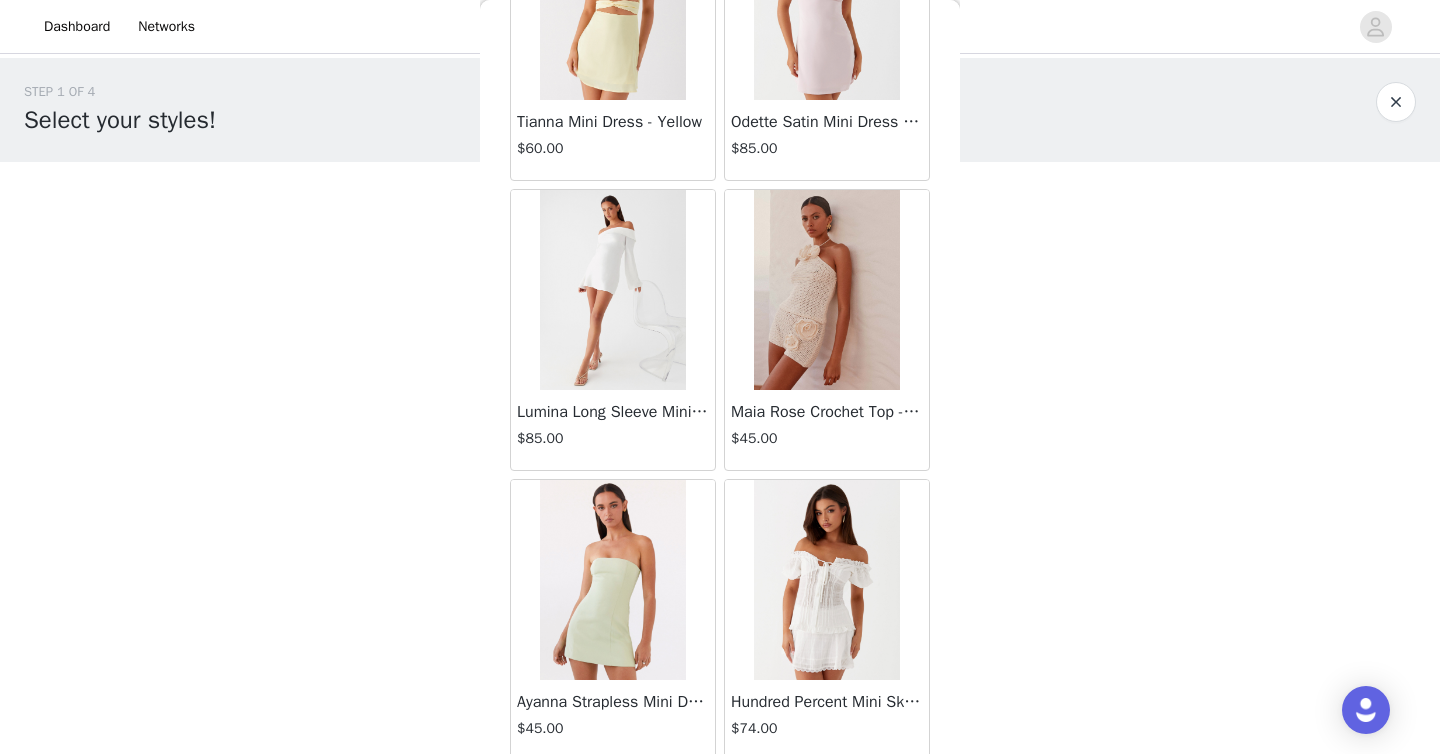 scroll, scrollTop: 8106, scrollLeft: 0, axis: vertical 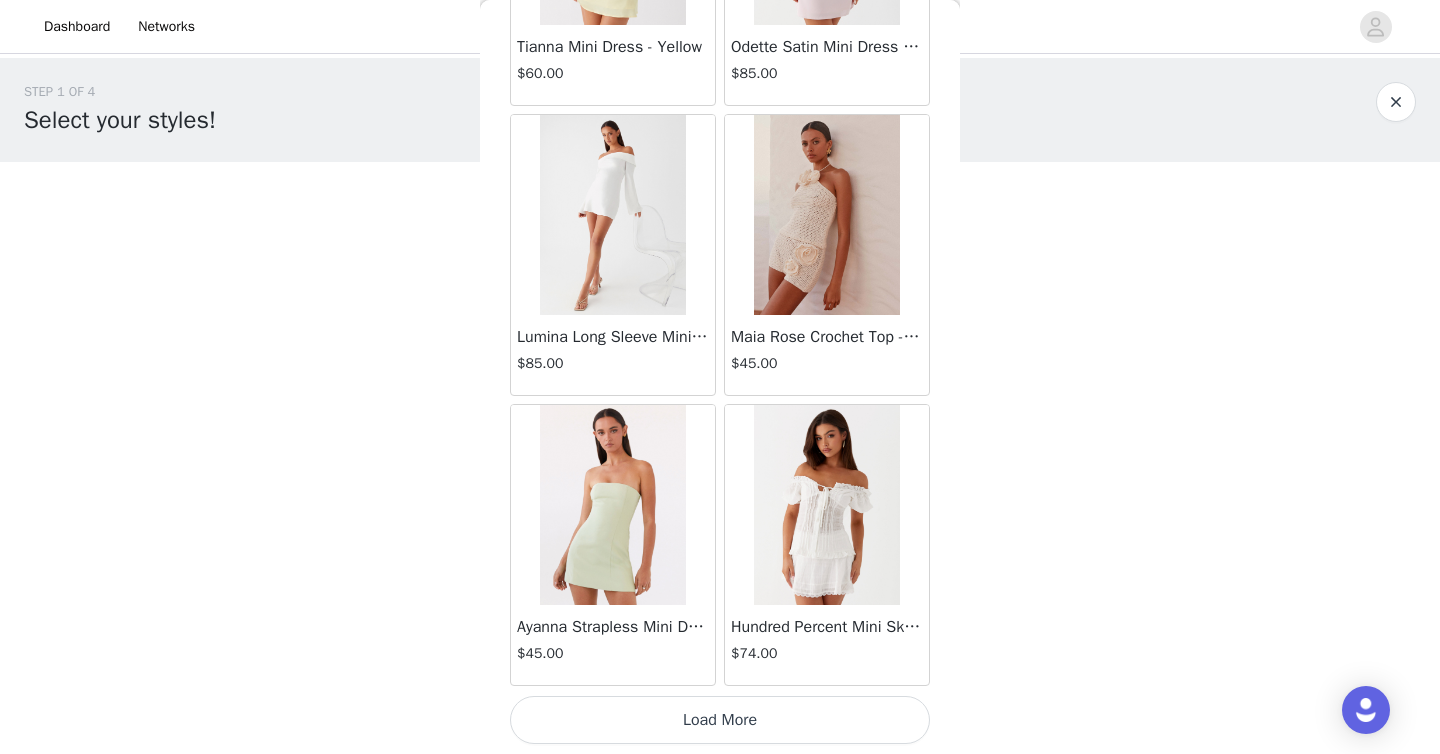 click on "Load More" at bounding box center [720, 720] 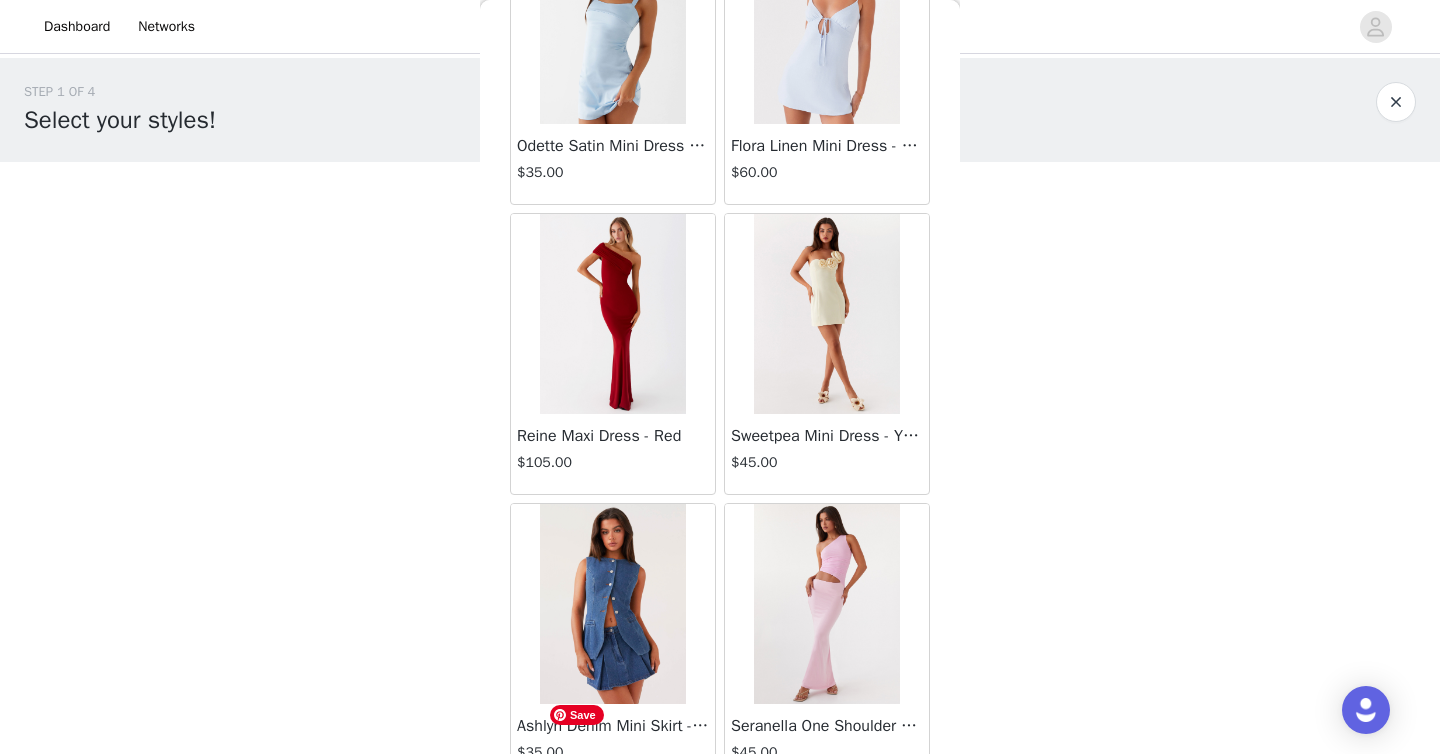 scroll, scrollTop: 11006, scrollLeft: 0, axis: vertical 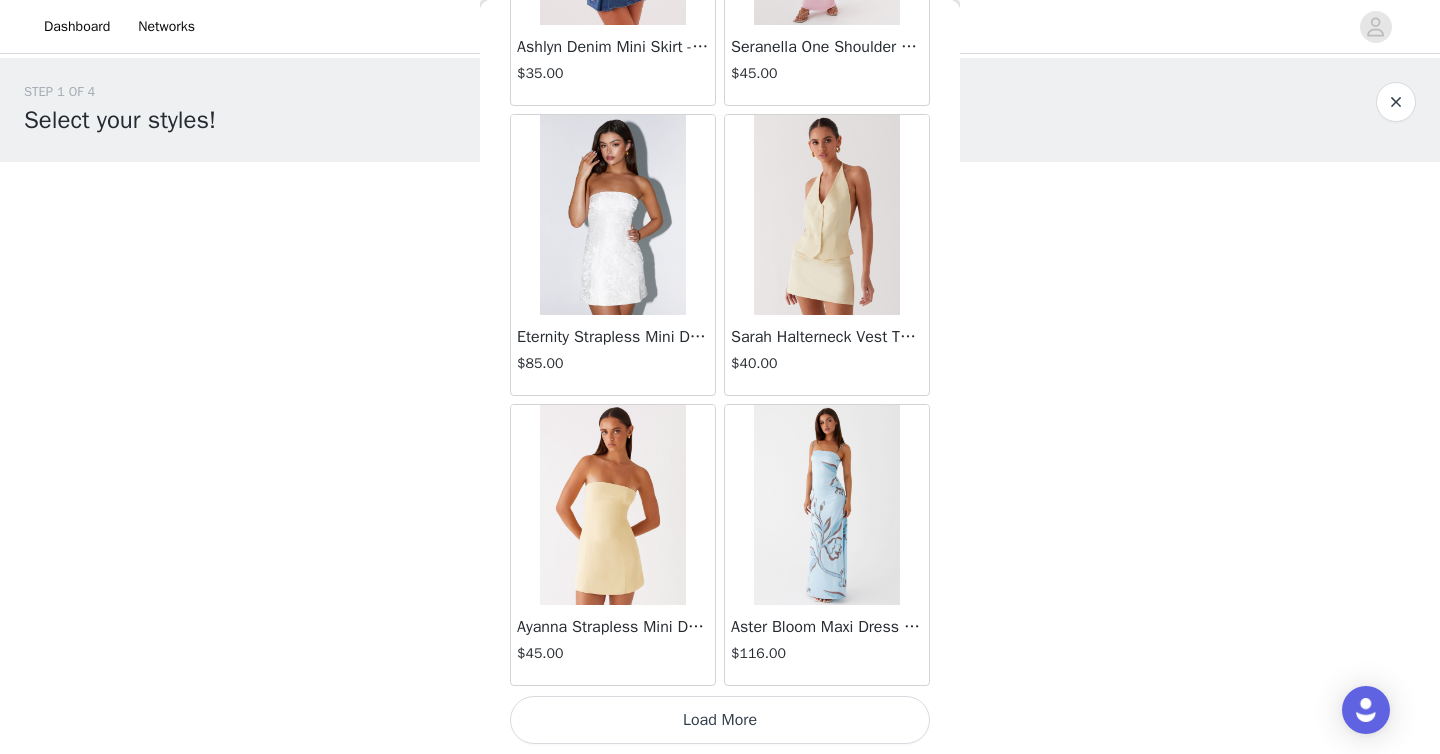 click on "Load More" at bounding box center [720, 720] 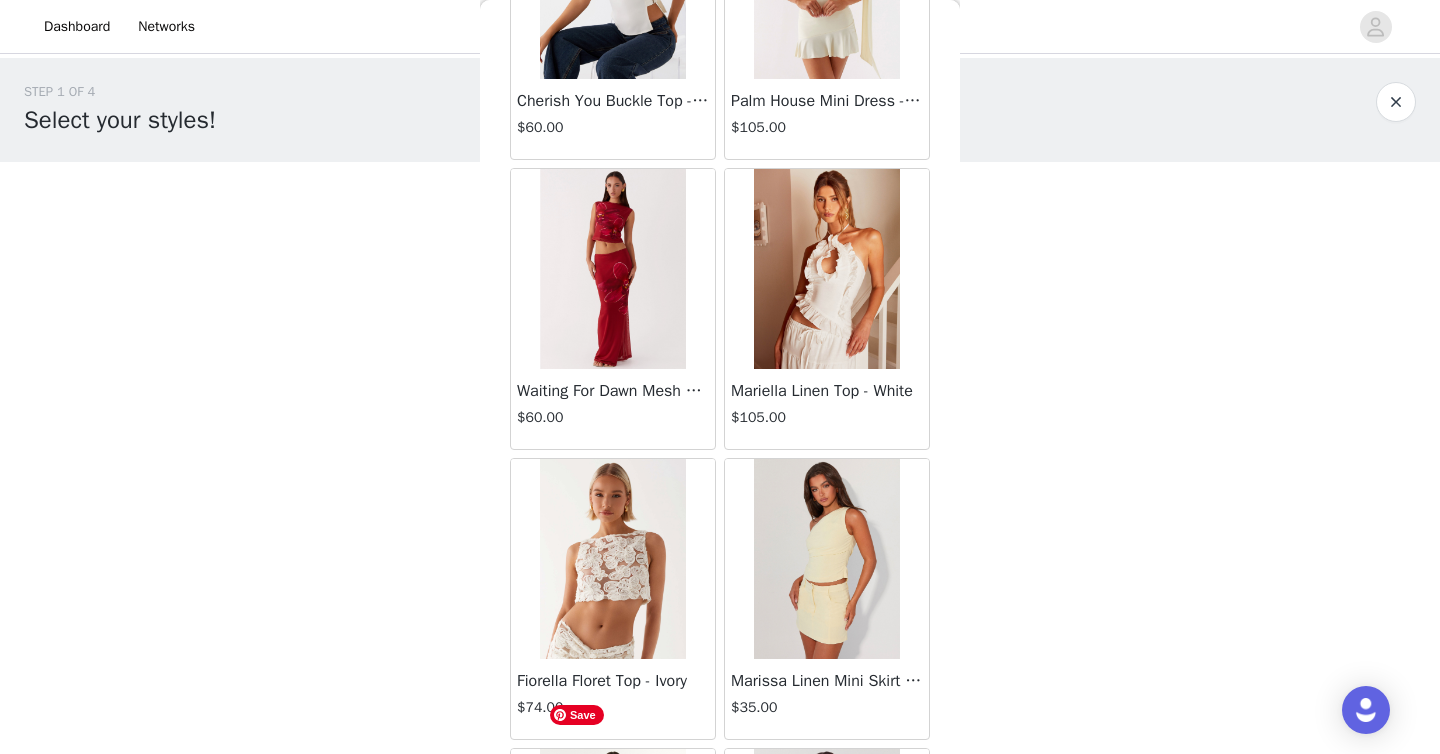scroll, scrollTop: 13906, scrollLeft: 0, axis: vertical 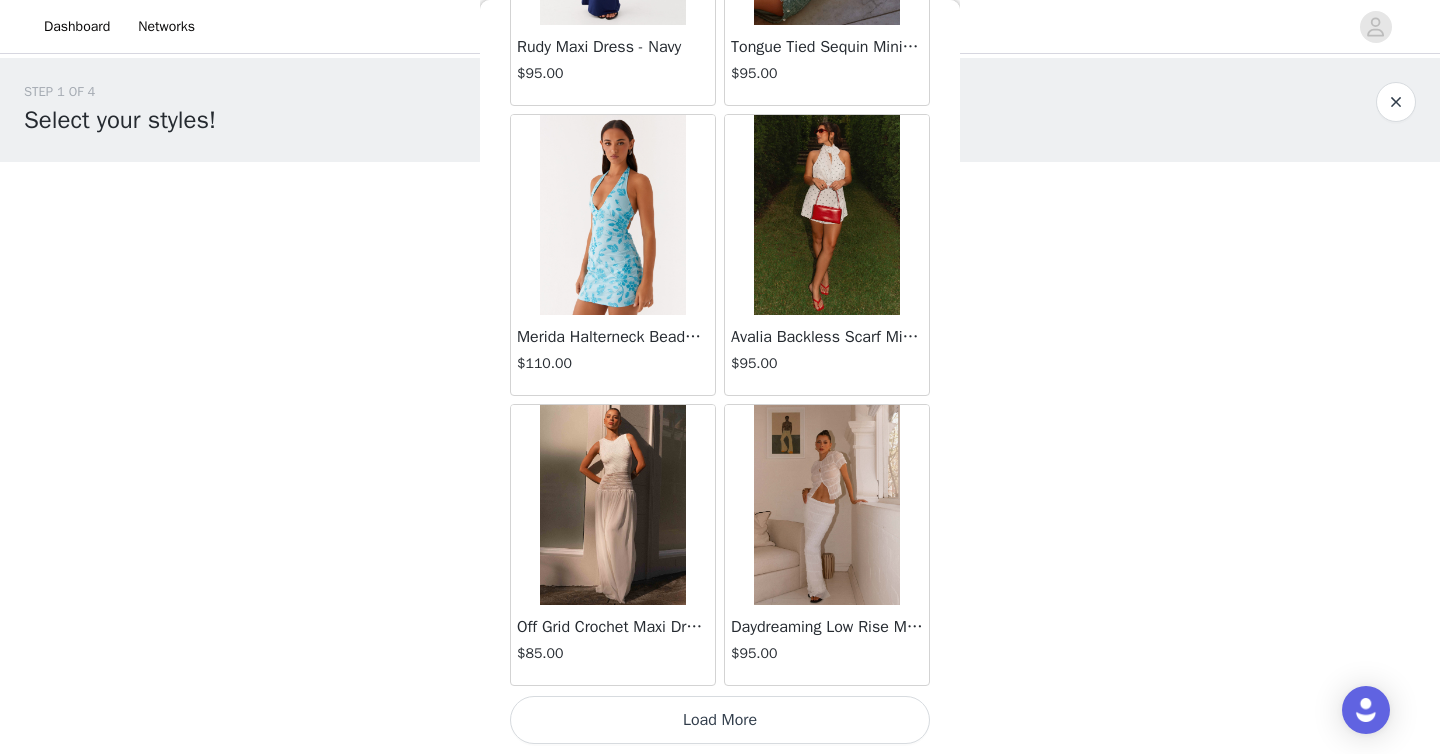 click on "Load More" at bounding box center [720, 720] 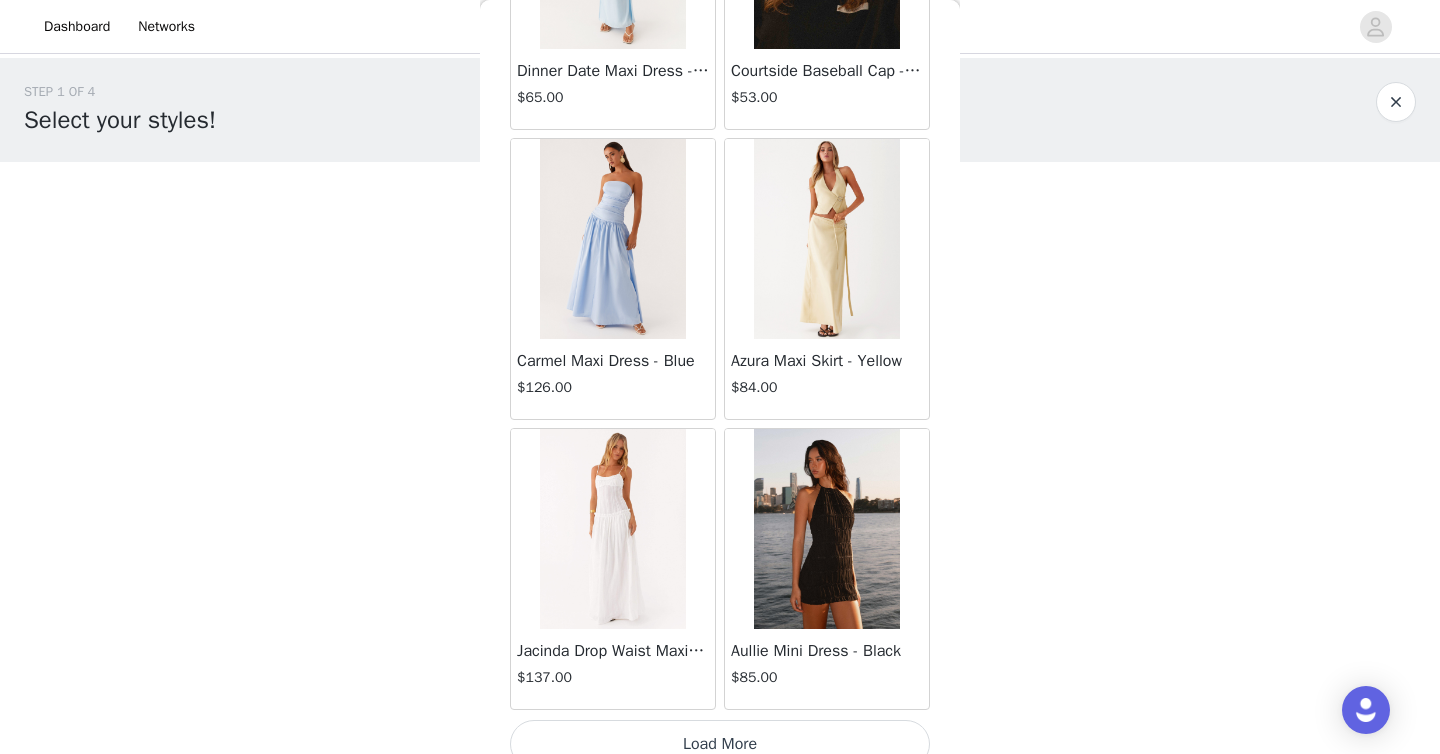 scroll, scrollTop: 16806, scrollLeft: 0, axis: vertical 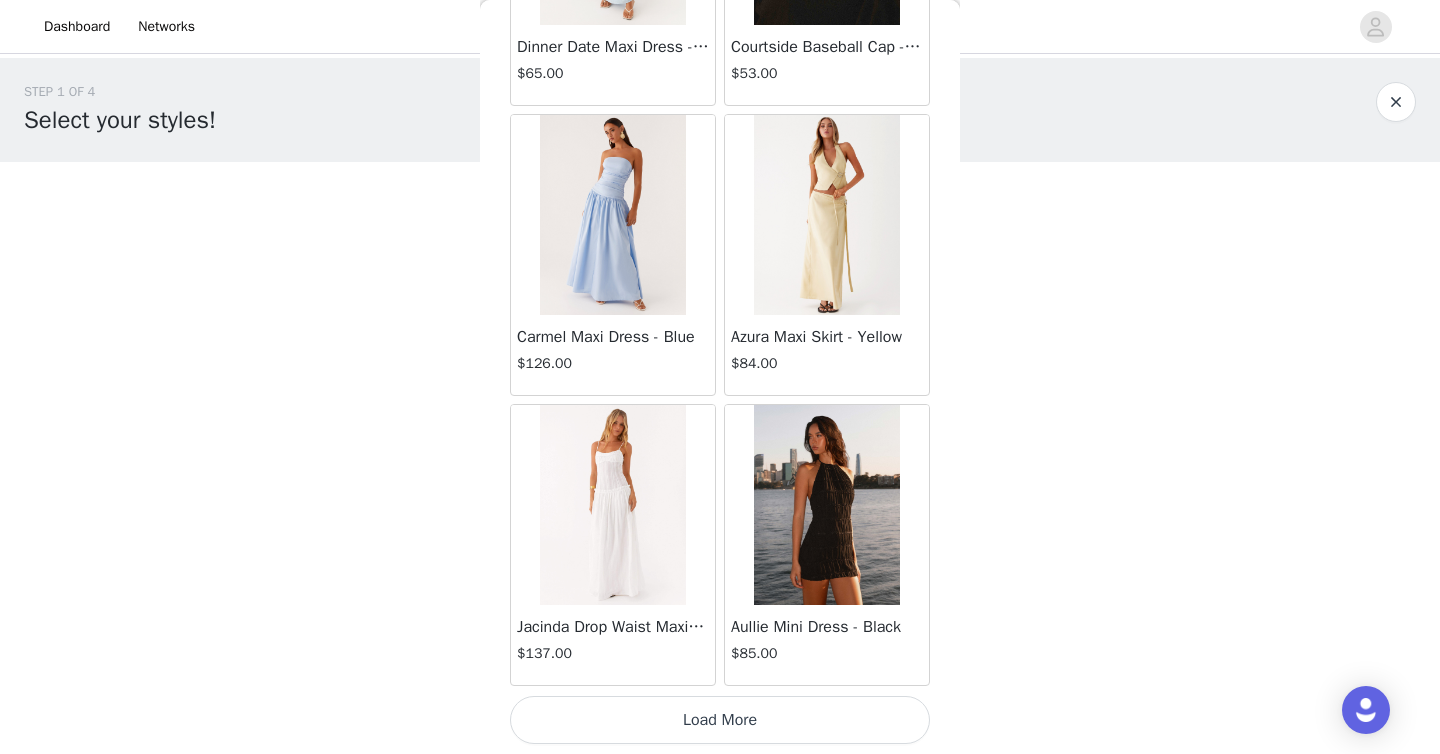 click on "Load More" at bounding box center (720, 720) 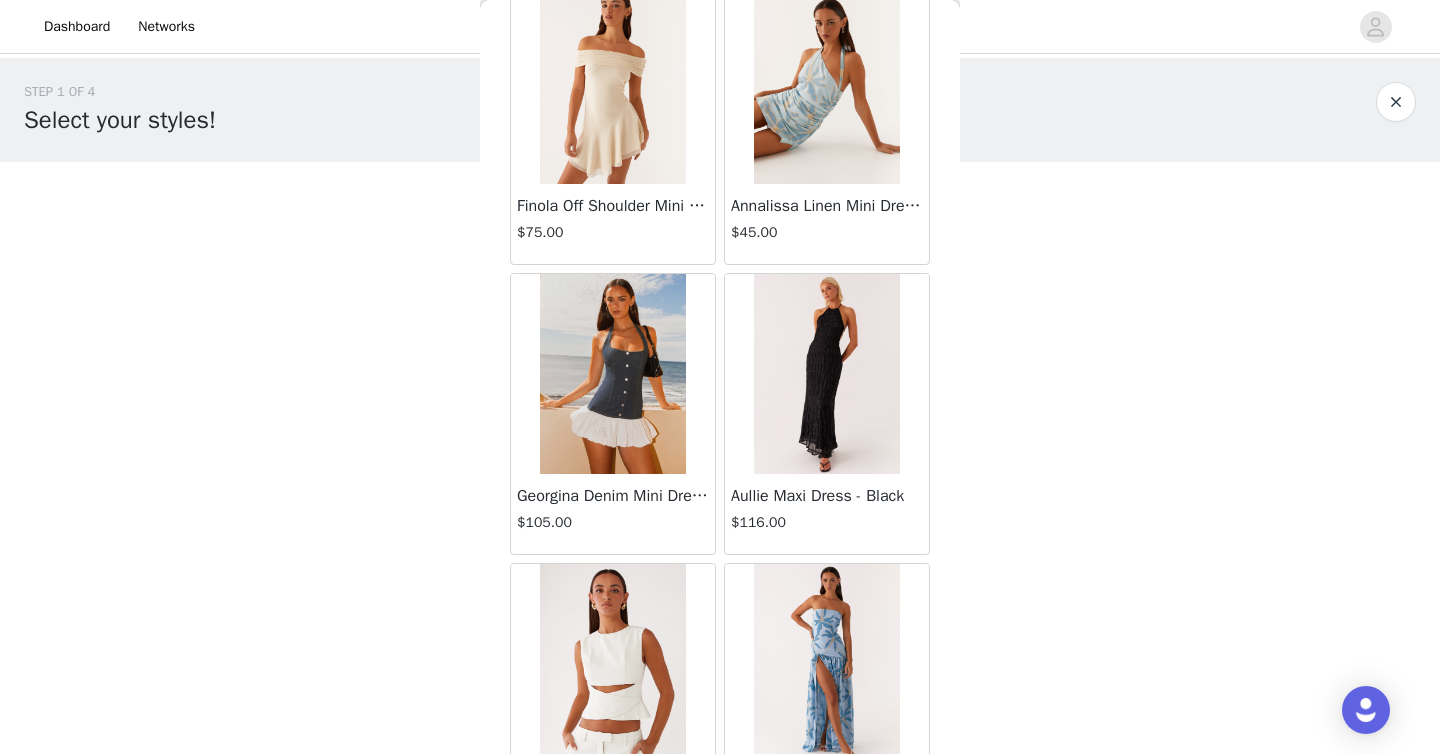 scroll, scrollTop: 19706, scrollLeft: 0, axis: vertical 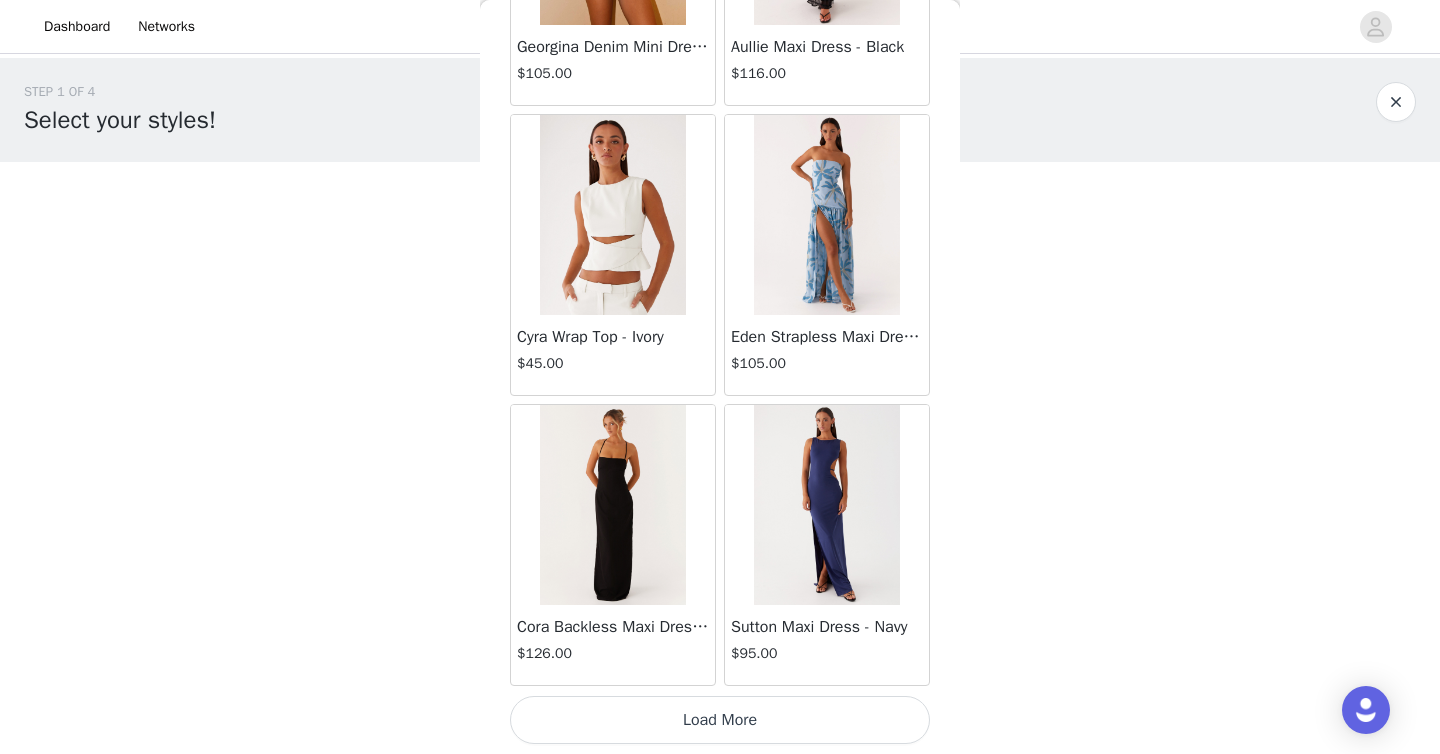 click on "Load More" at bounding box center (720, 720) 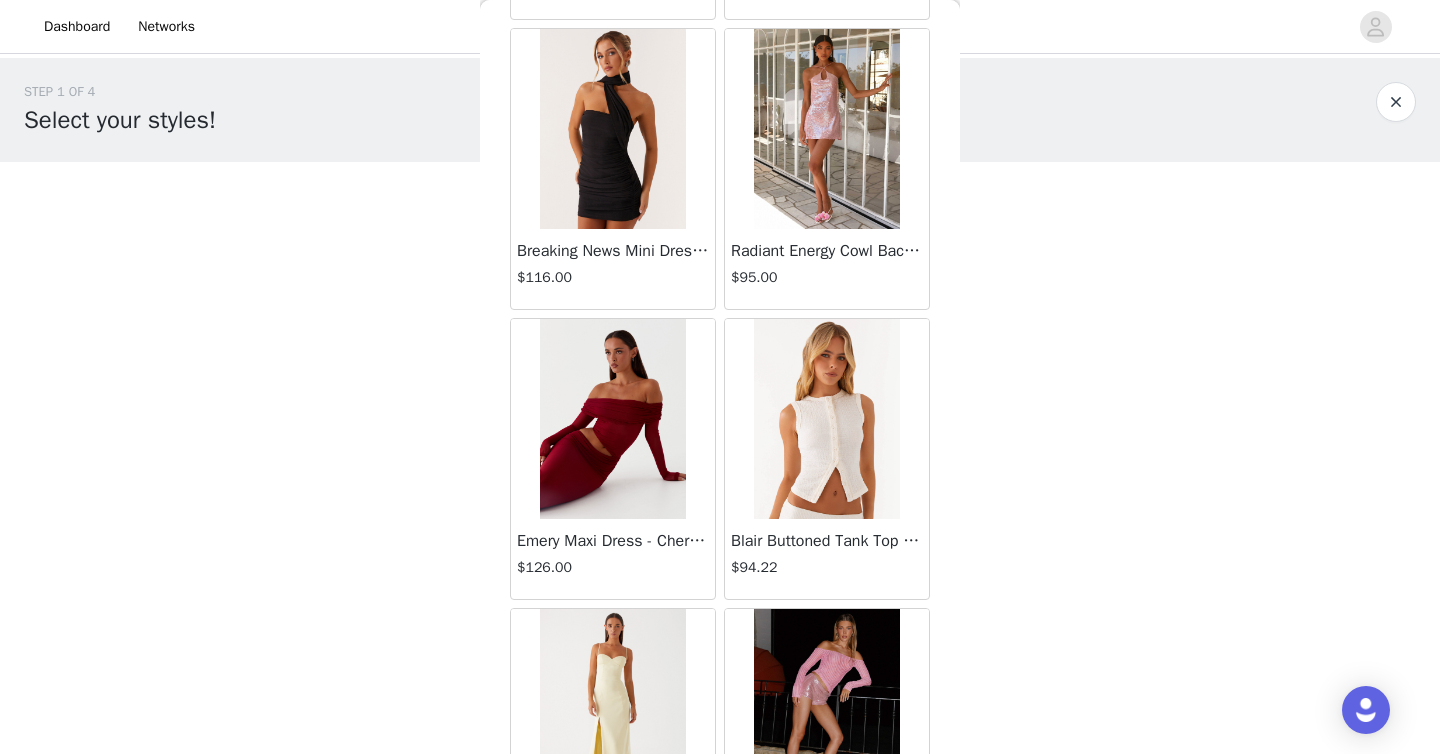 scroll, scrollTop: 22606, scrollLeft: 0, axis: vertical 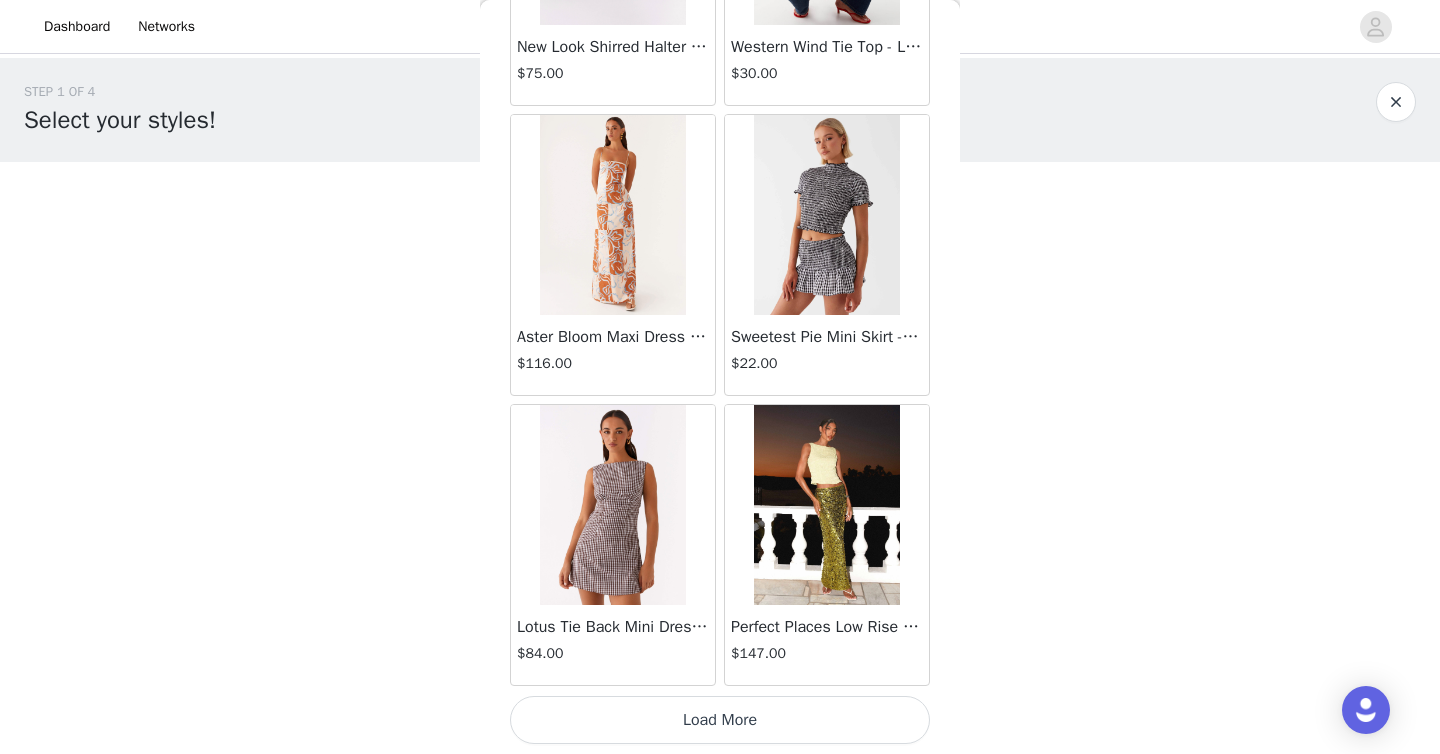 click on "Load More" at bounding box center [720, 720] 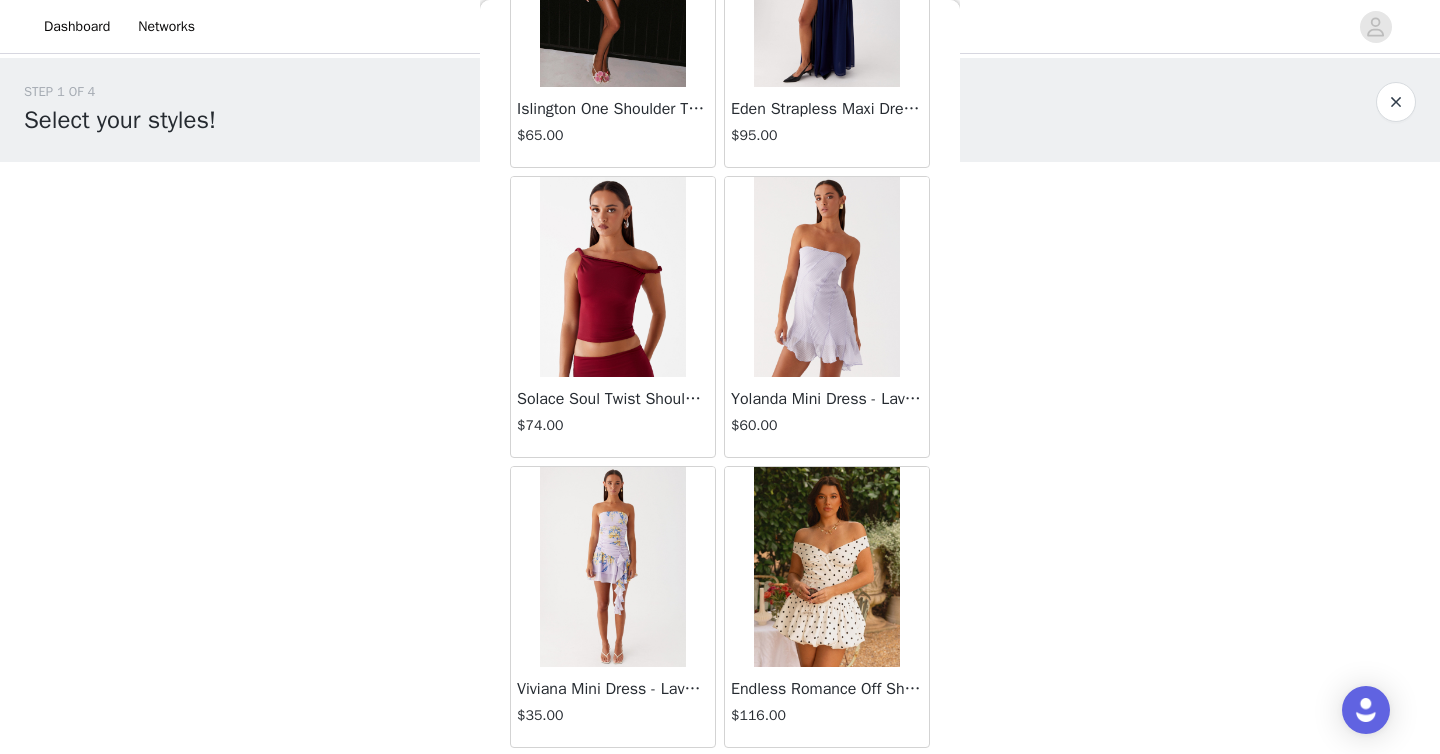 scroll, scrollTop: 25506, scrollLeft: 0, axis: vertical 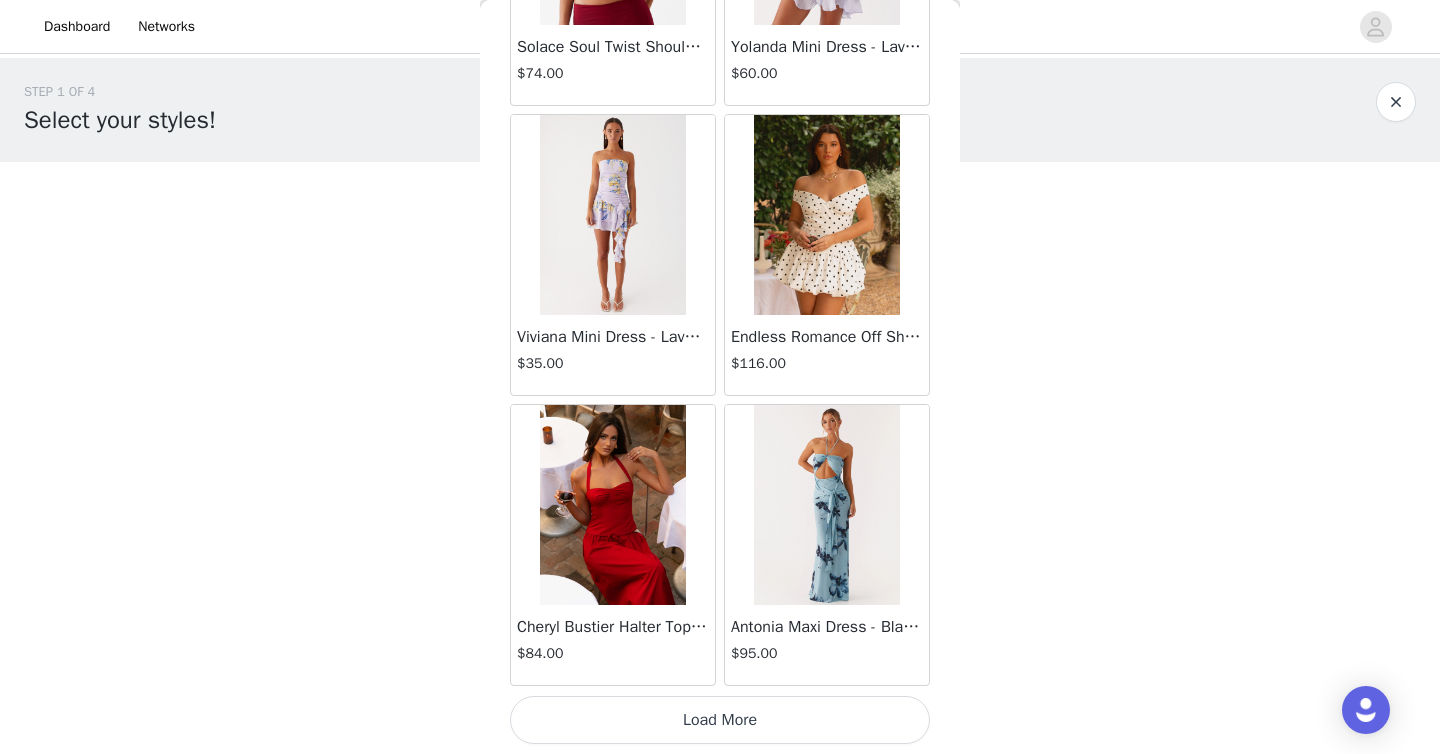 click on "Load More" at bounding box center (720, 720) 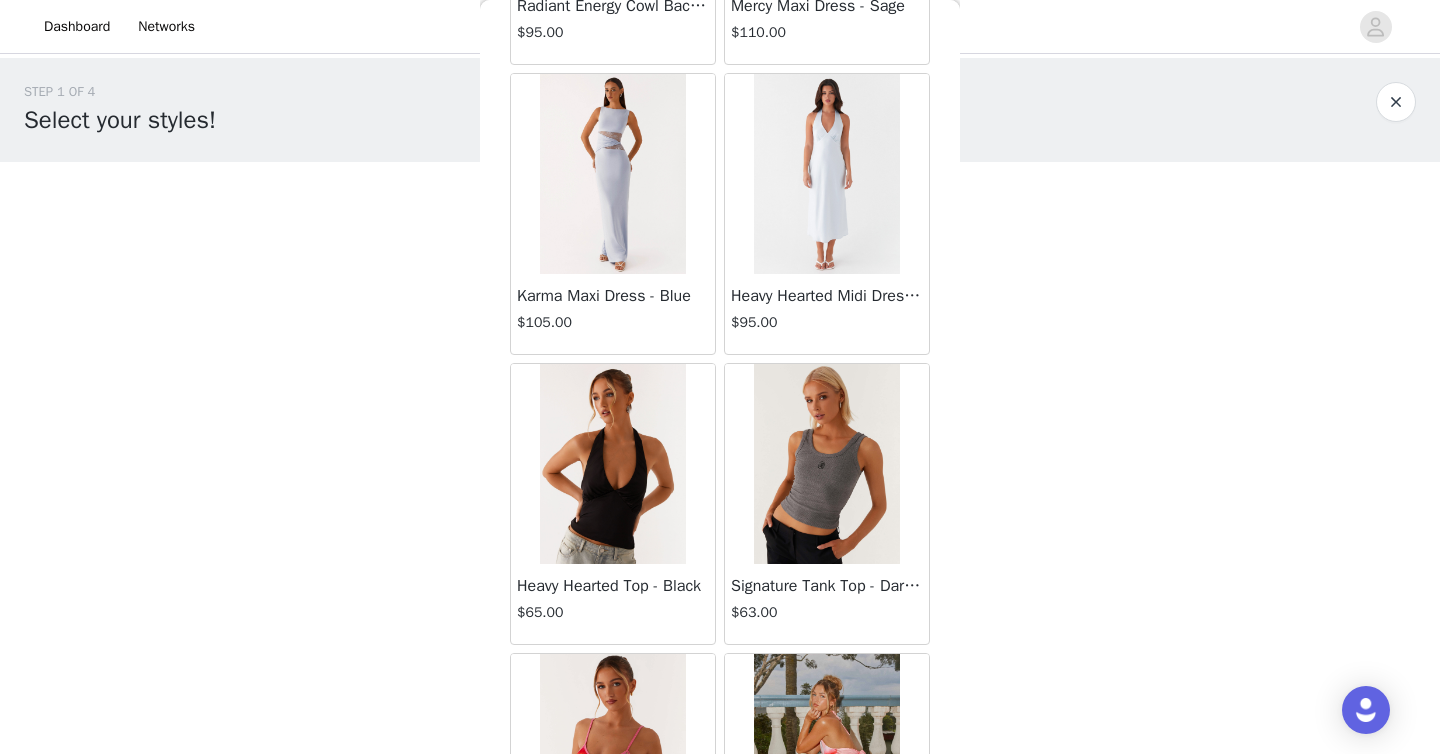 scroll, scrollTop: 28406, scrollLeft: 0, axis: vertical 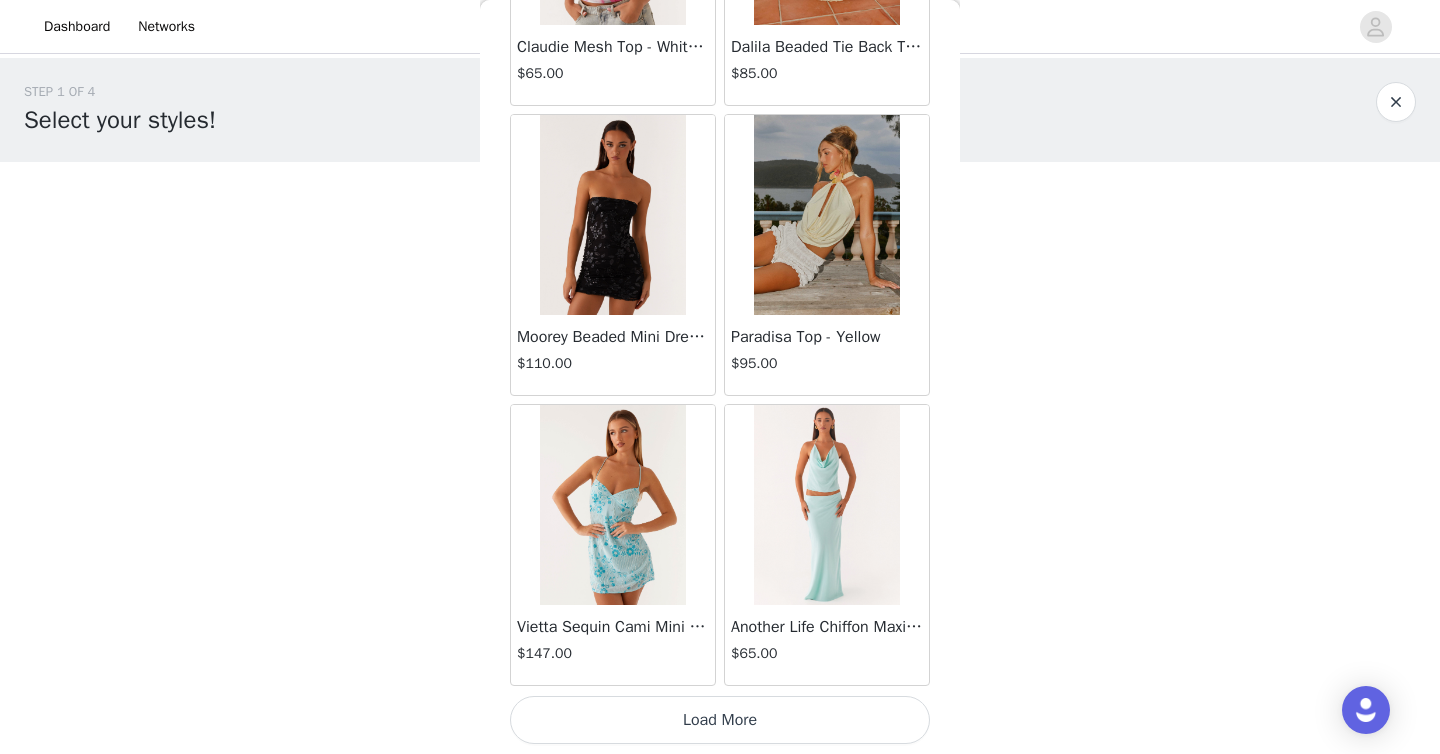 click on "Load More" at bounding box center (720, 720) 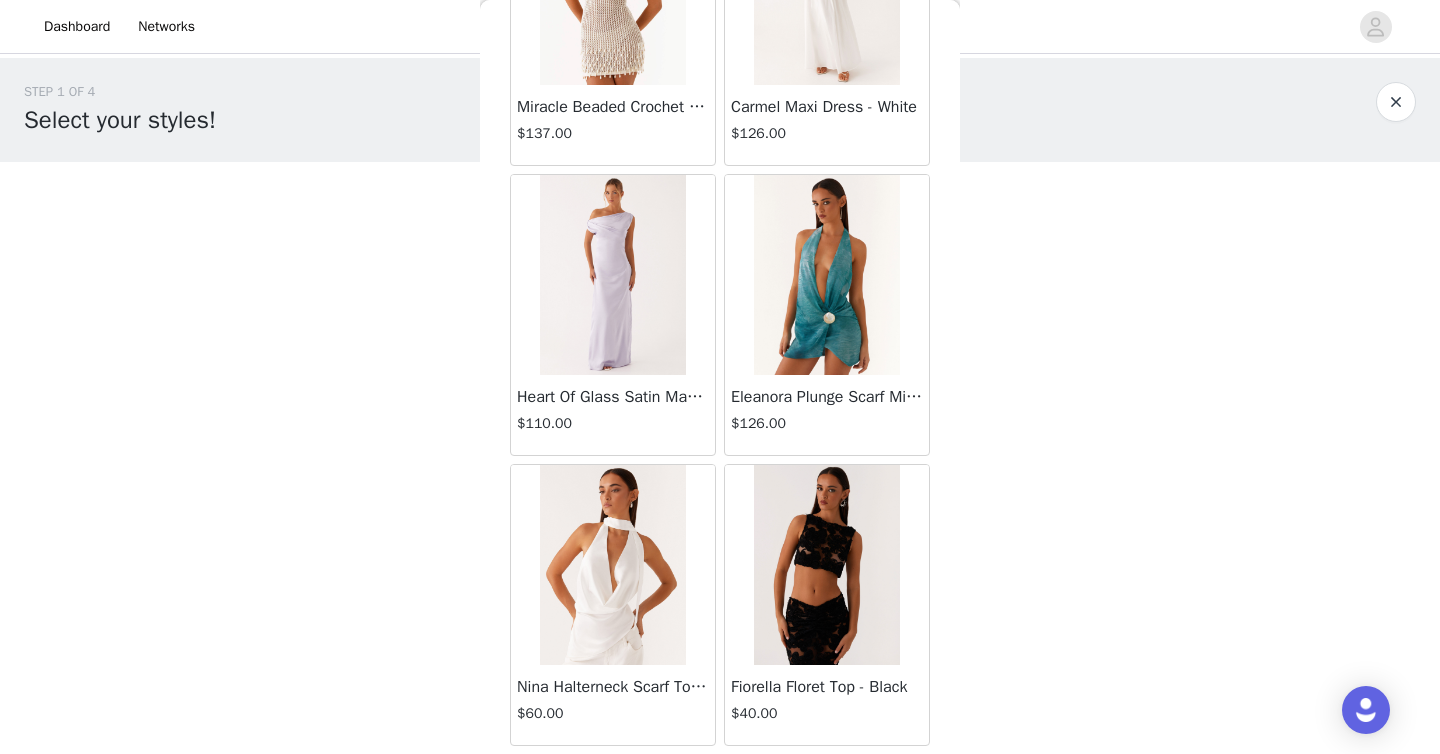 scroll, scrollTop: 31306, scrollLeft: 0, axis: vertical 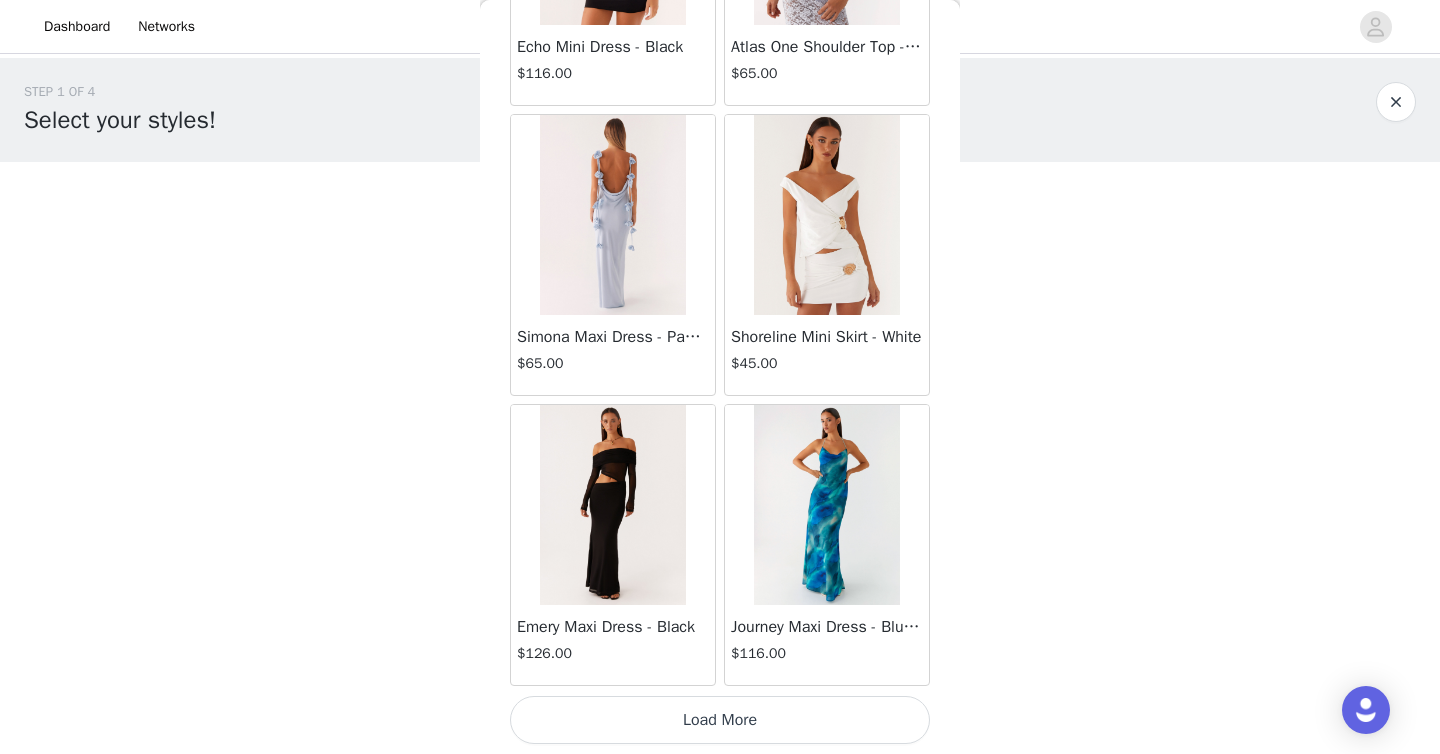 click on "Load More" at bounding box center [720, 720] 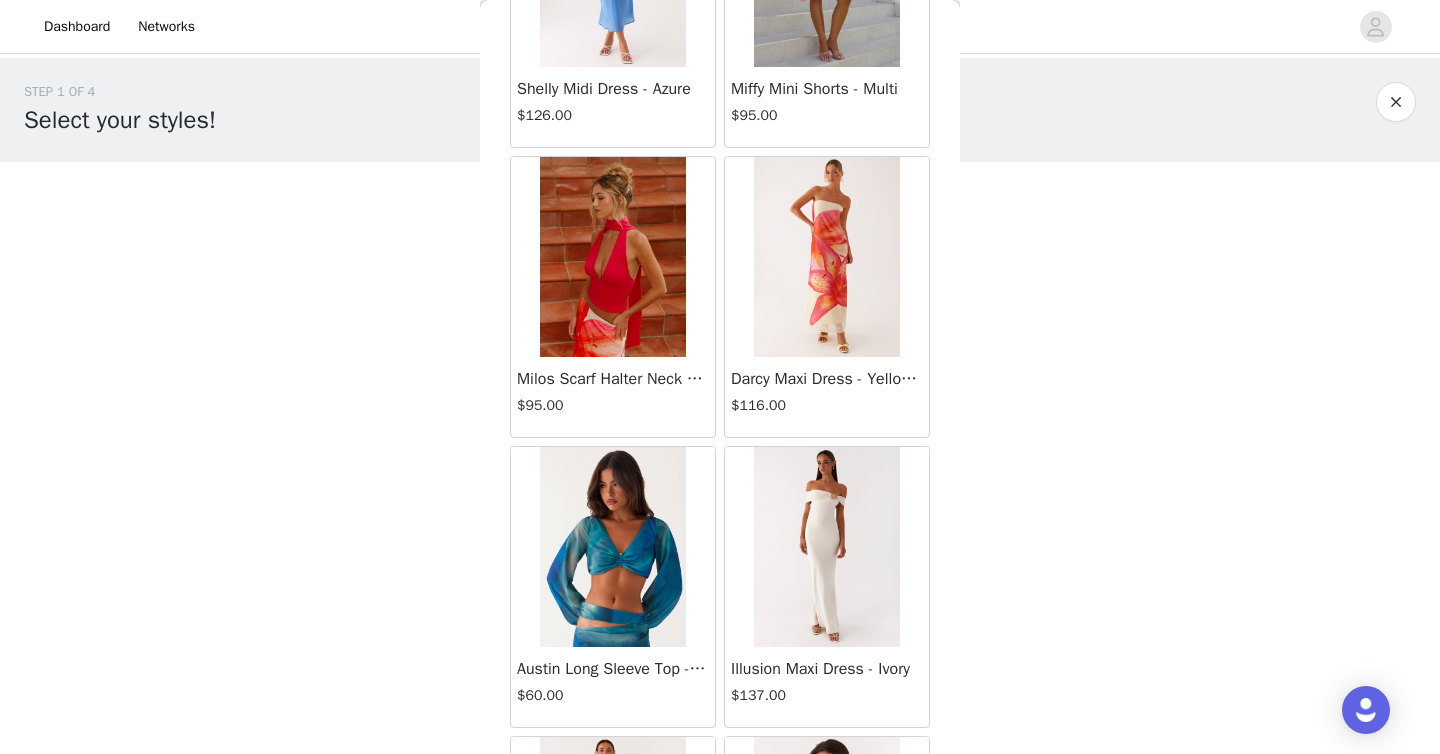 scroll, scrollTop: 34206, scrollLeft: 0, axis: vertical 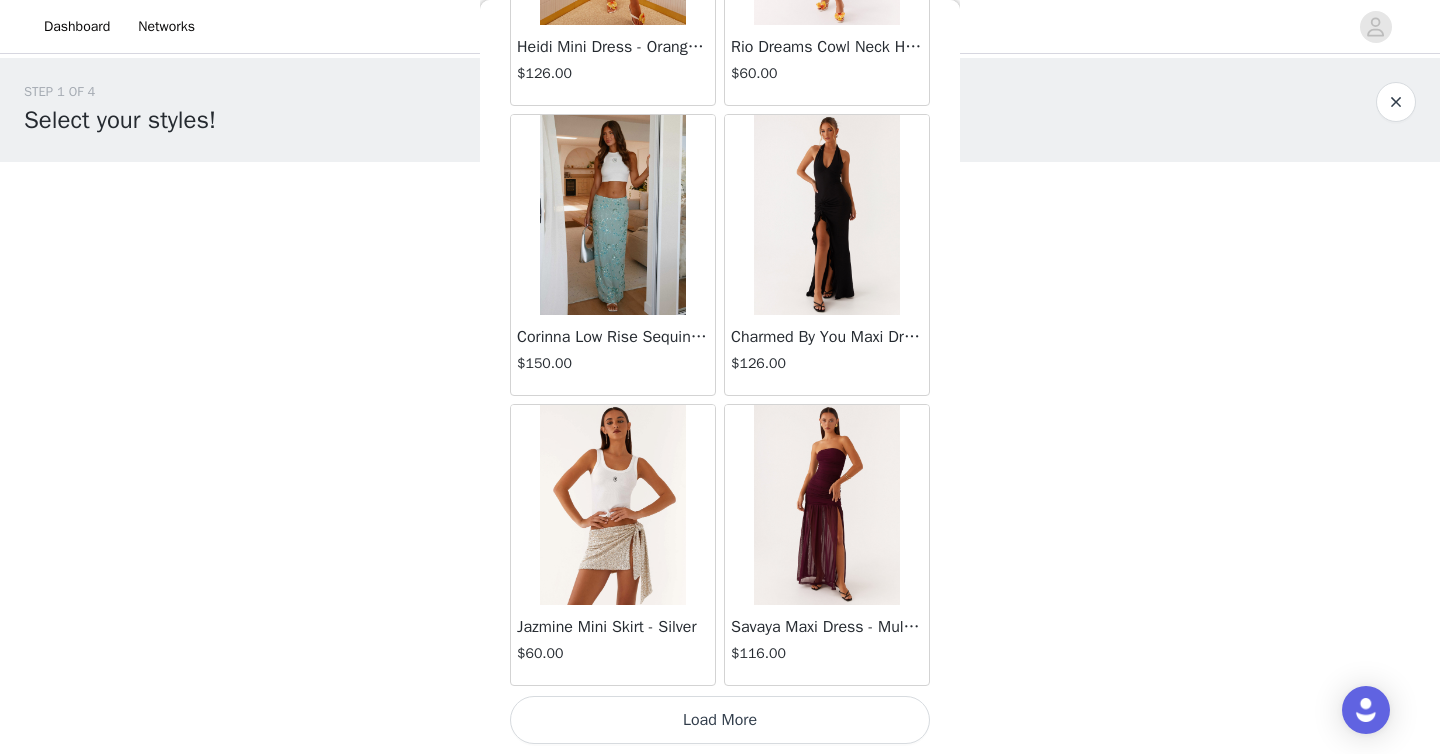 click on "Load More" at bounding box center (720, 720) 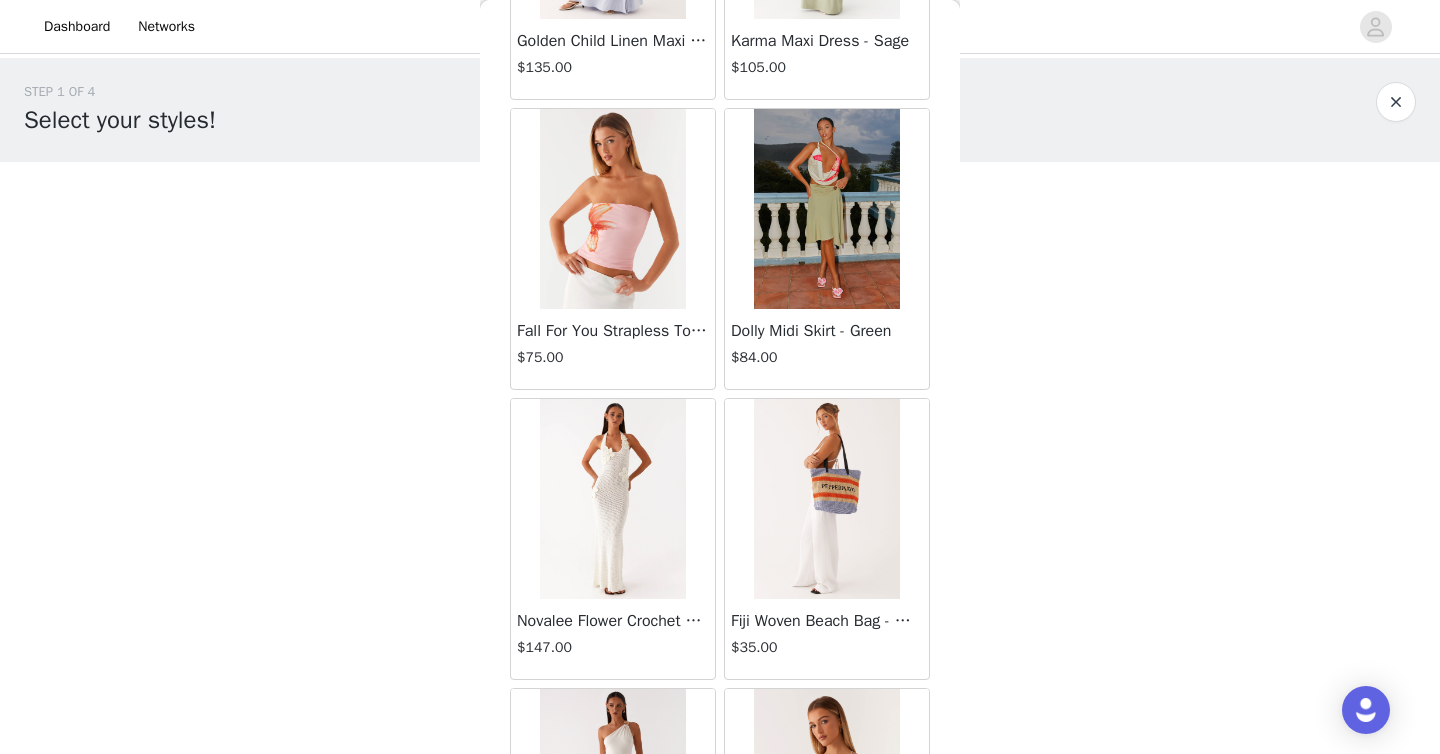 scroll, scrollTop: 37106, scrollLeft: 0, axis: vertical 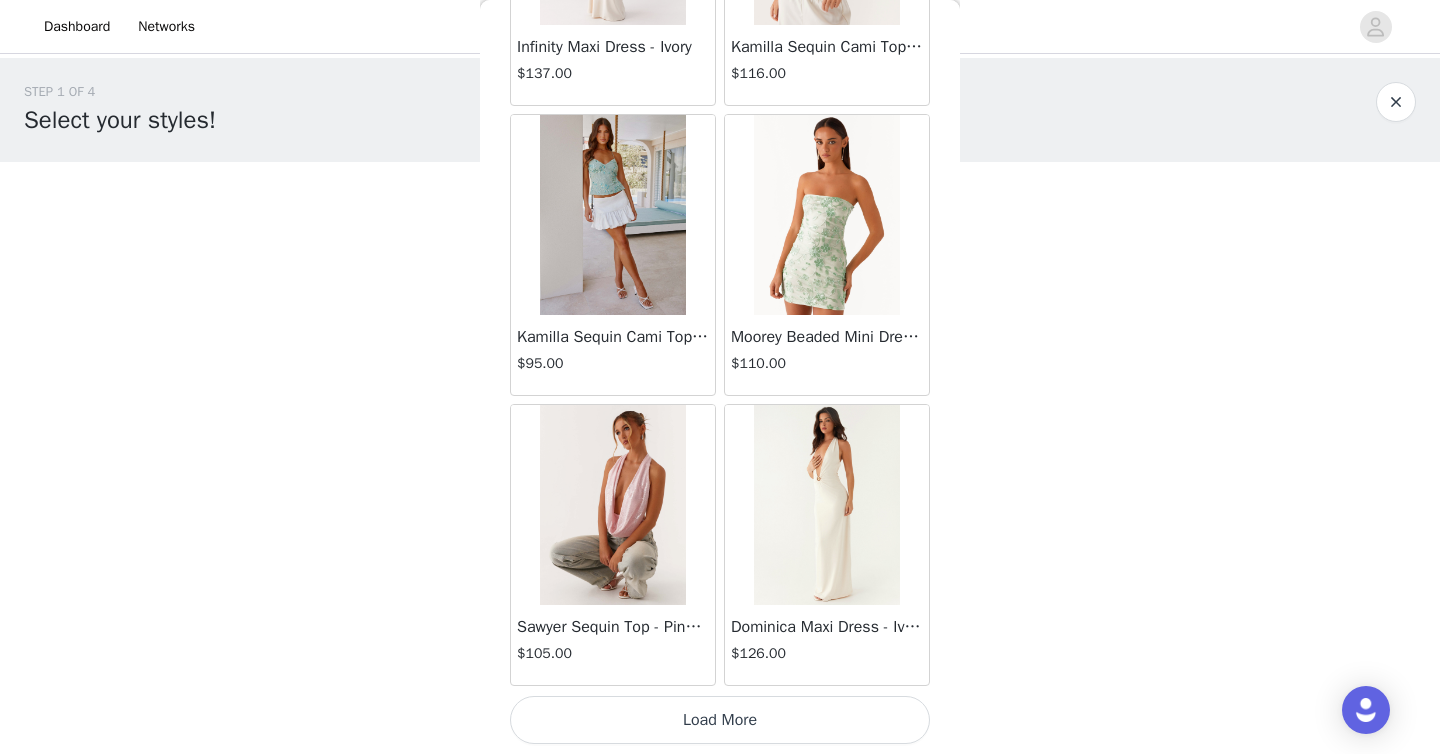click on "Load More" at bounding box center (720, 720) 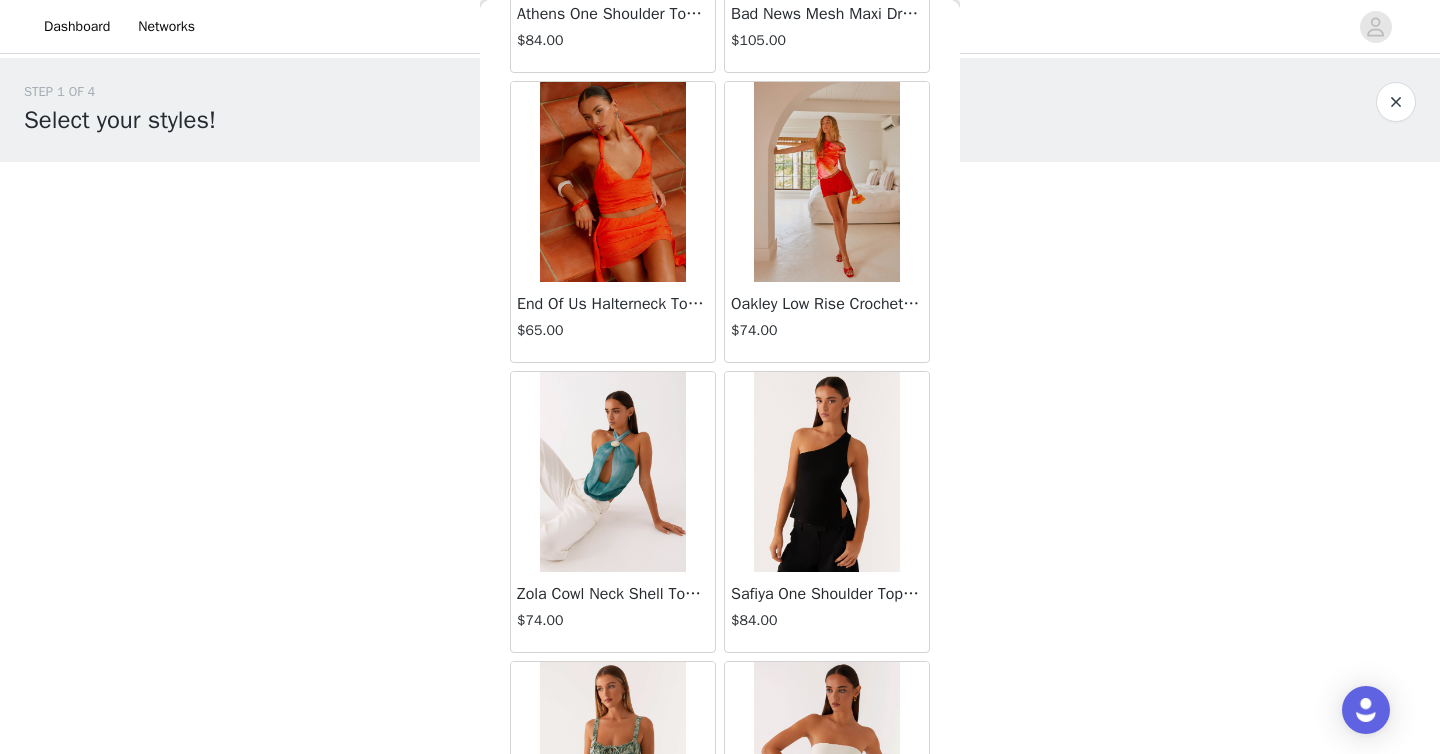 scroll, scrollTop: 40006, scrollLeft: 0, axis: vertical 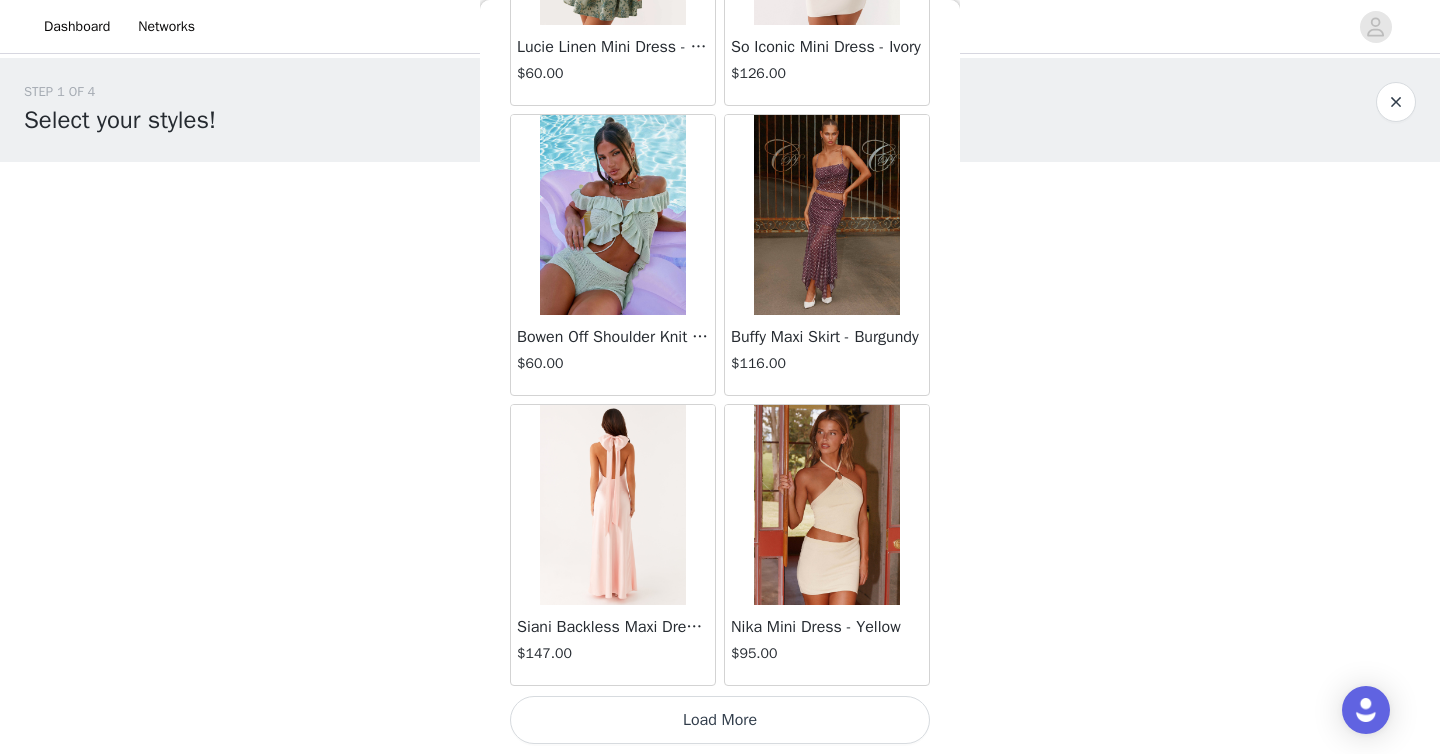 click on "Load More" at bounding box center (720, 720) 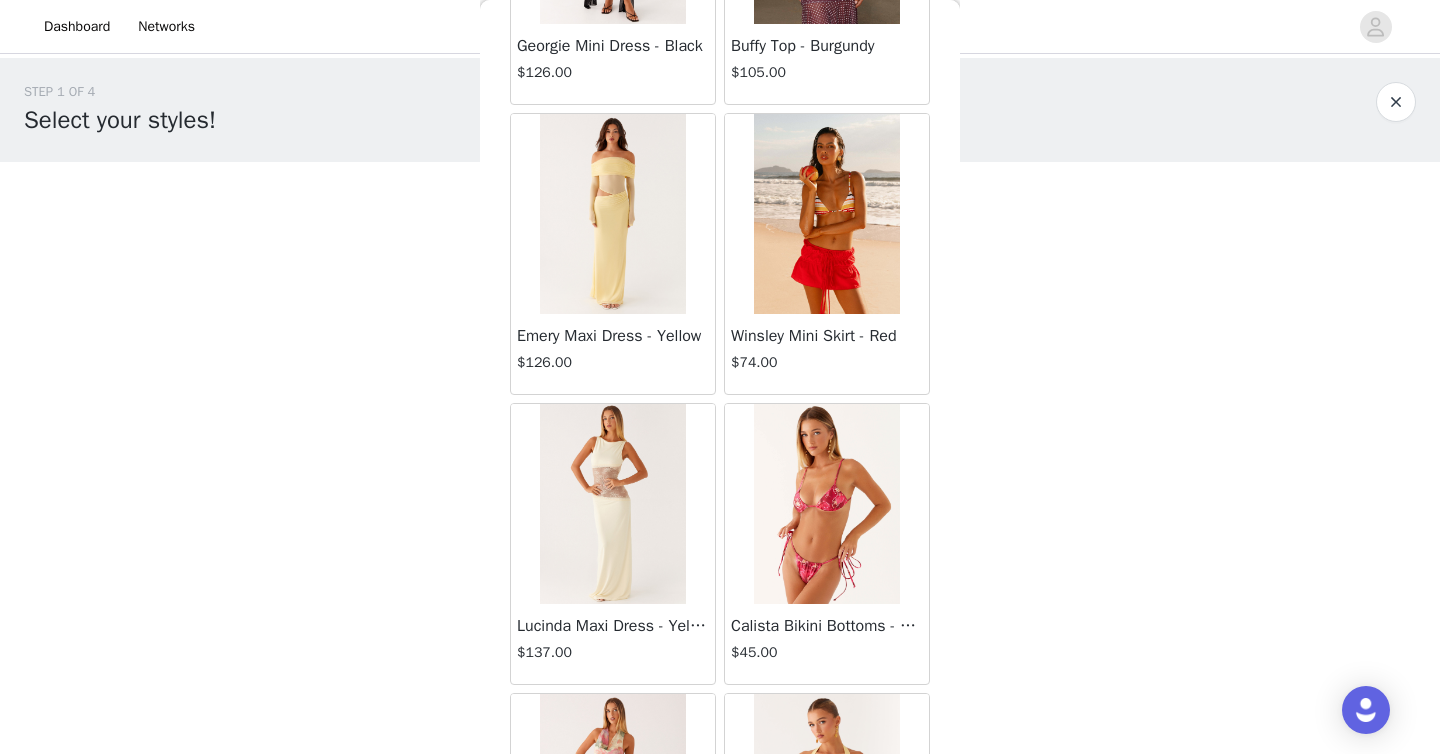 scroll, scrollTop: 42906, scrollLeft: 0, axis: vertical 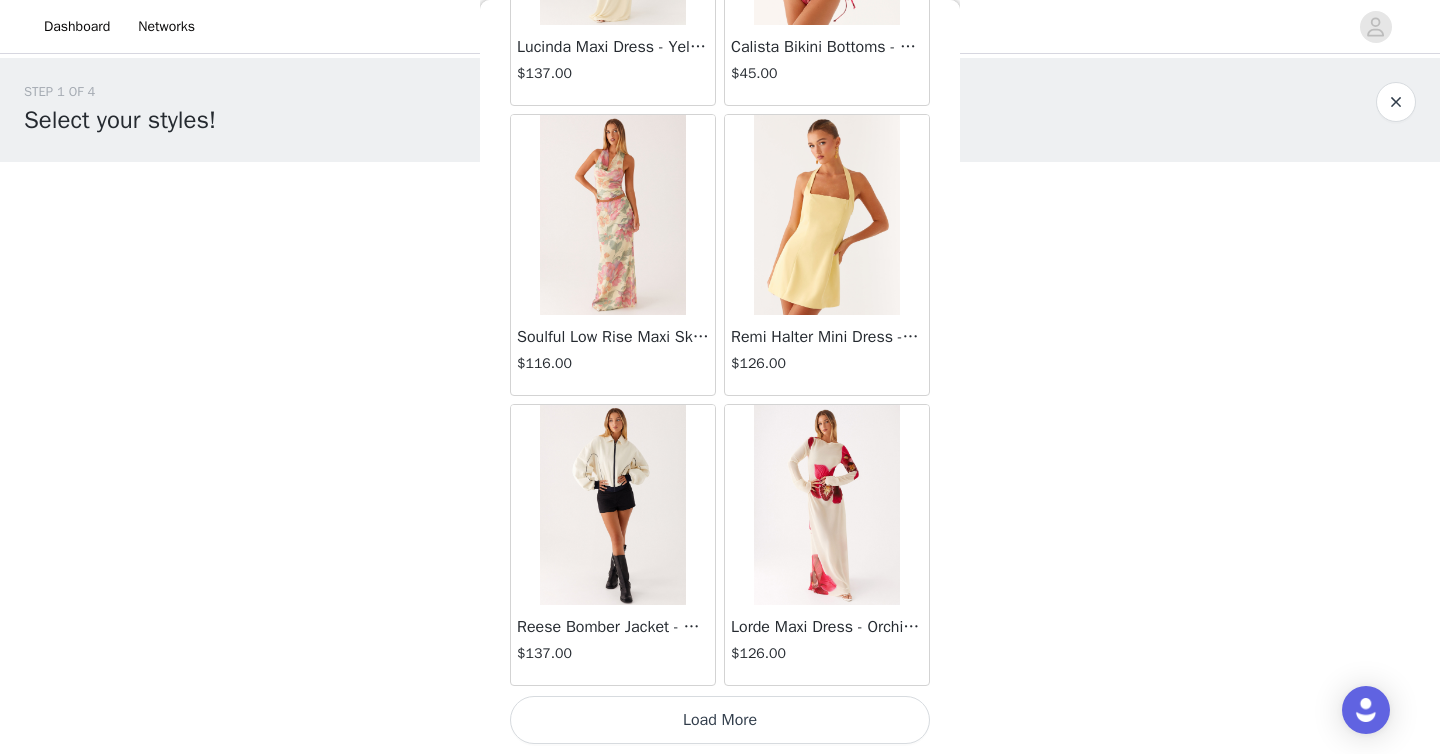 click on "Load More" at bounding box center [720, 720] 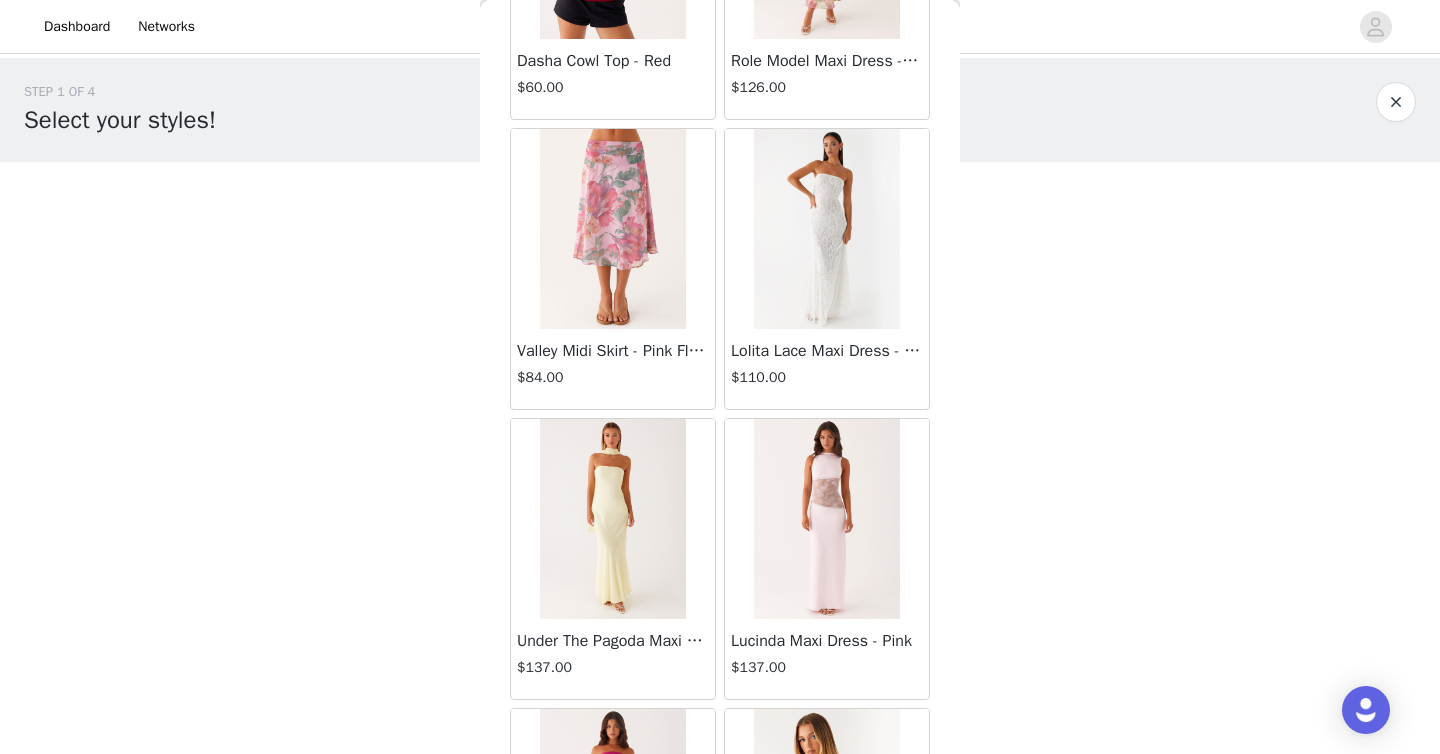scroll, scrollTop: 45806, scrollLeft: 0, axis: vertical 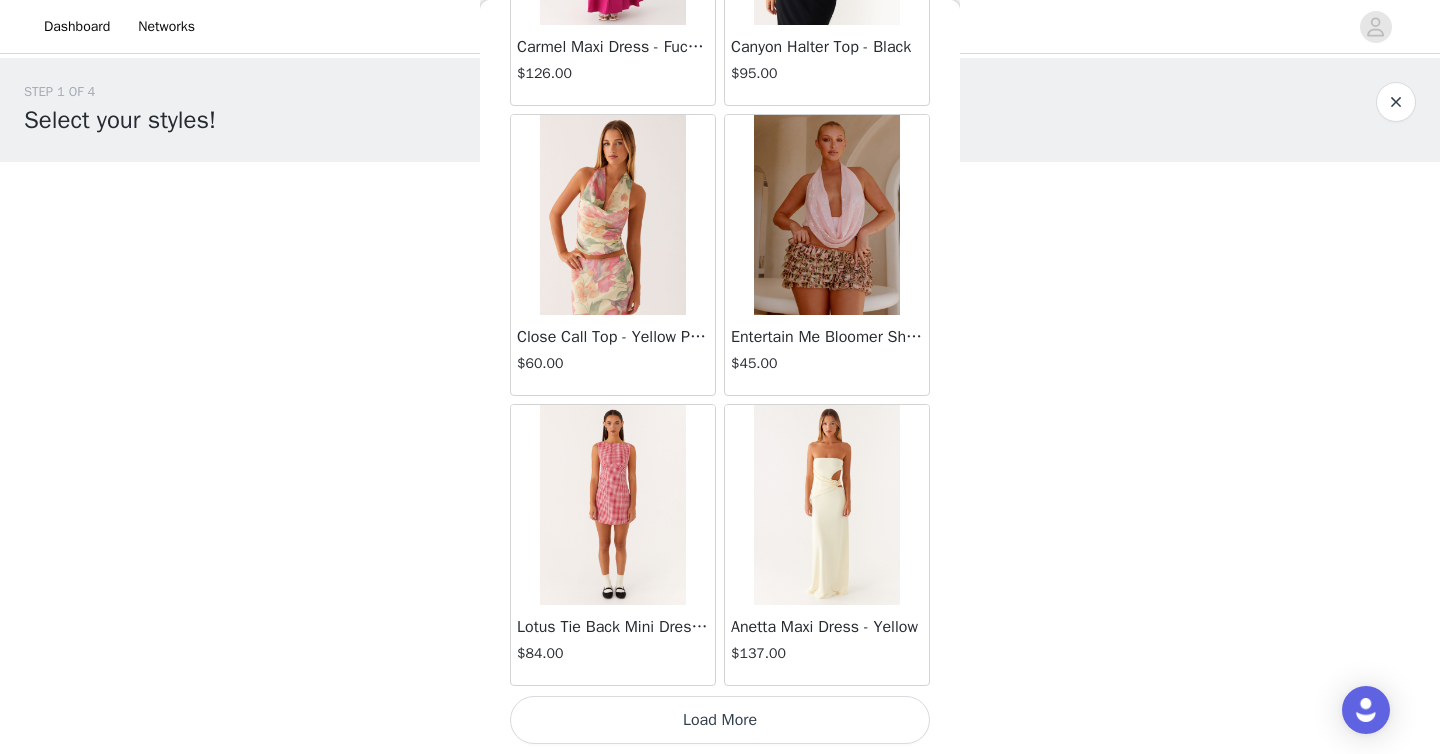 click on "Load More" at bounding box center [720, 720] 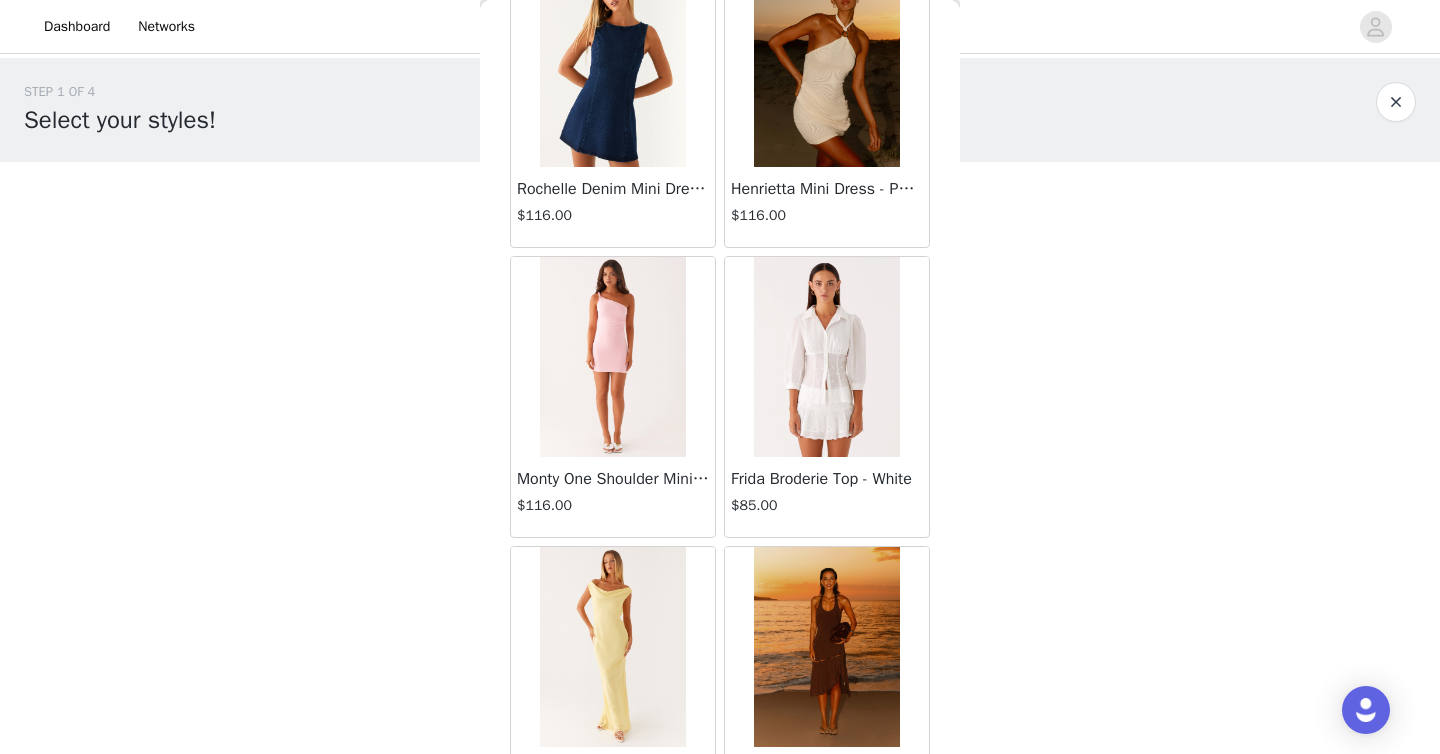 scroll, scrollTop: 48706, scrollLeft: 0, axis: vertical 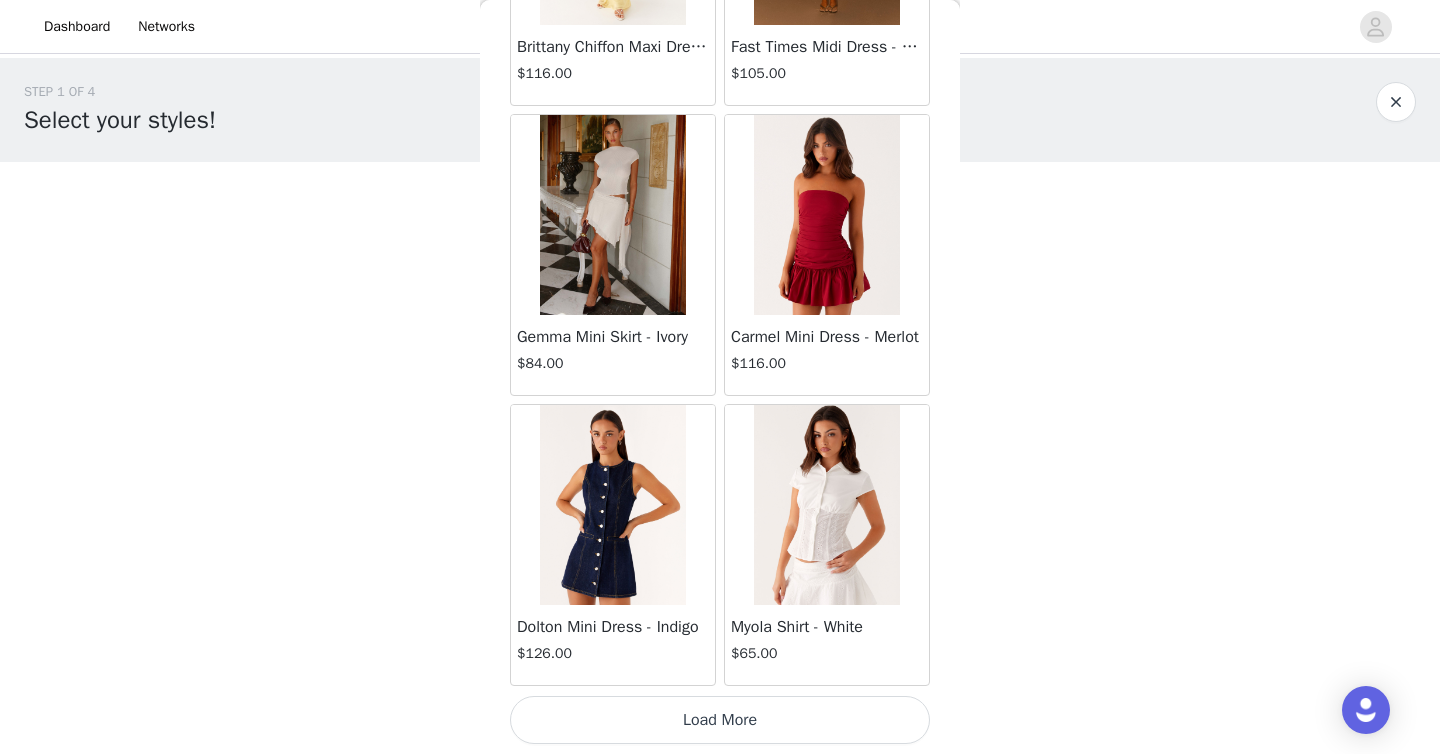 click on "Load More" at bounding box center (720, 720) 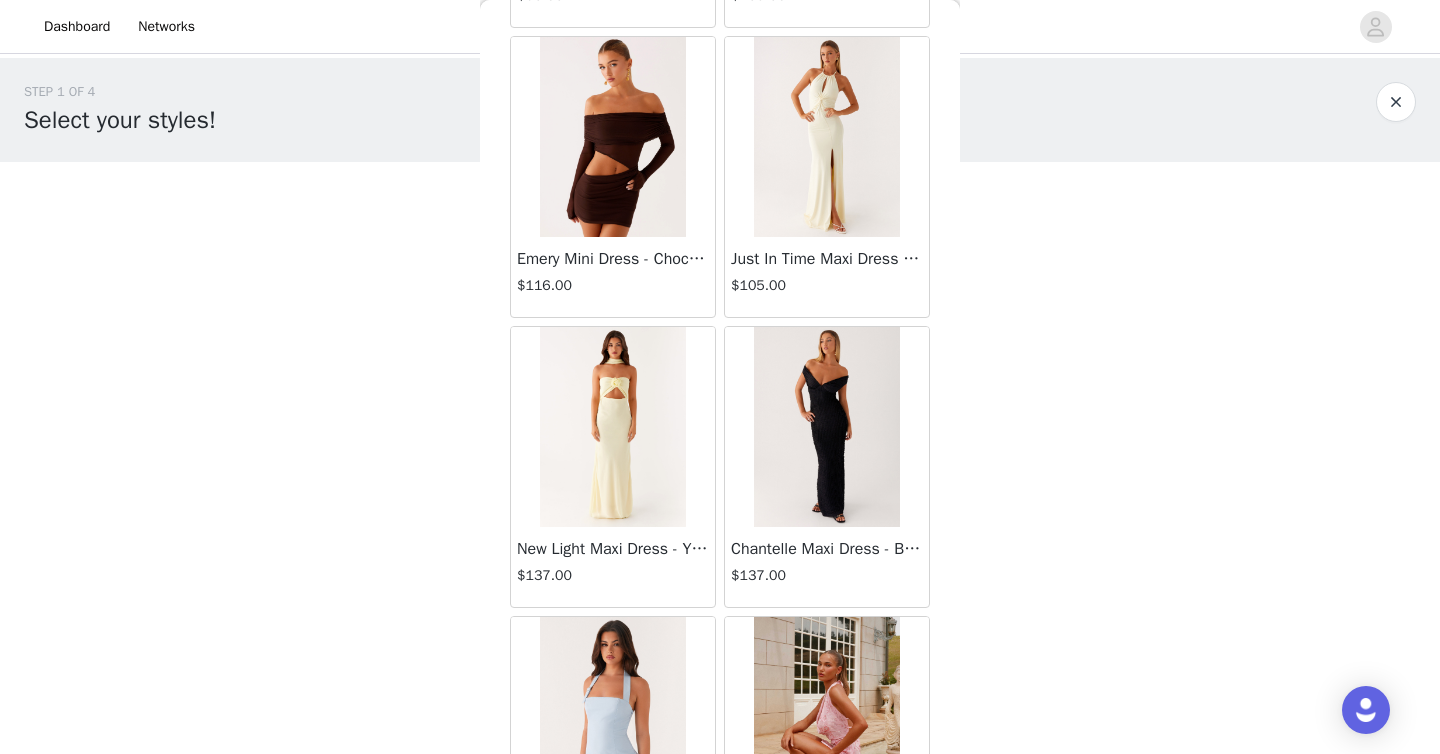 scroll, scrollTop: 51606, scrollLeft: 0, axis: vertical 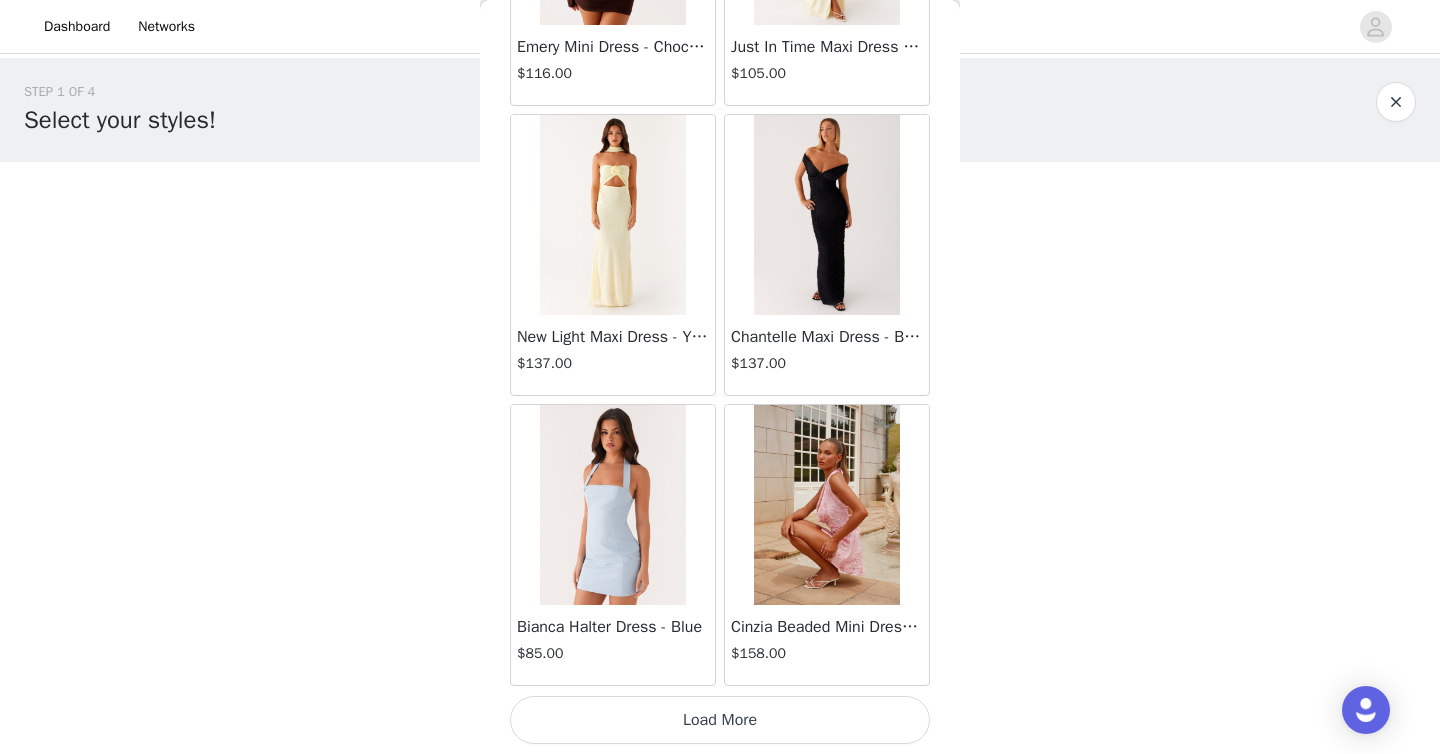 click on "Load More" at bounding box center [720, 720] 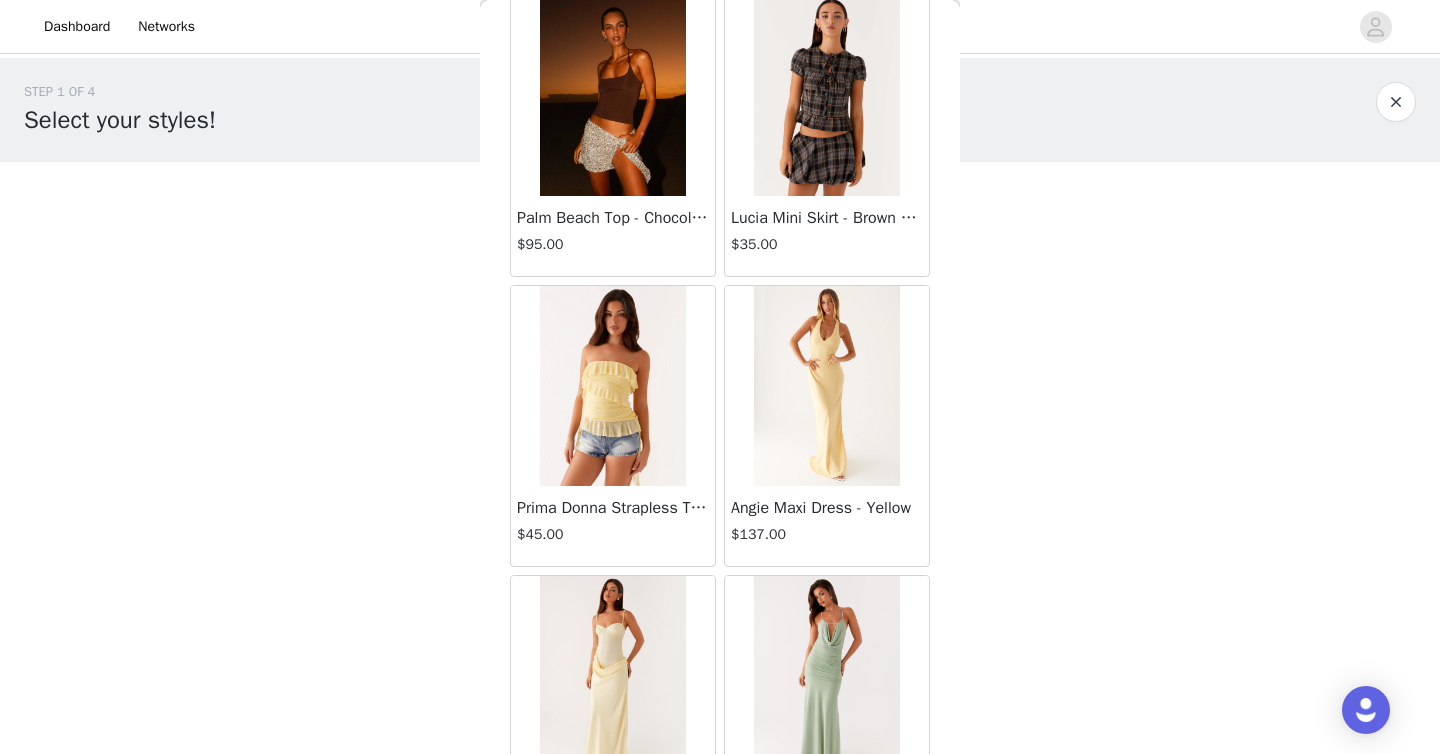 scroll, scrollTop: 54506, scrollLeft: 0, axis: vertical 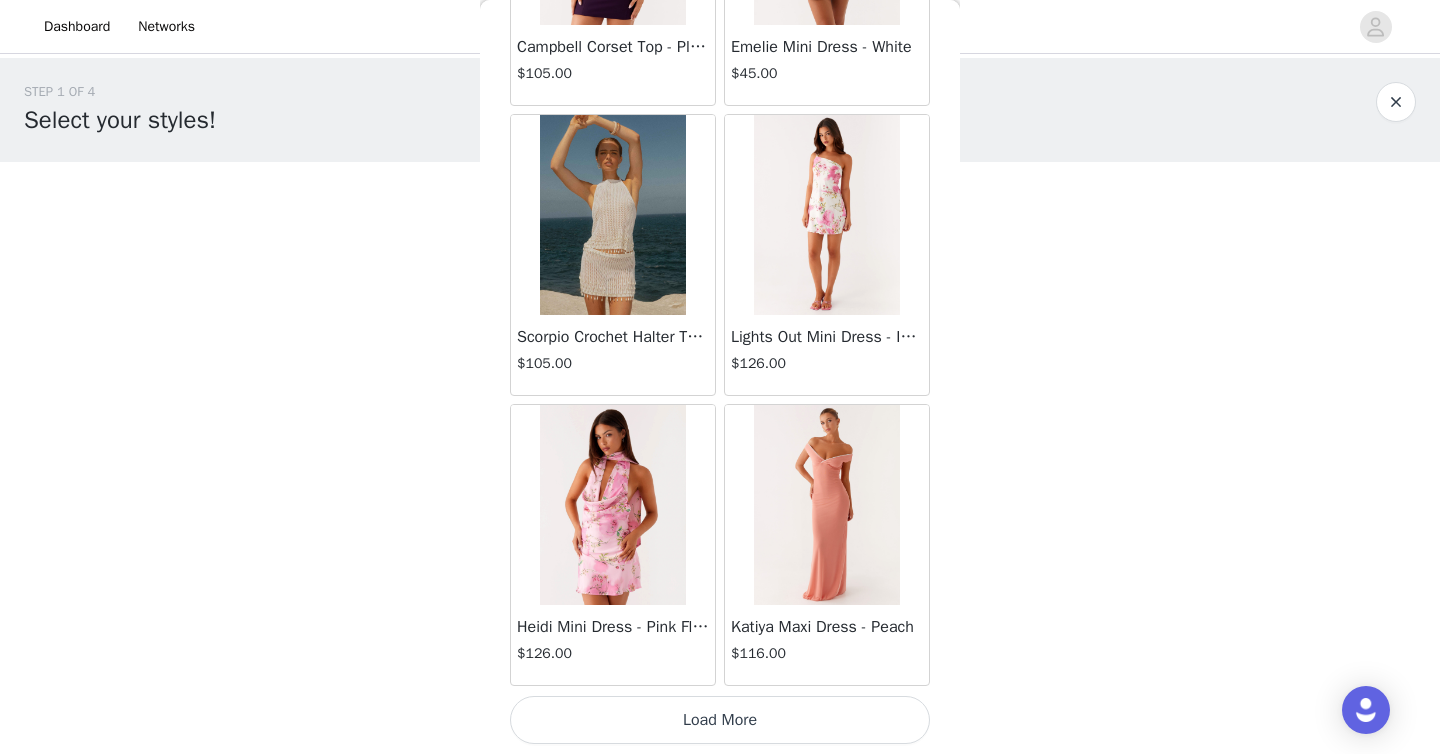 click on "Load More" at bounding box center (720, 720) 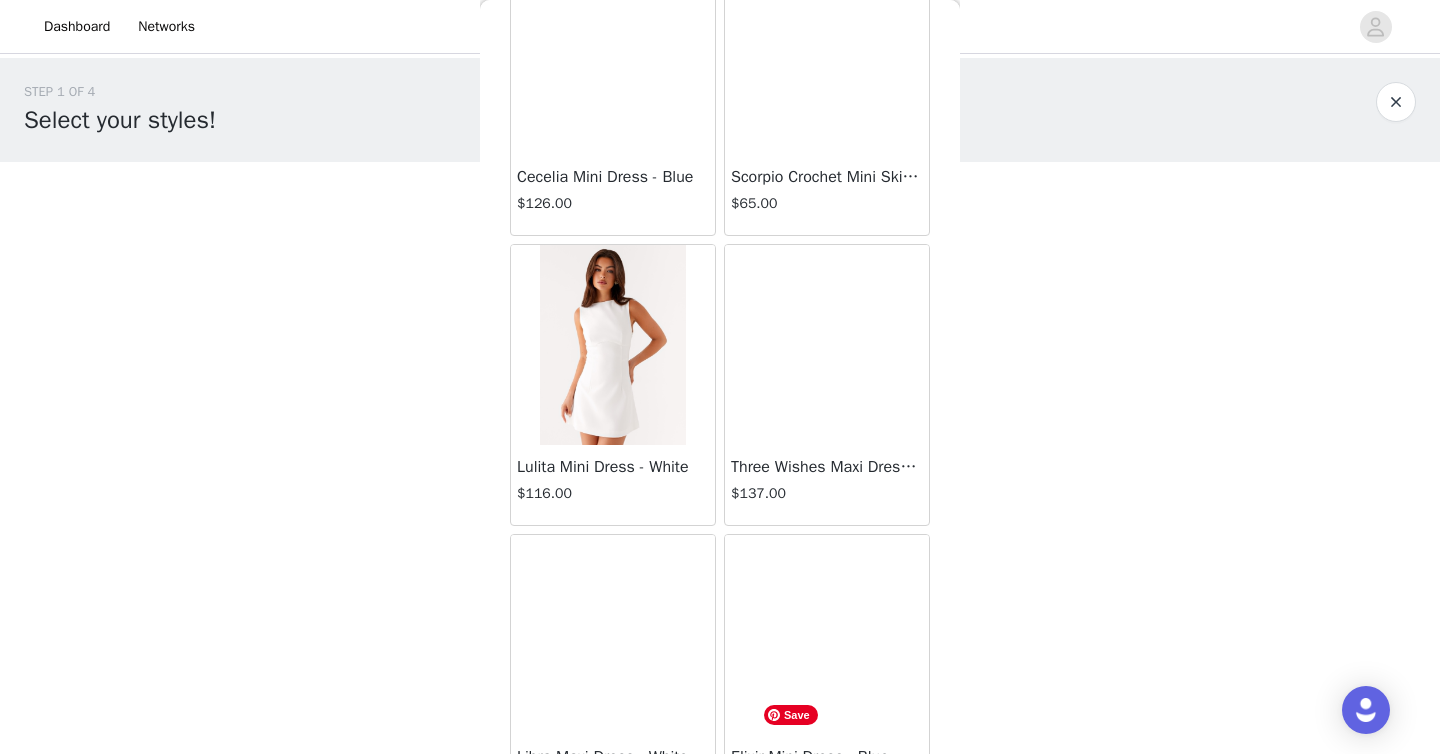 scroll, scrollTop: 57406, scrollLeft: 0, axis: vertical 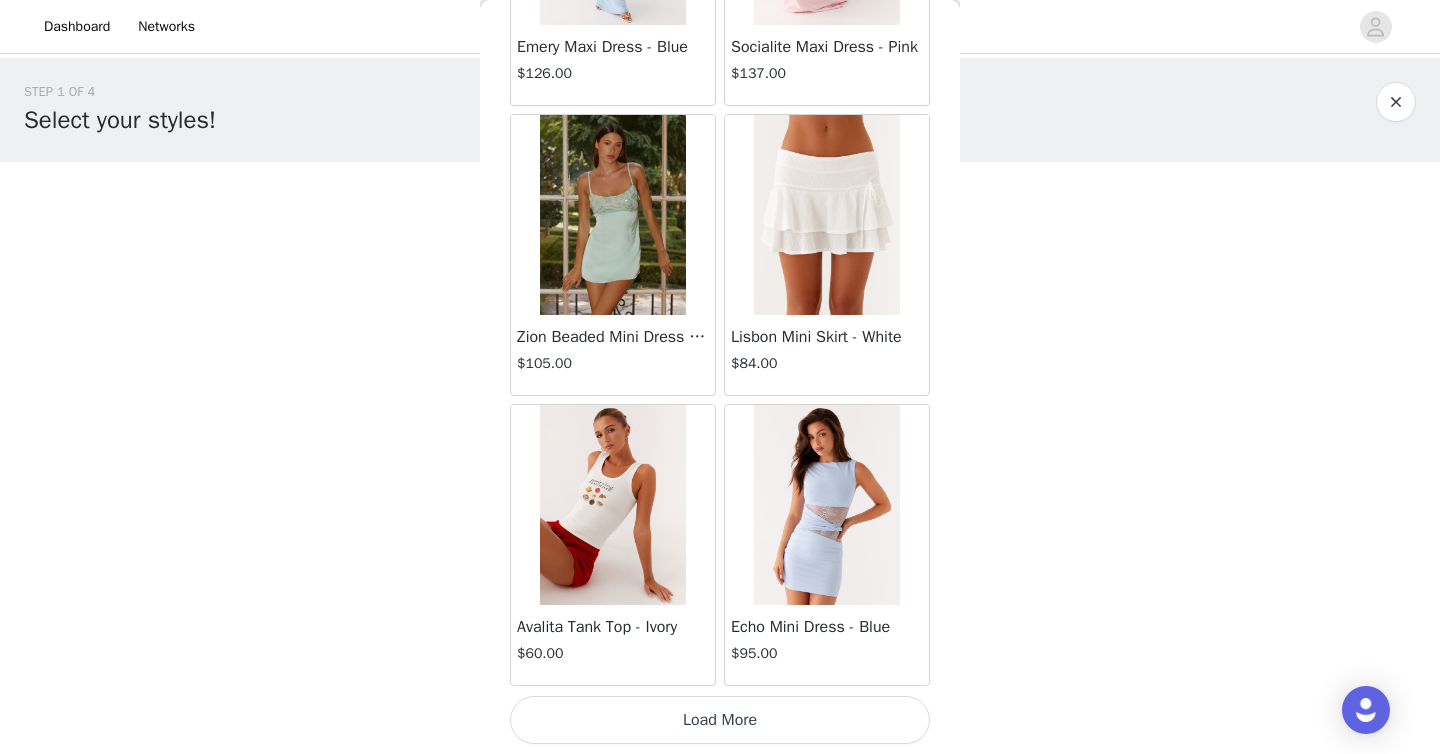 click on "Load More" at bounding box center [720, 720] 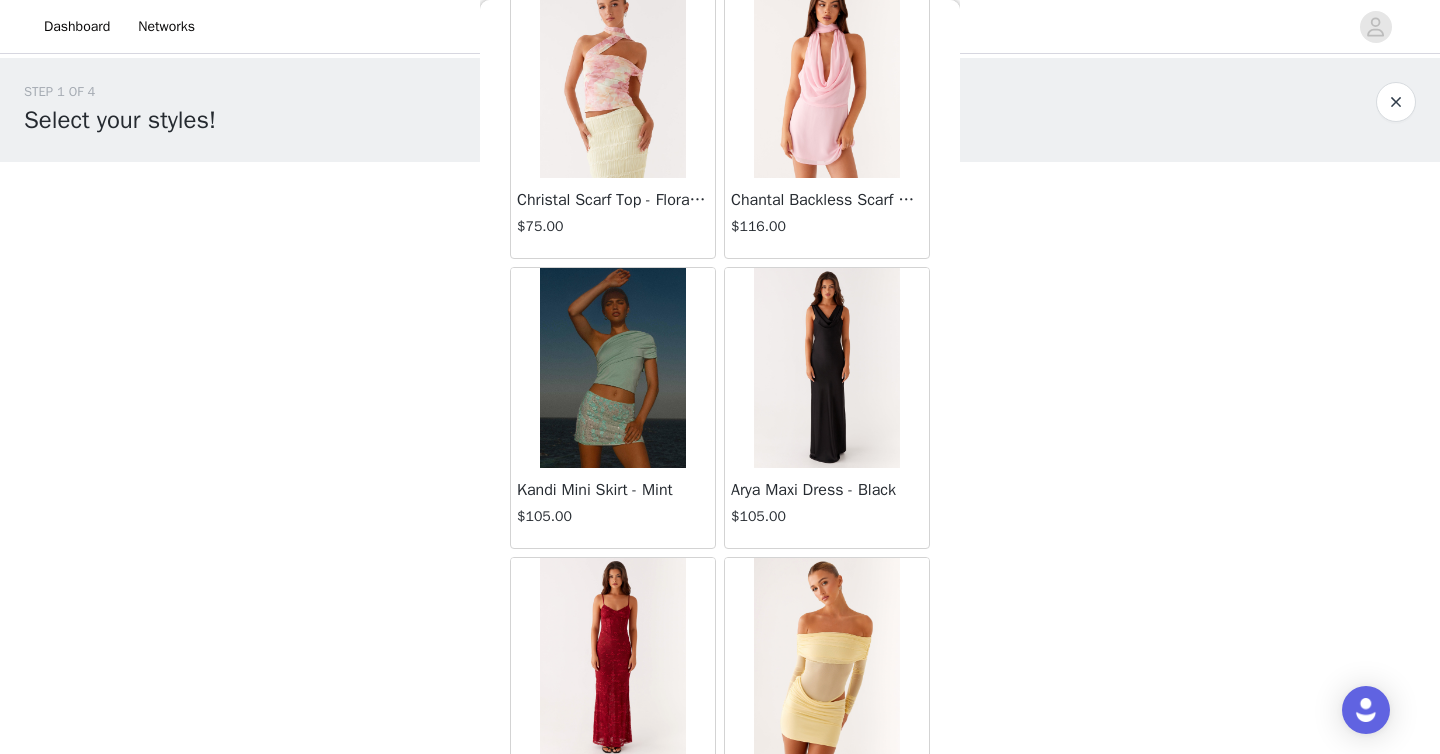 scroll, scrollTop: 60306, scrollLeft: 0, axis: vertical 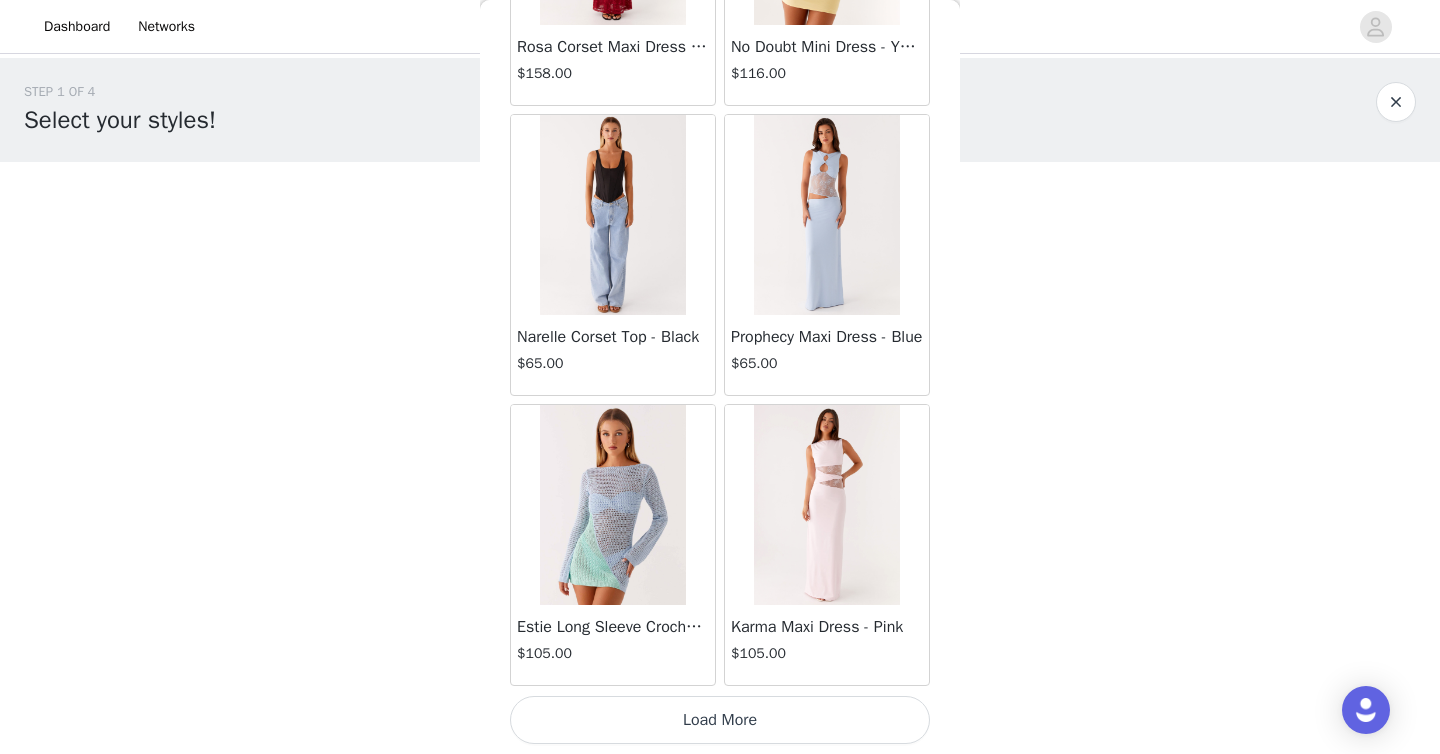 click on "Load More" at bounding box center [720, 720] 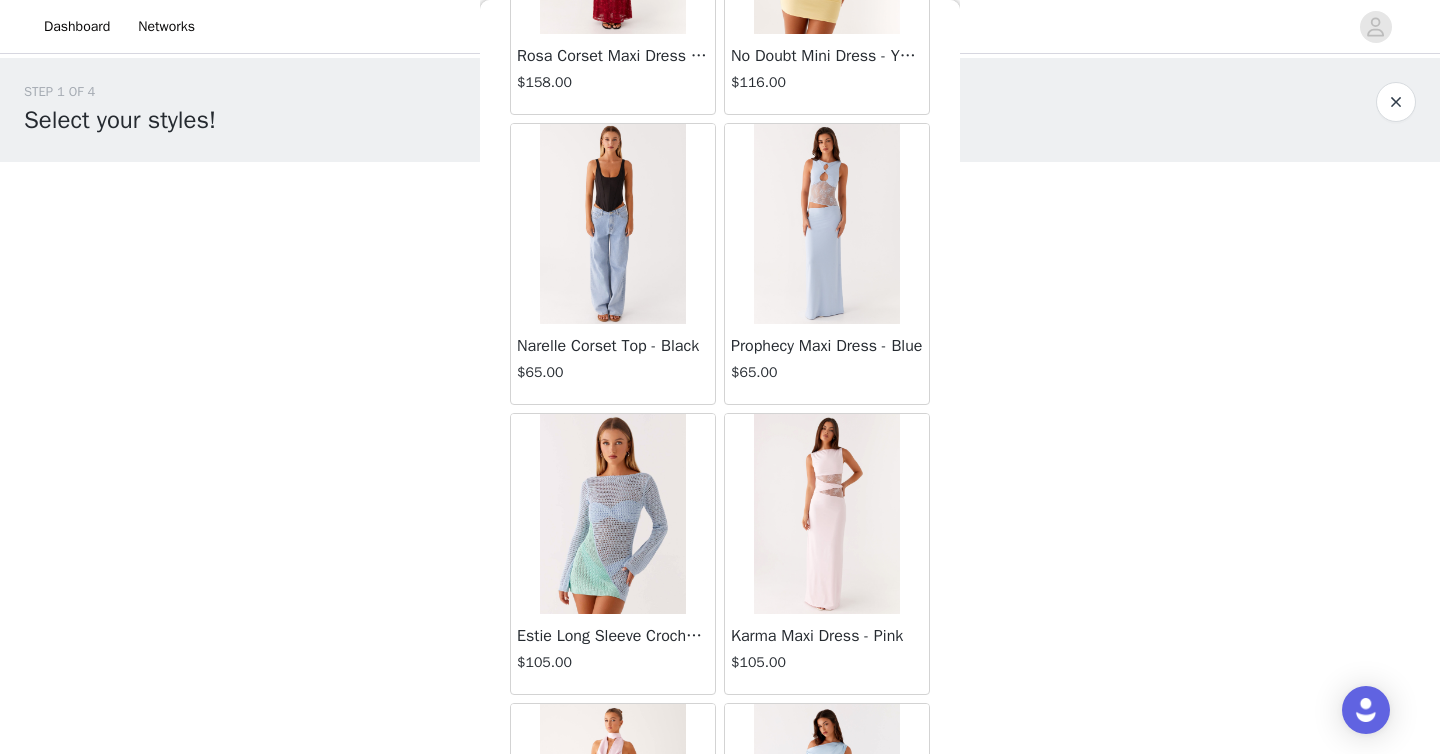 scroll, scrollTop: 63206, scrollLeft: 0, axis: vertical 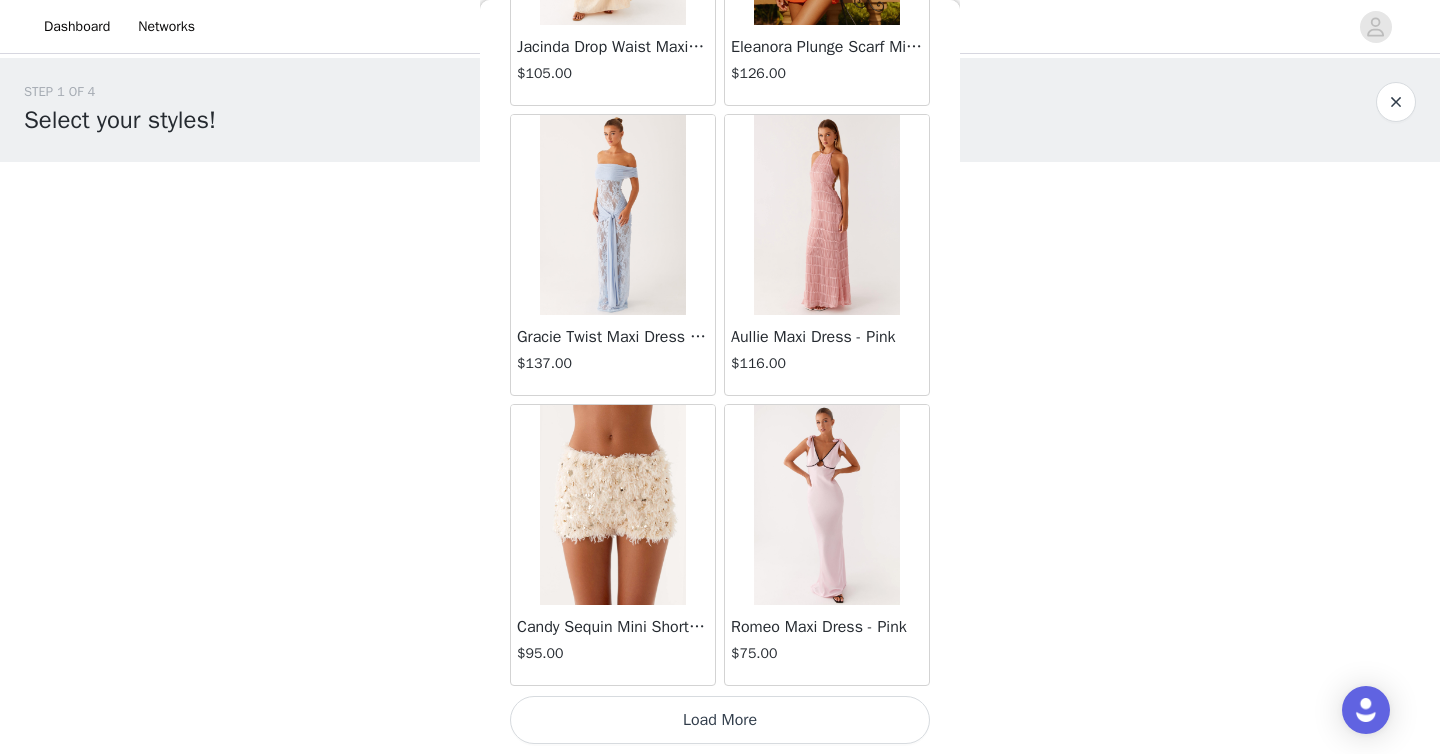 click on "Load More" at bounding box center (720, 720) 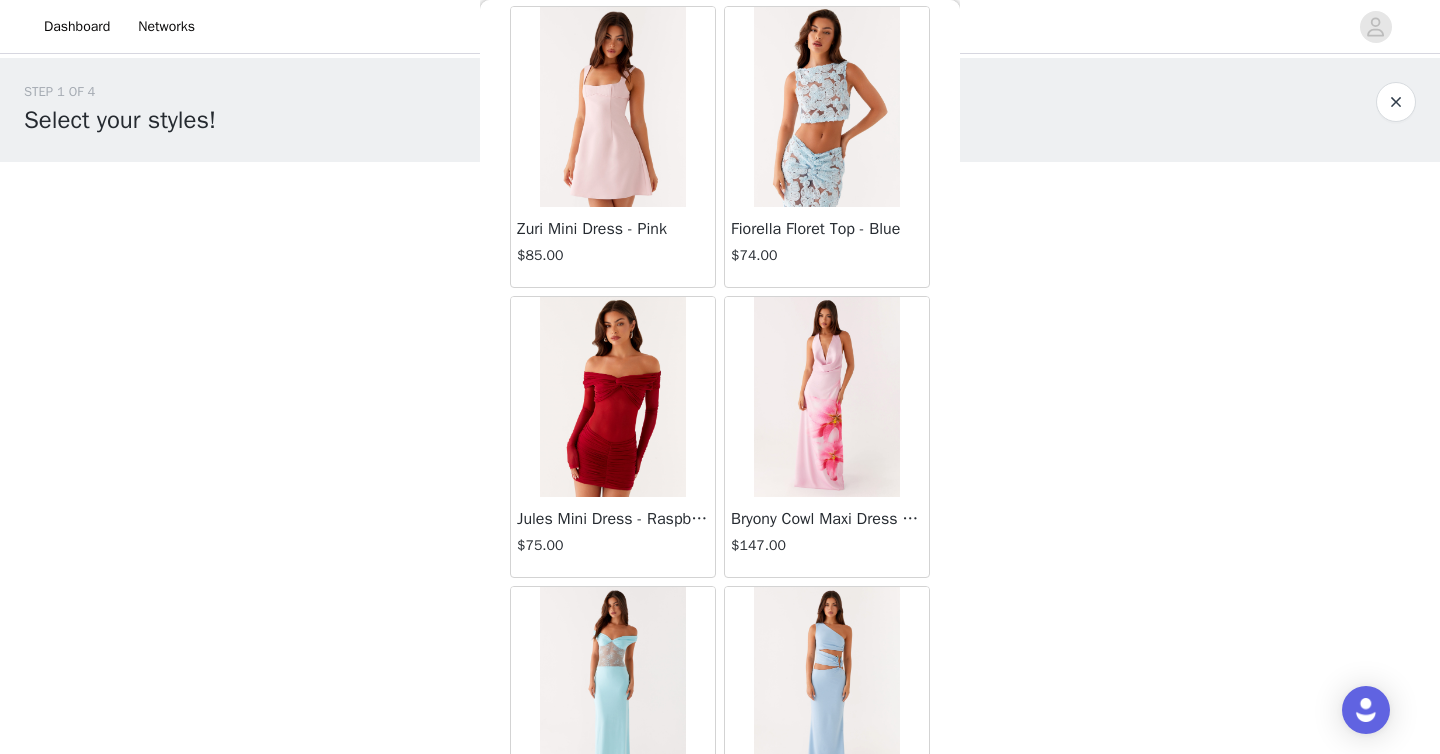 scroll, scrollTop: 66106, scrollLeft: 0, axis: vertical 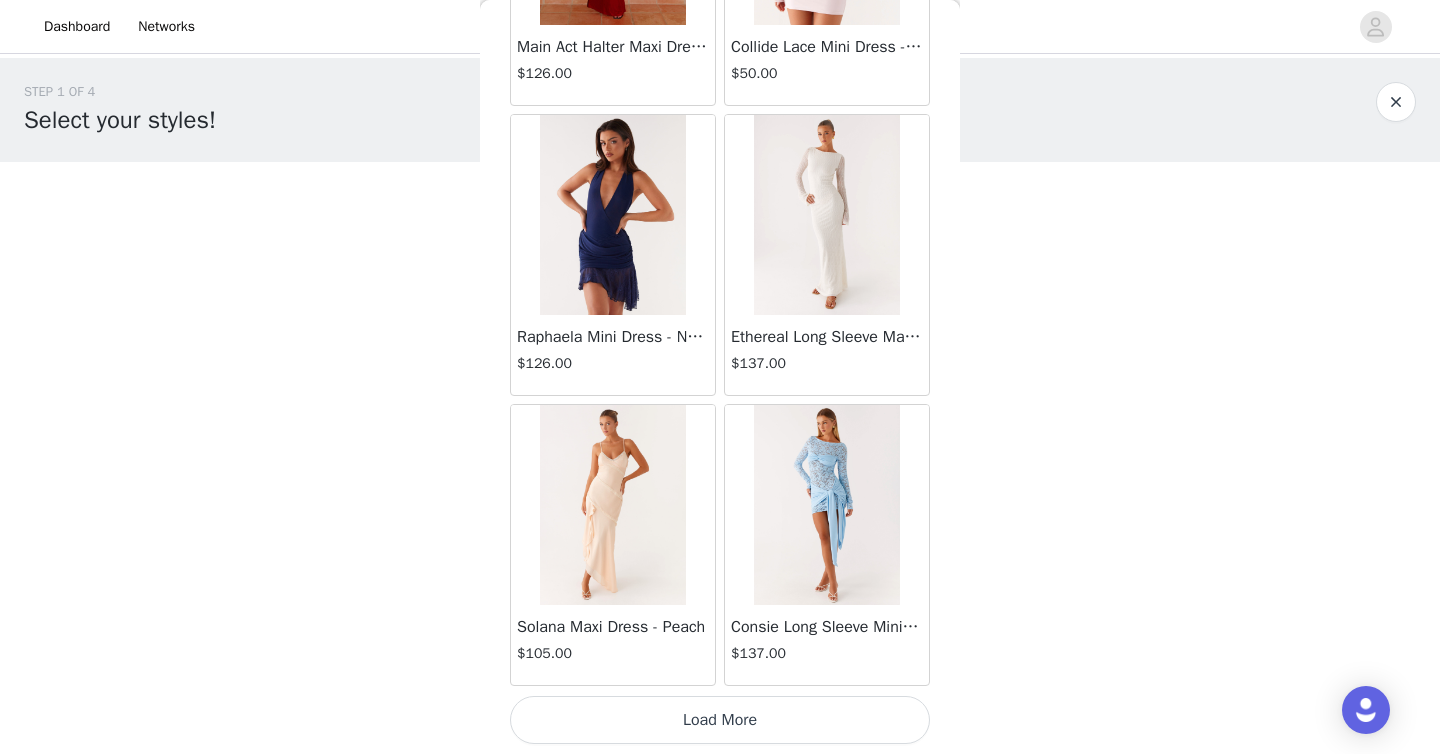 click on "Load More" at bounding box center (720, 720) 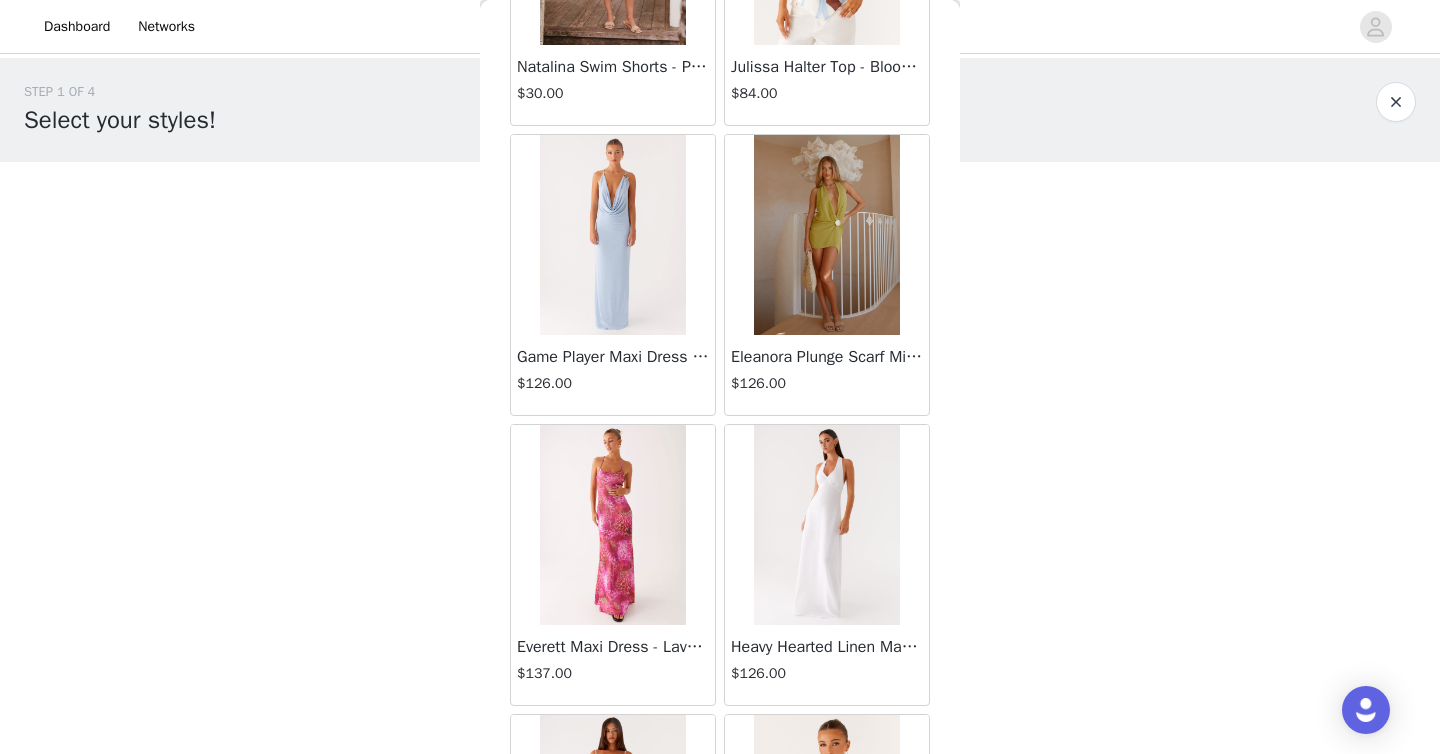 scroll, scrollTop: 69006, scrollLeft: 0, axis: vertical 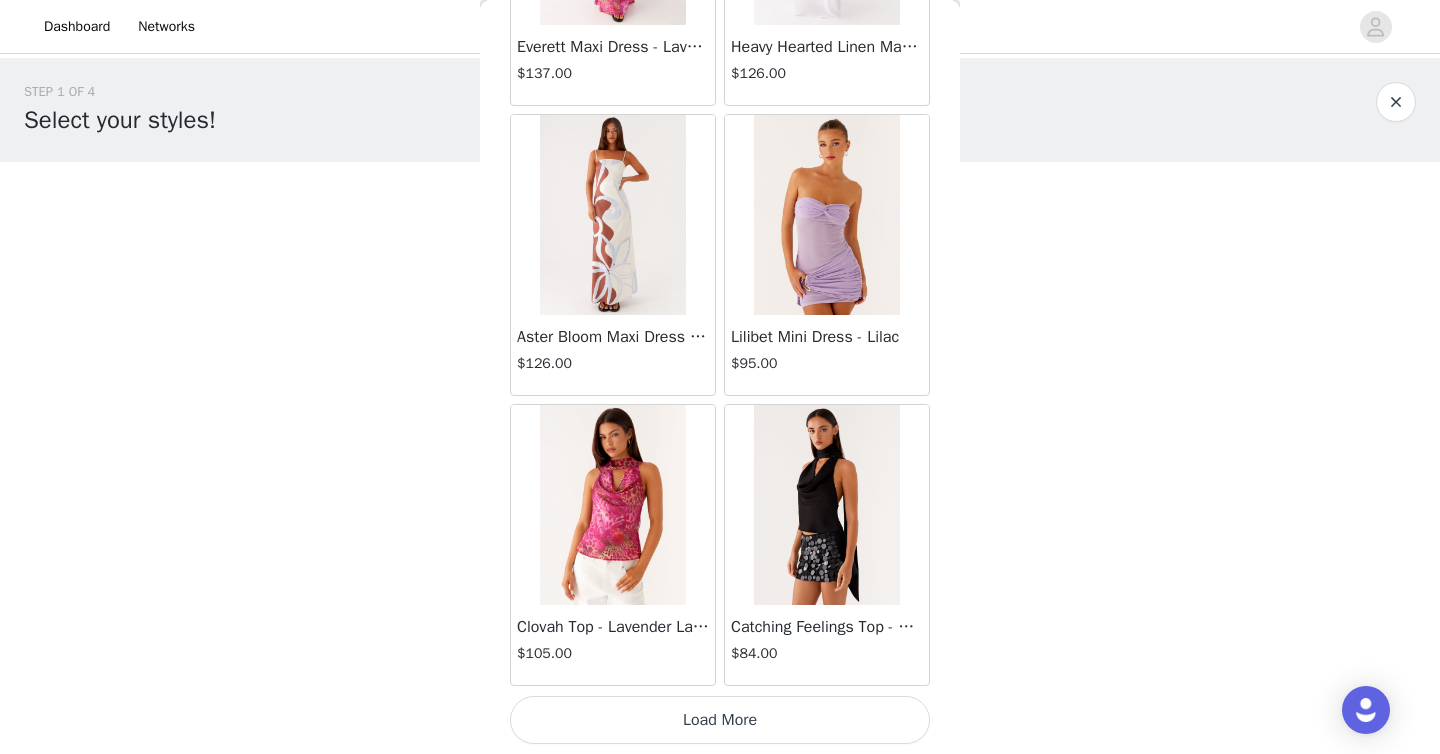 click on "Load More" at bounding box center [720, 720] 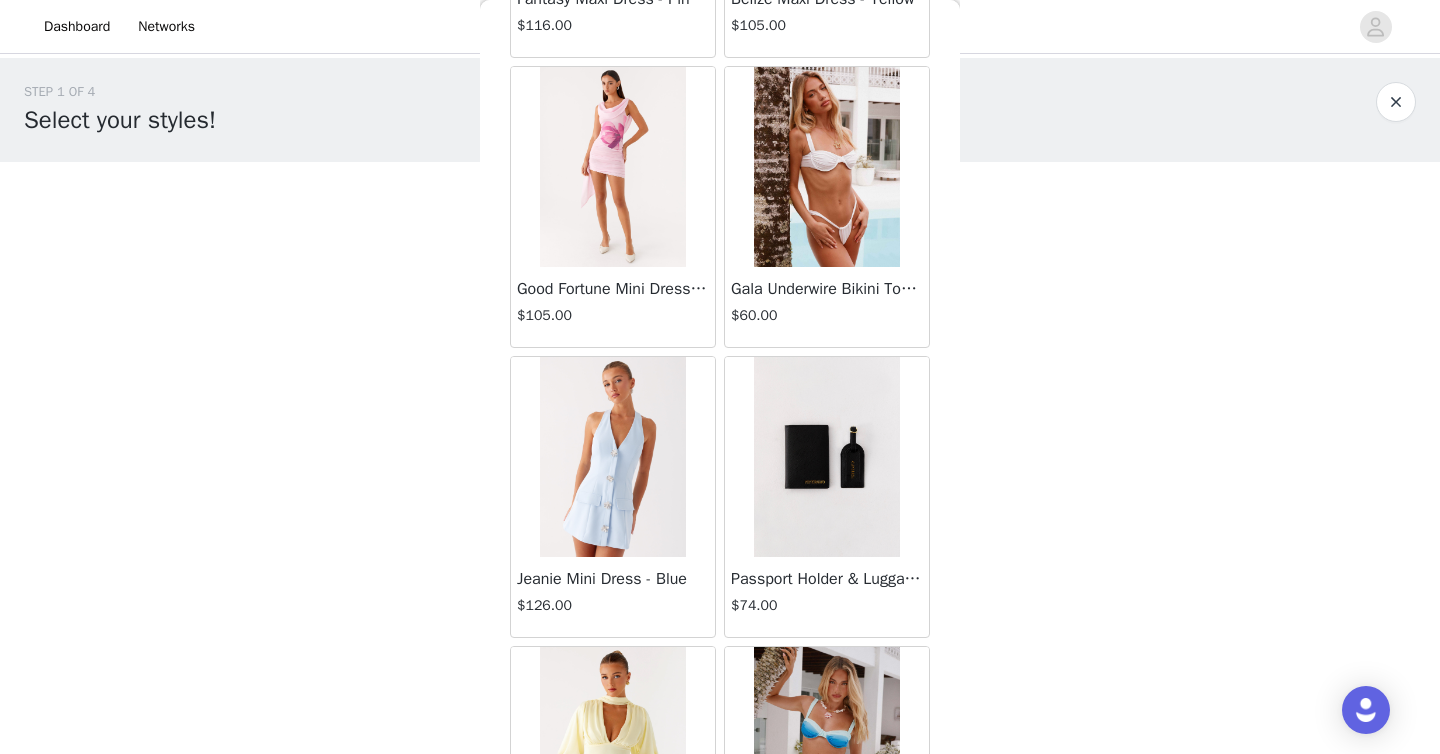 scroll, scrollTop: 71906, scrollLeft: 0, axis: vertical 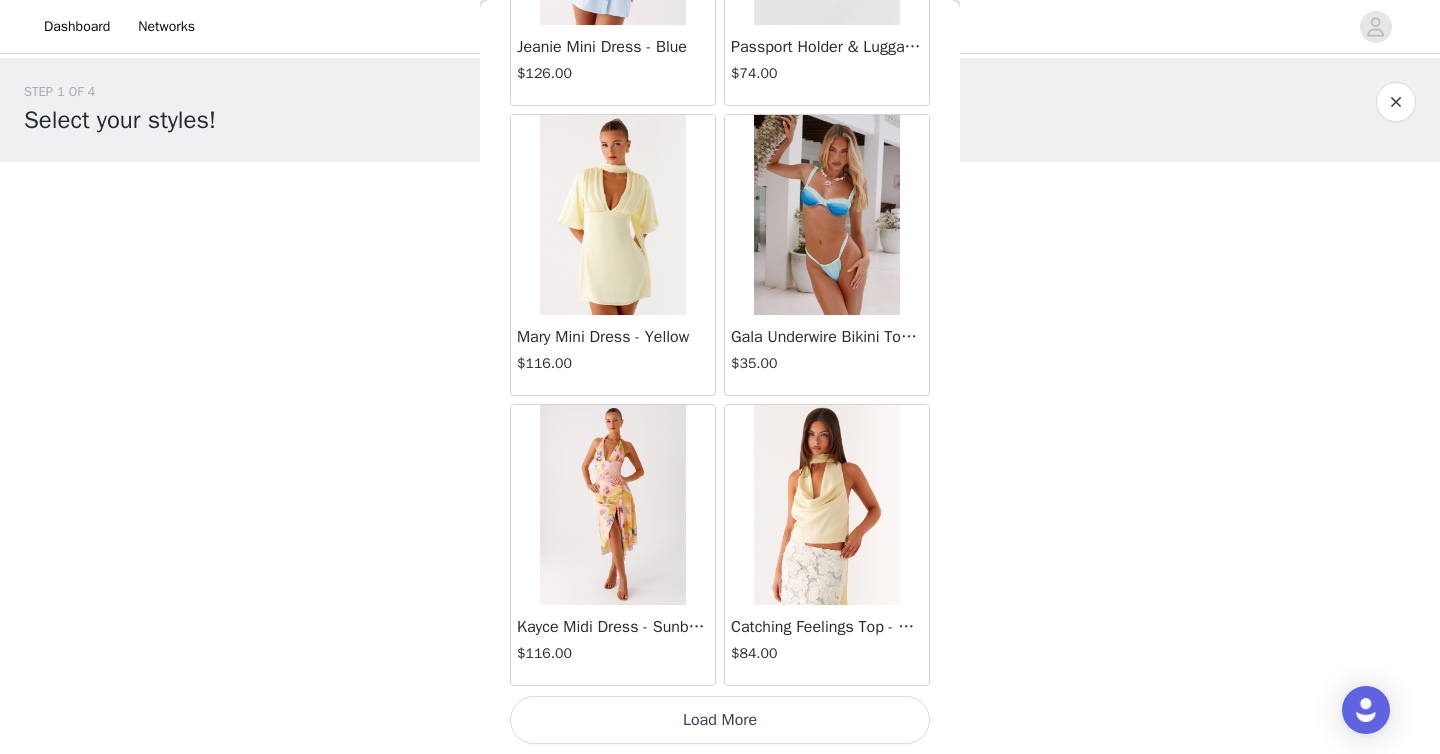click on "Load More" at bounding box center (720, 720) 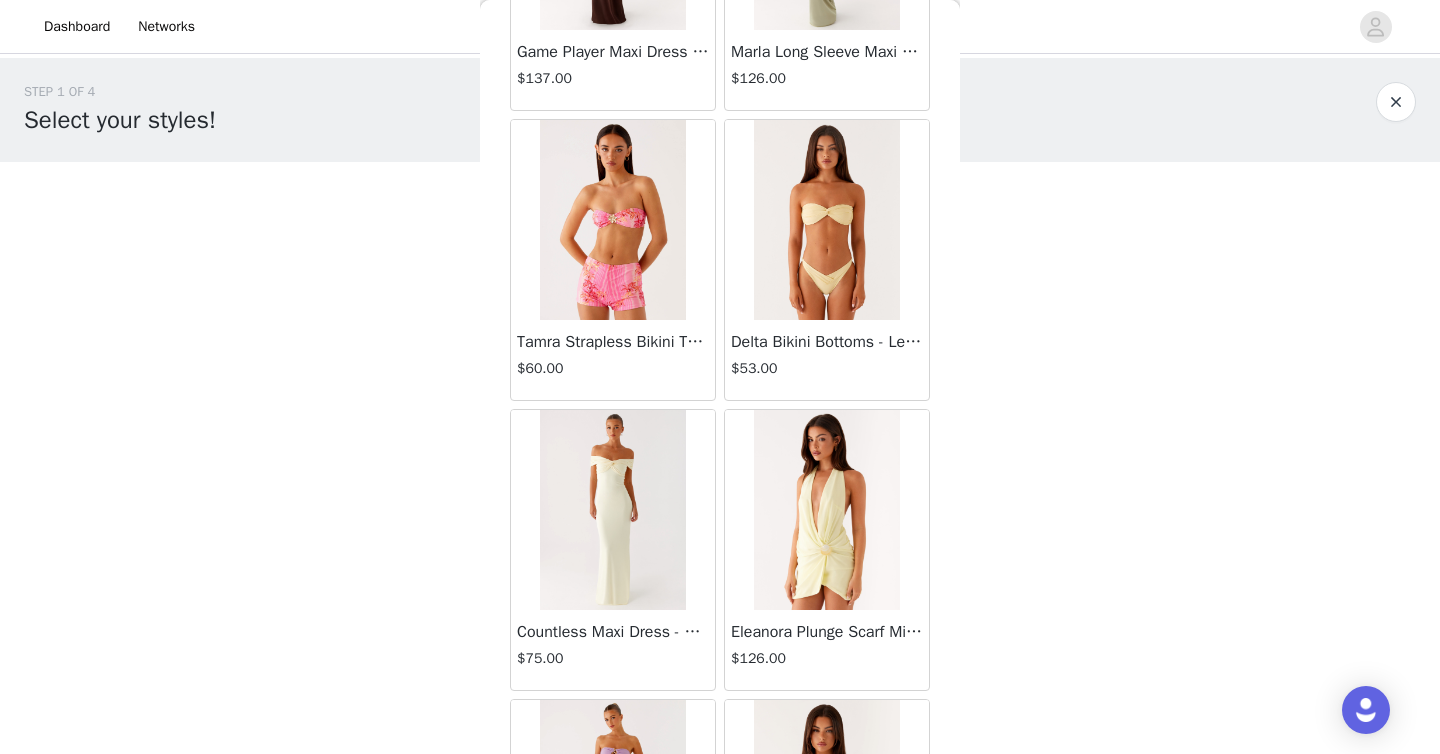 scroll, scrollTop: 74806, scrollLeft: 0, axis: vertical 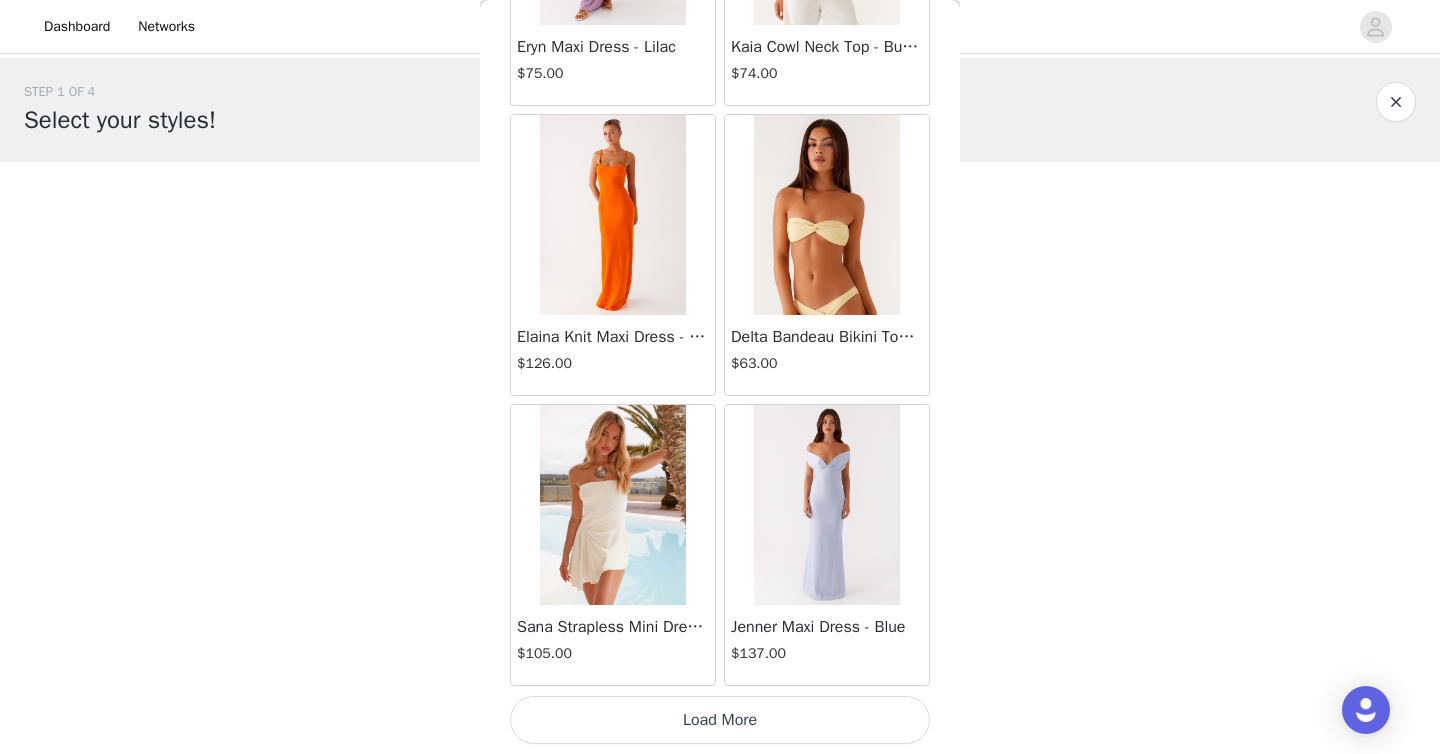 click on "Load More" at bounding box center [720, 720] 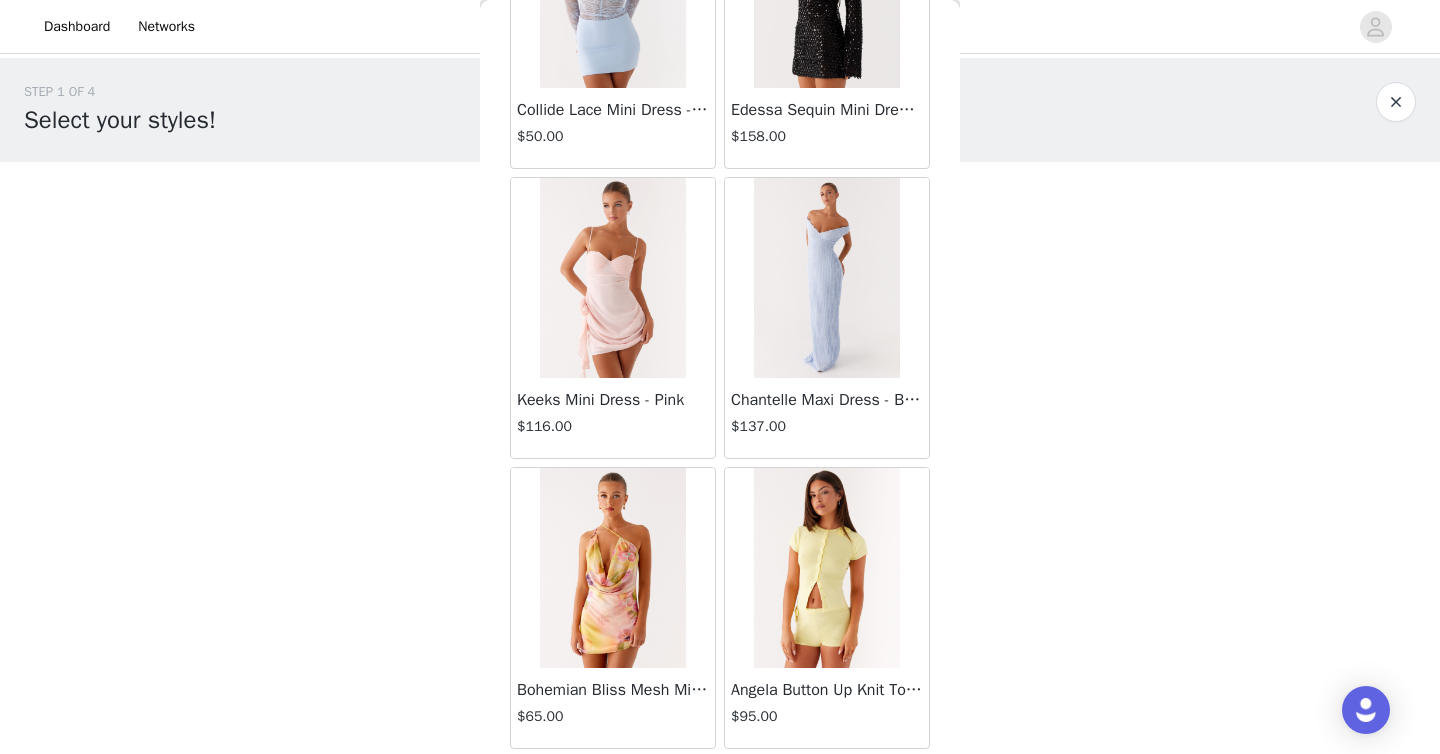 scroll, scrollTop: 77706, scrollLeft: 0, axis: vertical 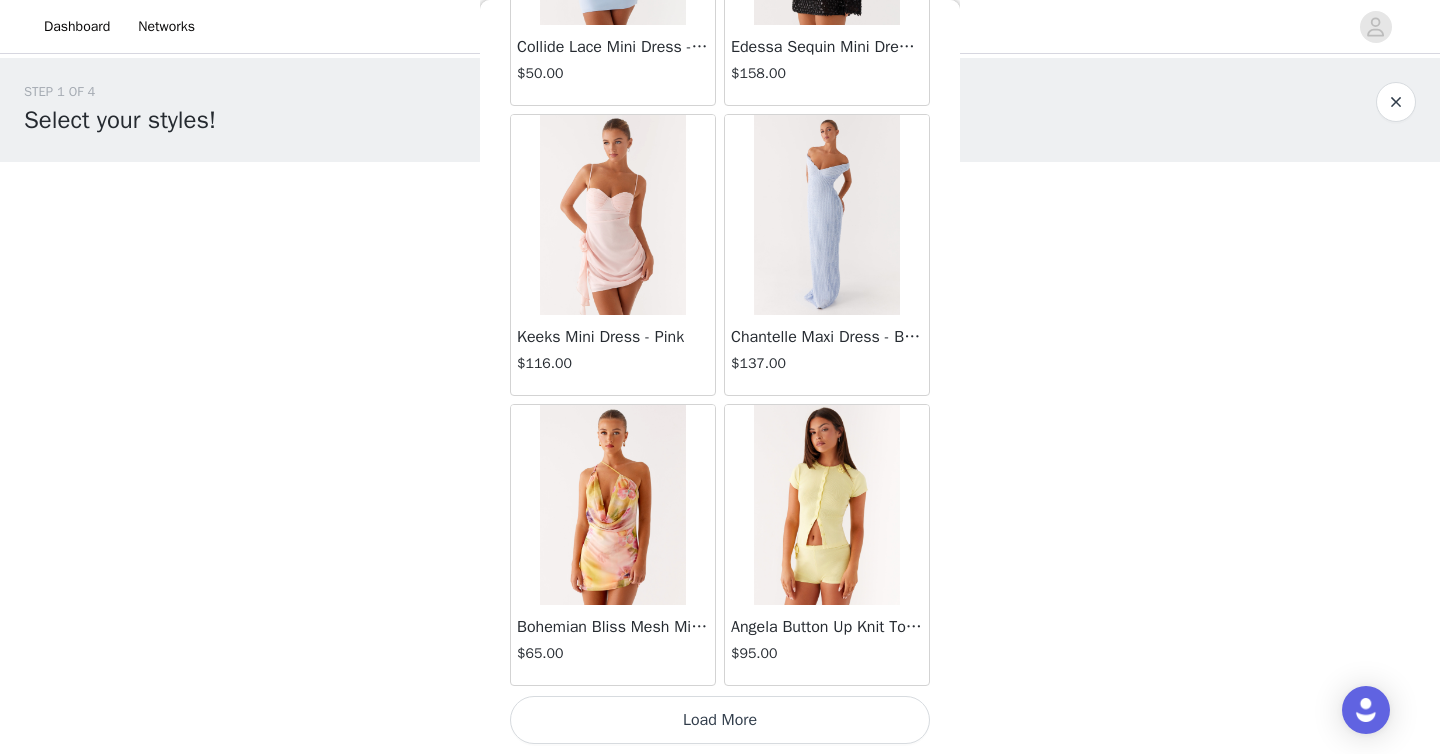 click on "Load More" at bounding box center (720, 720) 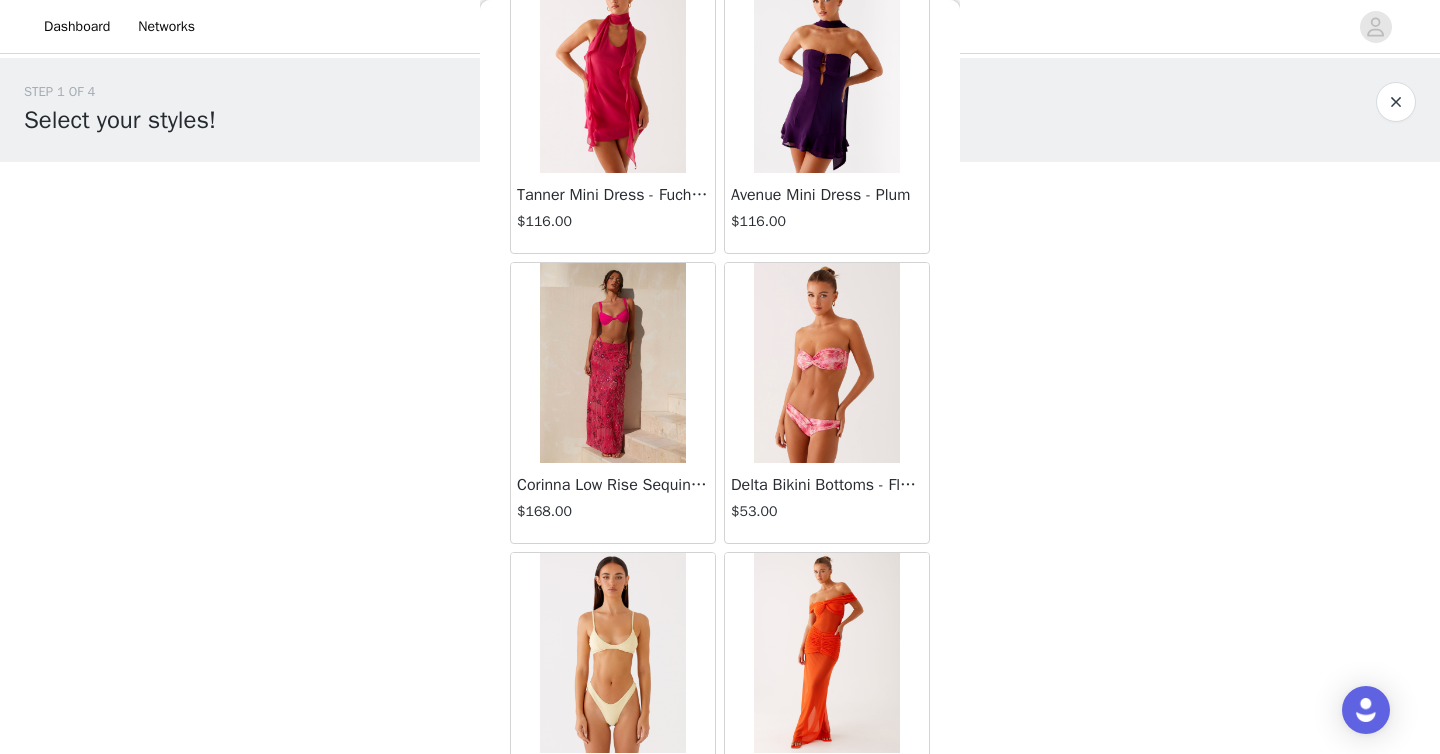 scroll, scrollTop: 80606, scrollLeft: 0, axis: vertical 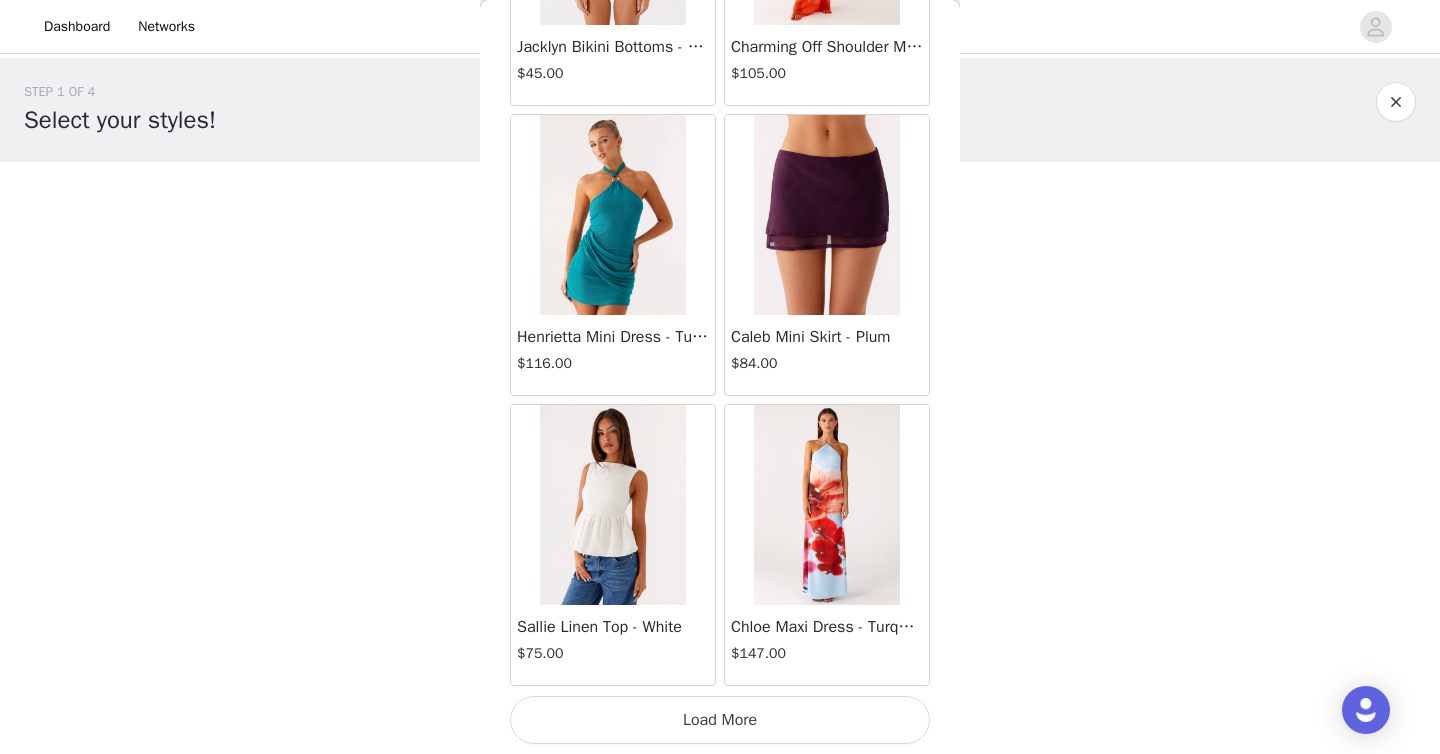 click on "Load More" at bounding box center (720, 720) 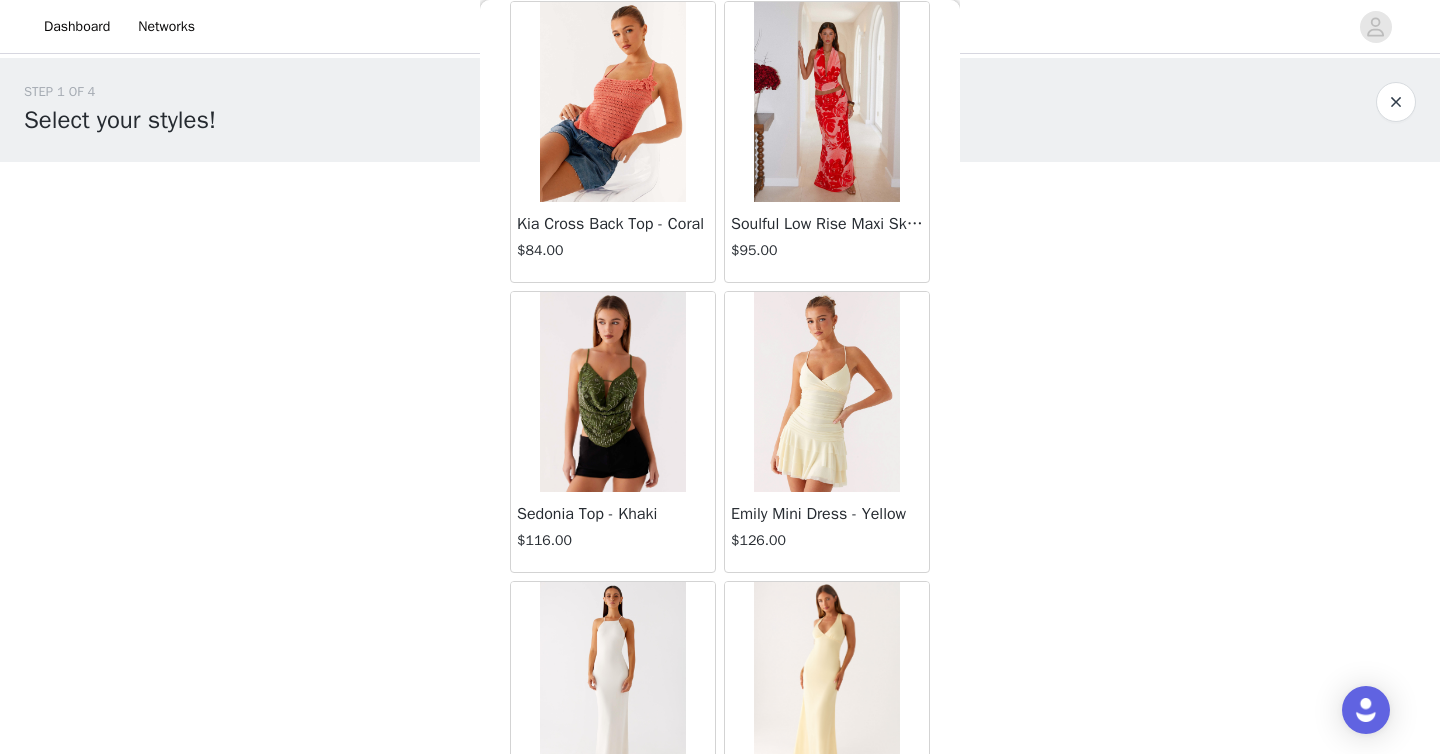scroll, scrollTop: 83506, scrollLeft: 0, axis: vertical 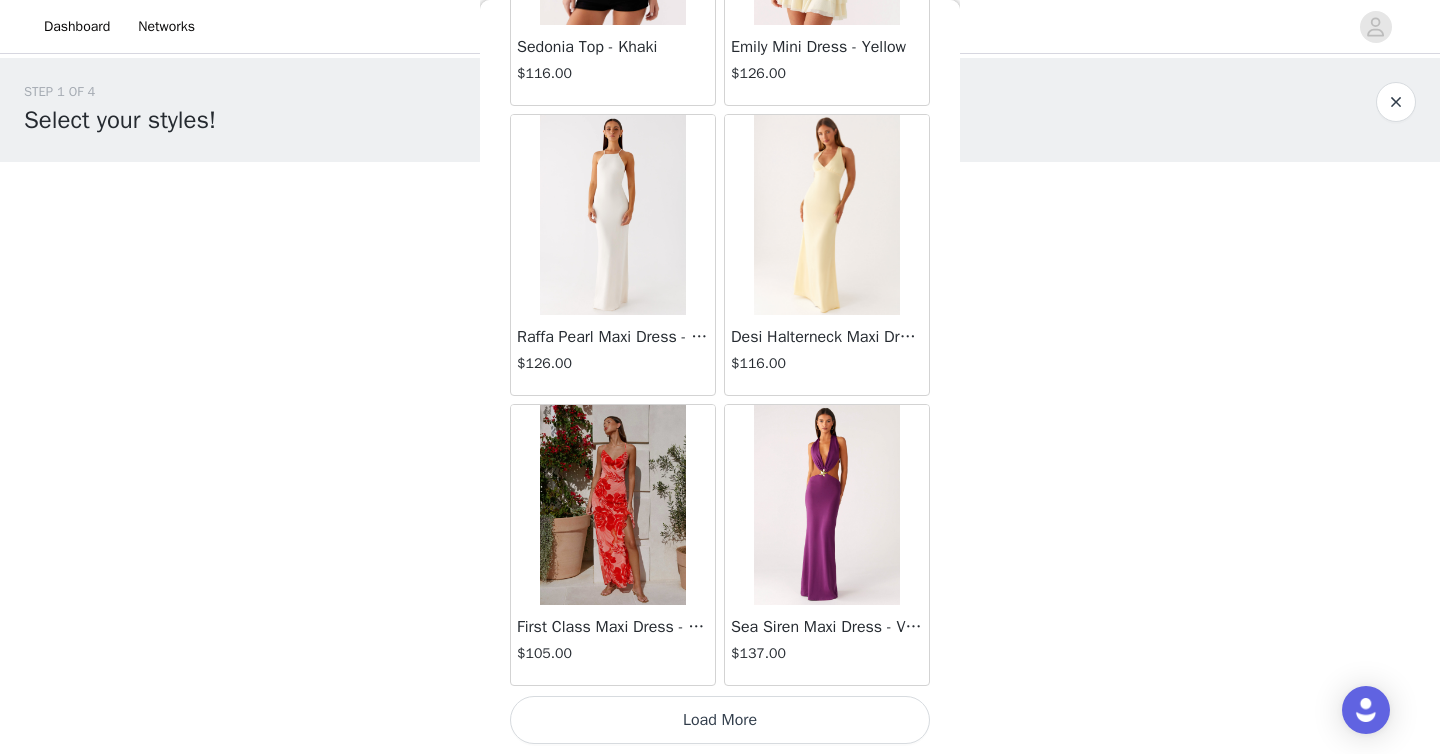 click on "Load More" at bounding box center (720, 720) 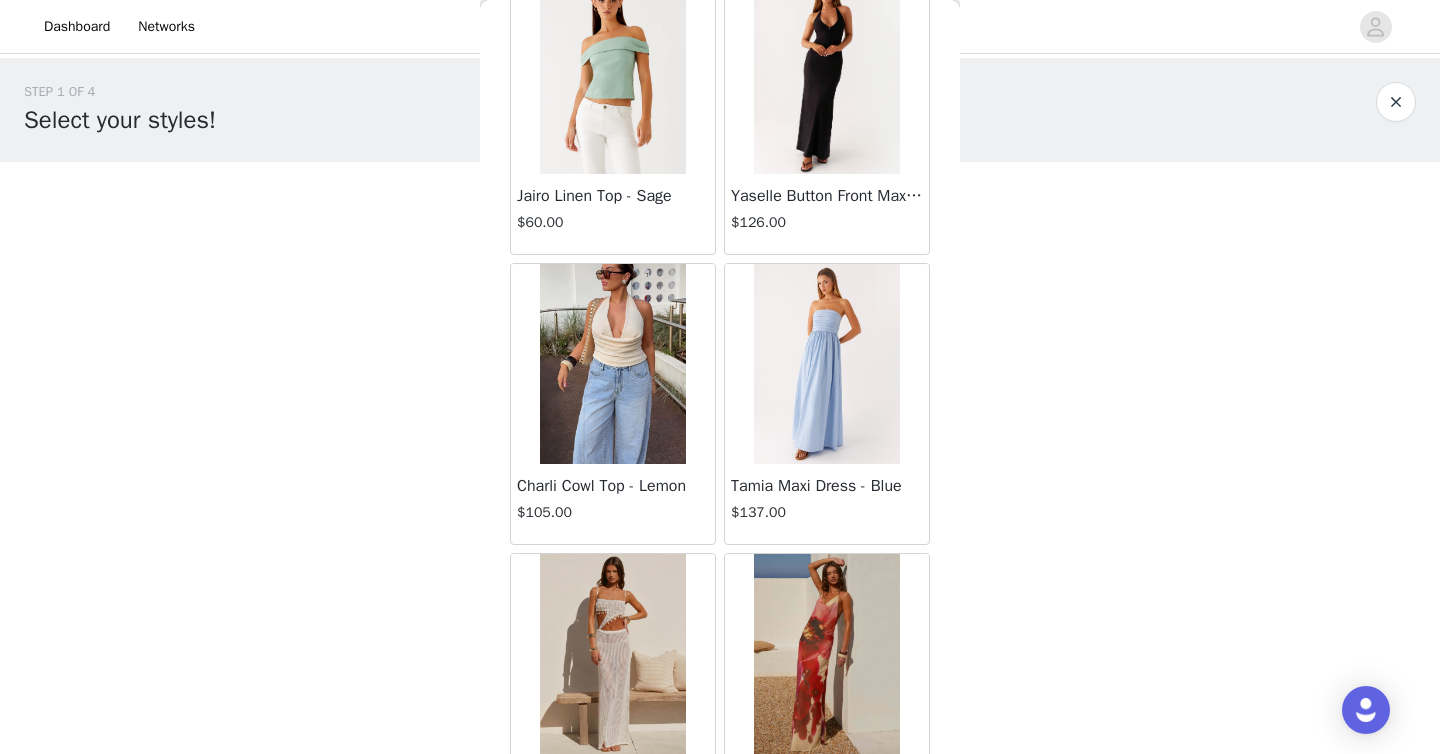 scroll, scrollTop: 86406, scrollLeft: 0, axis: vertical 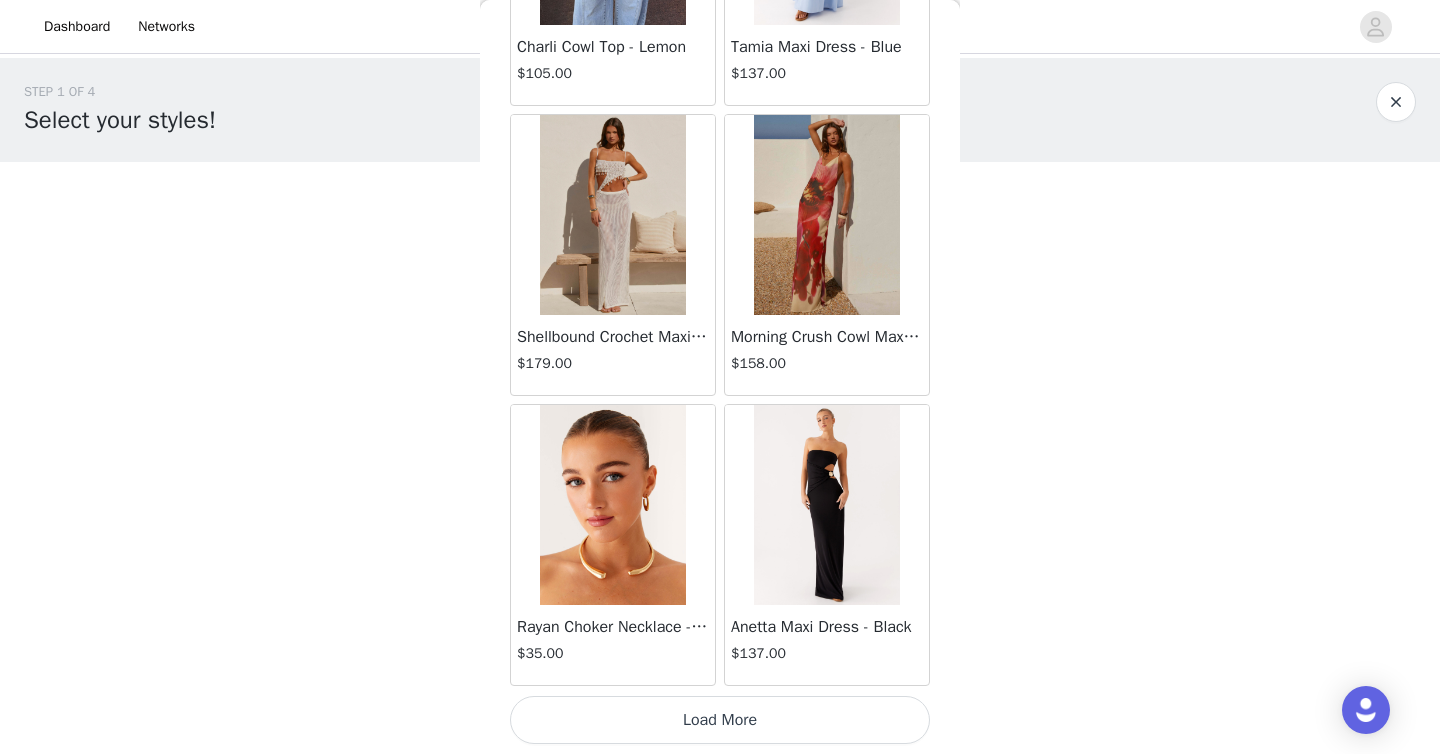 click on "Load More" at bounding box center [720, 720] 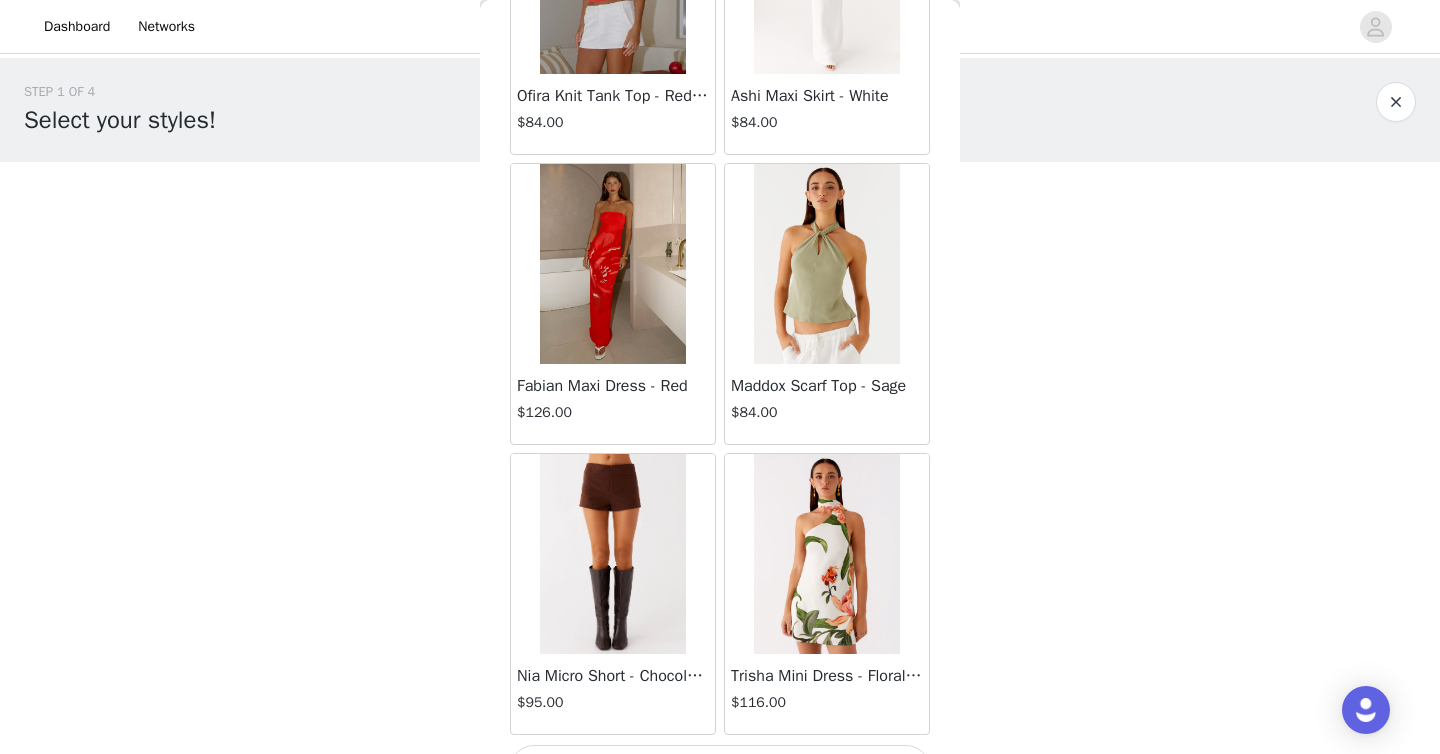 scroll, scrollTop: 89306, scrollLeft: 0, axis: vertical 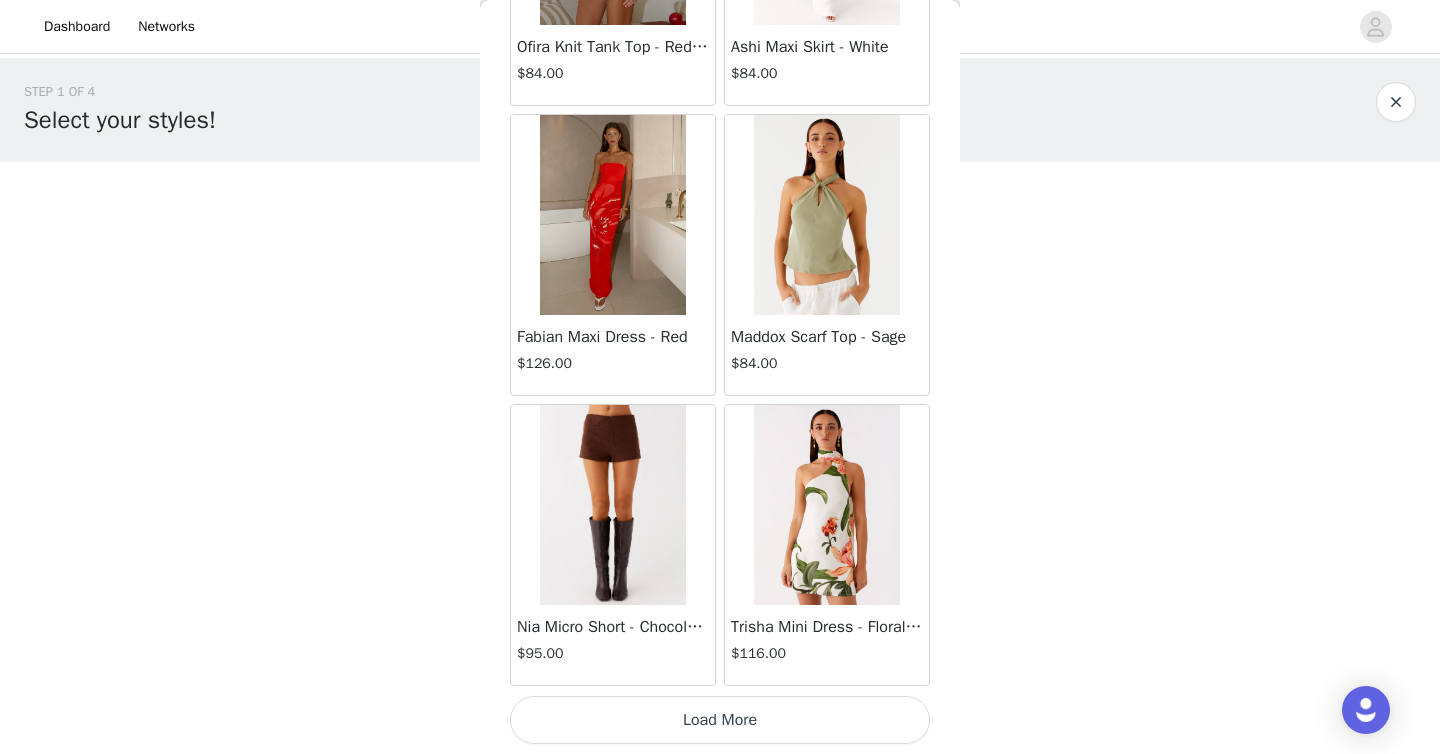click on "Load More" at bounding box center [720, 720] 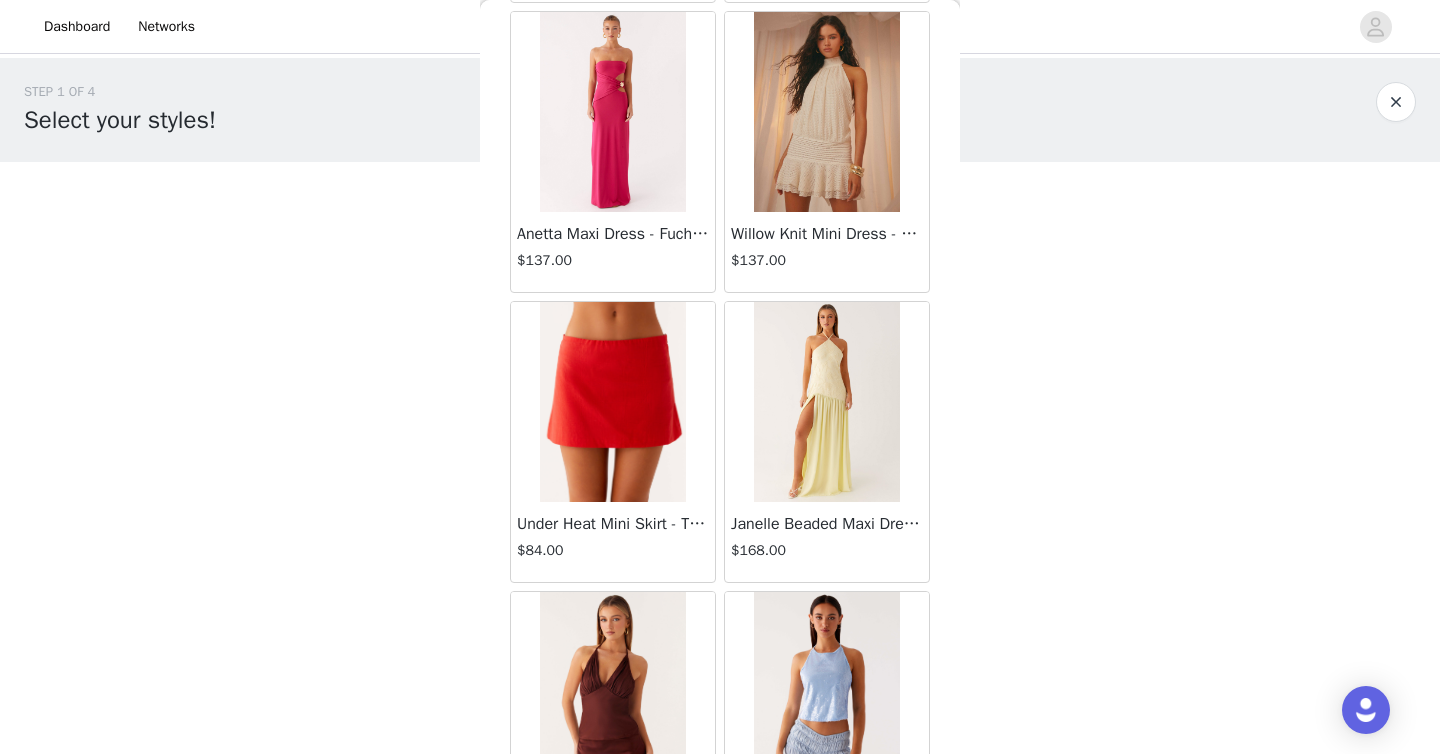 scroll, scrollTop: 92206, scrollLeft: 0, axis: vertical 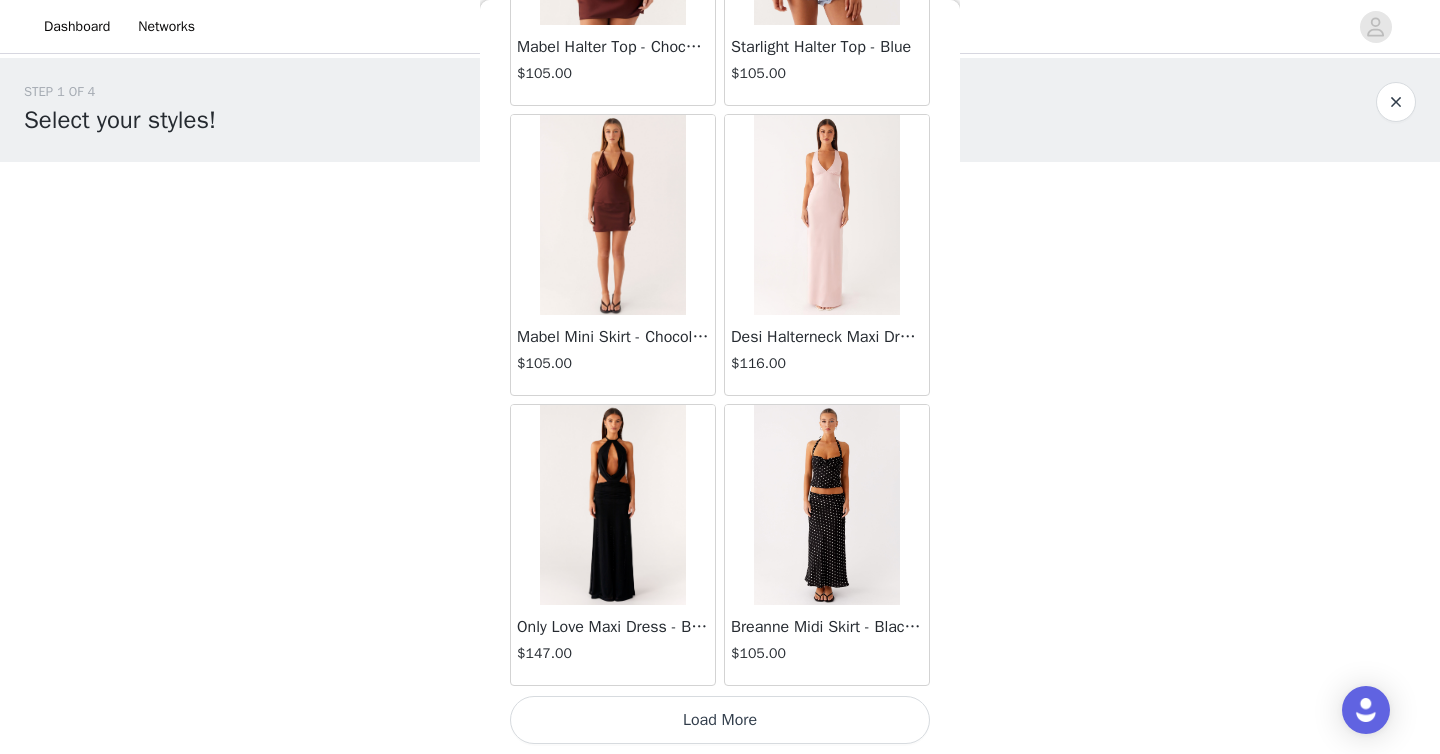 click on "Load More" at bounding box center [720, 720] 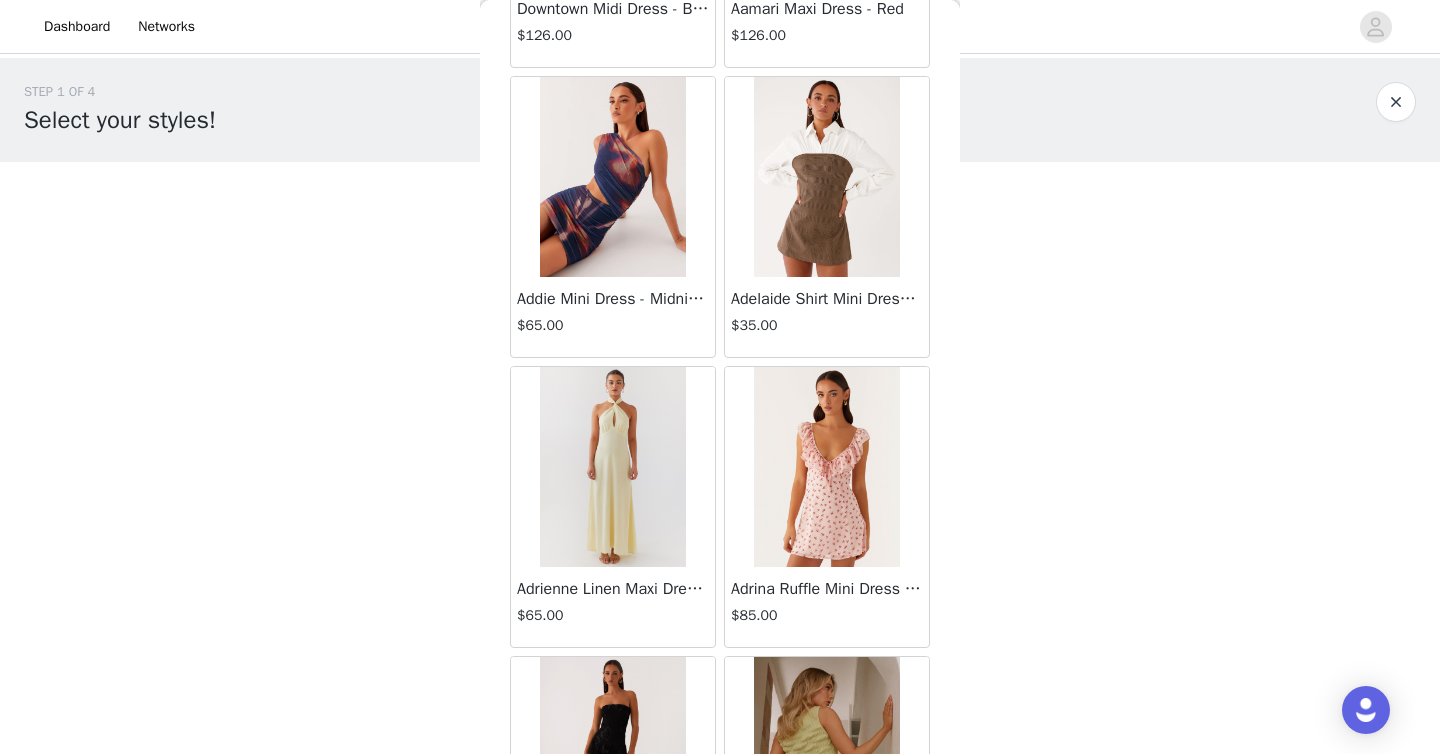 scroll, scrollTop: 95106, scrollLeft: 0, axis: vertical 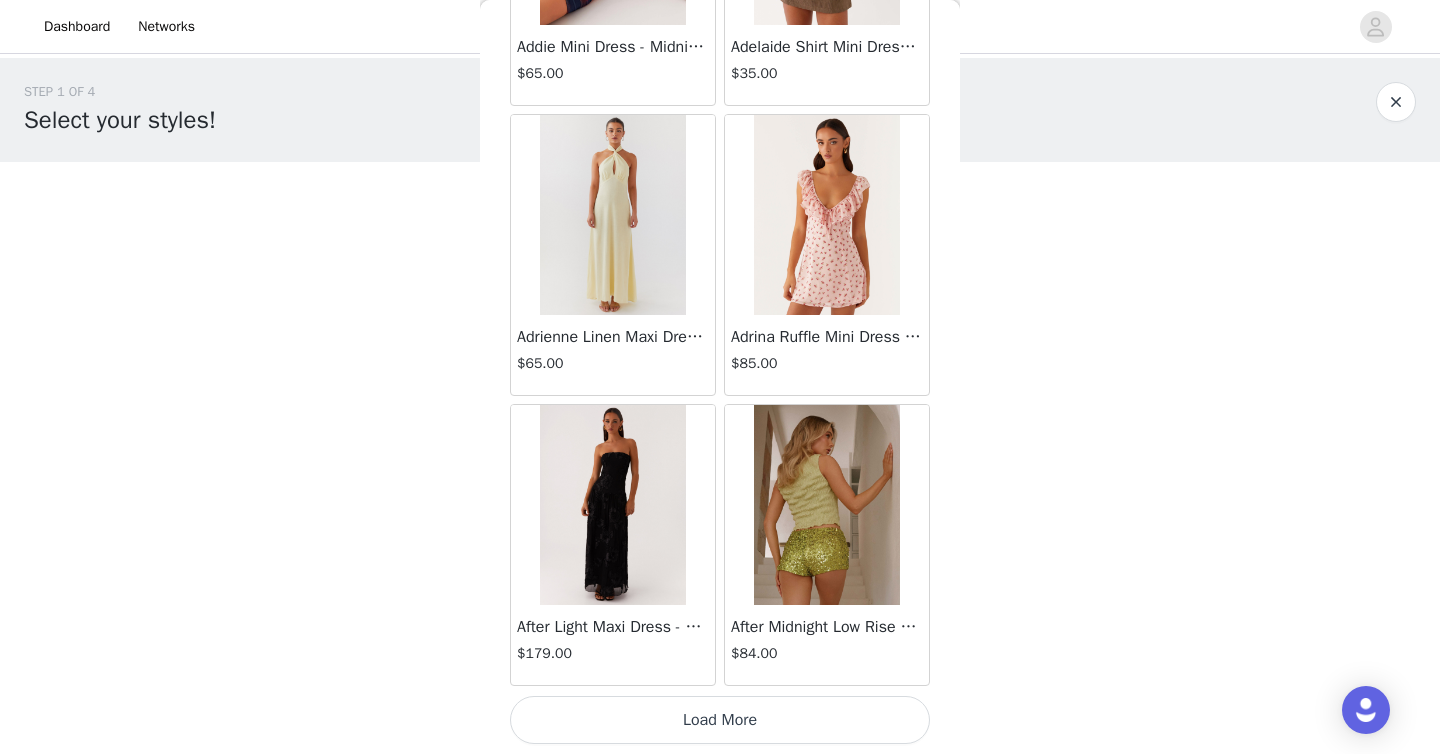 click on "Load More" at bounding box center [720, 720] 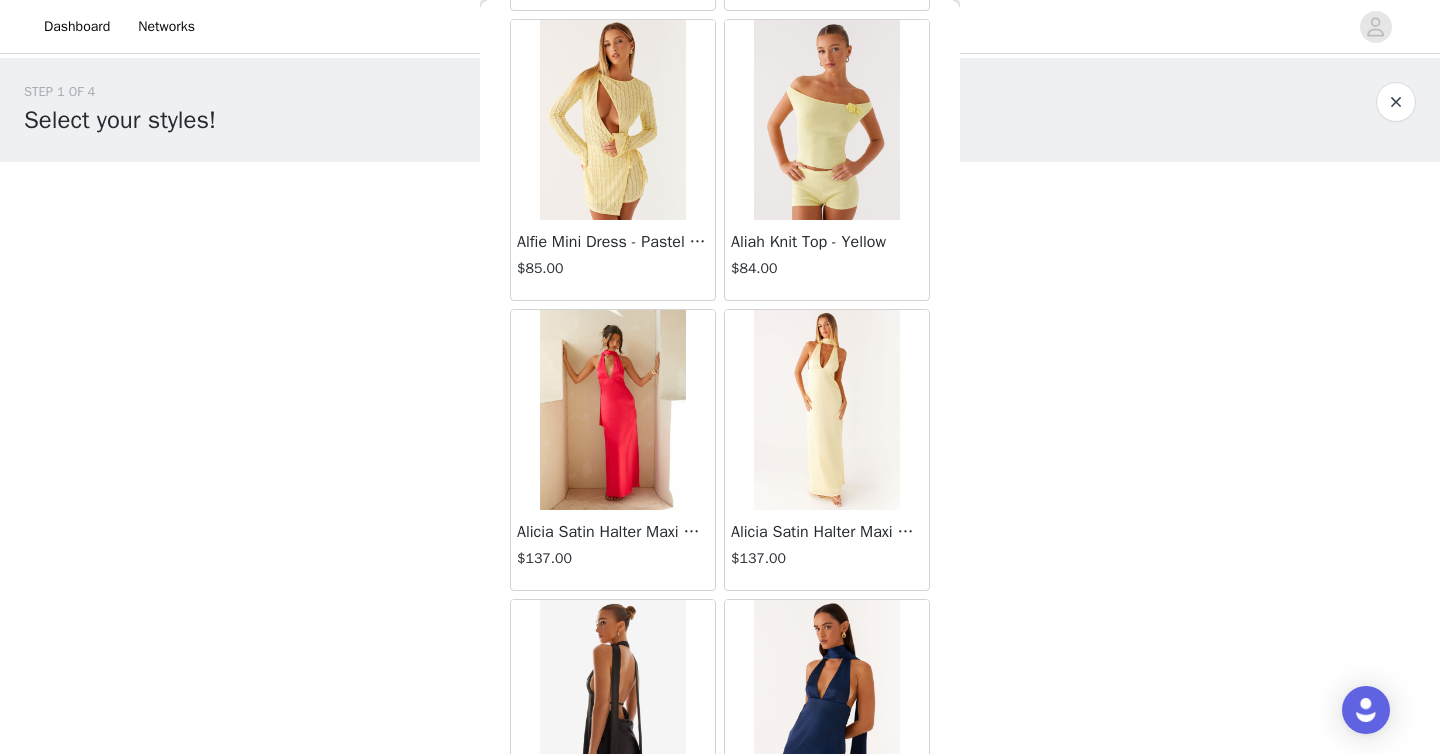 scroll, scrollTop: 98006, scrollLeft: 0, axis: vertical 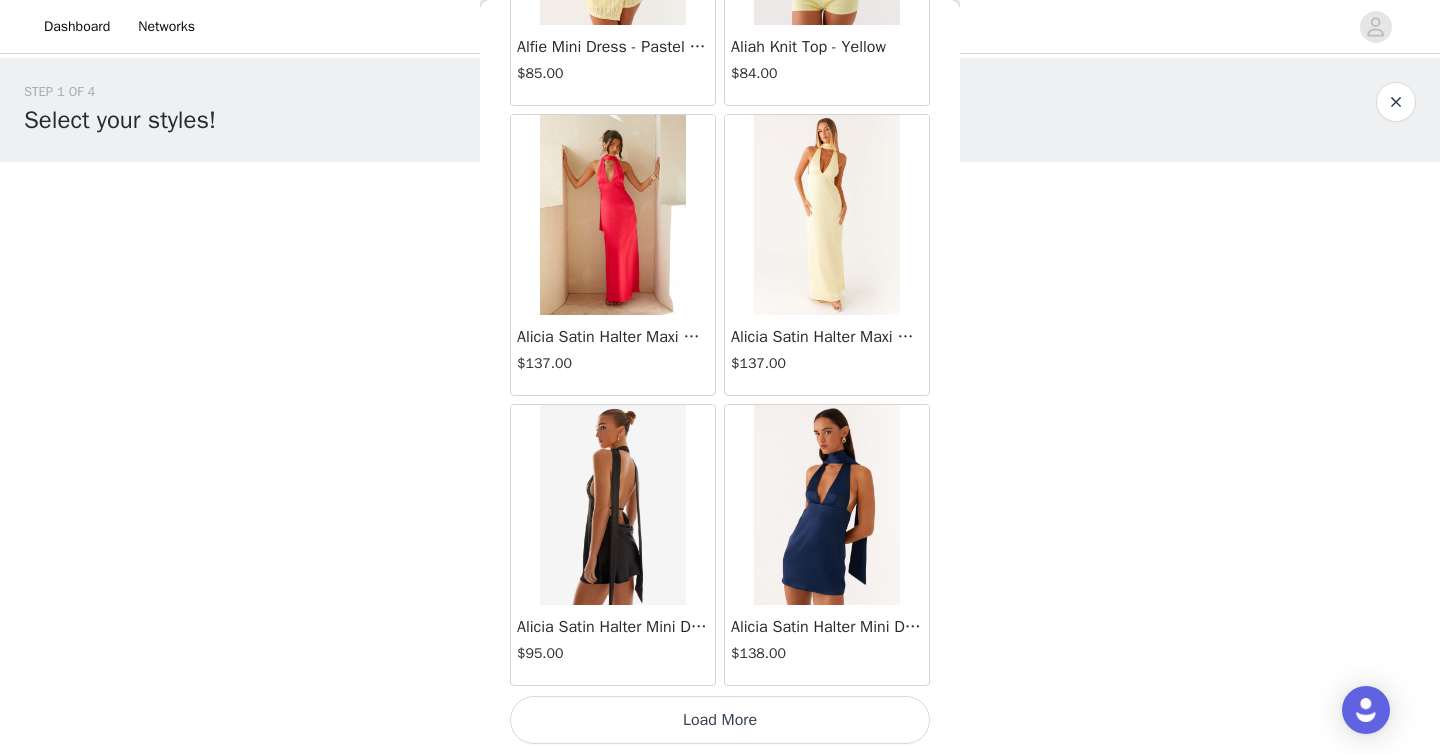 click on "Load More" at bounding box center [720, 720] 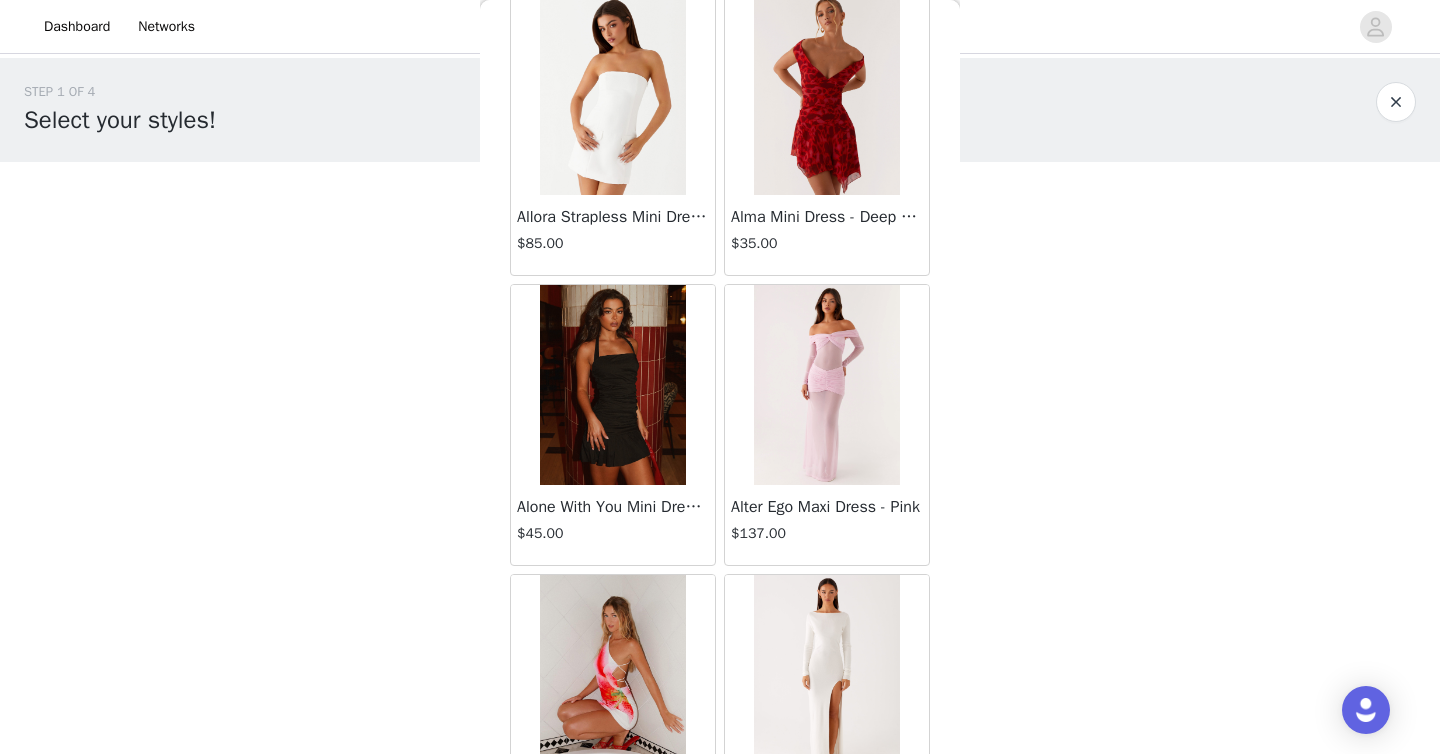 scroll, scrollTop: 100906, scrollLeft: 0, axis: vertical 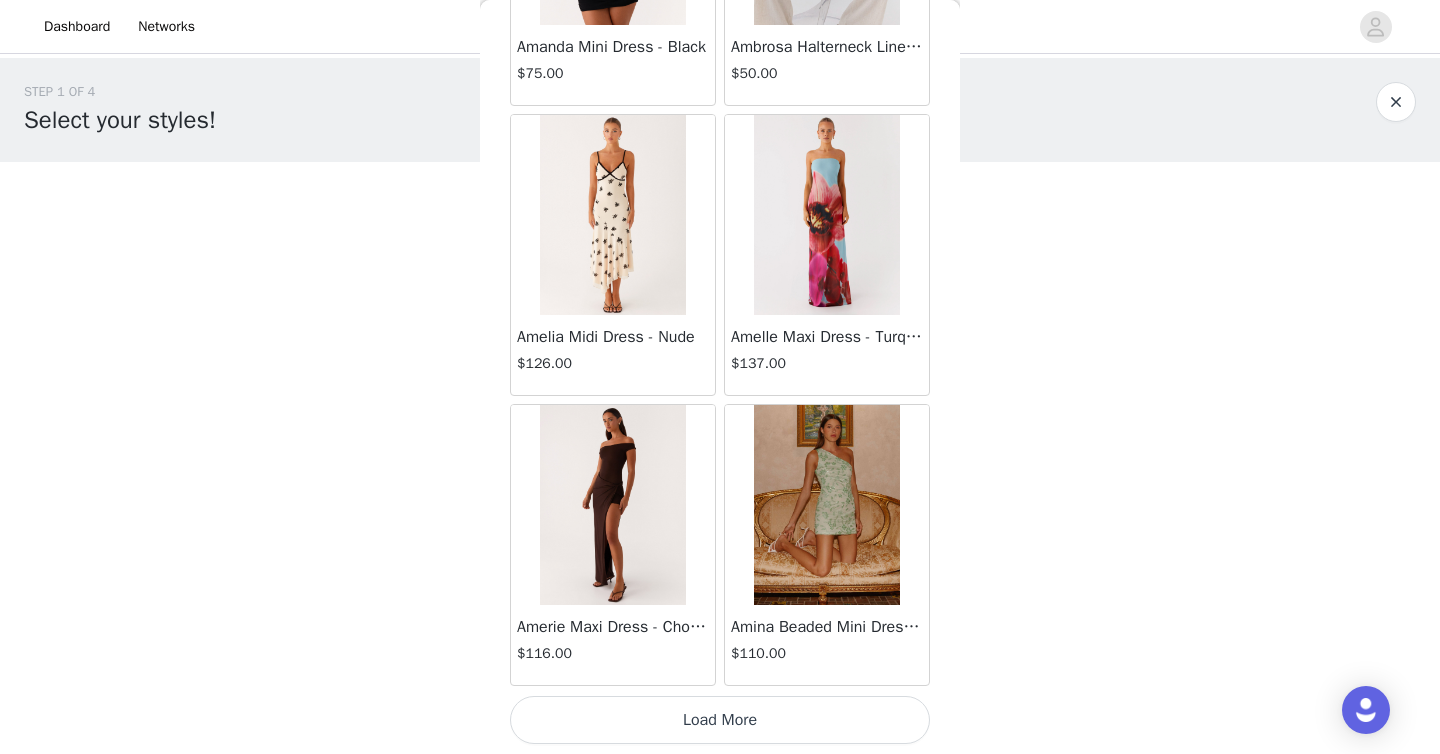 click on "Load More" at bounding box center [720, 720] 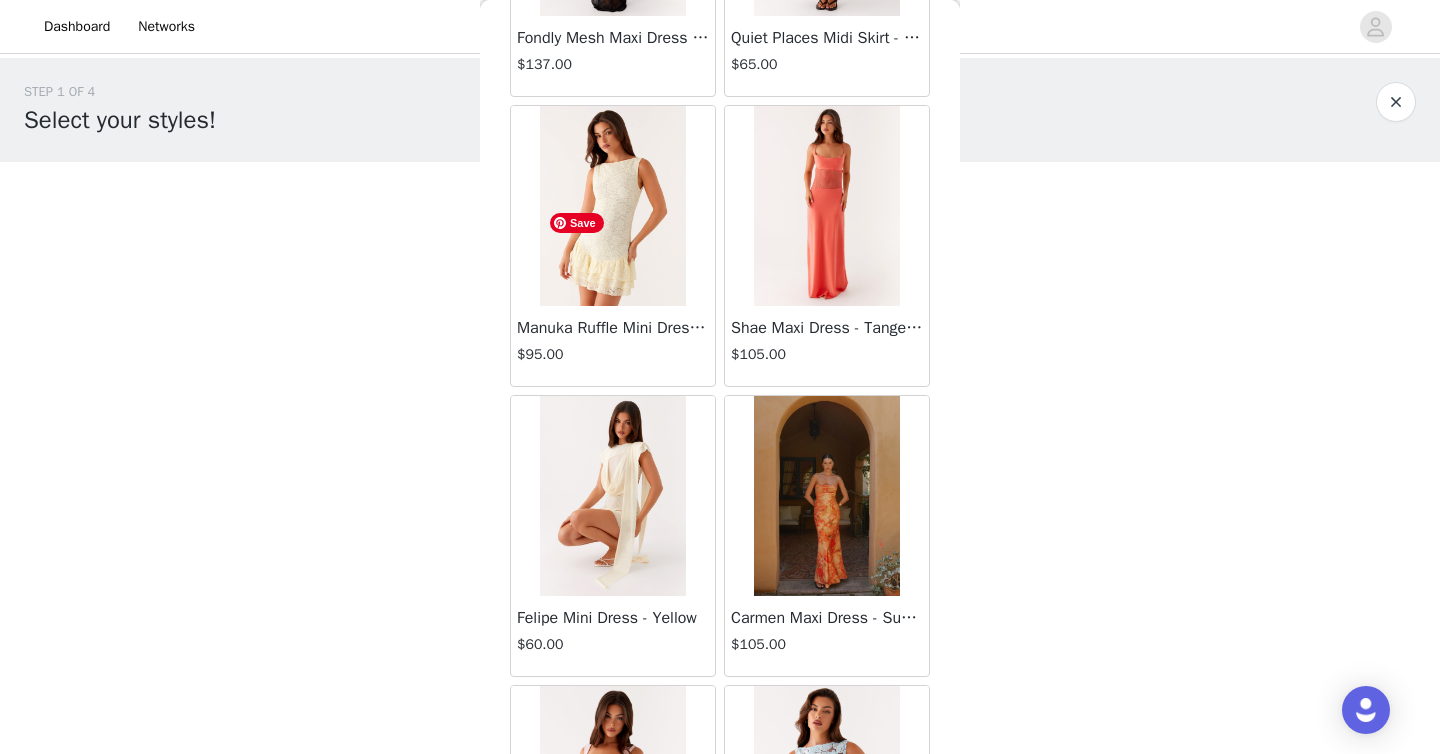 scroll, scrollTop: 64350, scrollLeft: 0, axis: vertical 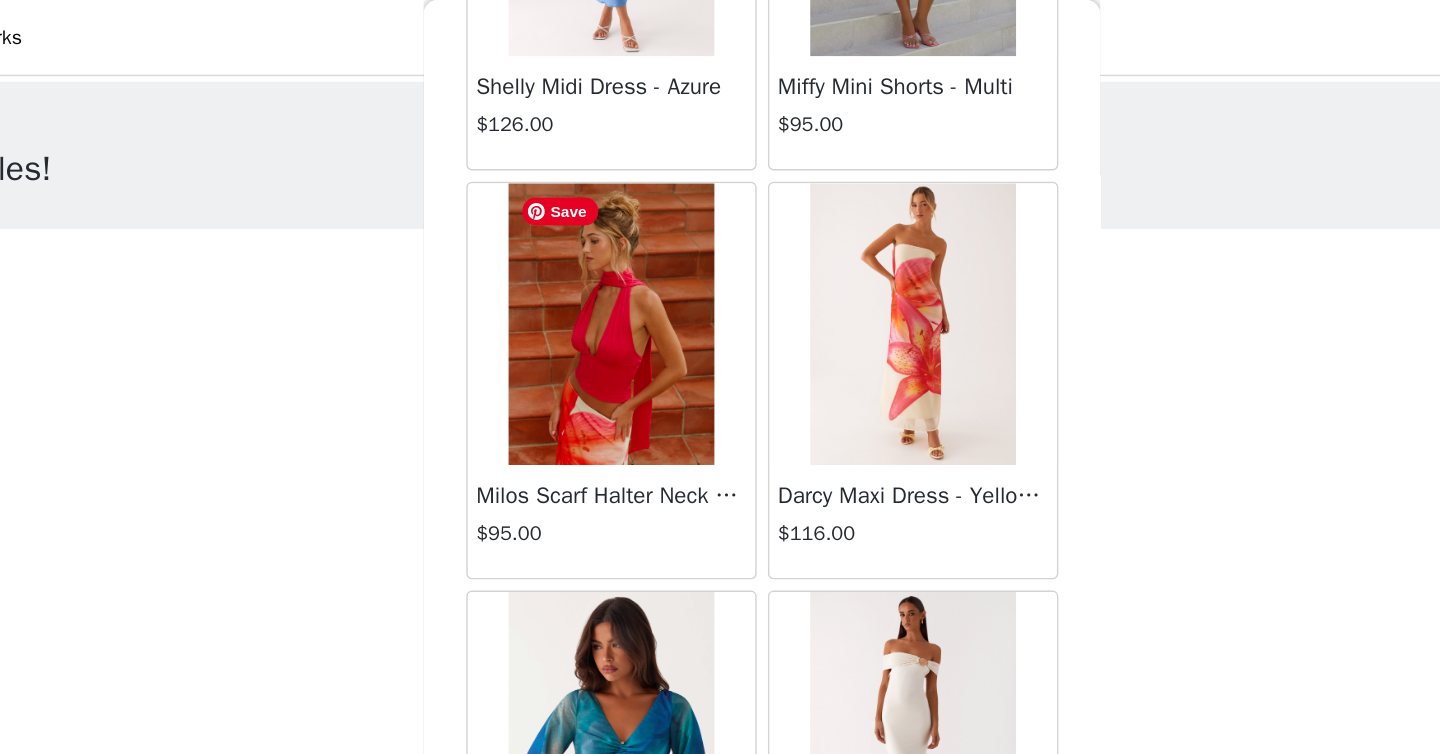 click at bounding box center [612, 230] 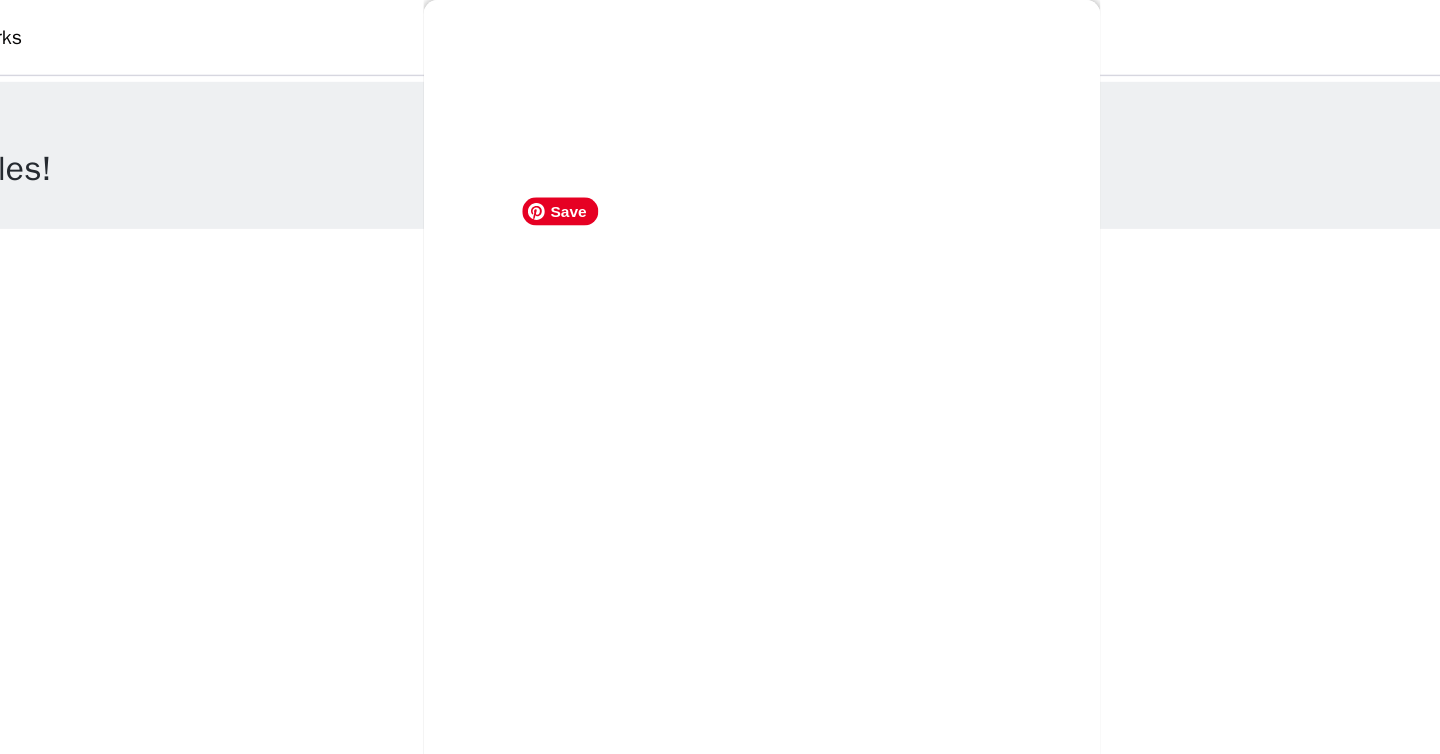 scroll, scrollTop: 330, scrollLeft: 0, axis: vertical 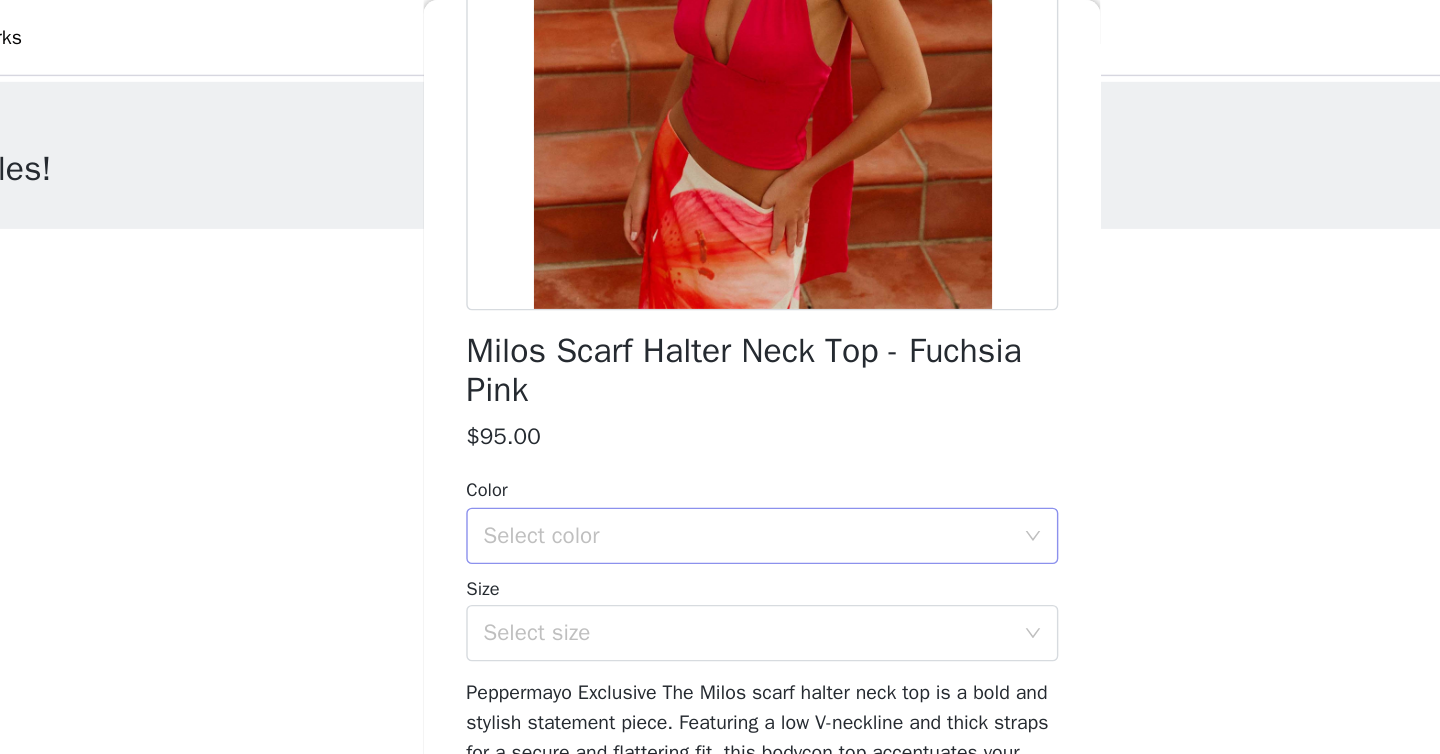 click on "Select color" at bounding box center (709, 380) 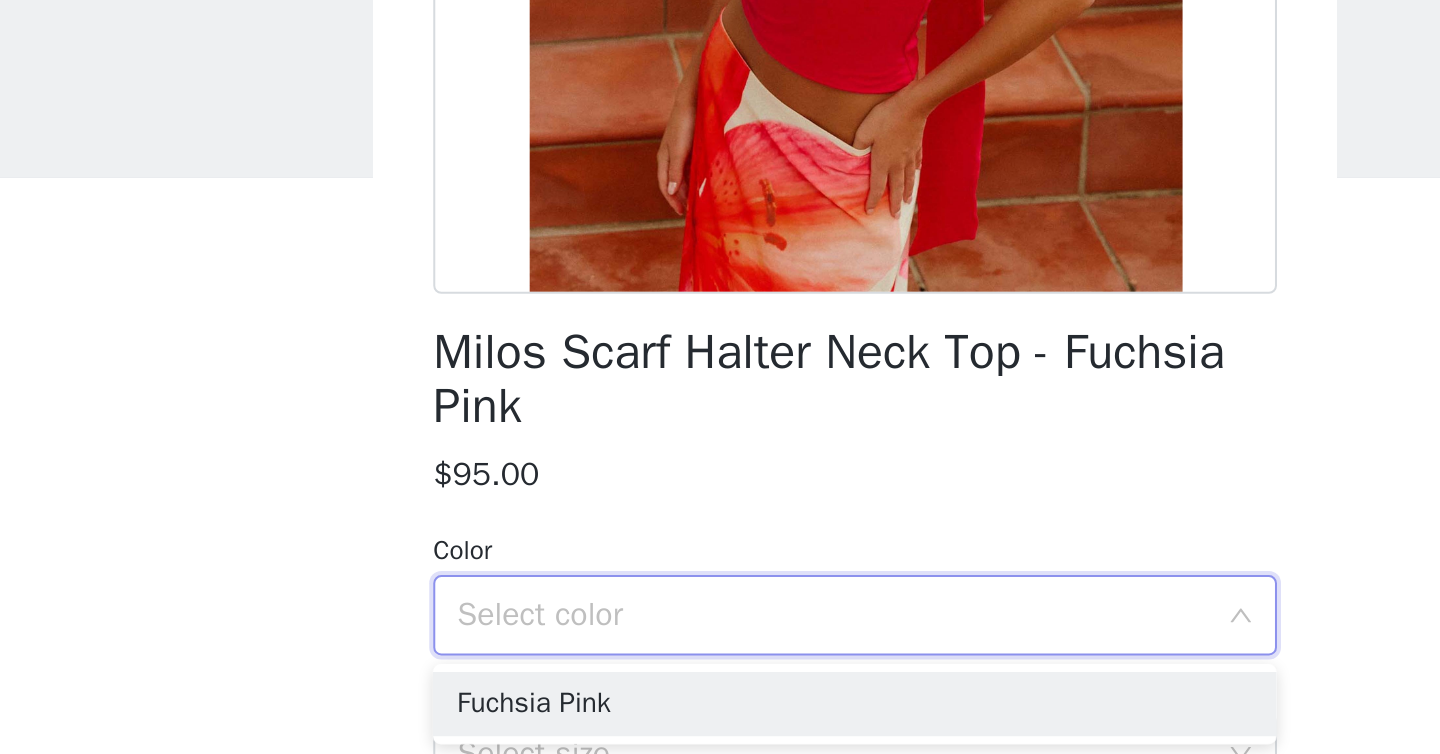 click on "Milos Scarf Halter Neck Top - Fuchsia Pink" at bounding box center (720, 263) 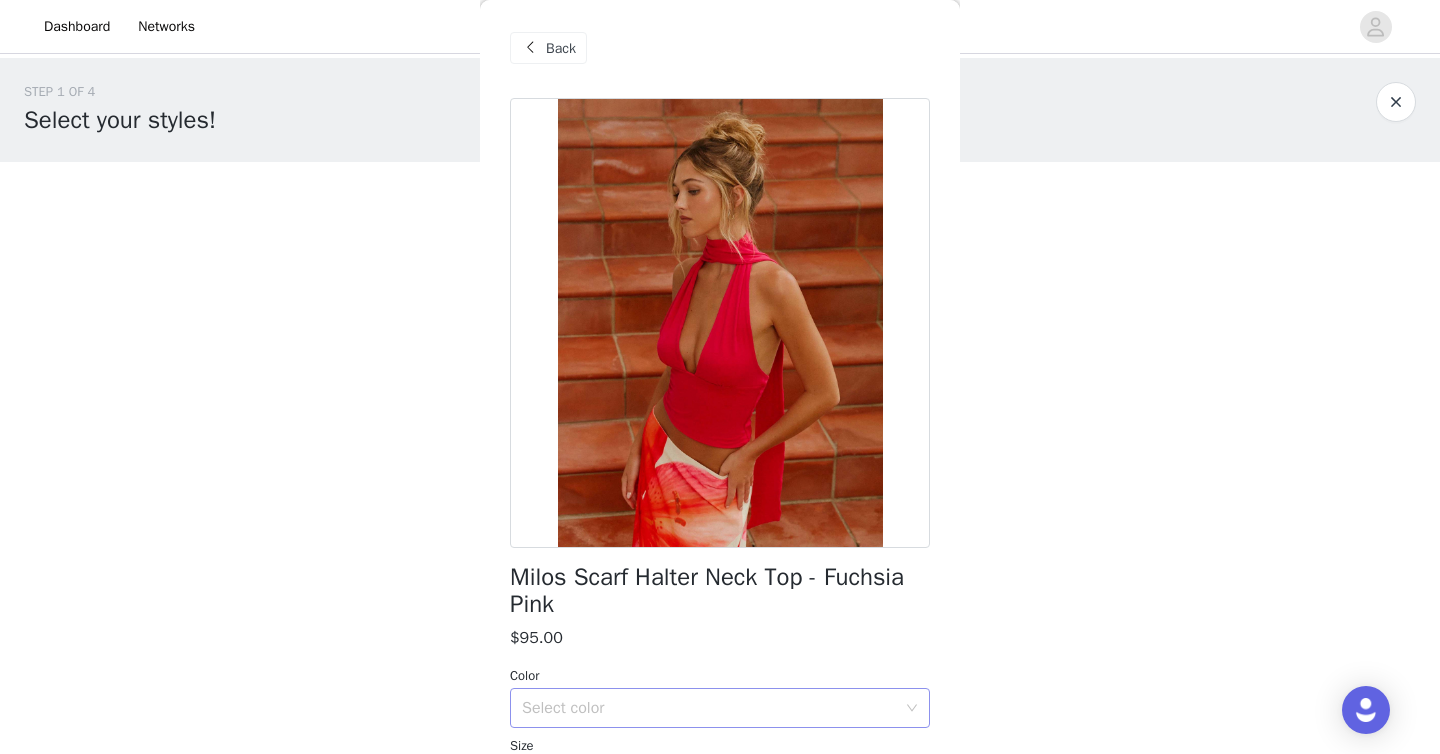 scroll, scrollTop: 0, scrollLeft: 0, axis: both 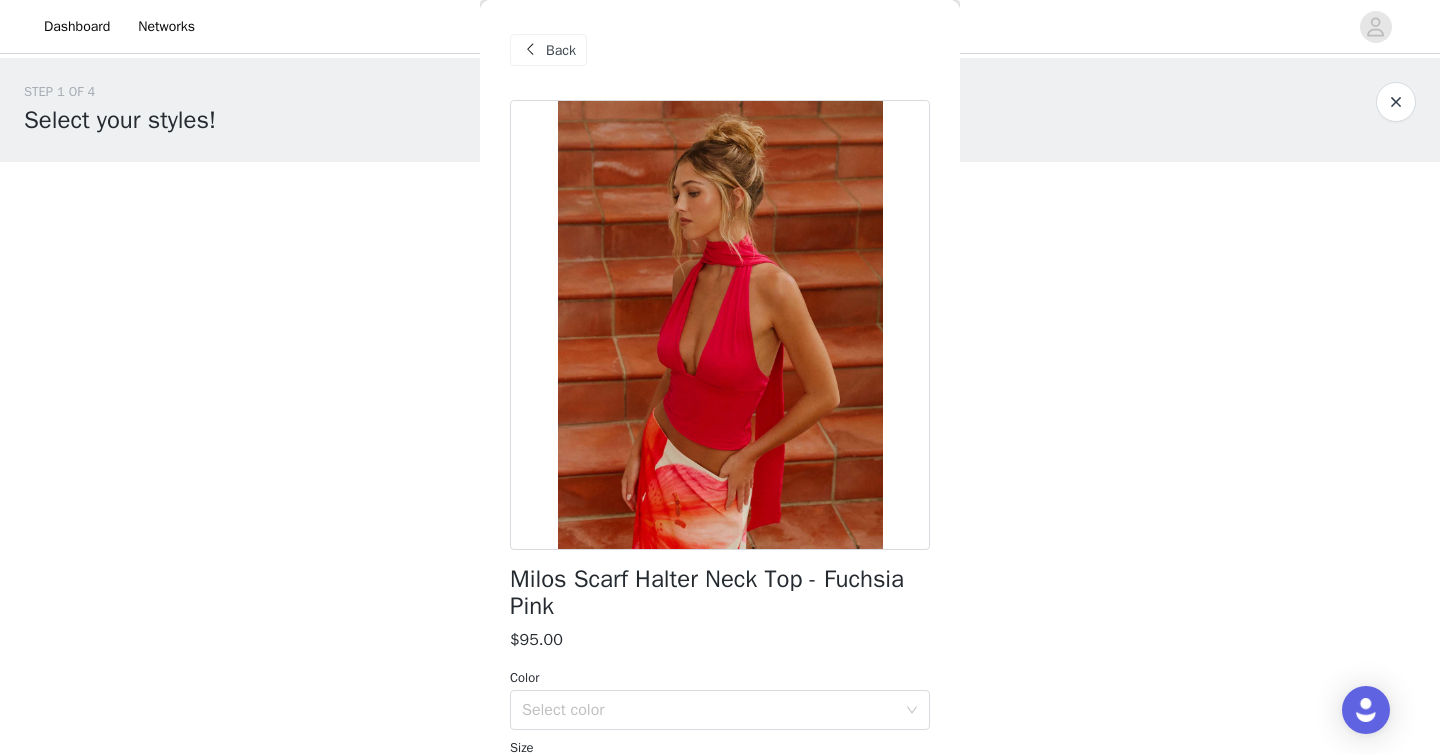 click on "Back" at bounding box center [561, 50] 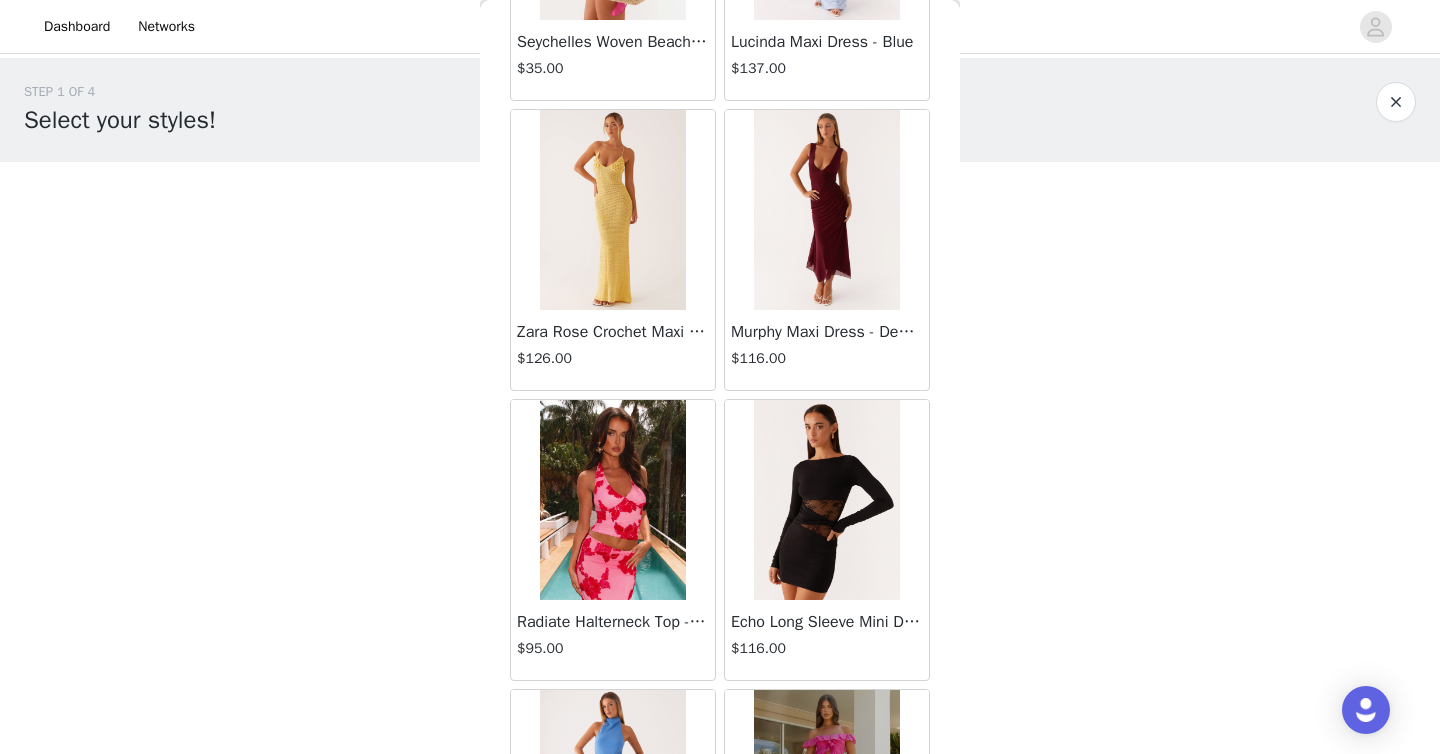 scroll, scrollTop: 32224, scrollLeft: 0, axis: vertical 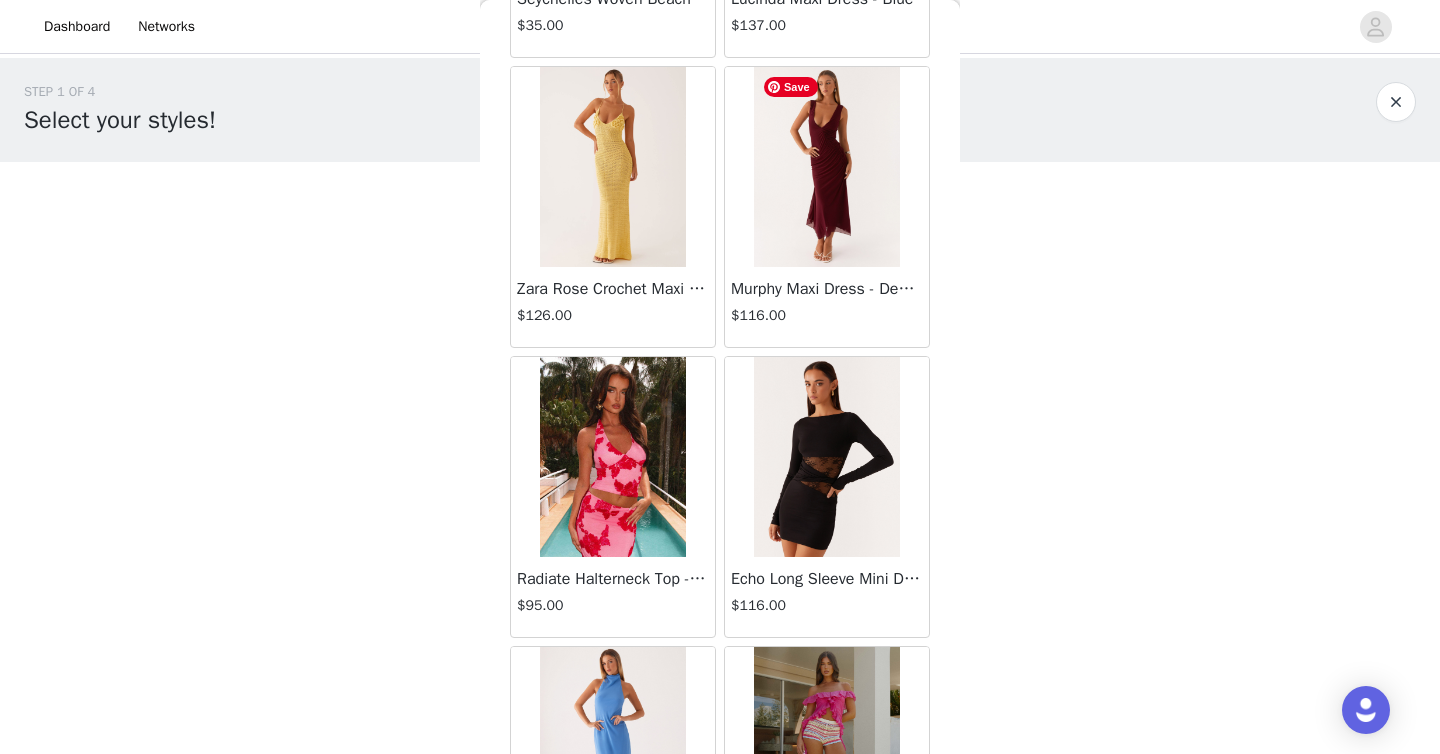 click at bounding box center [826, 167] 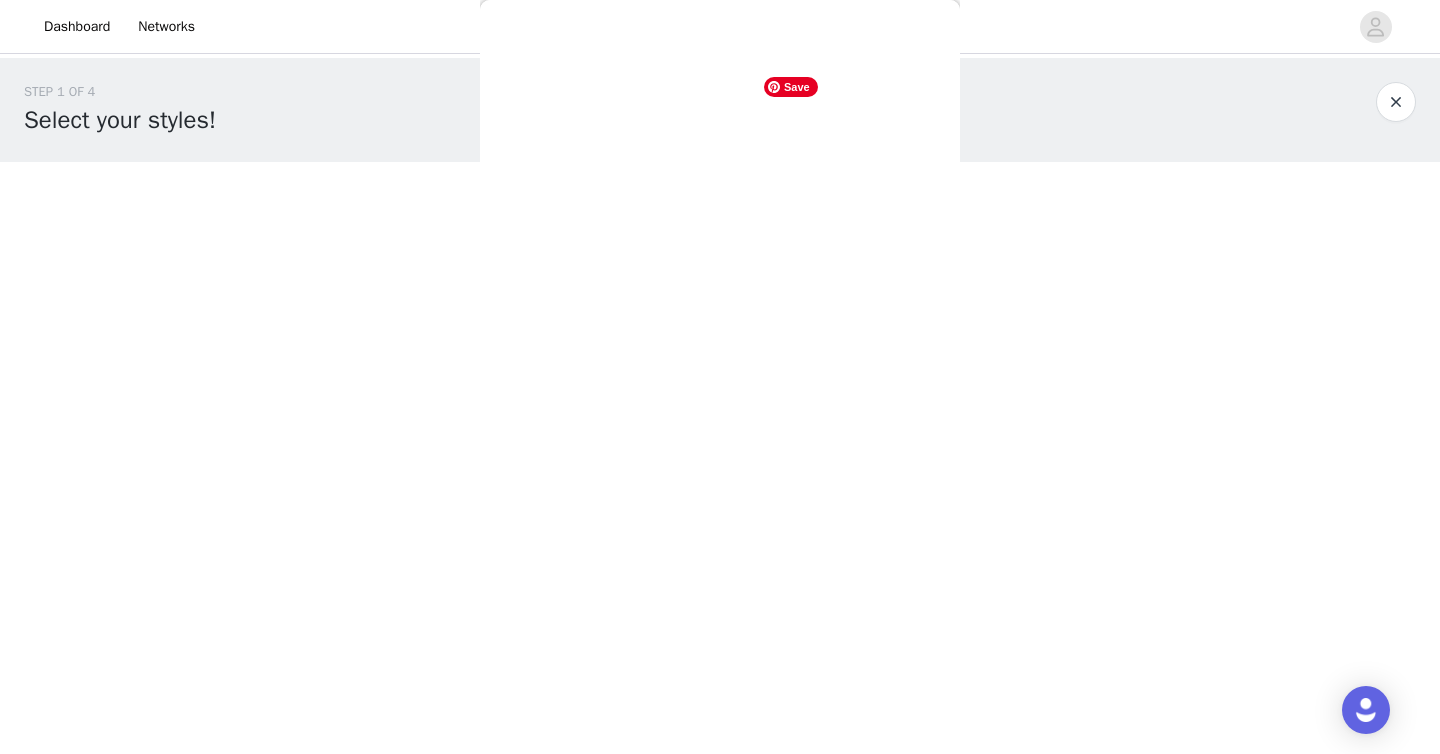 scroll, scrollTop: 324, scrollLeft: 0, axis: vertical 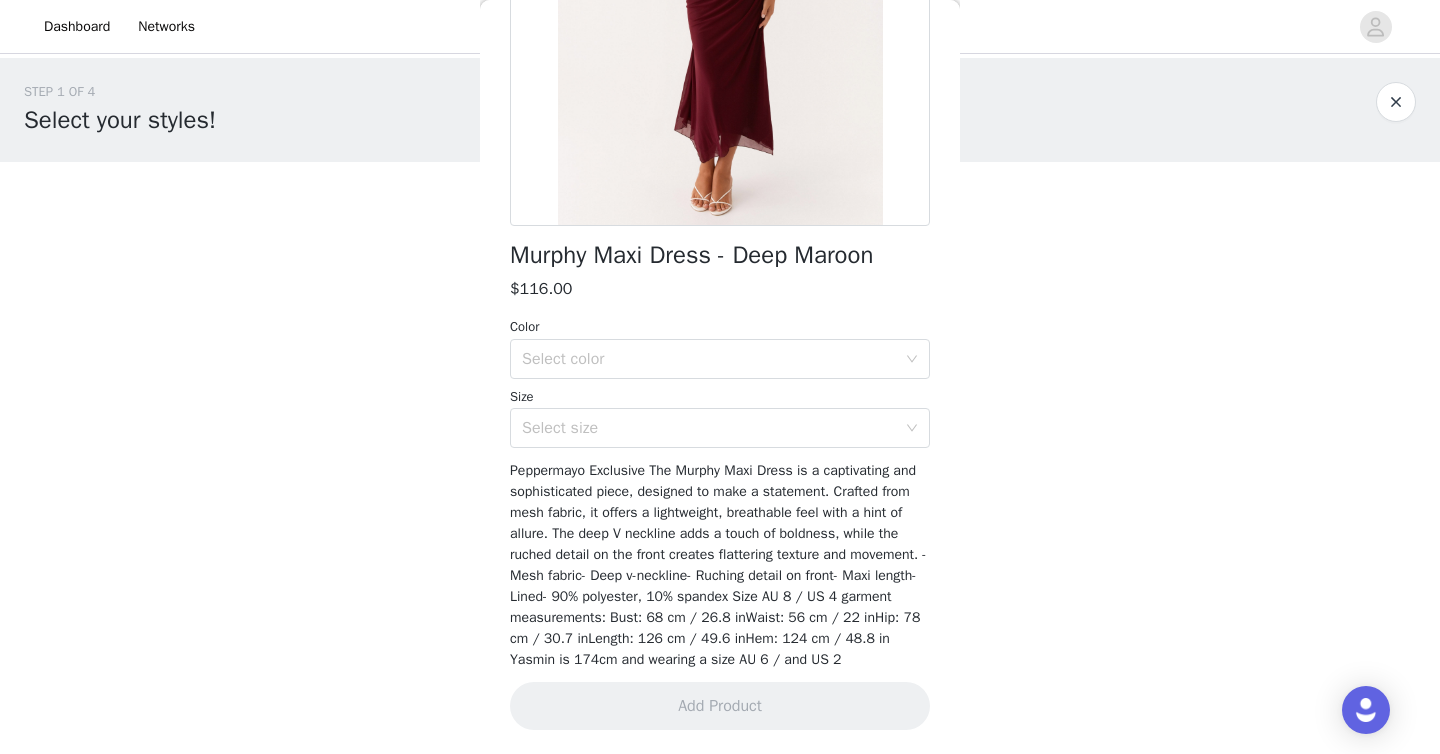 click on "Color   Select color Size   Select size" at bounding box center [720, 382] 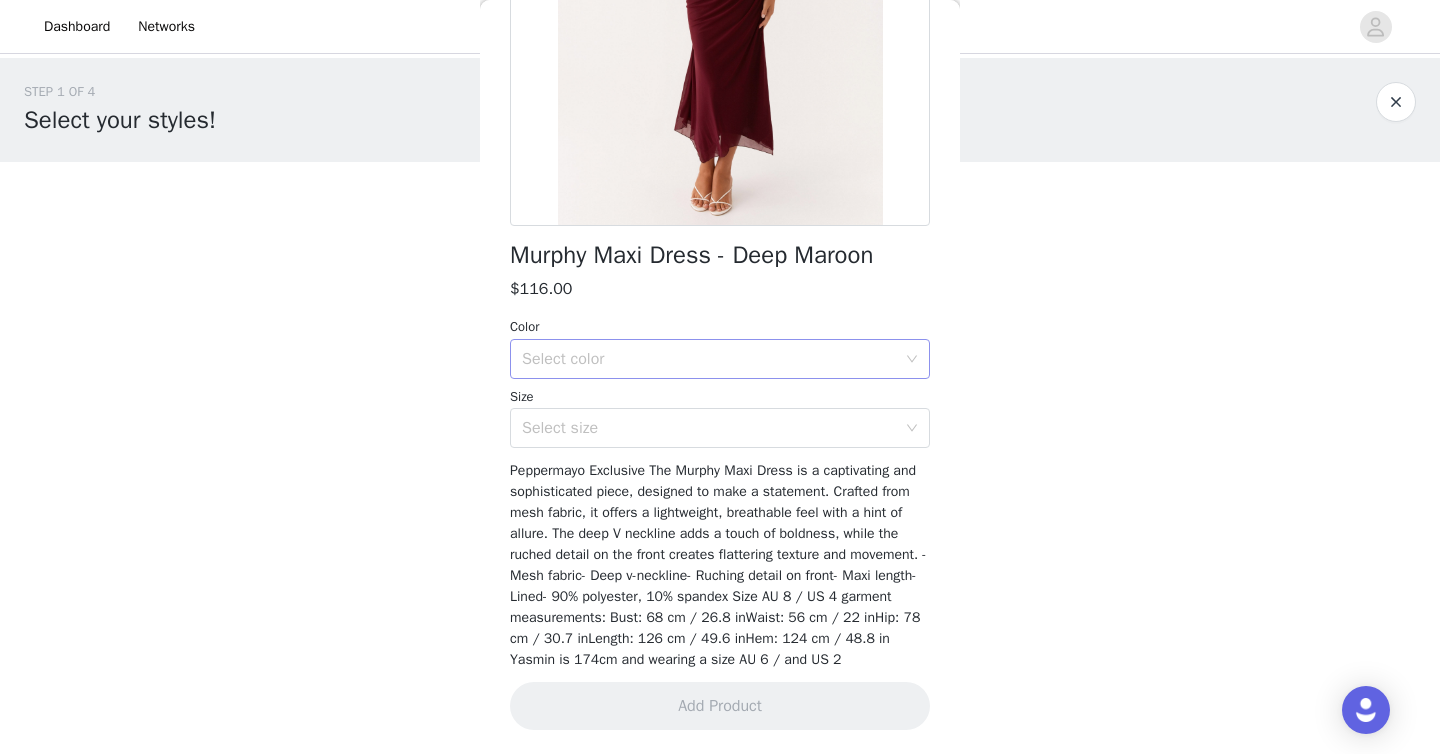 click on "Select color" at bounding box center (713, 359) 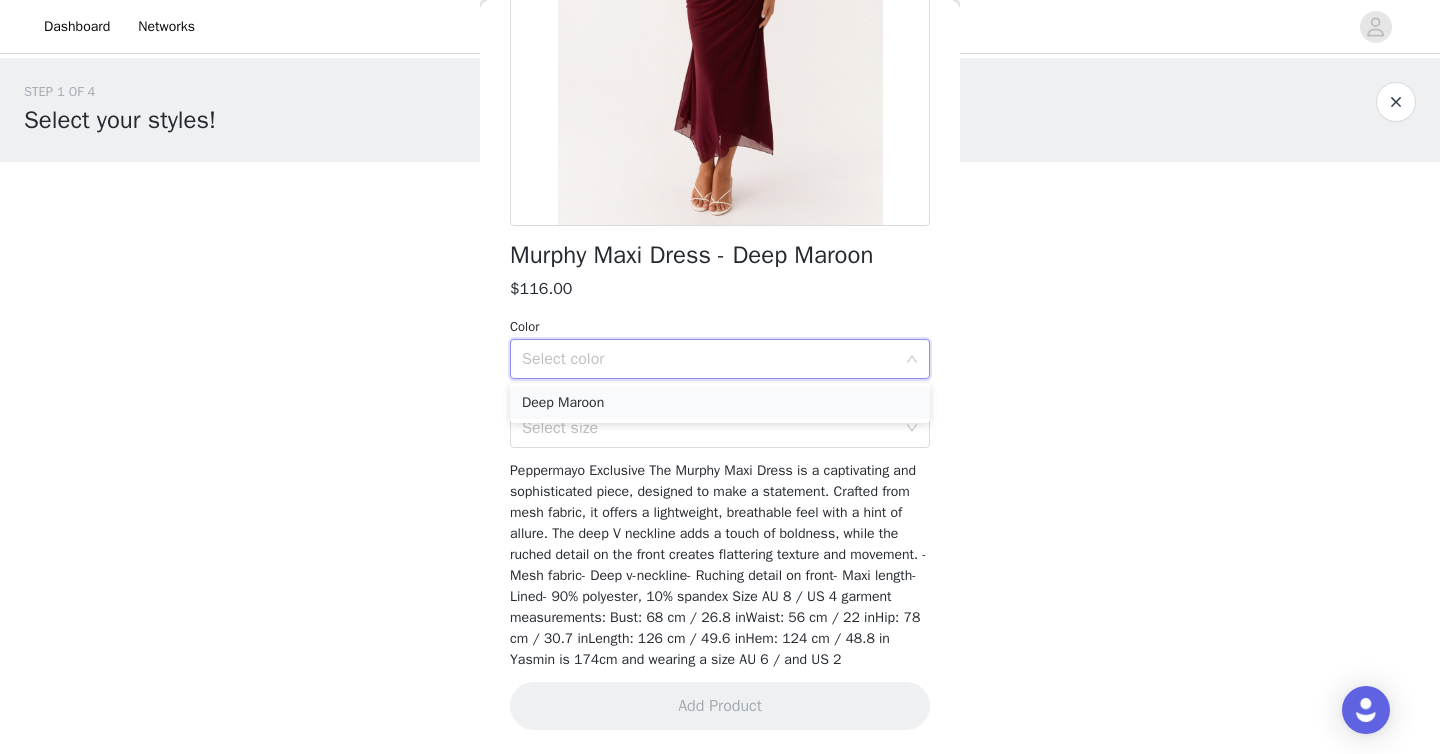 click on "Deep Maroon" at bounding box center (720, 403) 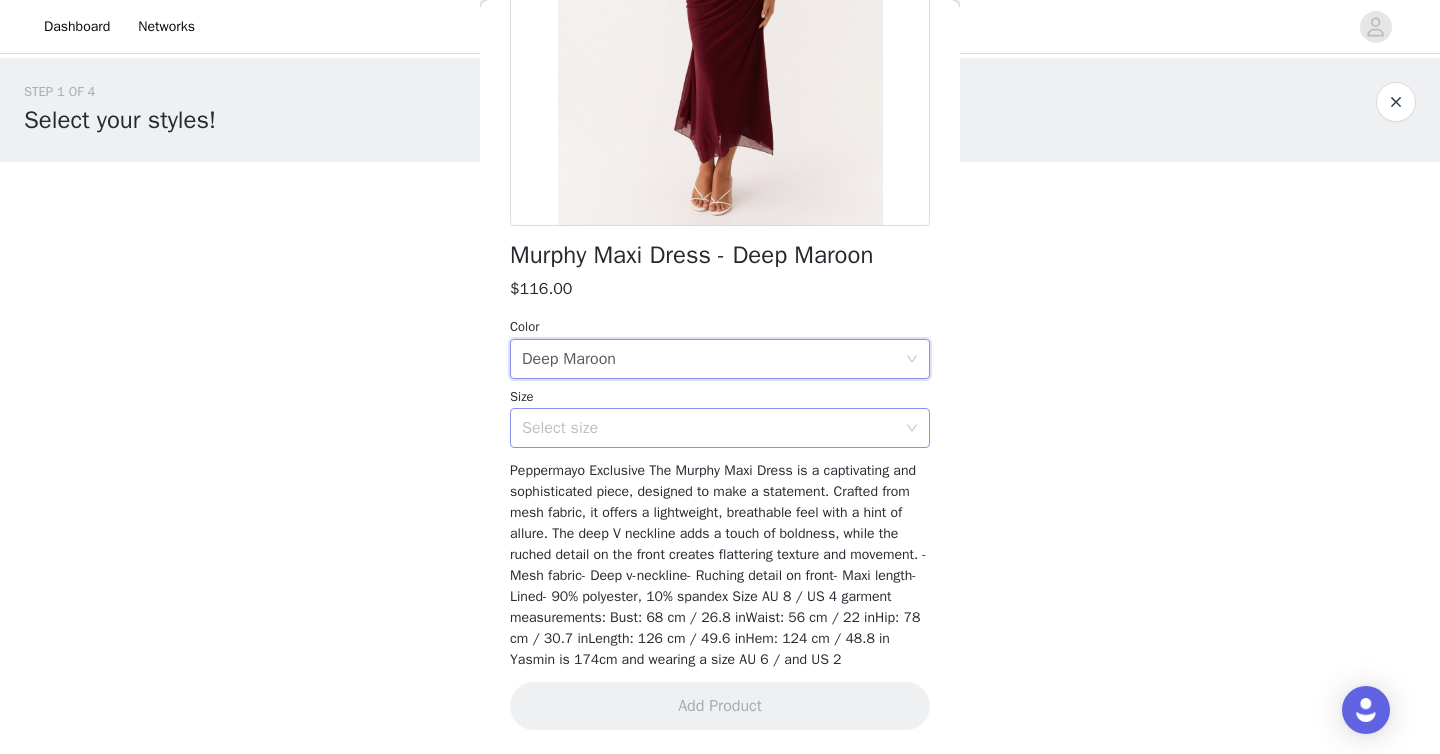 click on "Select size" at bounding box center [709, 428] 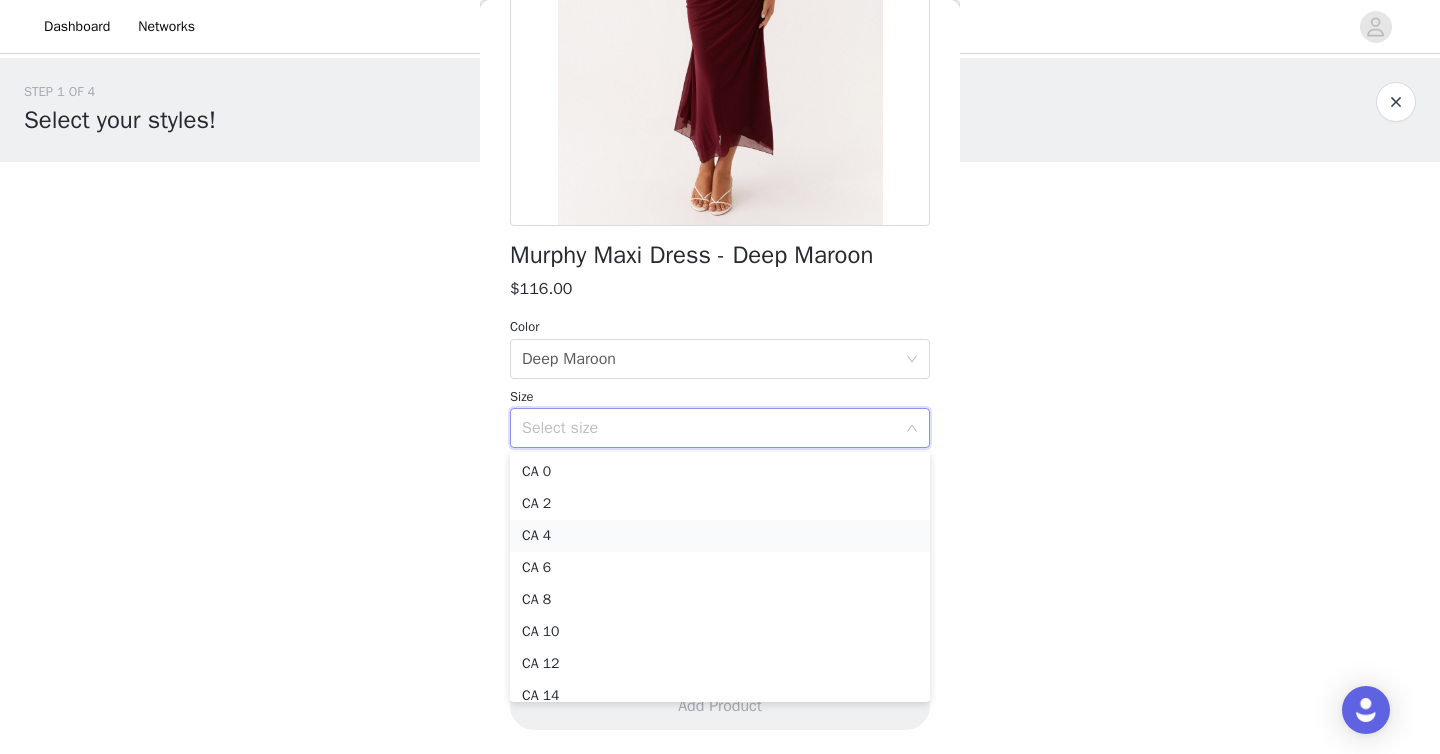 click on "CA 4" at bounding box center (720, 536) 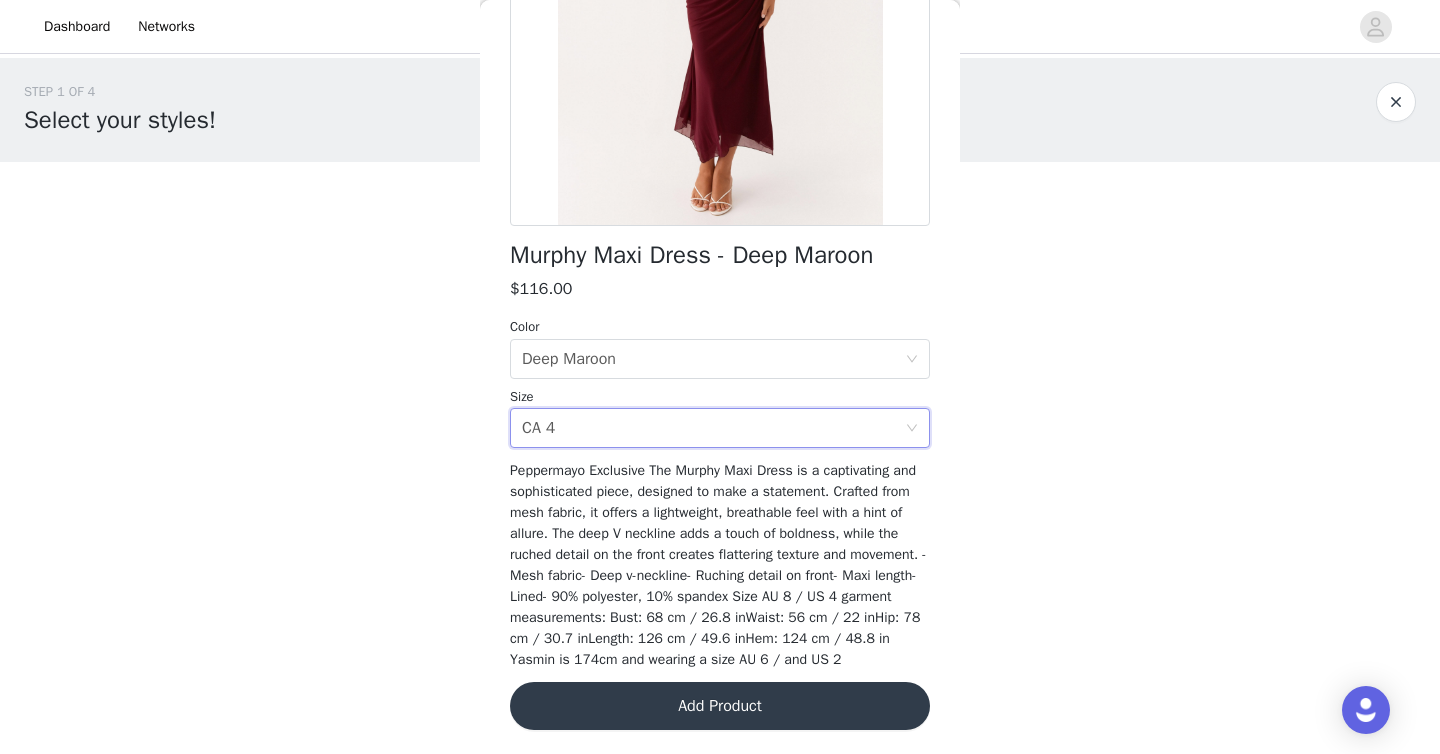 click on "Add Product" at bounding box center (720, 706) 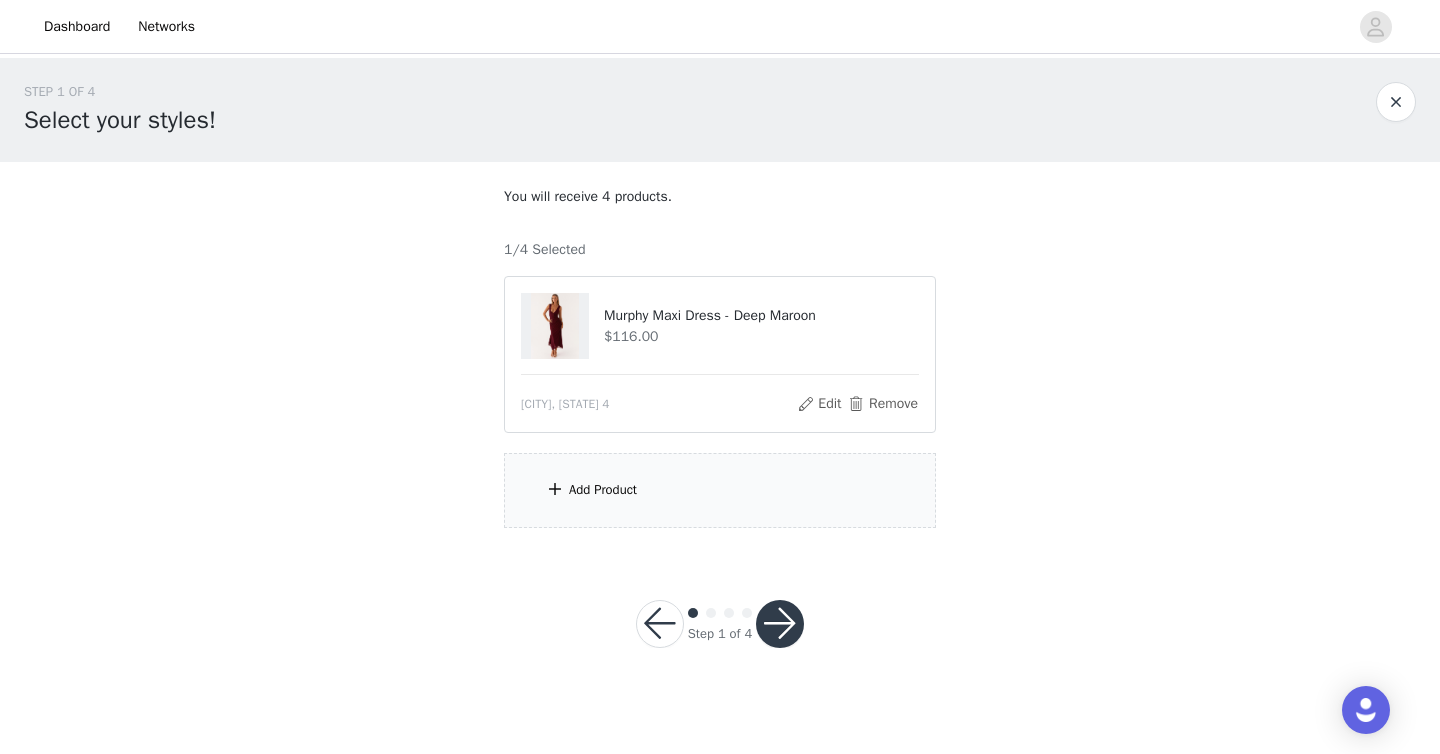 click on "Add Product" at bounding box center (603, 490) 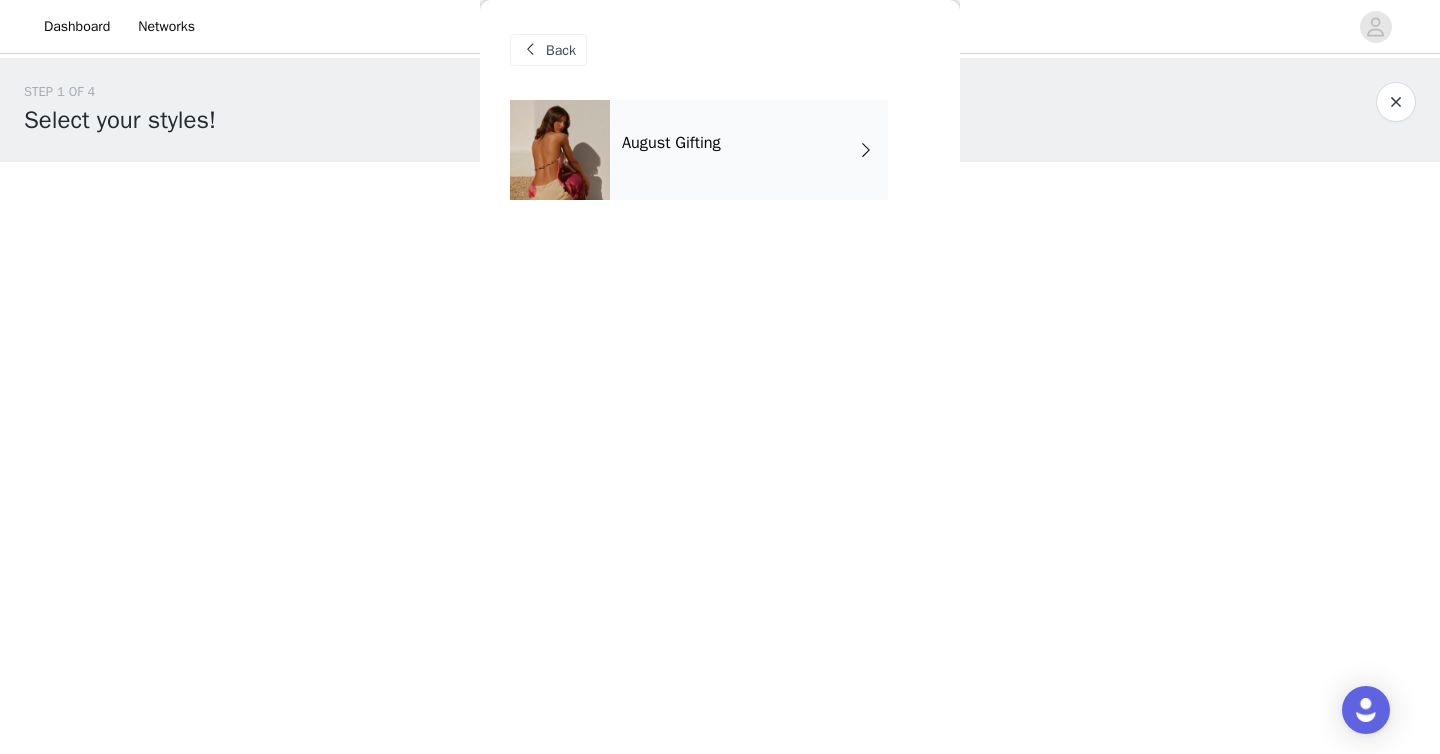 click on "August Gifting" at bounding box center (749, 150) 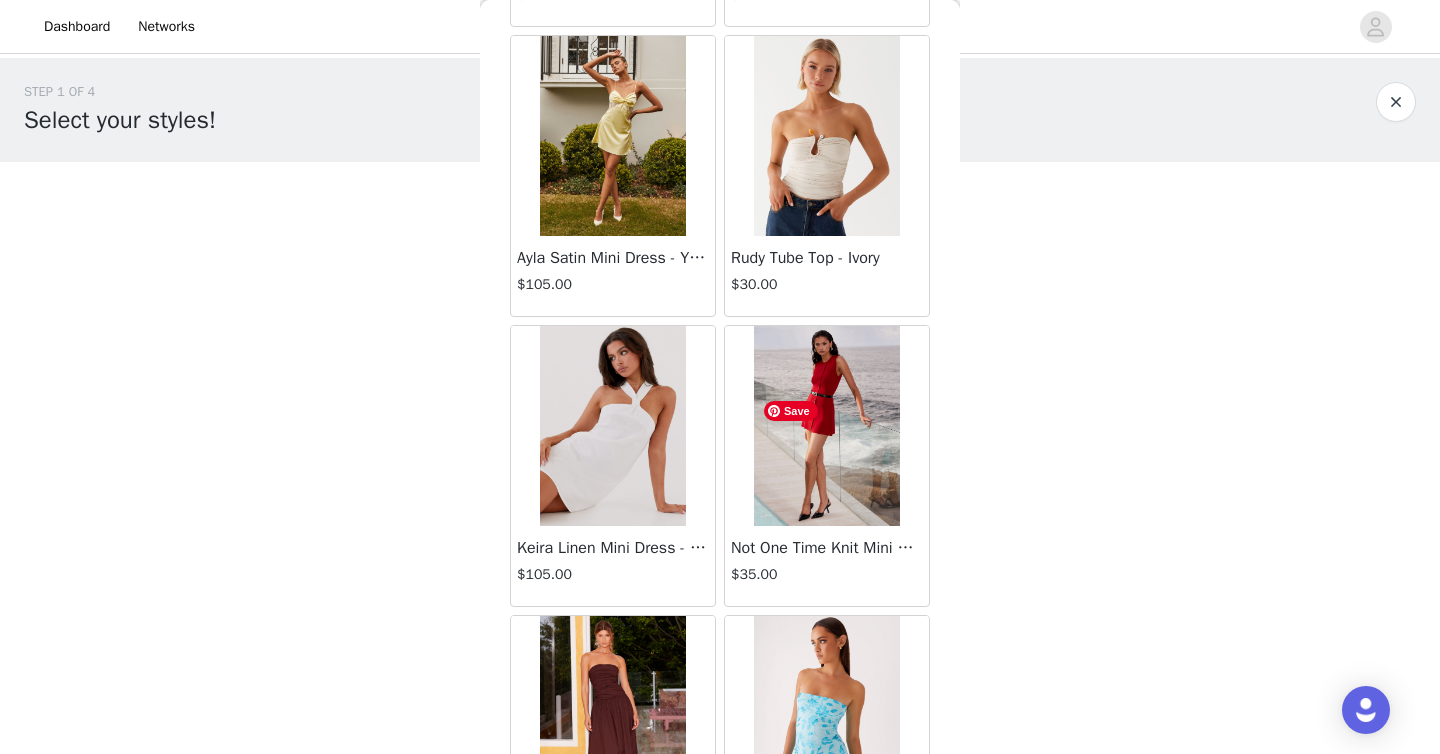 scroll, scrollTop: 2306, scrollLeft: 0, axis: vertical 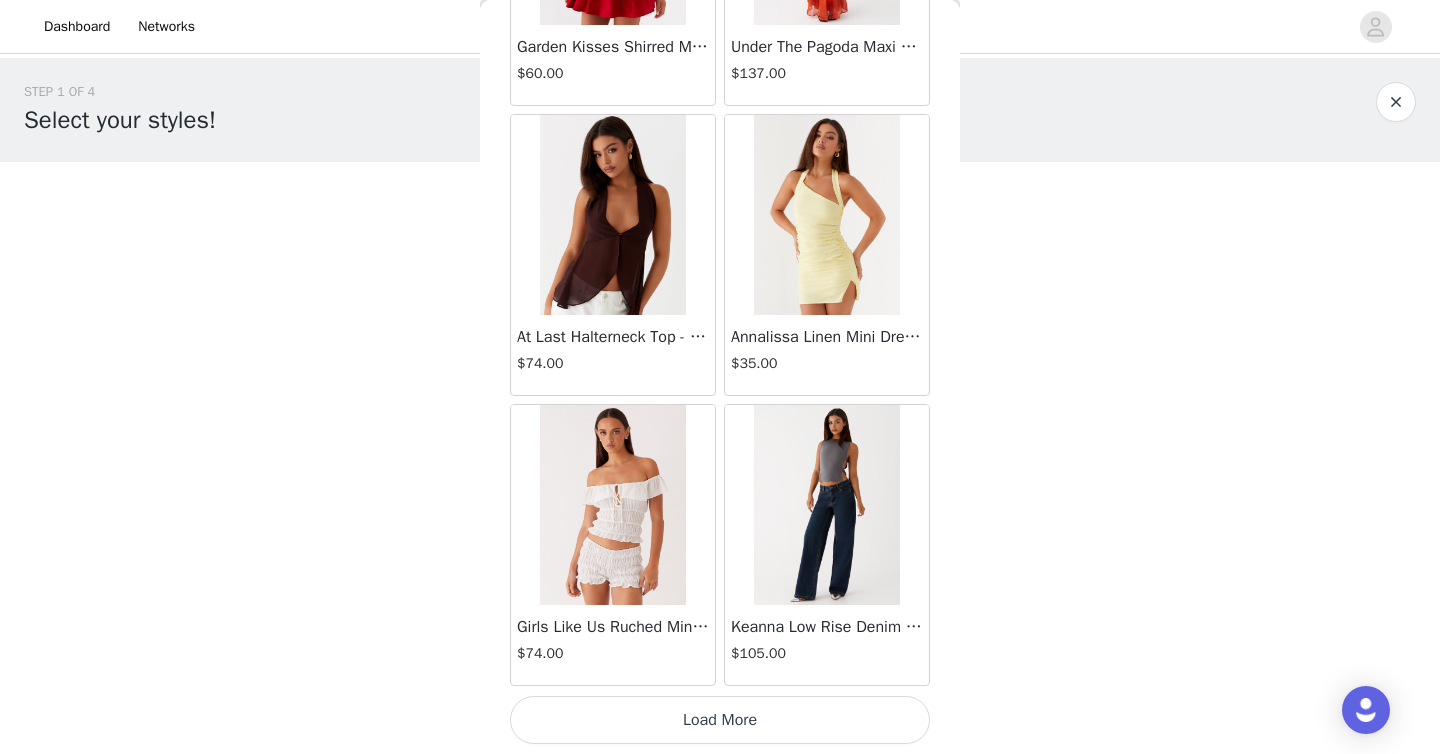 click on "Load More" at bounding box center (720, 720) 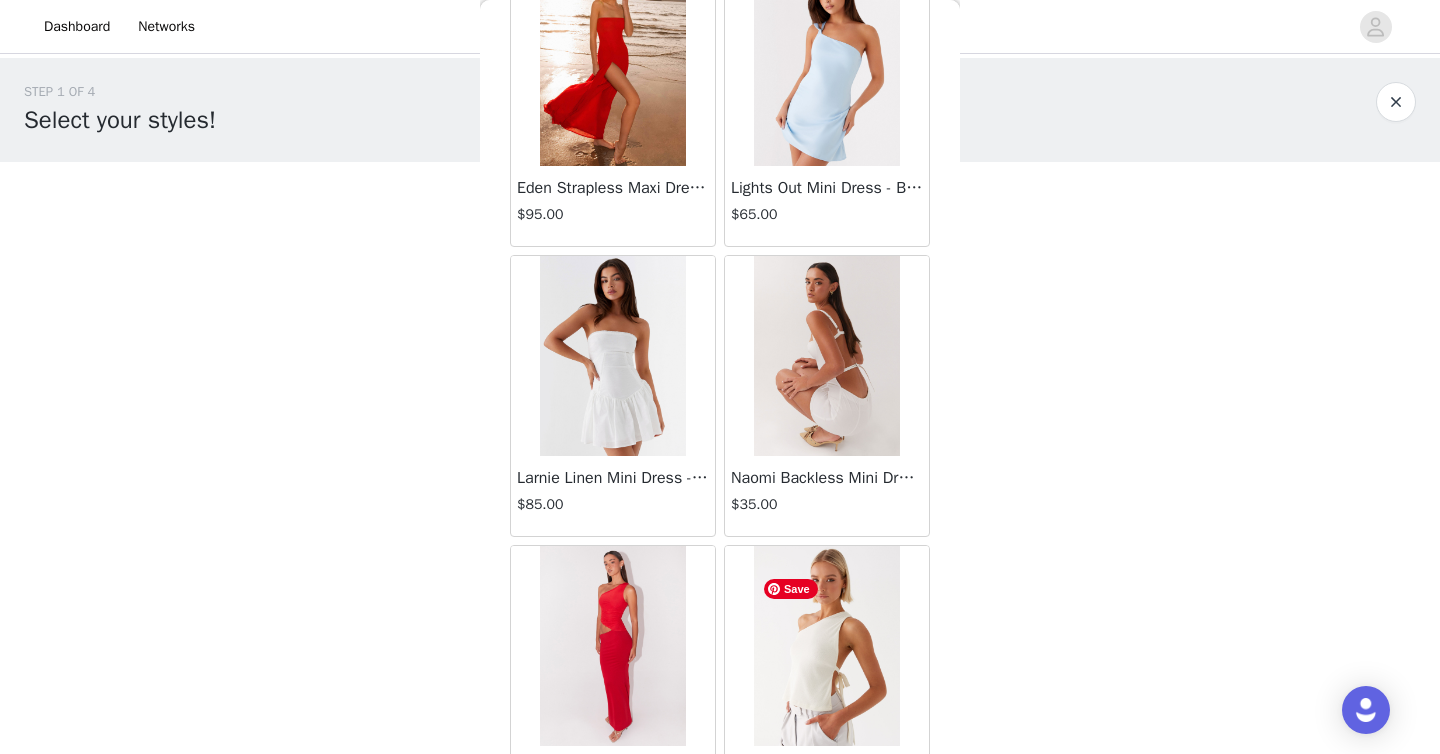 scroll, scrollTop: 5206, scrollLeft: 0, axis: vertical 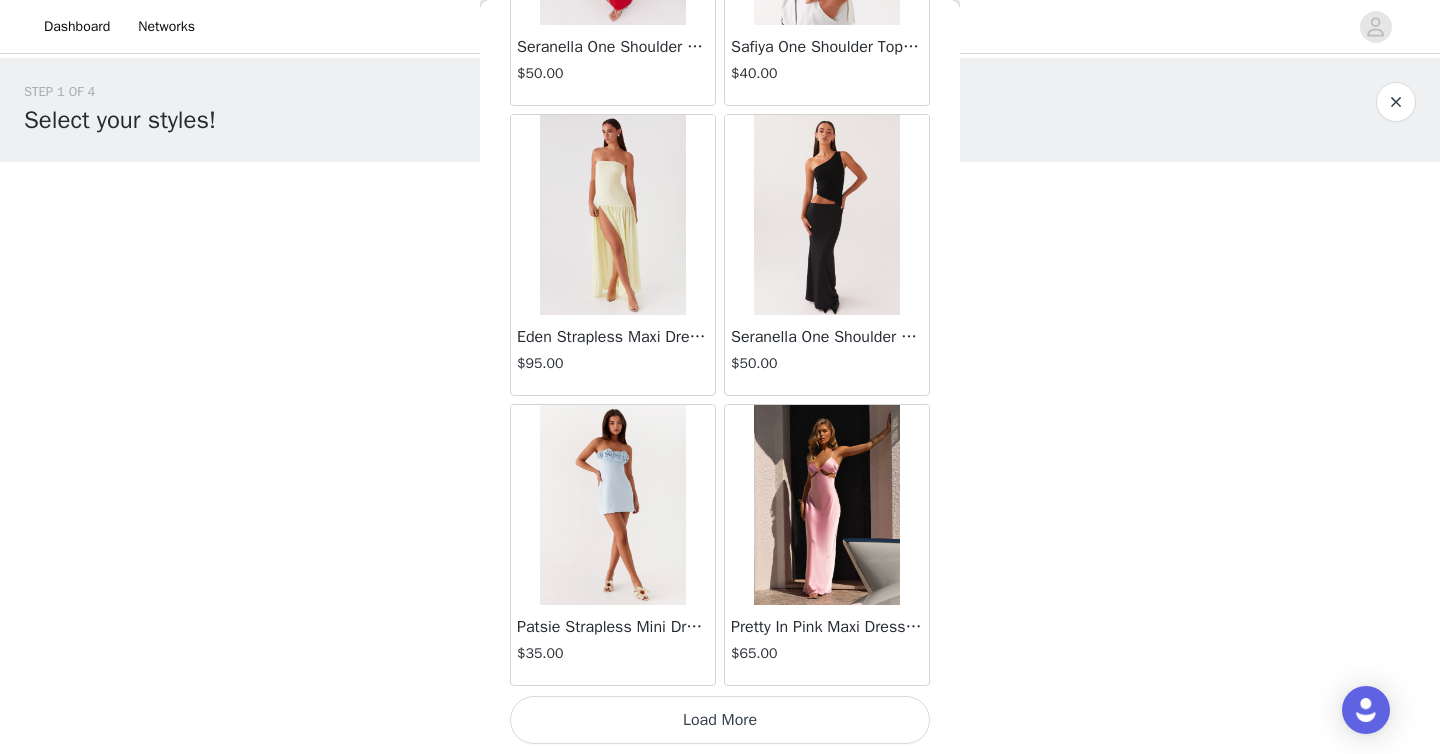 click on "Load More" at bounding box center (720, 720) 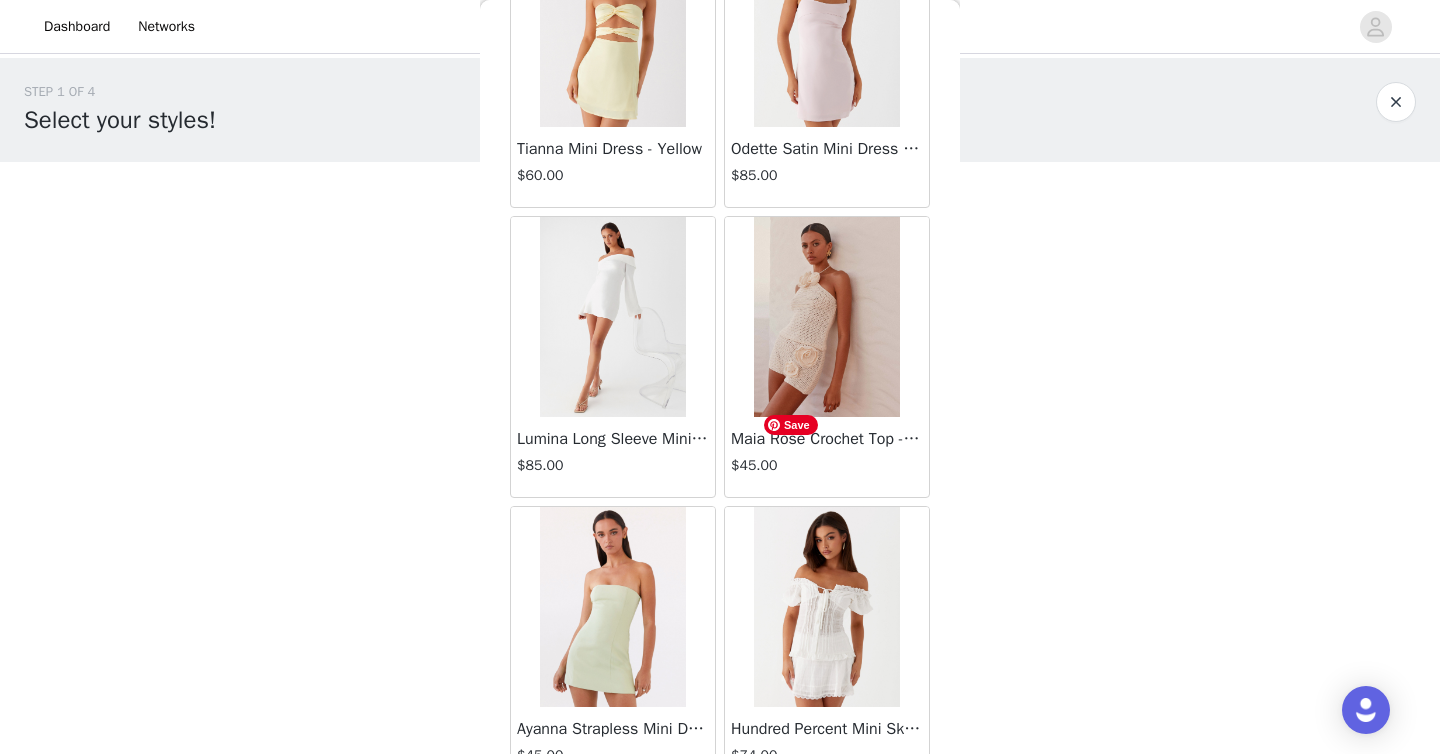 scroll, scrollTop: 8106, scrollLeft: 0, axis: vertical 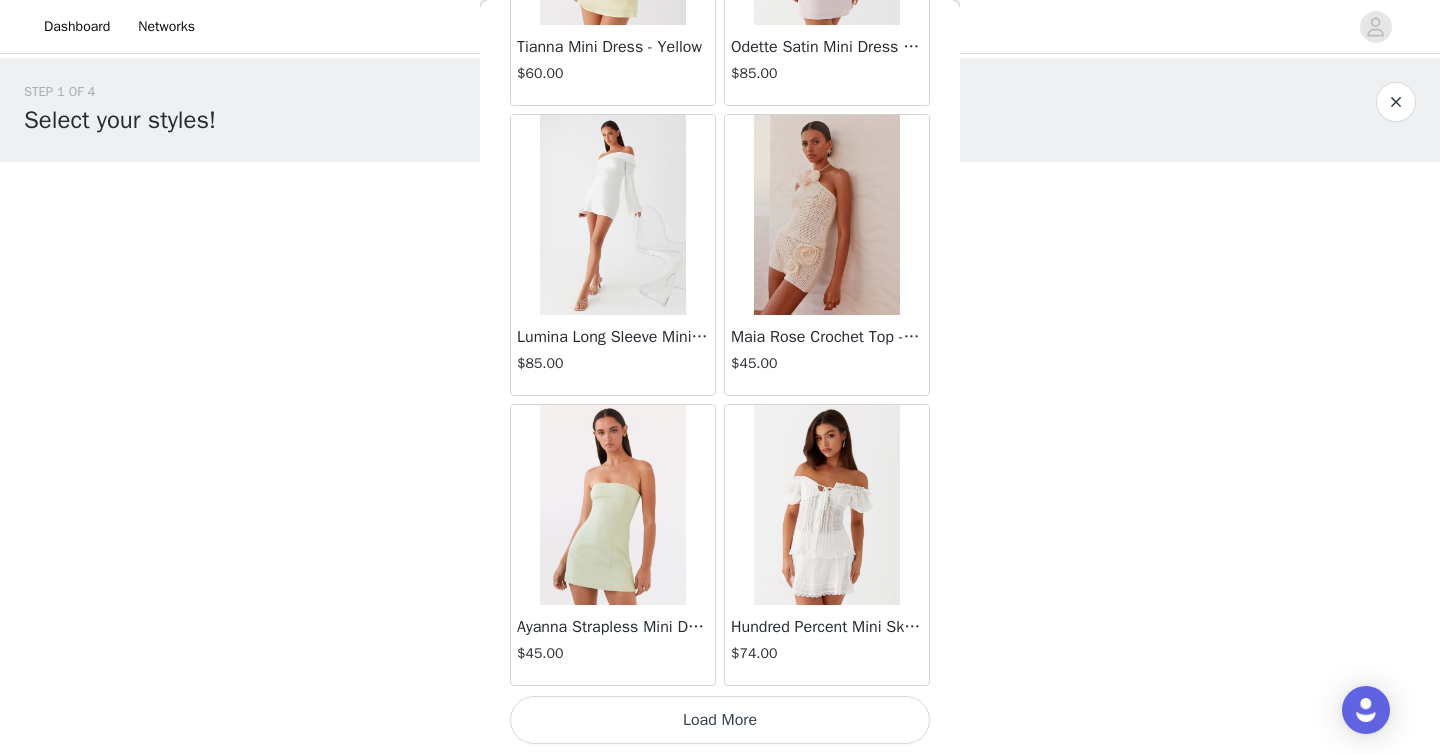 click on "Load More" at bounding box center (720, 720) 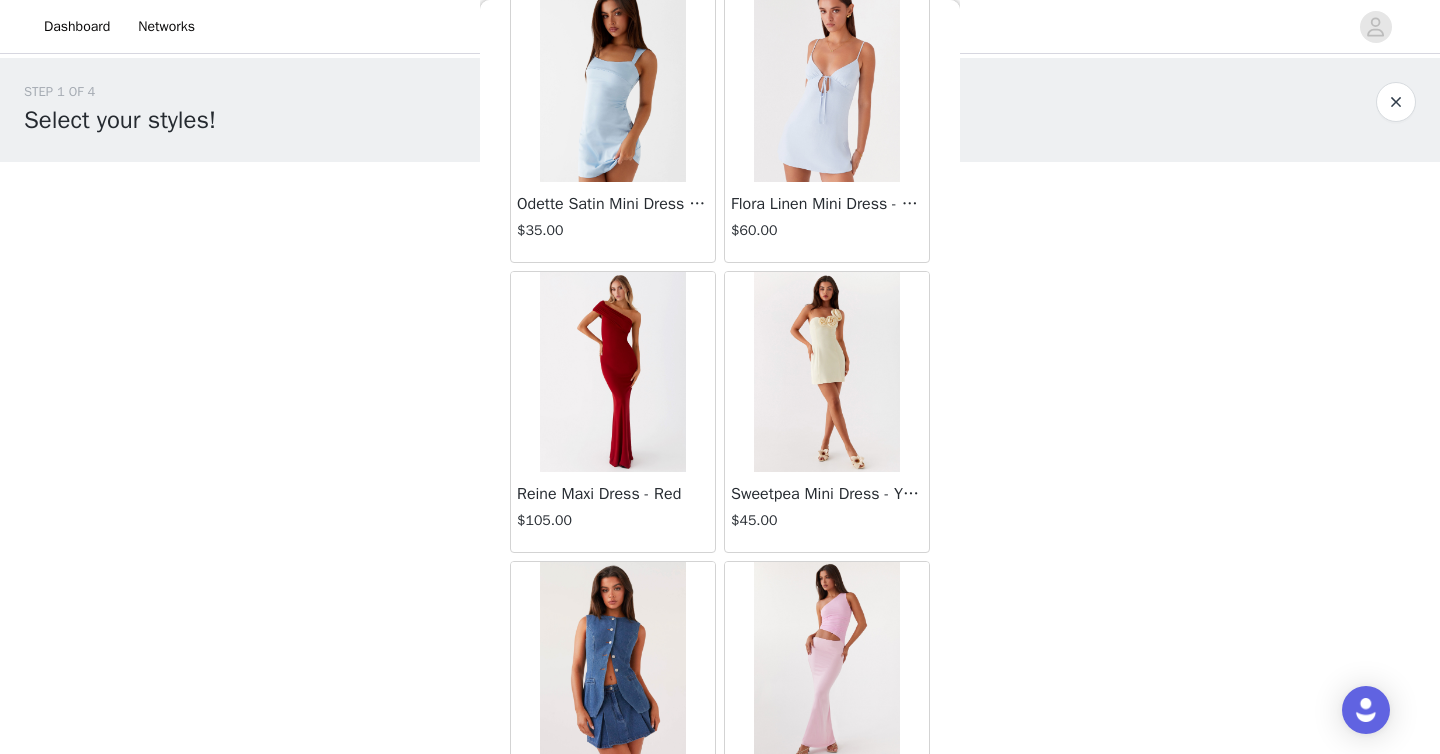 scroll, scrollTop: 11006, scrollLeft: 0, axis: vertical 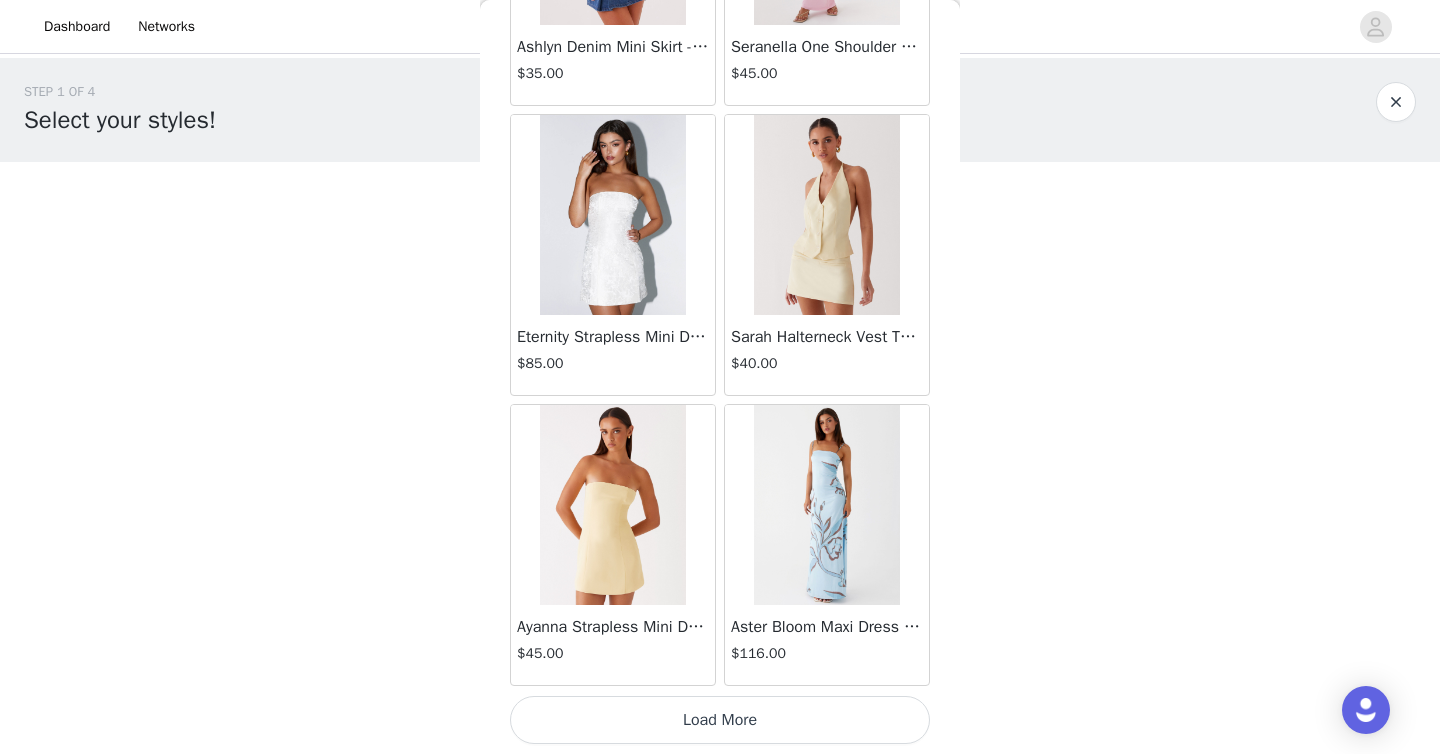 click on "Load More" at bounding box center (720, 720) 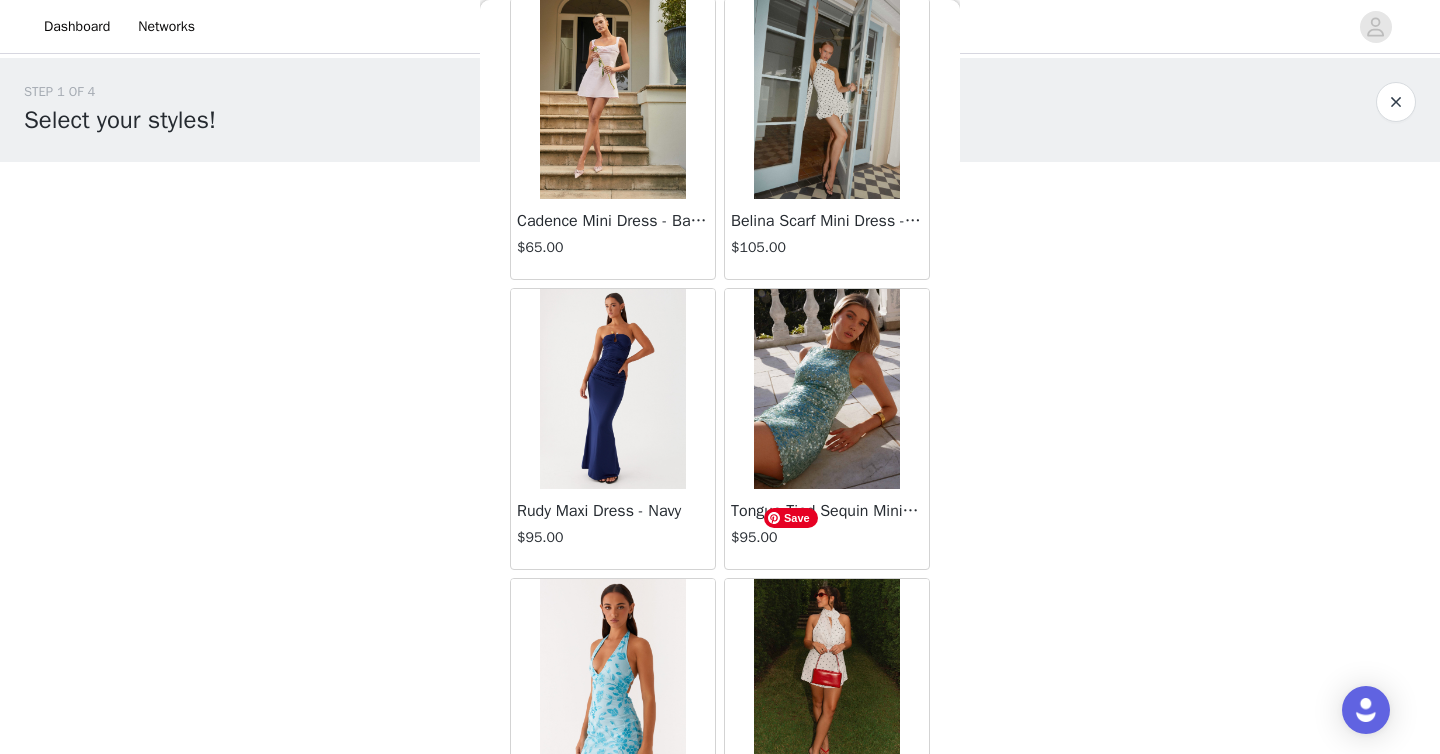 scroll, scrollTop: 13906, scrollLeft: 0, axis: vertical 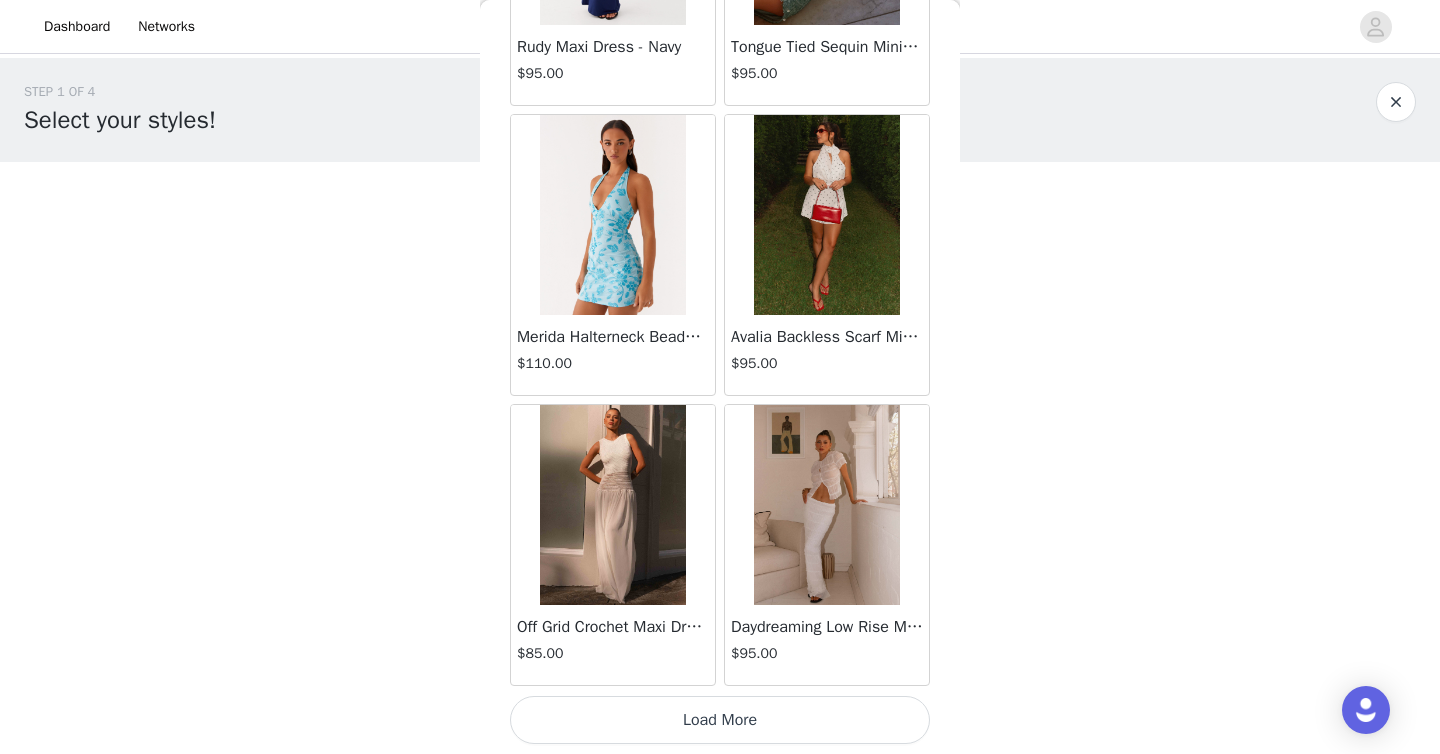 click on "Load More" at bounding box center [720, 720] 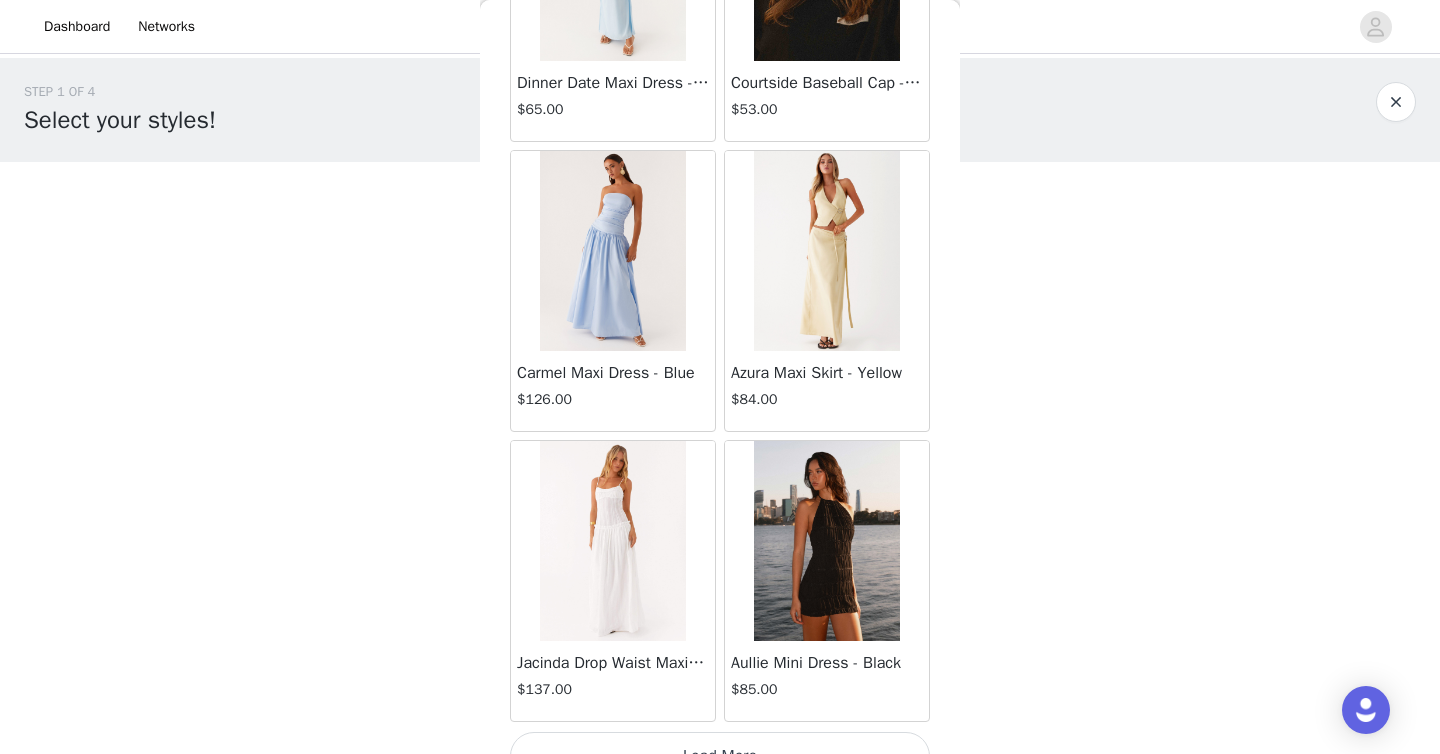 scroll, scrollTop: 16806, scrollLeft: 0, axis: vertical 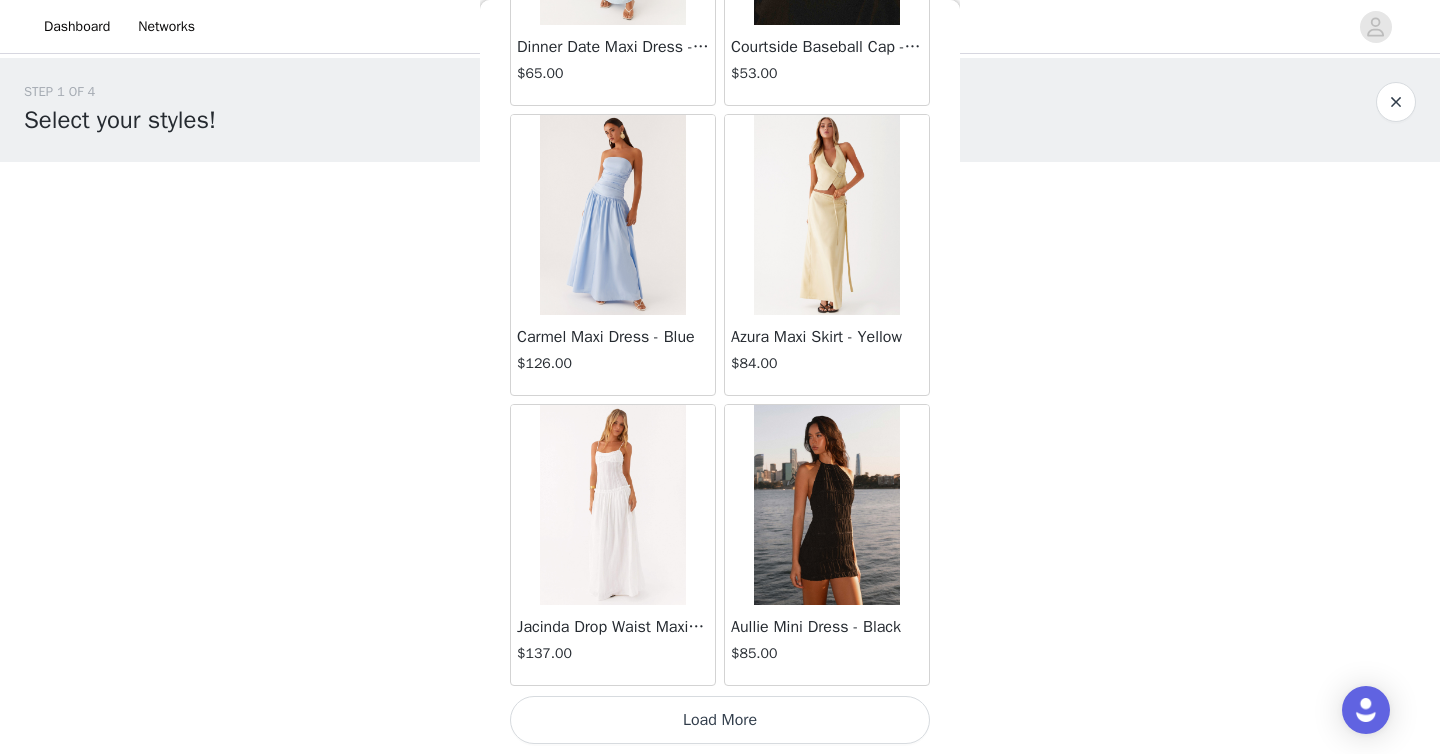 click on "Load More" at bounding box center (720, 720) 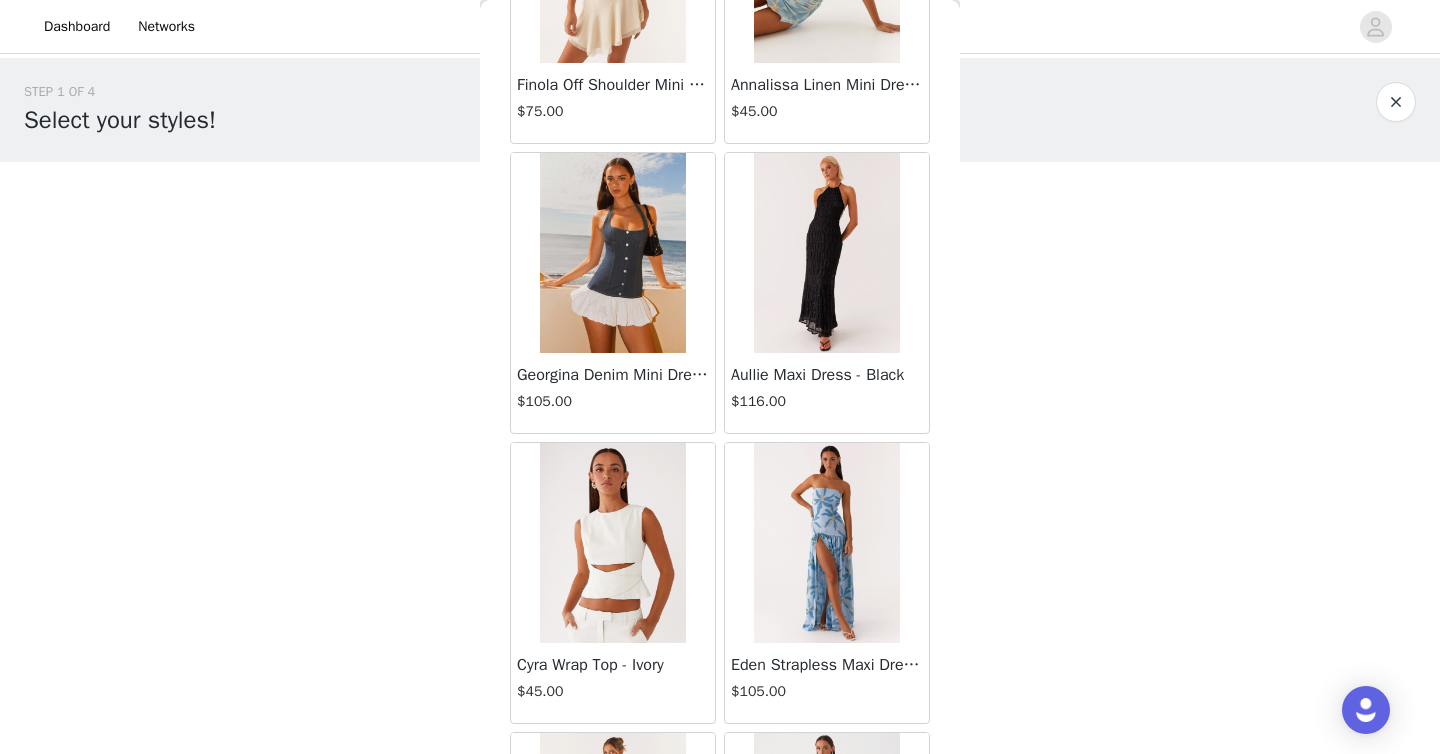 scroll, scrollTop: 19706, scrollLeft: 0, axis: vertical 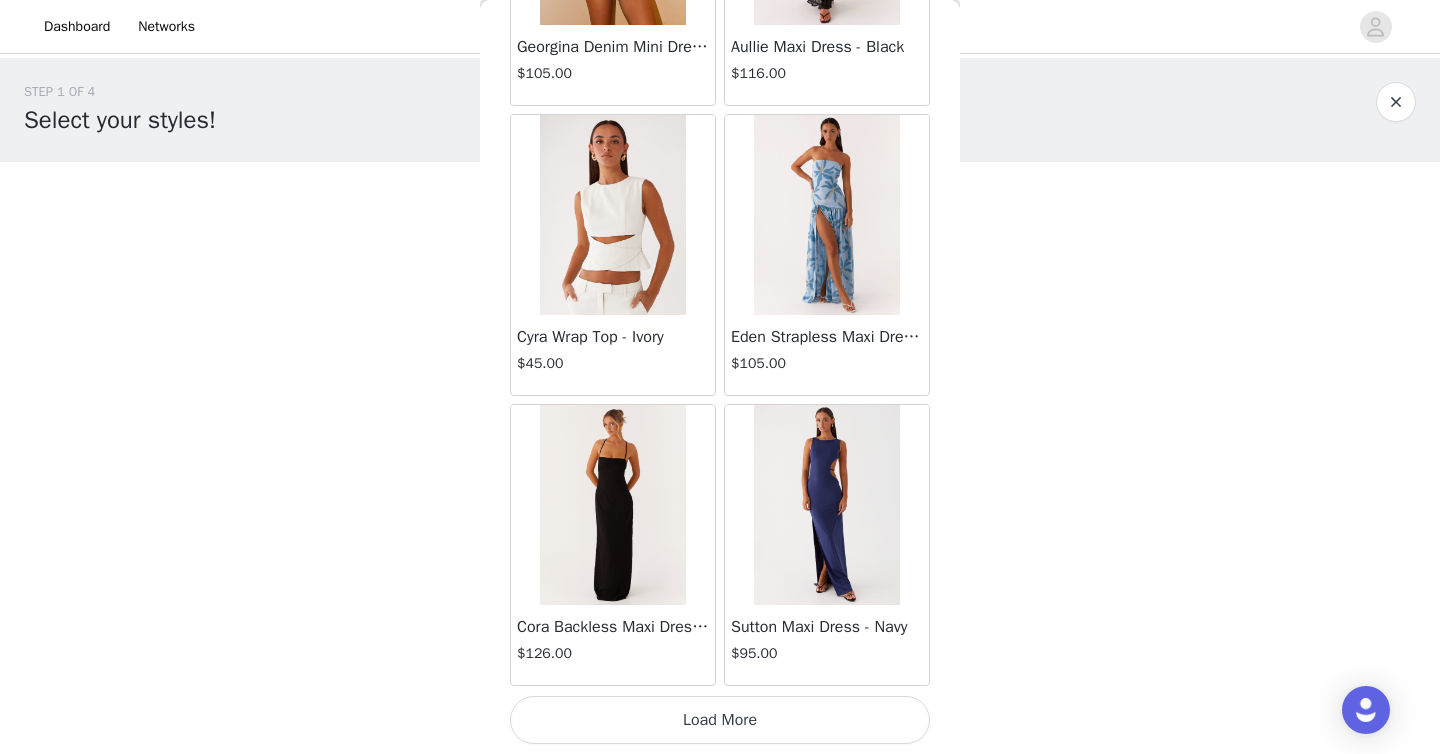 click on "Load More" at bounding box center [720, 720] 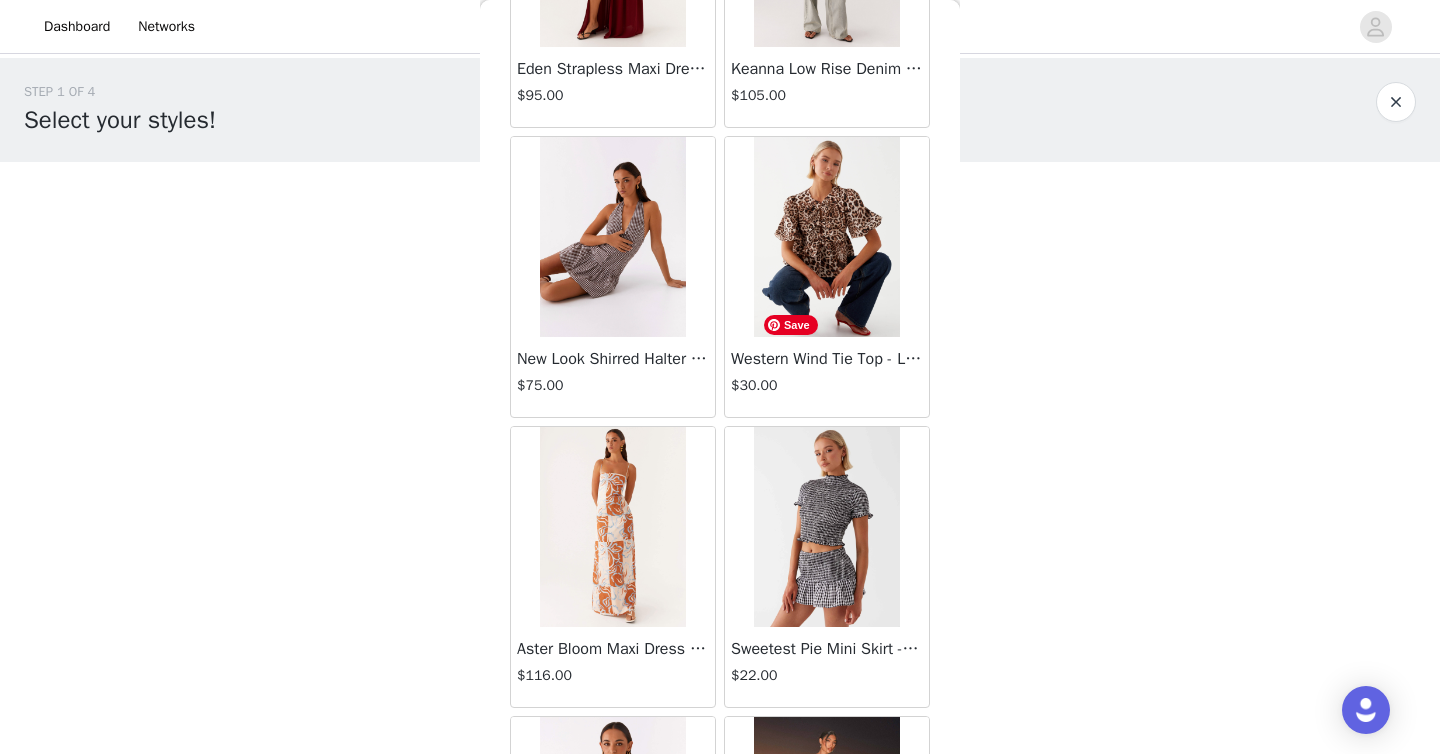 scroll, scrollTop: 22606, scrollLeft: 0, axis: vertical 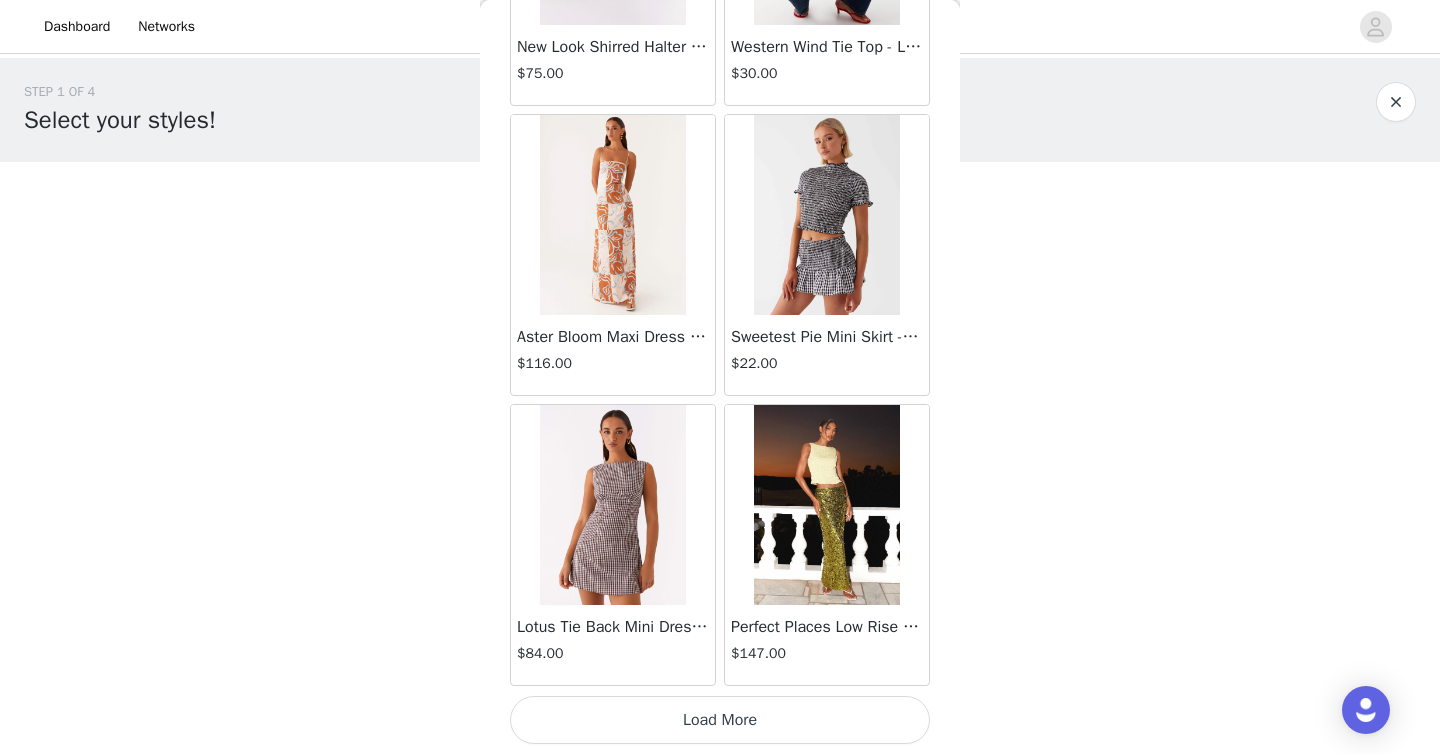 click on "Load More" at bounding box center [720, 720] 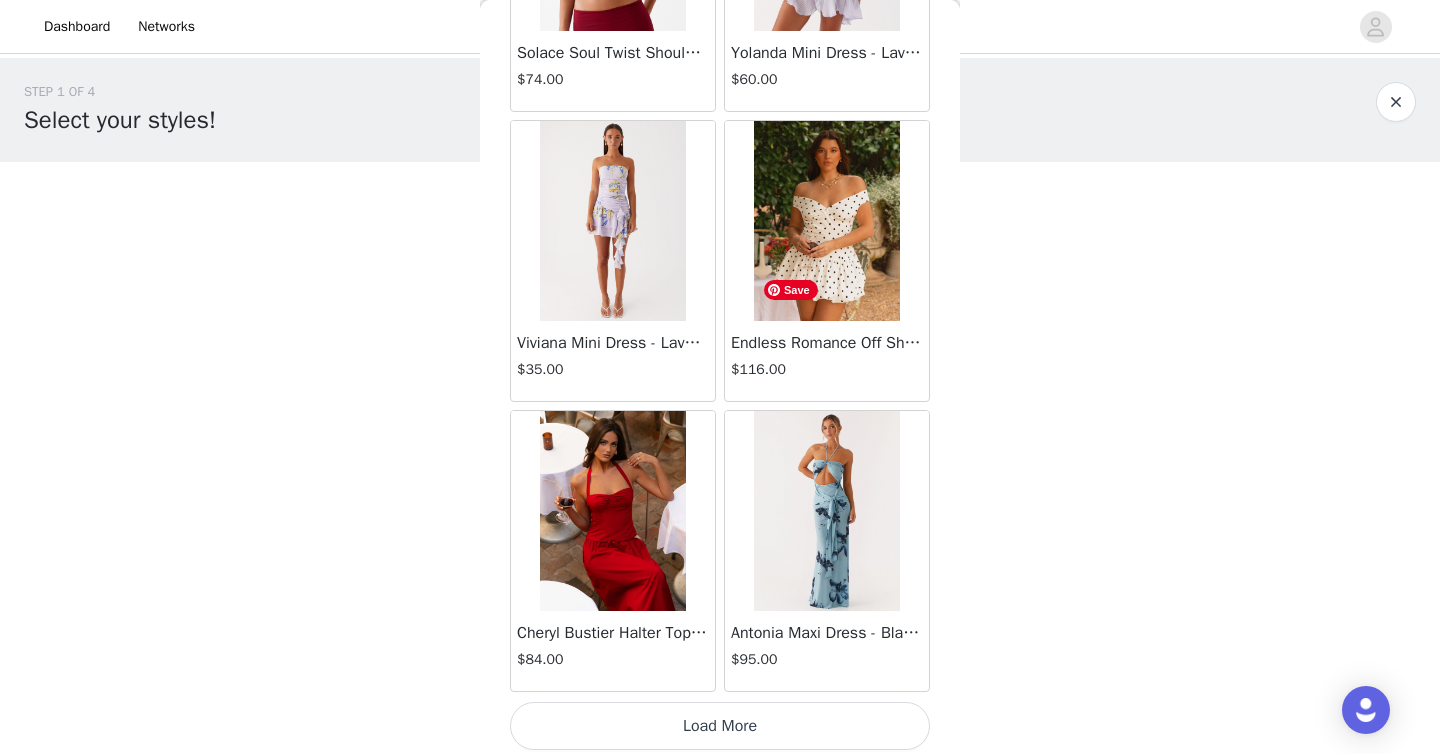 scroll, scrollTop: 25506, scrollLeft: 0, axis: vertical 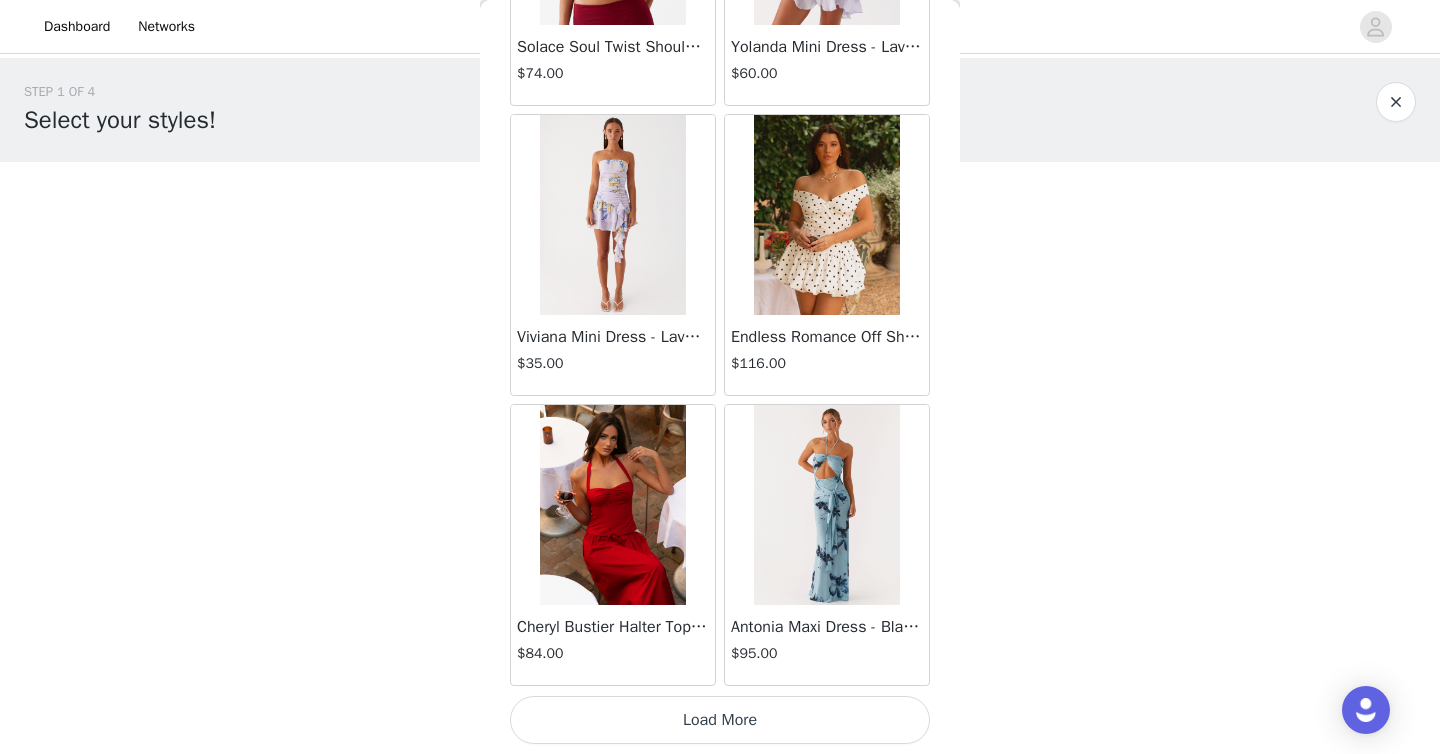 click on "Load More" at bounding box center (720, 720) 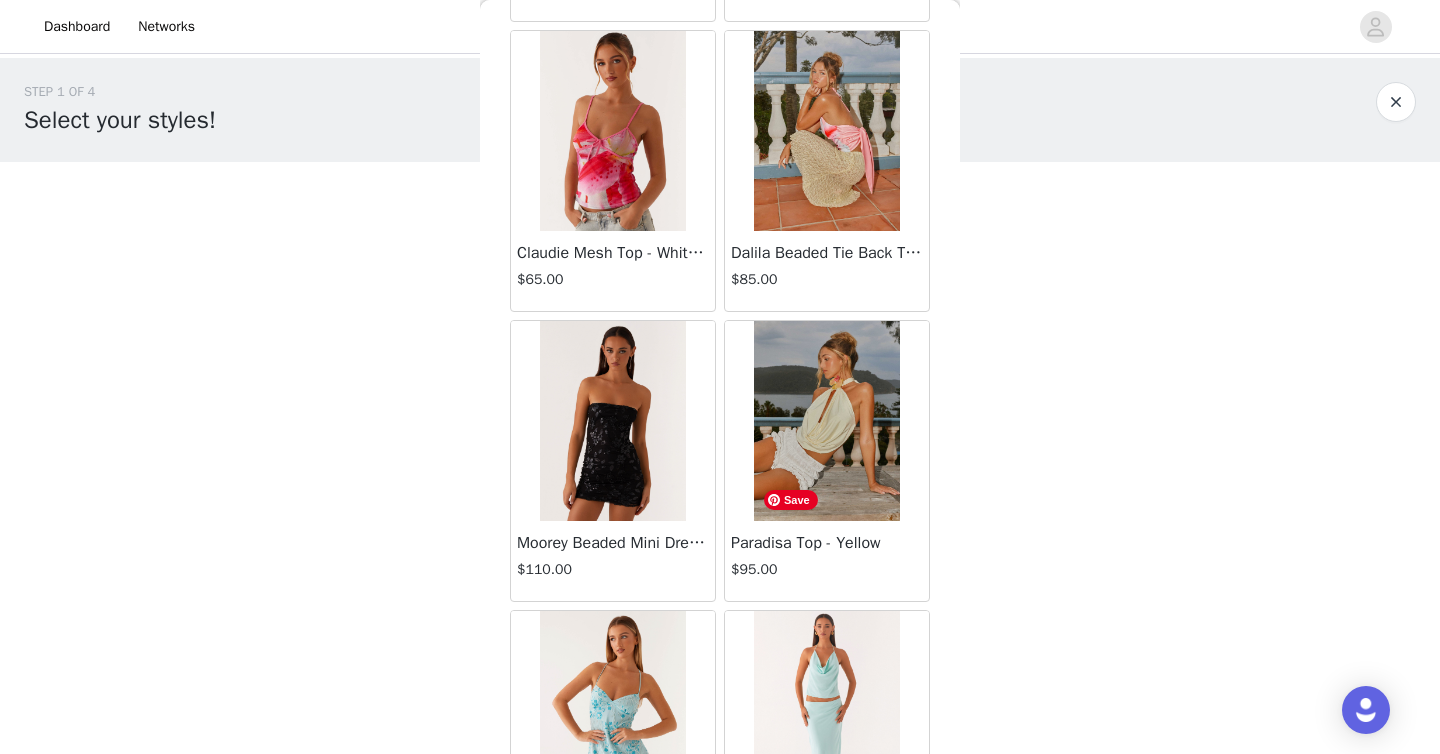 scroll, scrollTop: 28406, scrollLeft: 0, axis: vertical 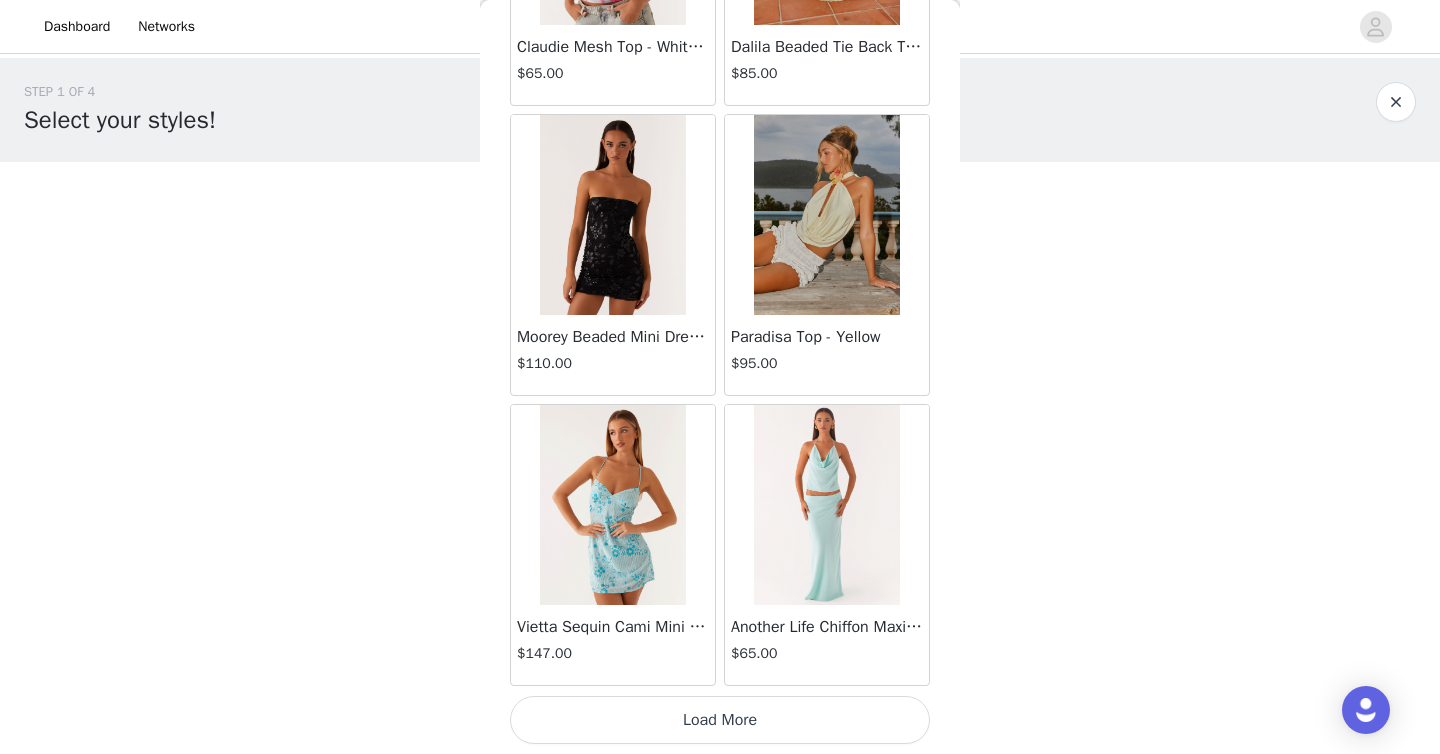 click on "Load More" at bounding box center (720, 720) 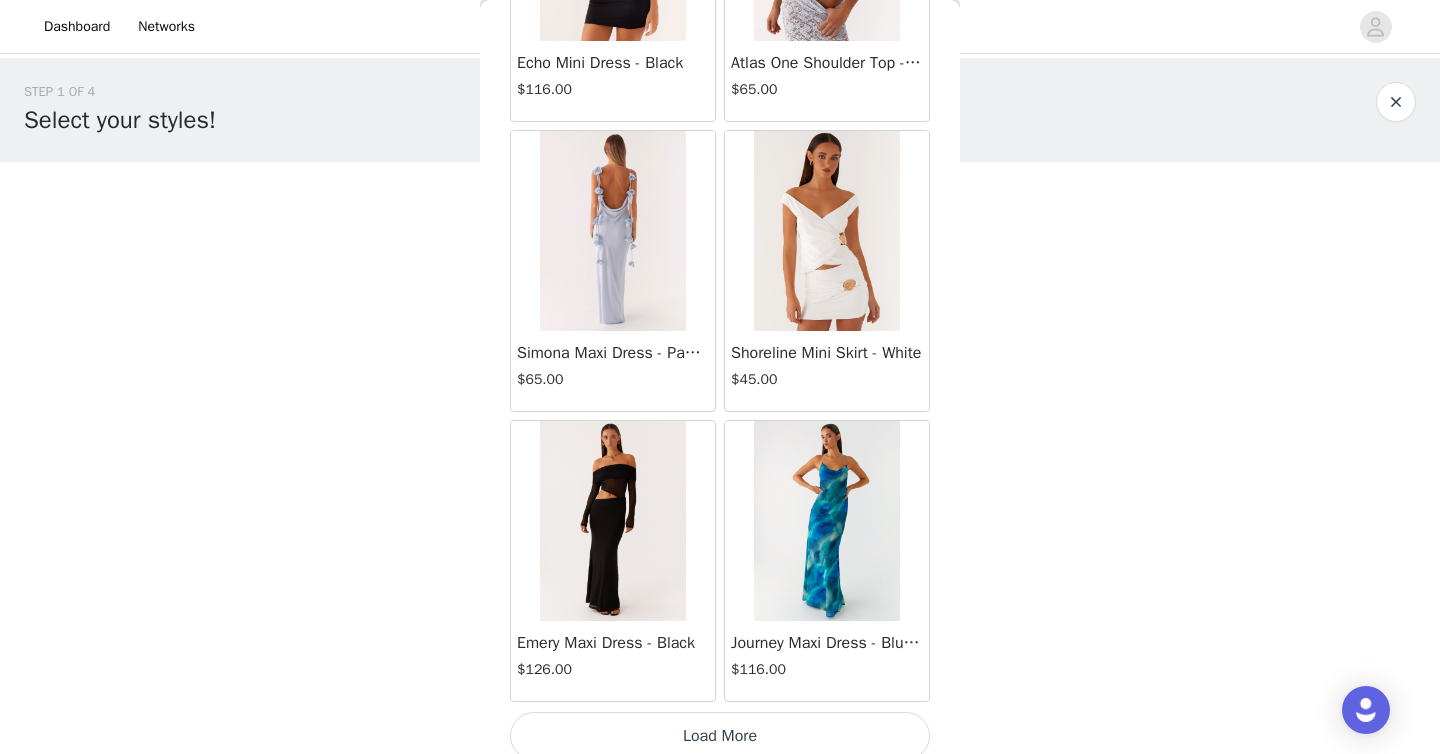 scroll, scrollTop: 31306, scrollLeft: 0, axis: vertical 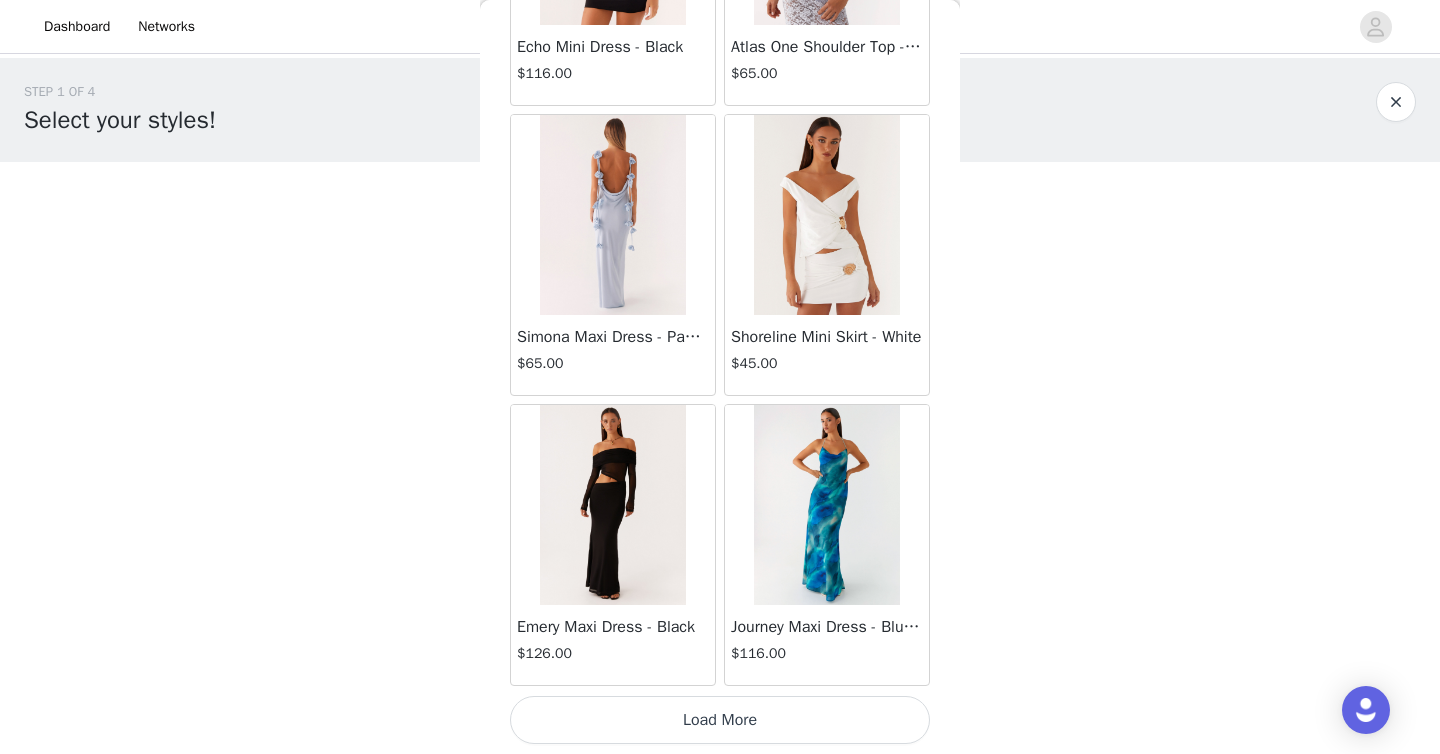 click on "Load More" at bounding box center (720, 720) 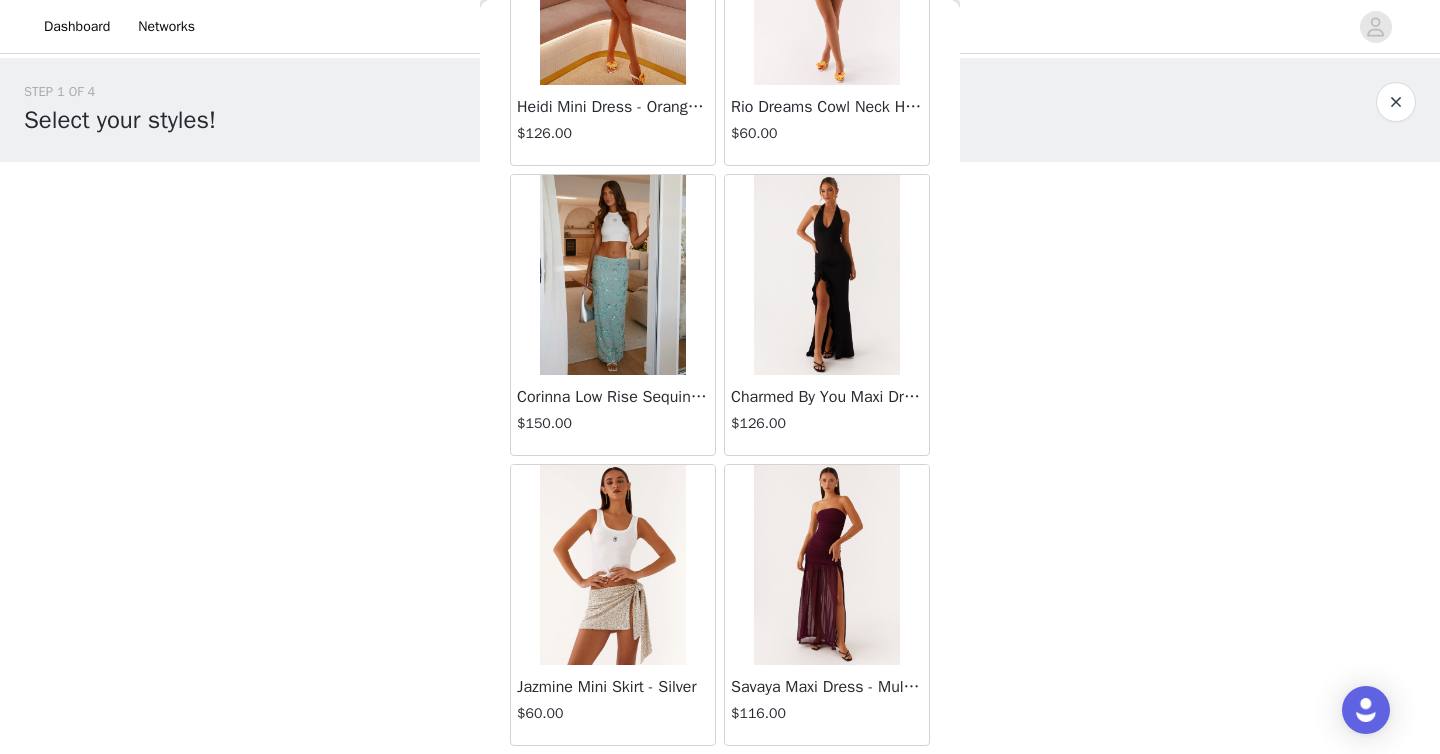 scroll, scrollTop: 34206, scrollLeft: 0, axis: vertical 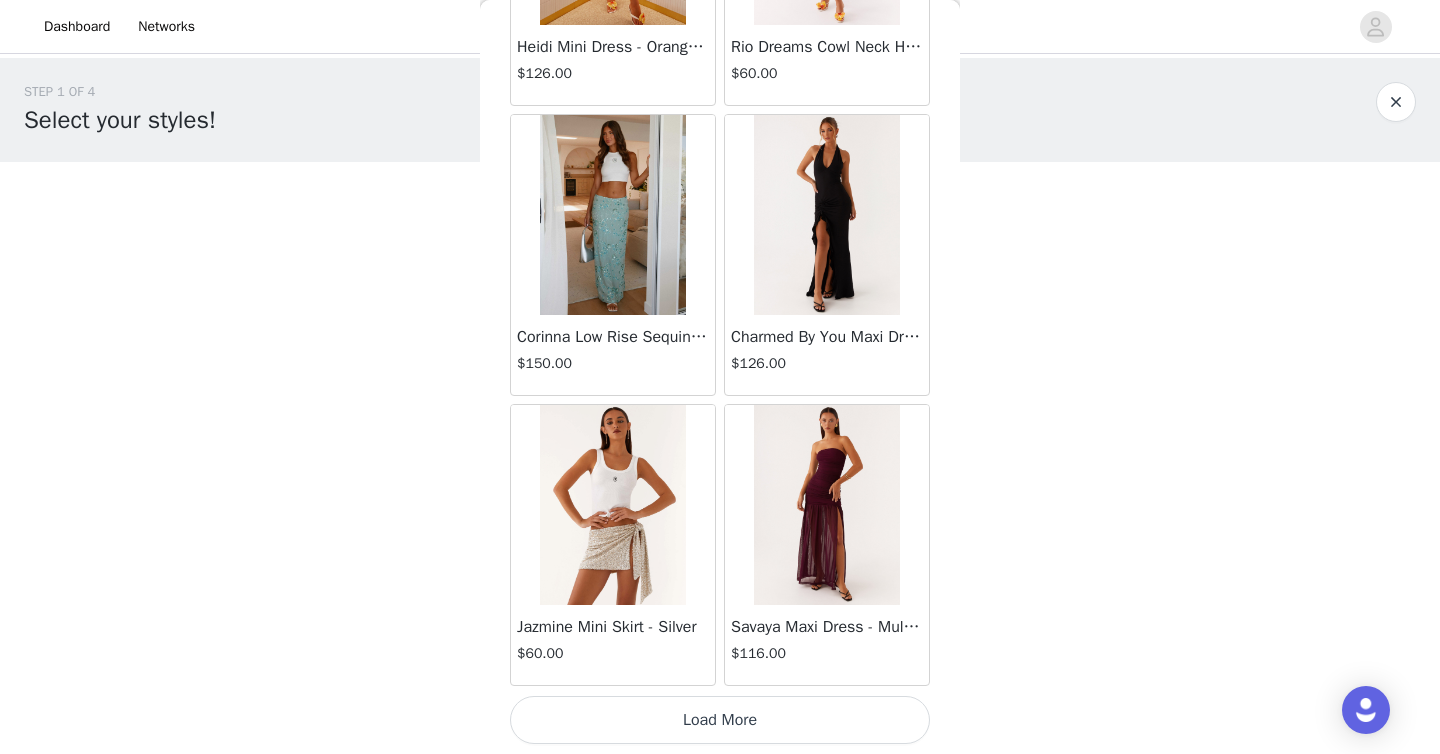 click on "Load More" at bounding box center [720, 720] 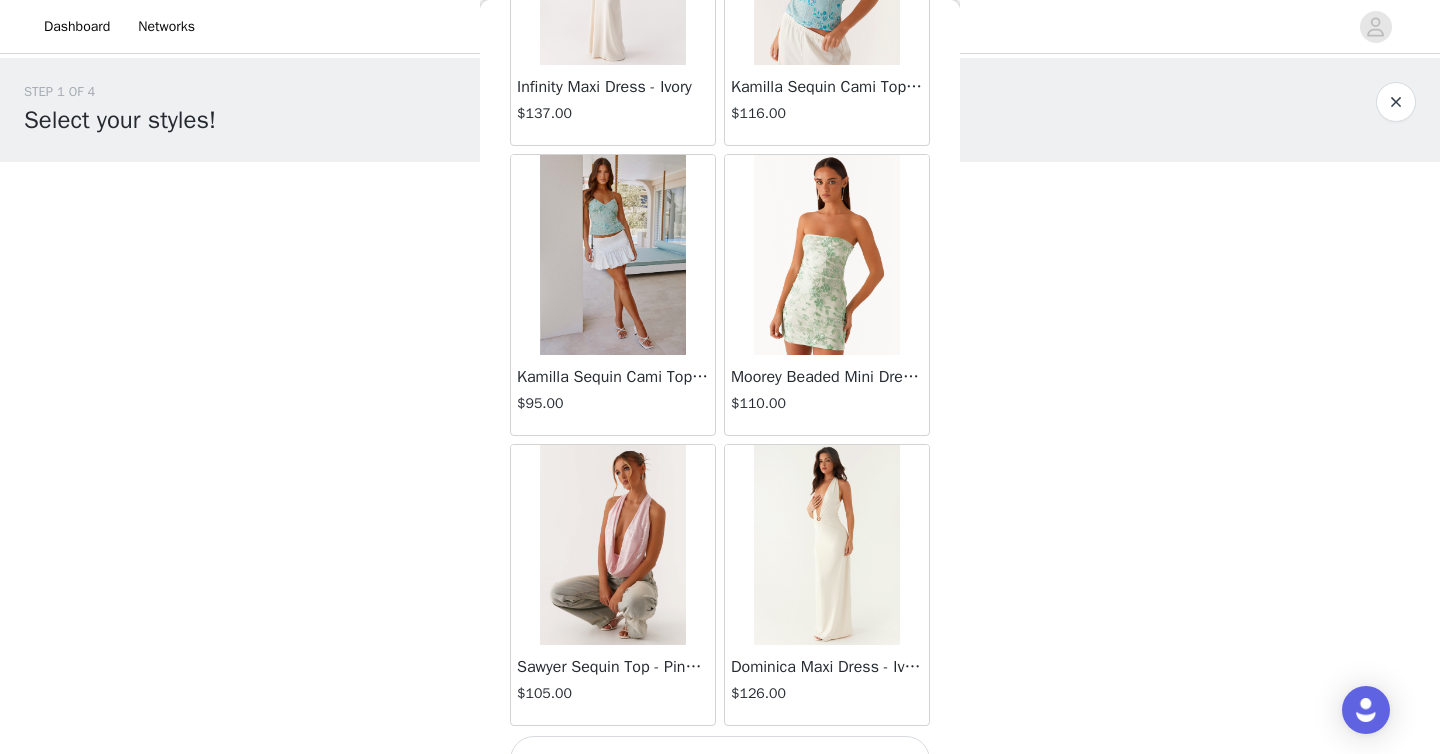 scroll, scrollTop: 37106, scrollLeft: 0, axis: vertical 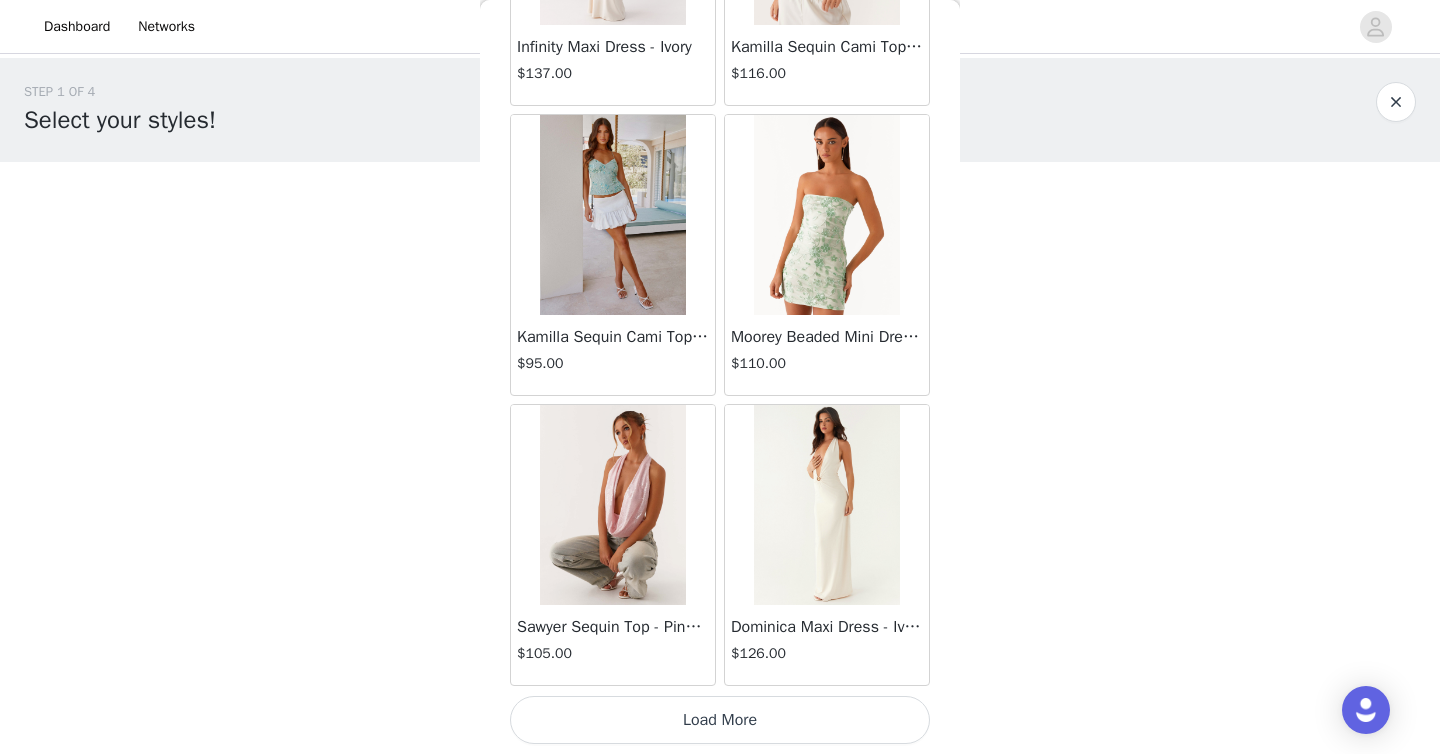 click on "Load More" at bounding box center (720, 720) 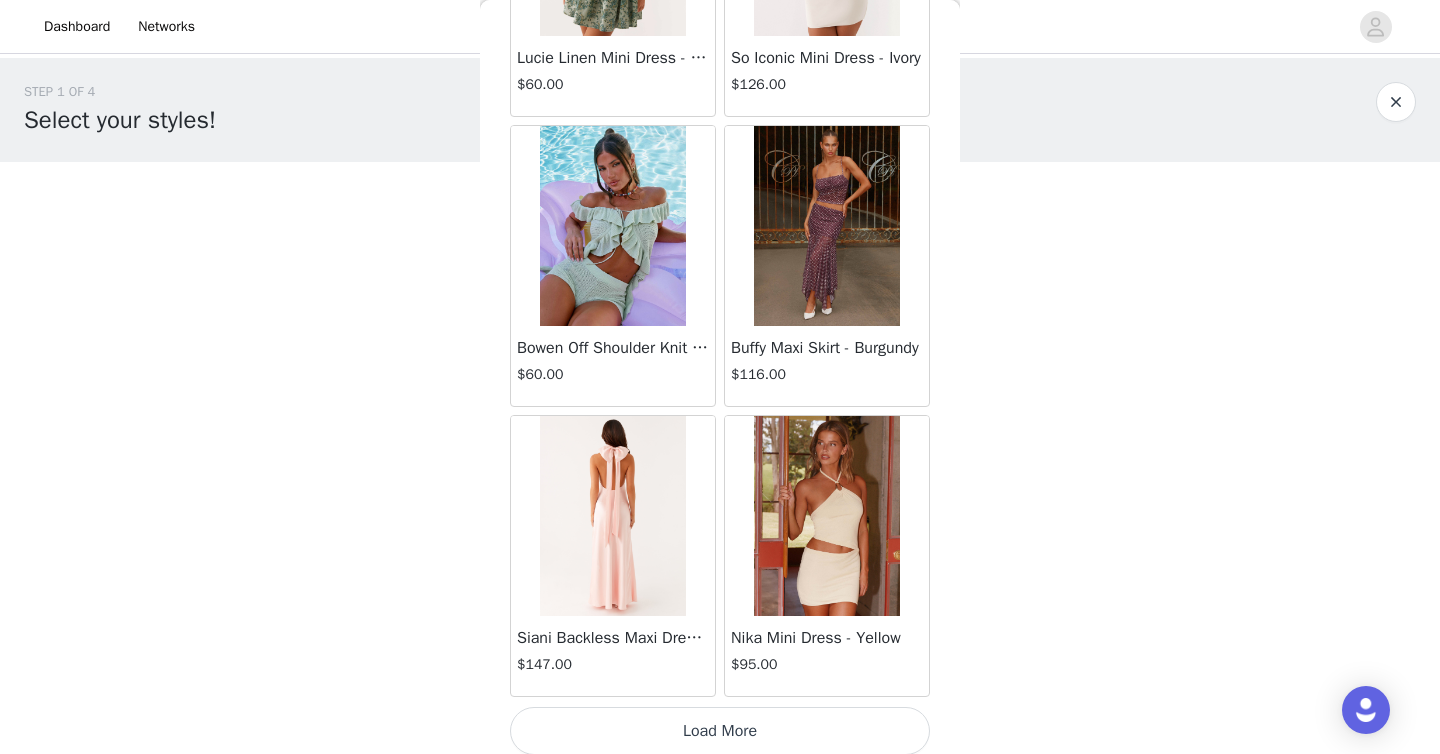 scroll, scrollTop: 40006, scrollLeft: 0, axis: vertical 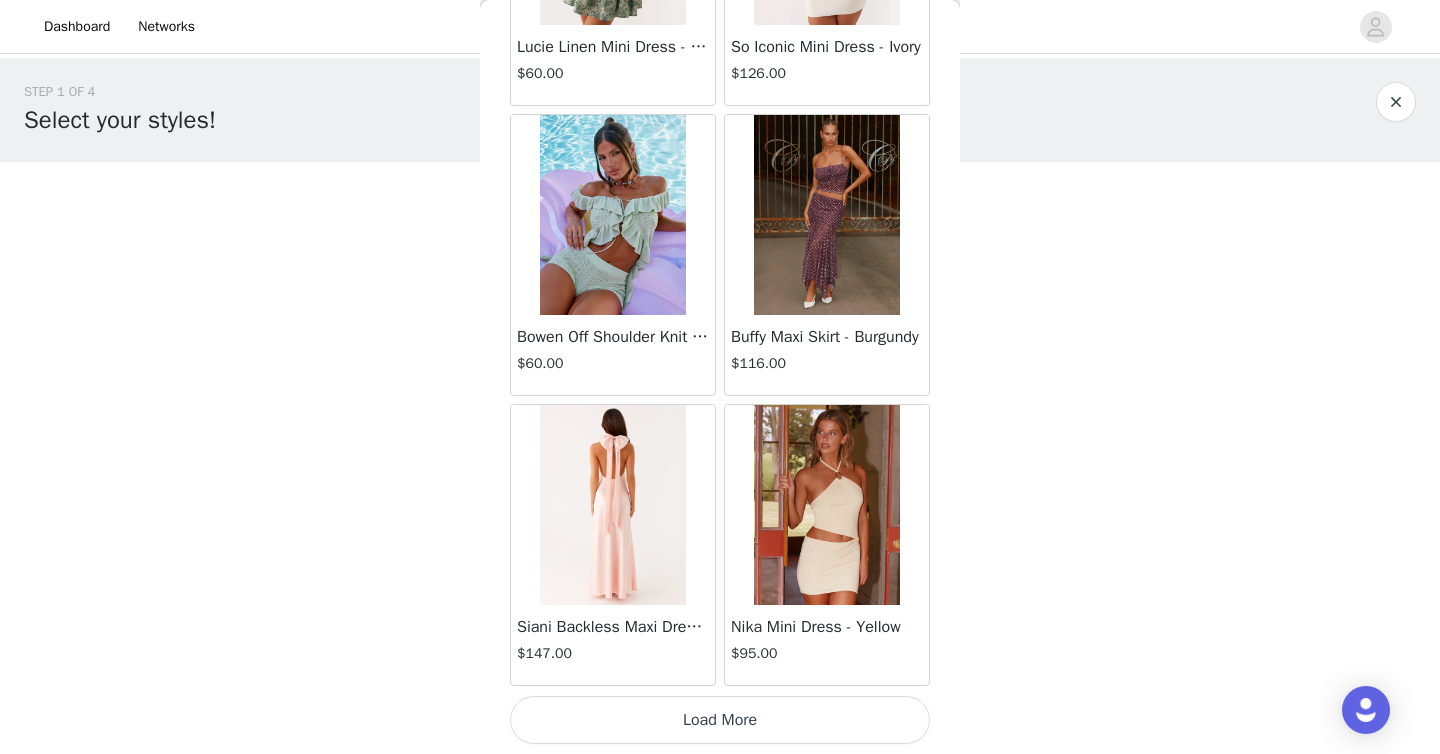 click on "Load More" at bounding box center (720, 720) 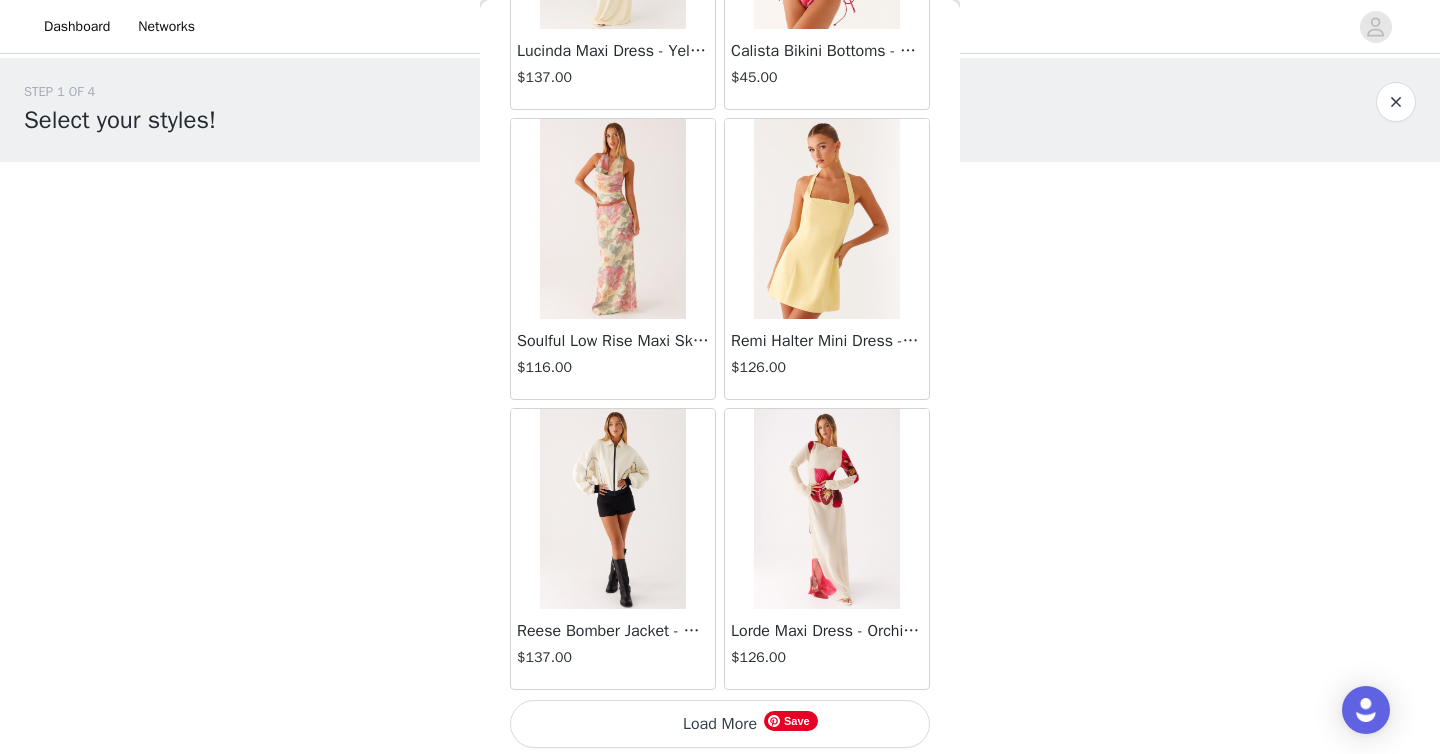 scroll, scrollTop: 42906, scrollLeft: 0, axis: vertical 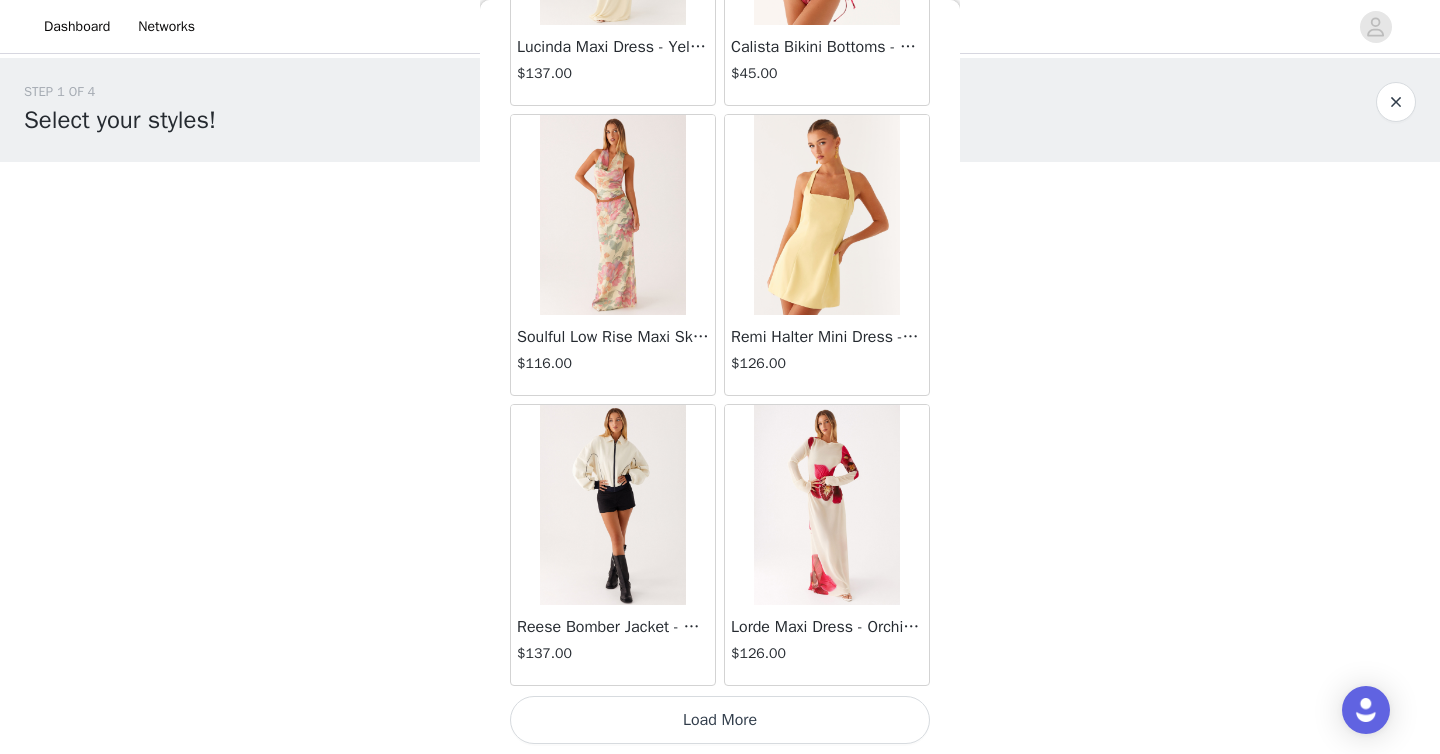 click on "Load More" at bounding box center [720, 720] 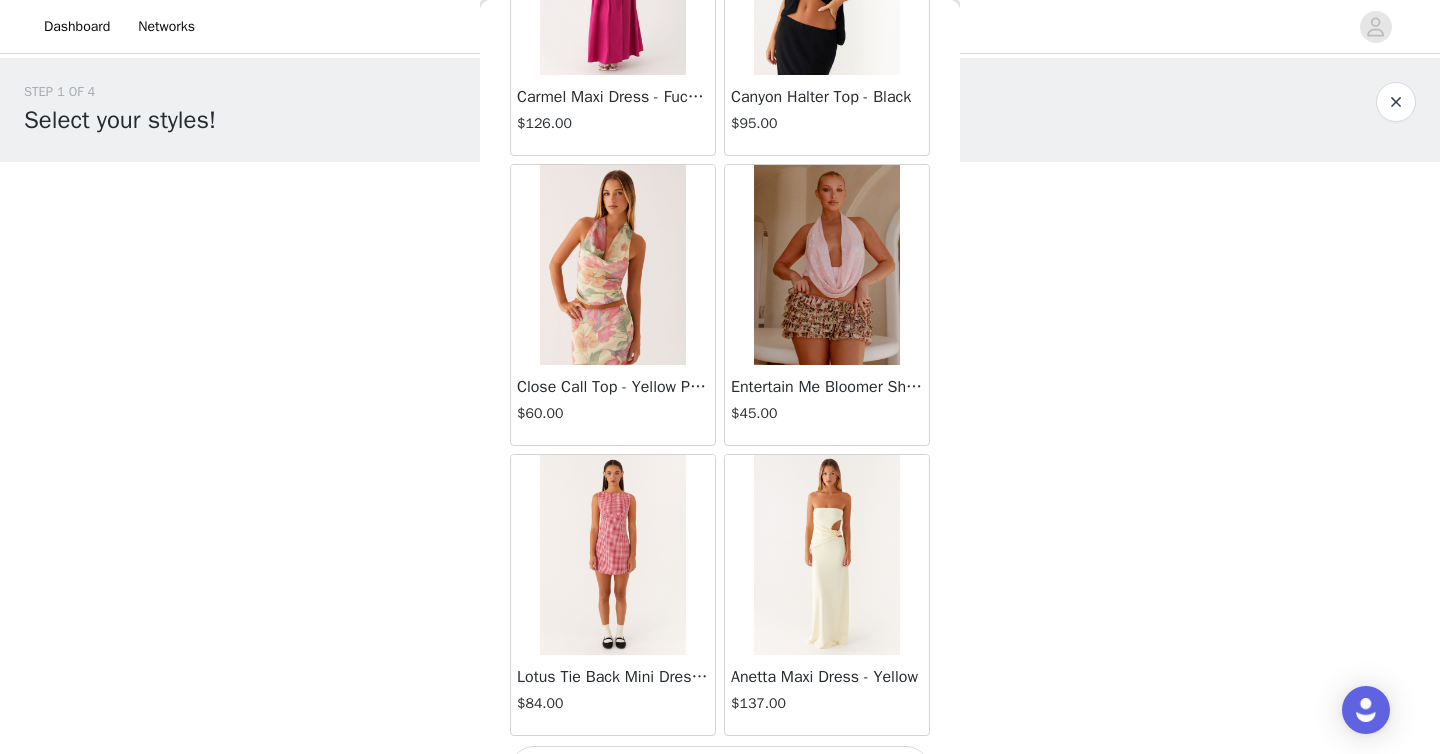 scroll, scrollTop: 45806, scrollLeft: 0, axis: vertical 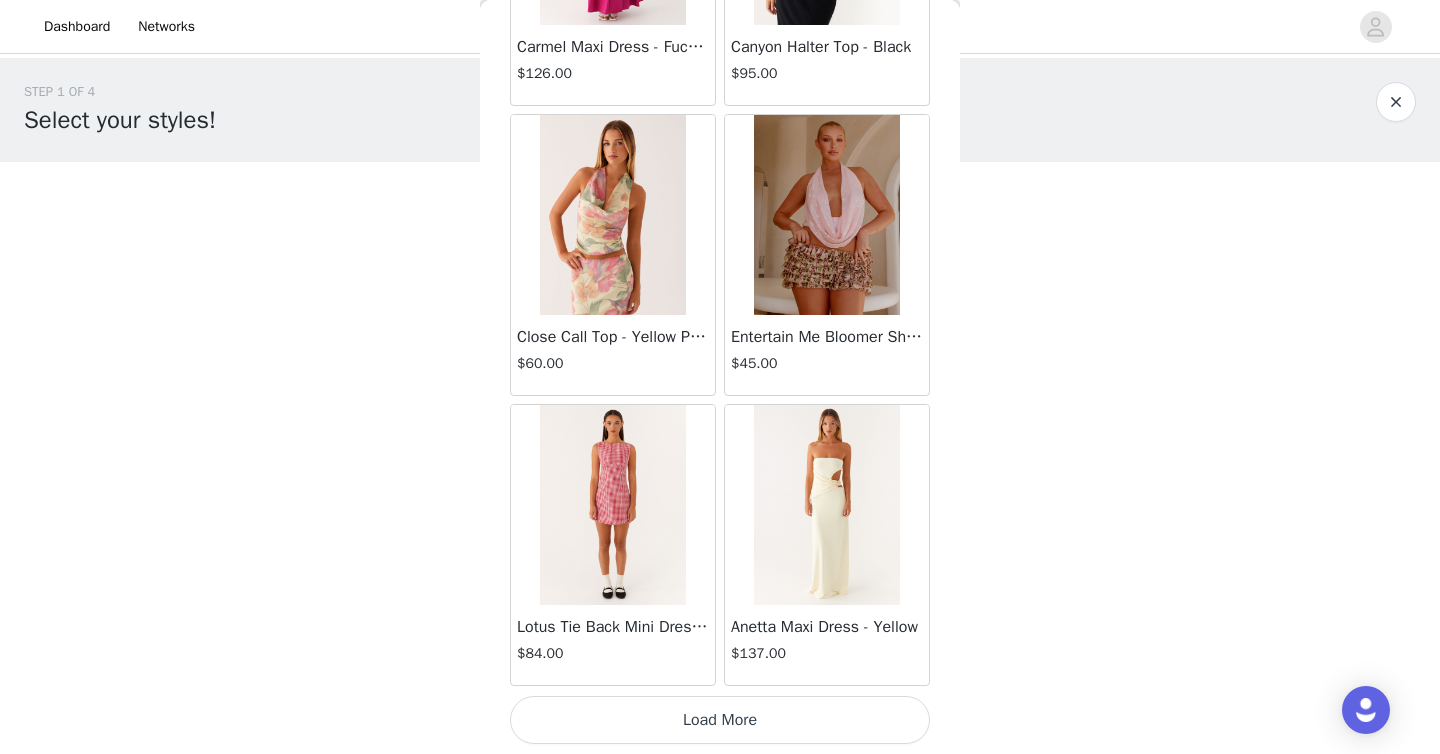 click on "Load More" at bounding box center [720, 720] 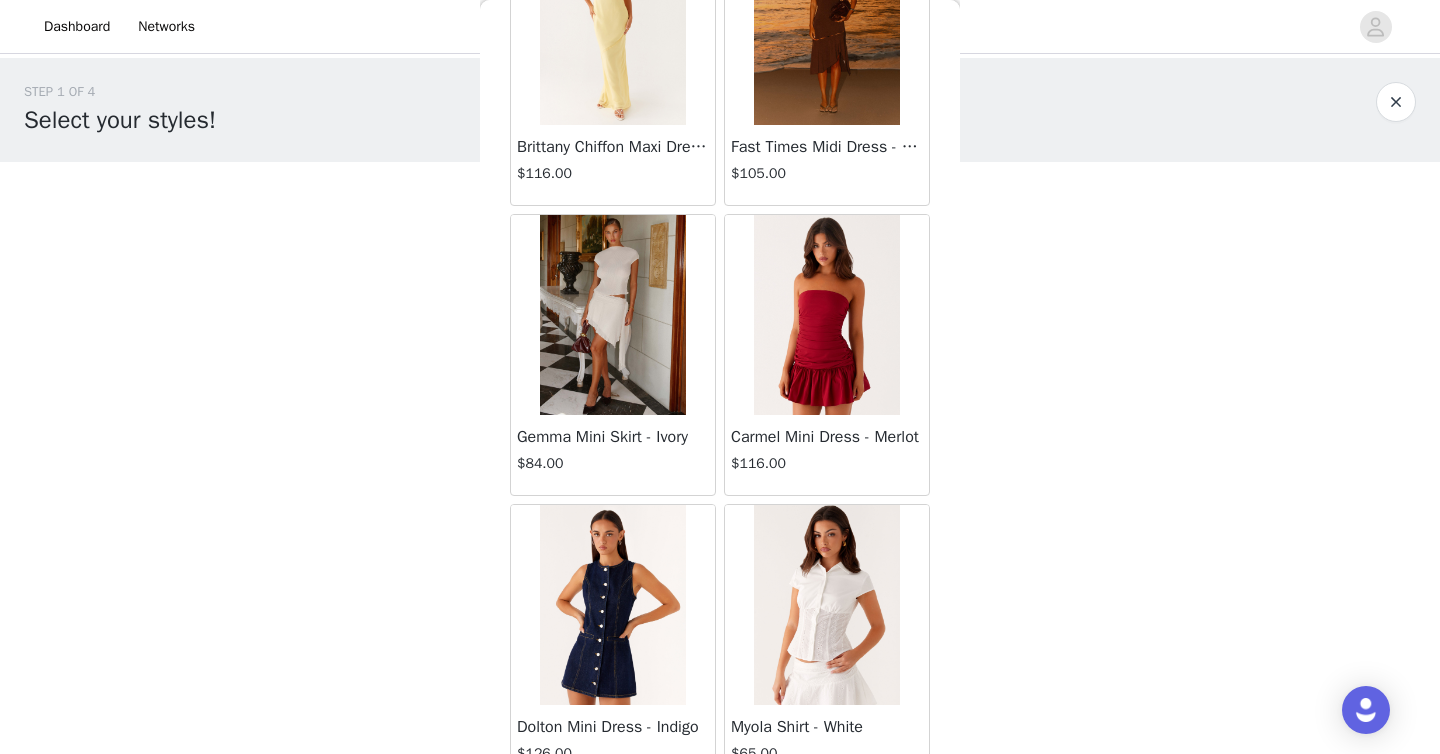 scroll, scrollTop: 48706, scrollLeft: 0, axis: vertical 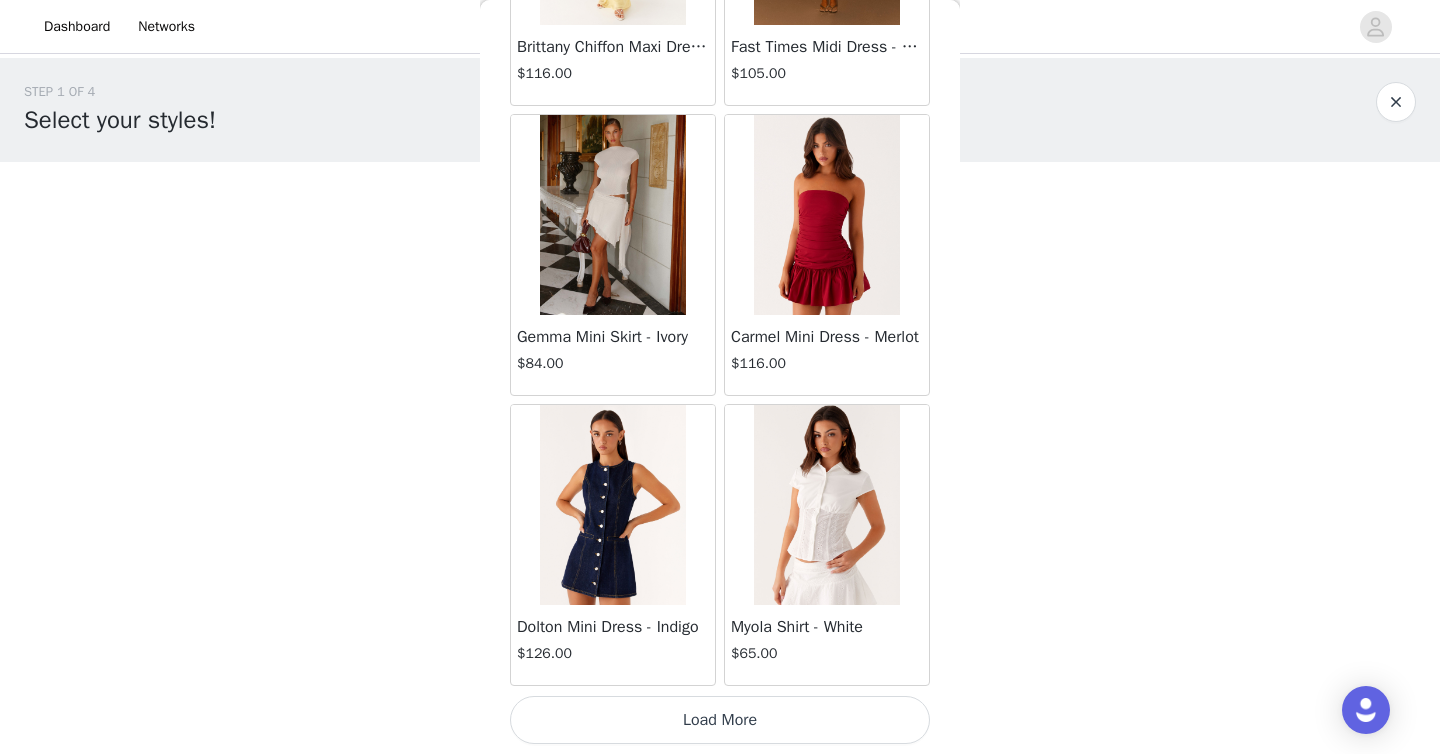 click on "Load More" at bounding box center [720, 720] 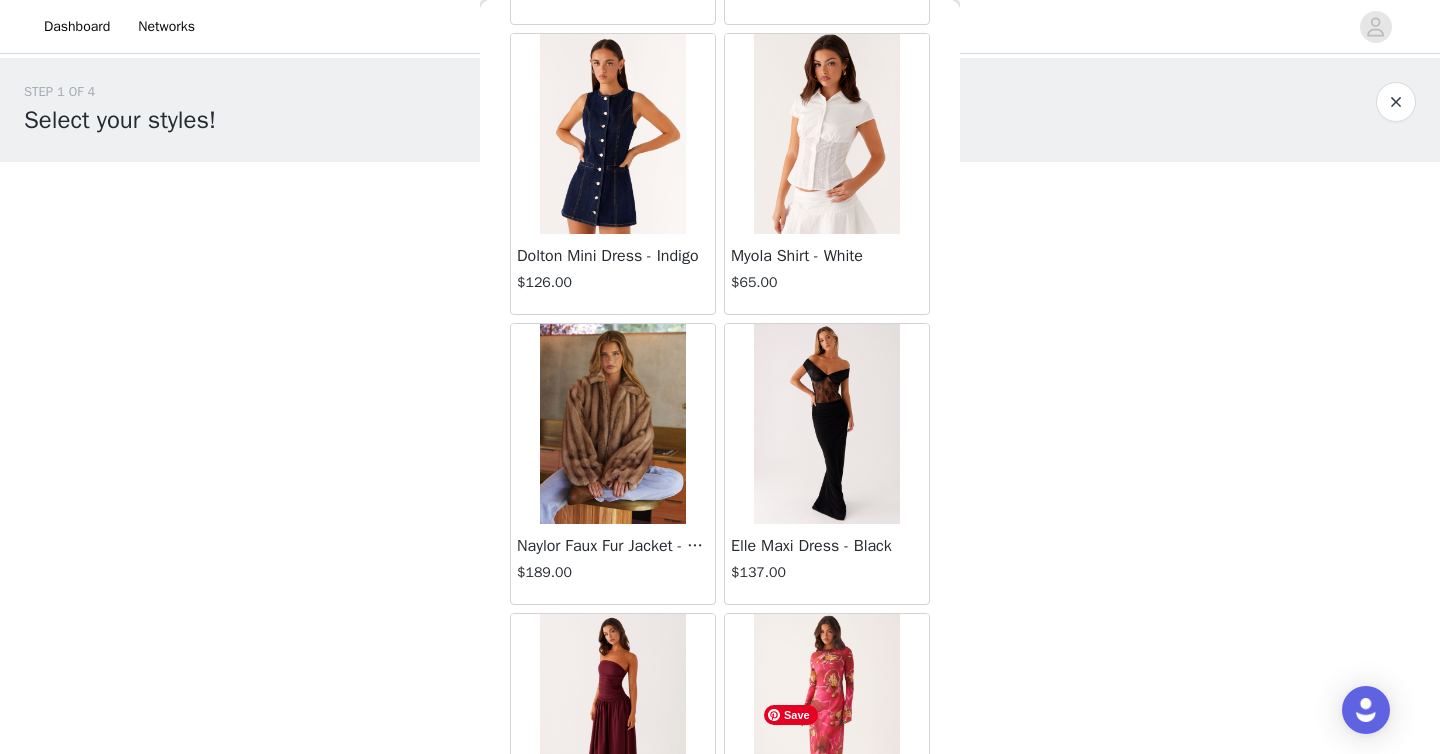 scroll, scrollTop: 49086, scrollLeft: 0, axis: vertical 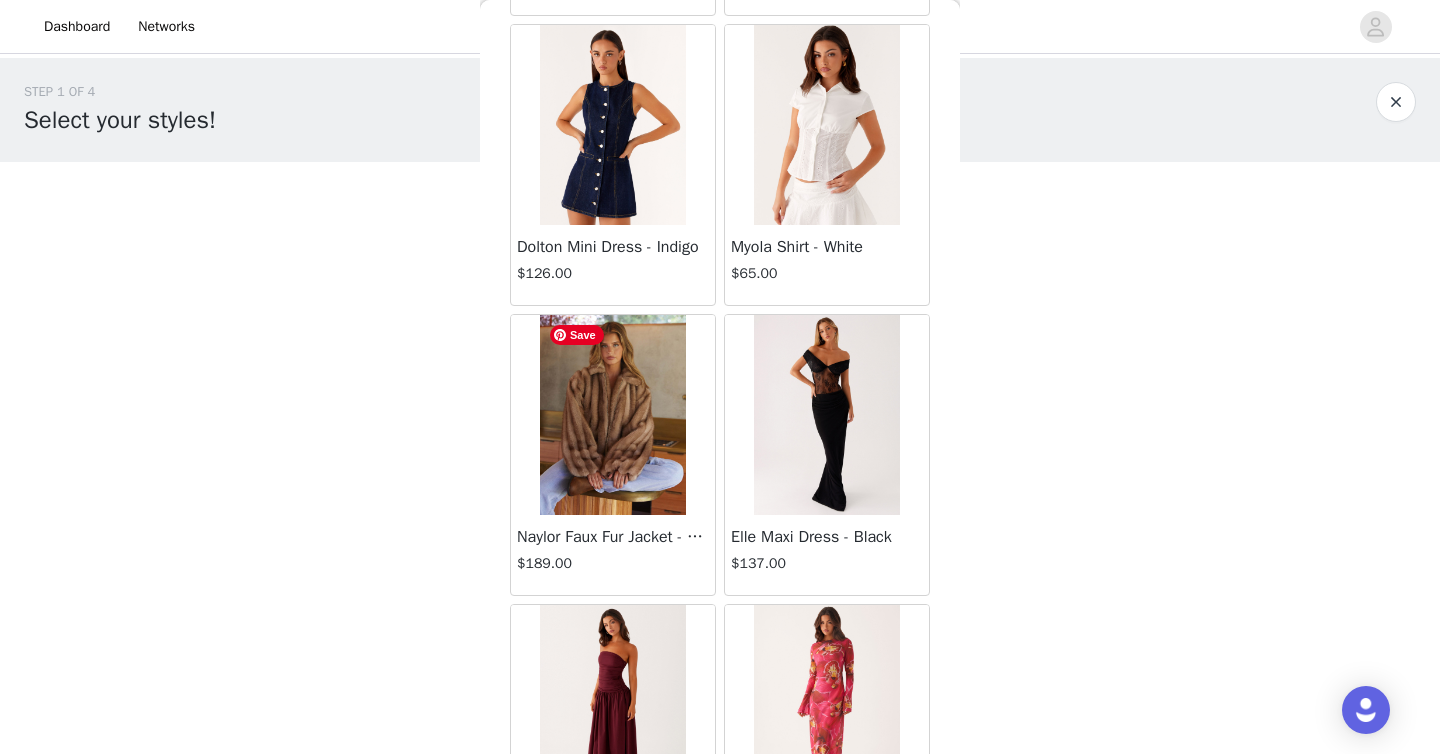 click at bounding box center (612, 415) 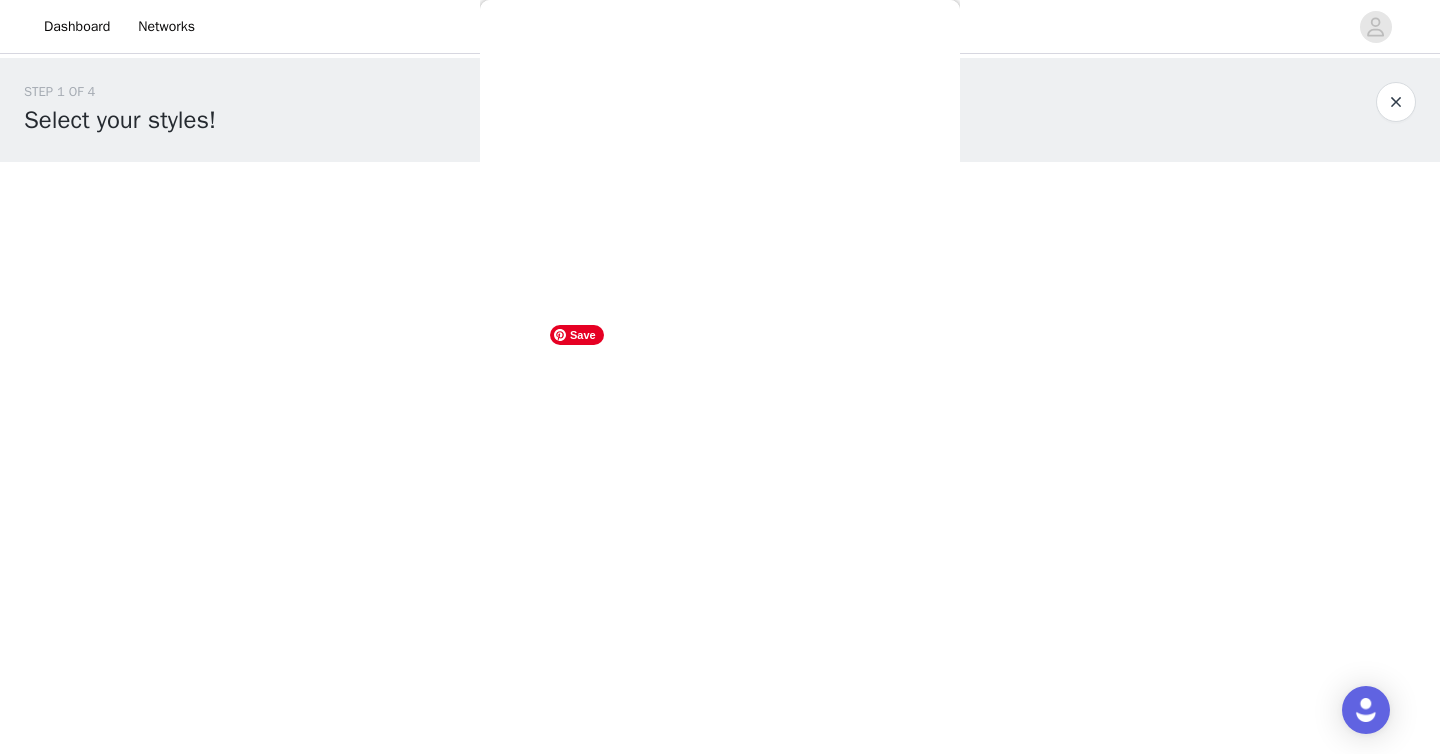 scroll, scrollTop: 324, scrollLeft: 0, axis: vertical 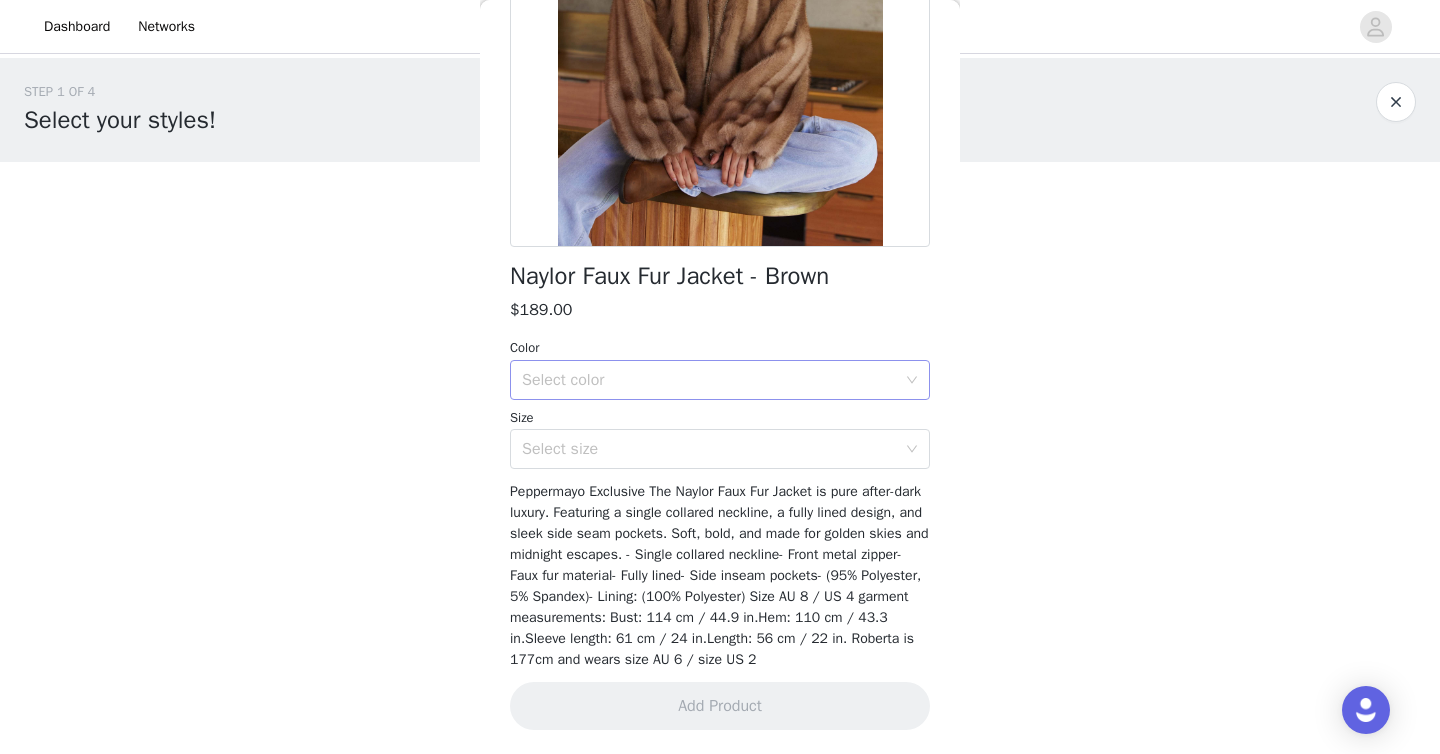 click on "Select color" at bounding box center (709, 380) 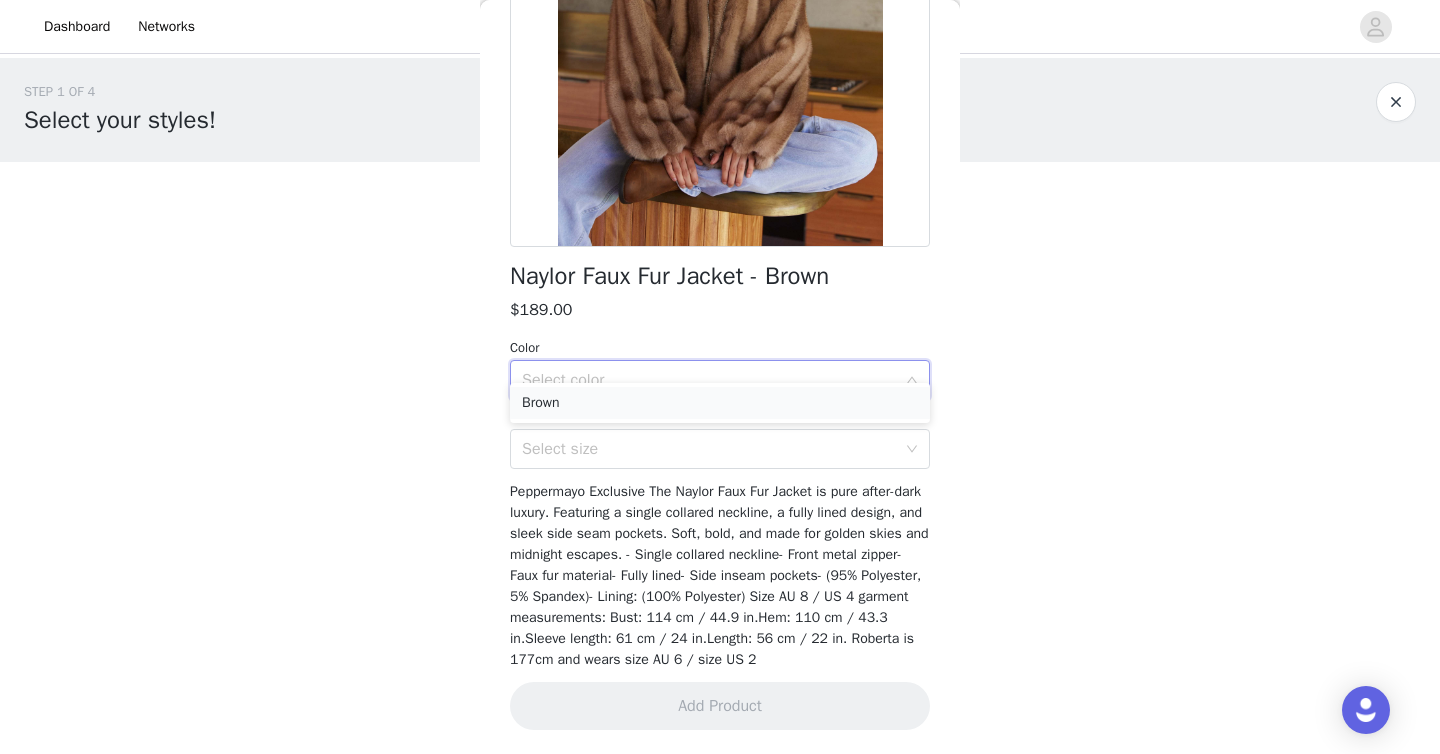 click on "Brown" at bounding box center (720, 403) 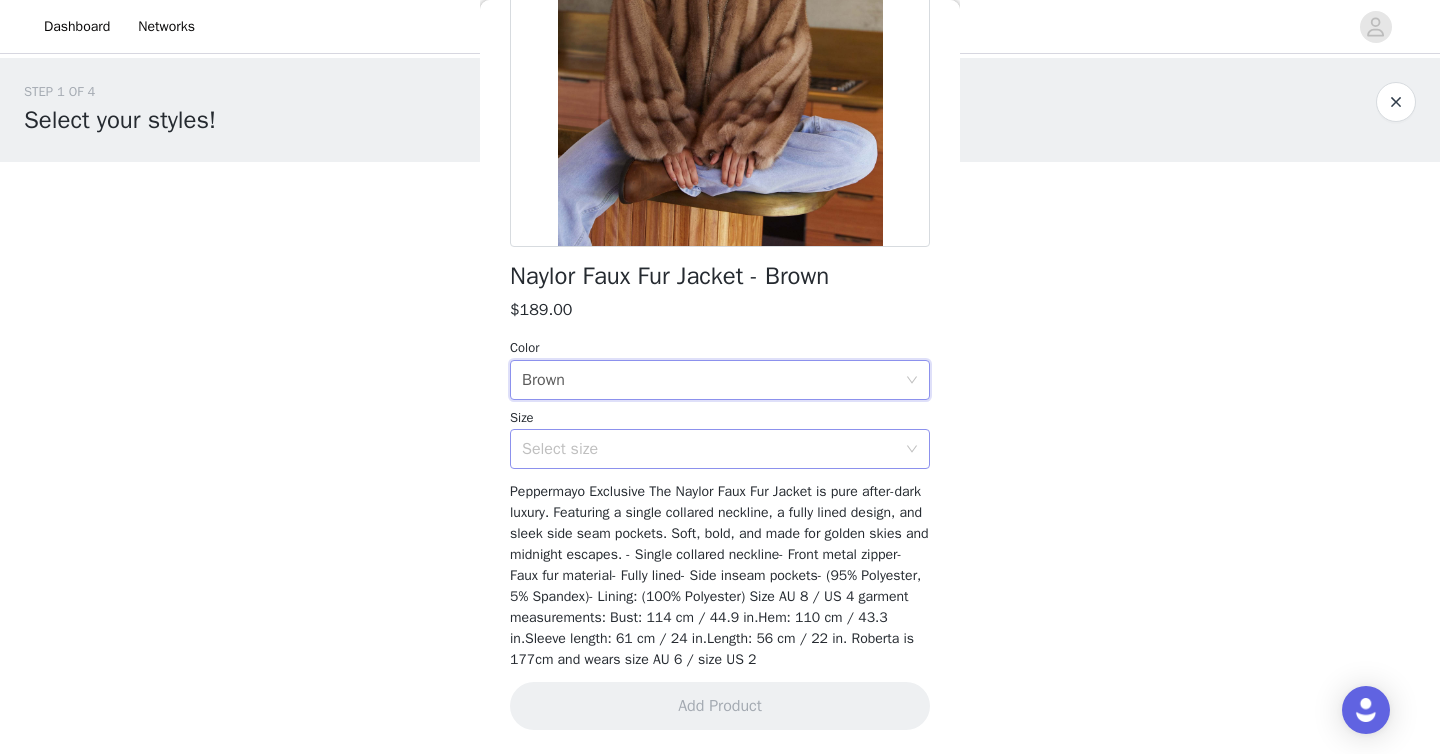 click on "Select size" at bounding box center (709, 449) 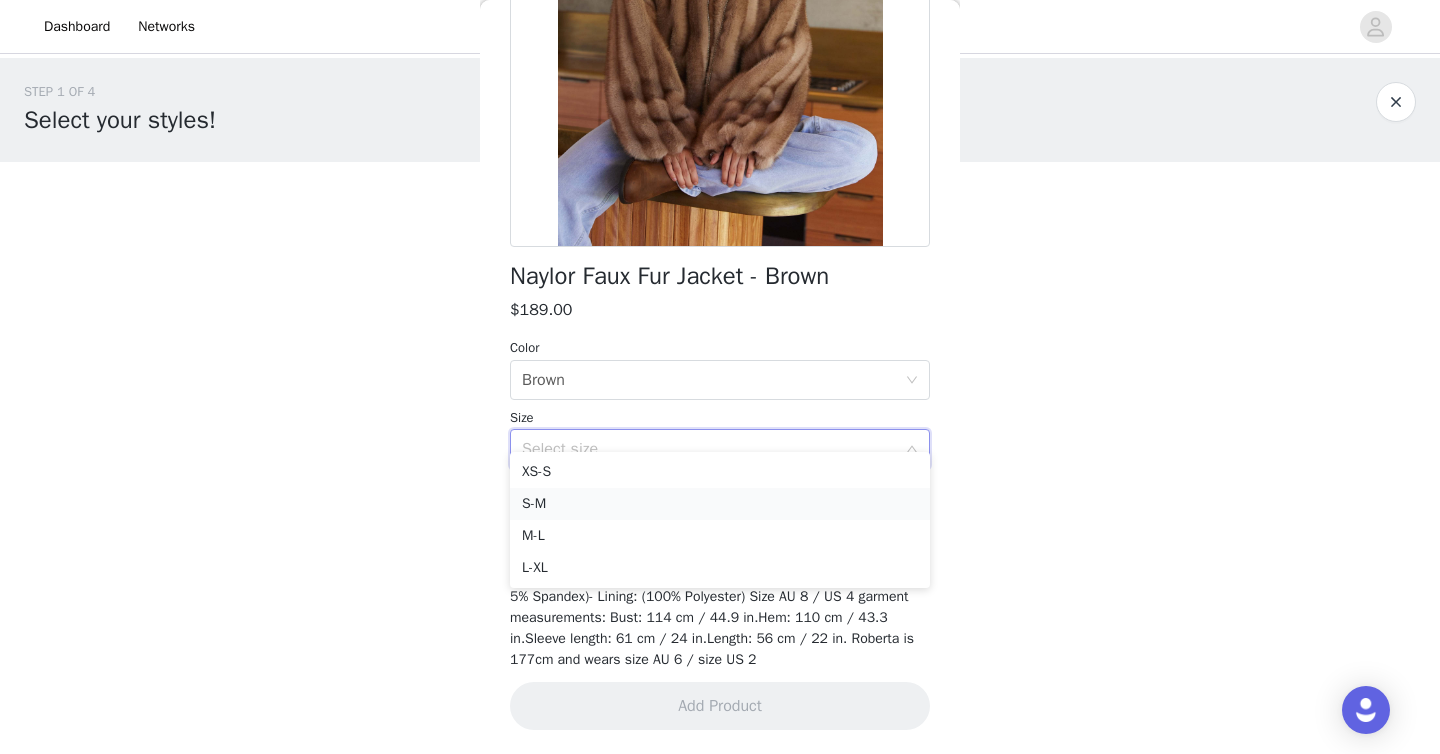 click on "S-M" at bounding box center (720, 504) 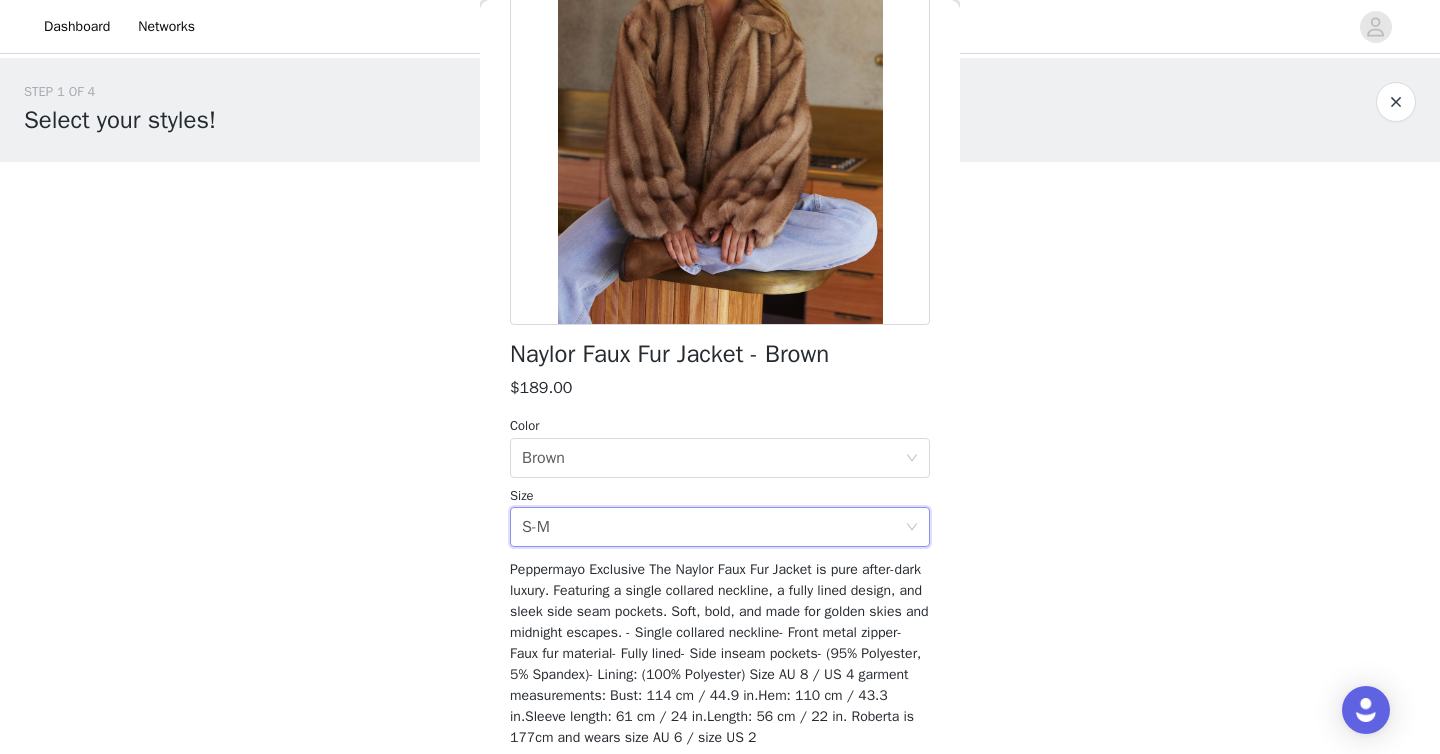 scroll, scrollTop: 324, scrollLeft: 0, axis: vertical 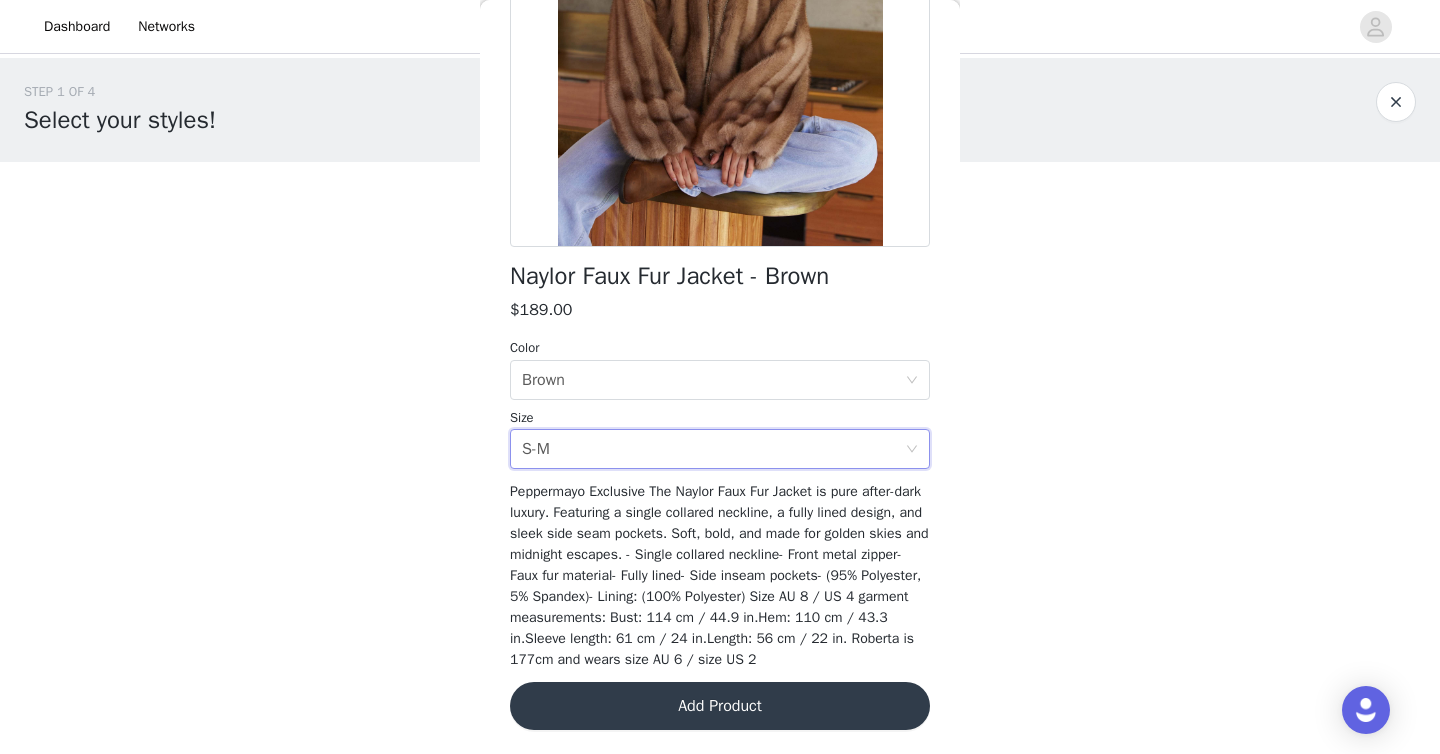 click on "Add Product" at bounding box center (720, 706) 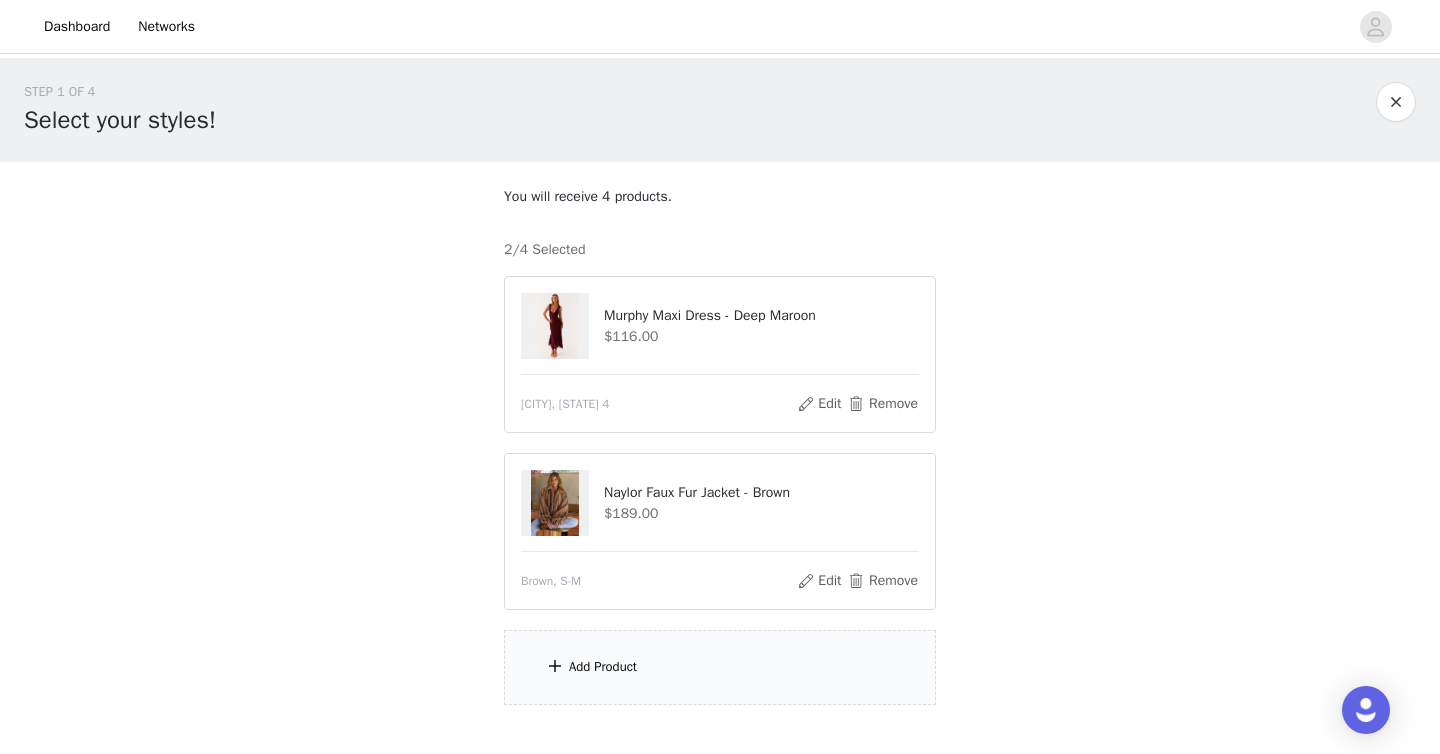 click on "Add Product" at bounding box center [603, 667] 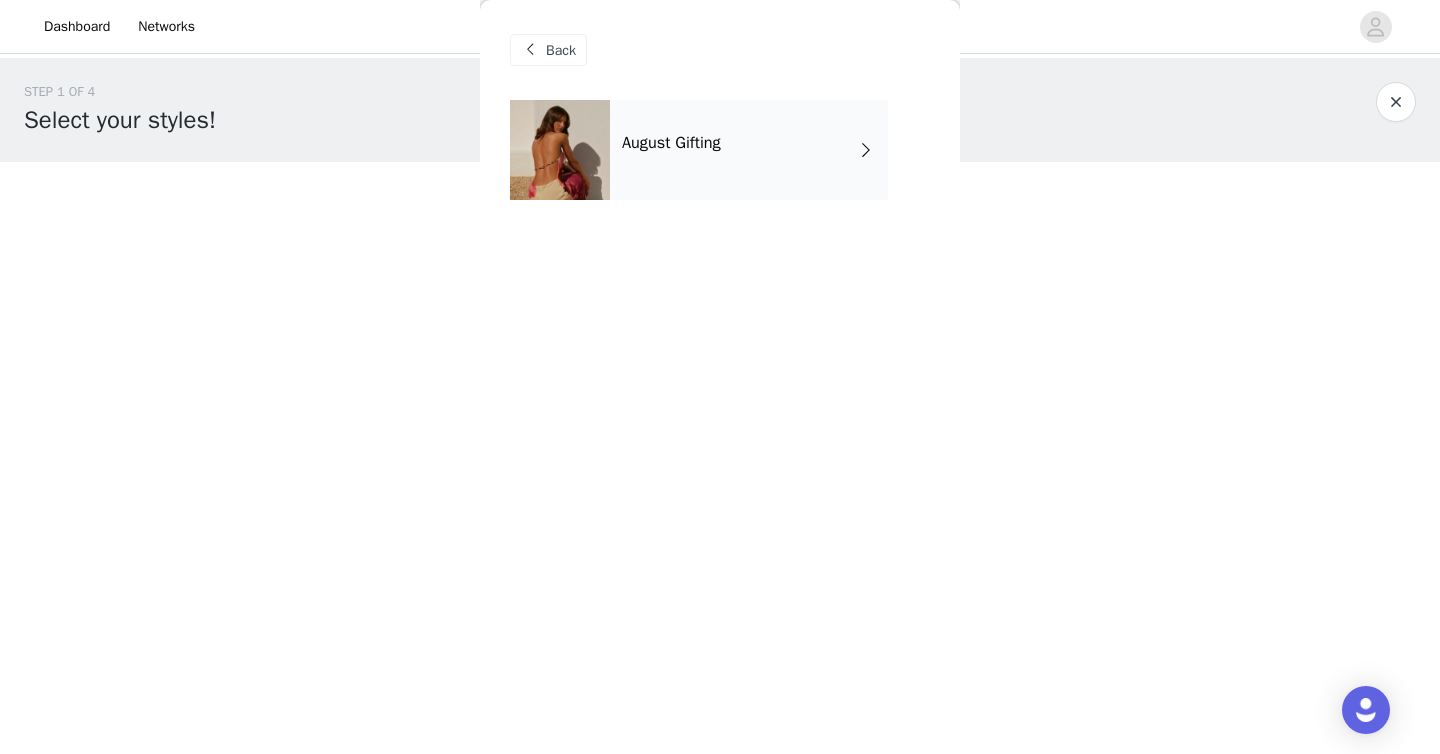 click on "August Gifting" at bounding box center (749, 150) 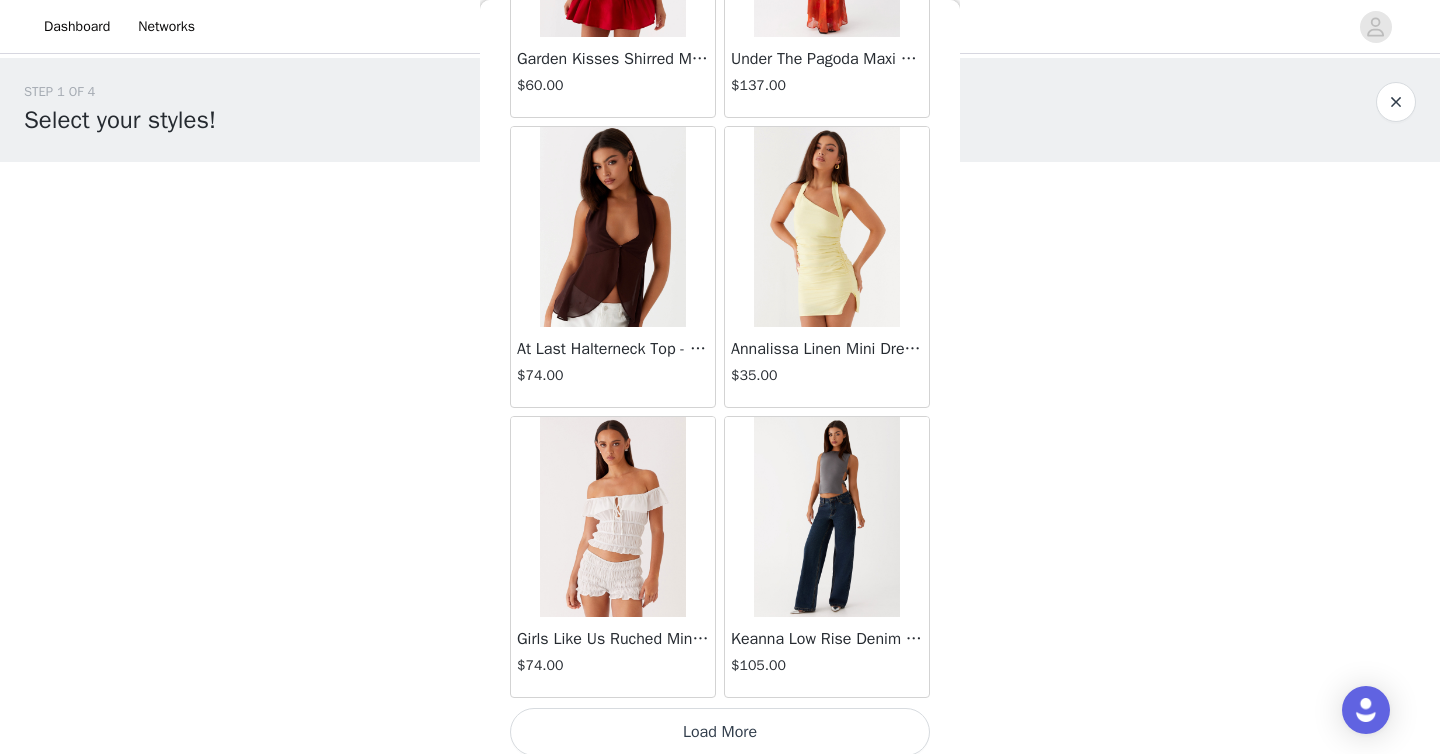 scroll, scrollTop: 2306, scrollLeft: 0, axis: vertical 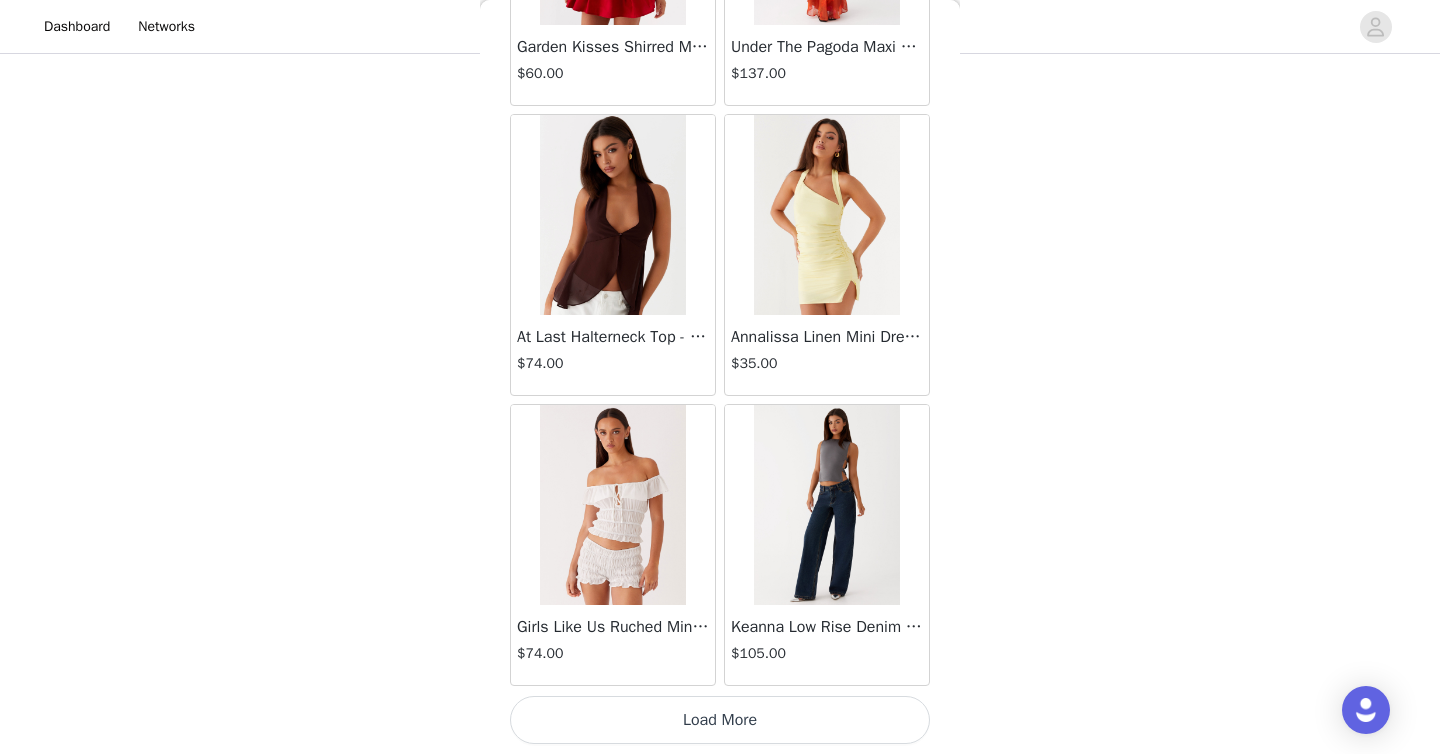 click on "Load More" at bounding box center [720, 720] 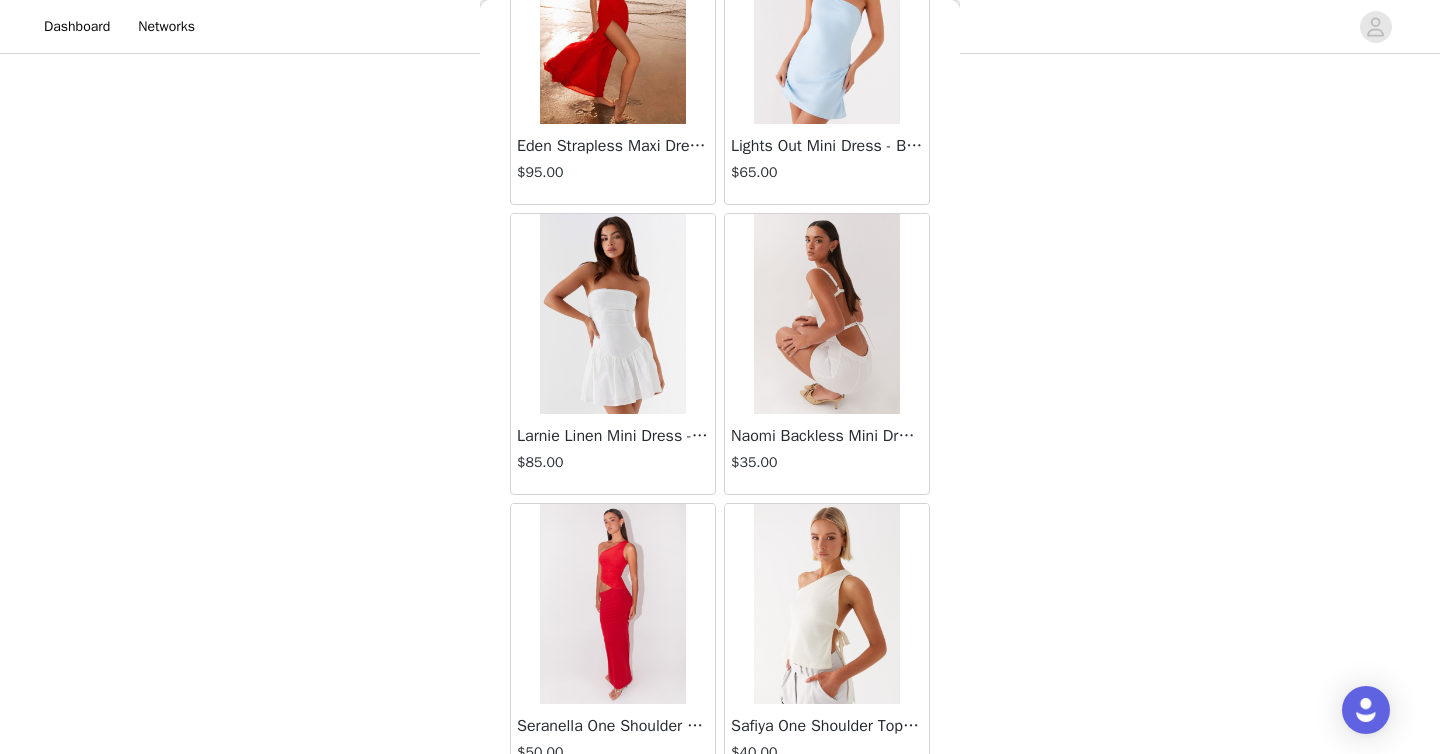 scroll, scrollTop: 5206, scrollLeft: 0, axis: vertical 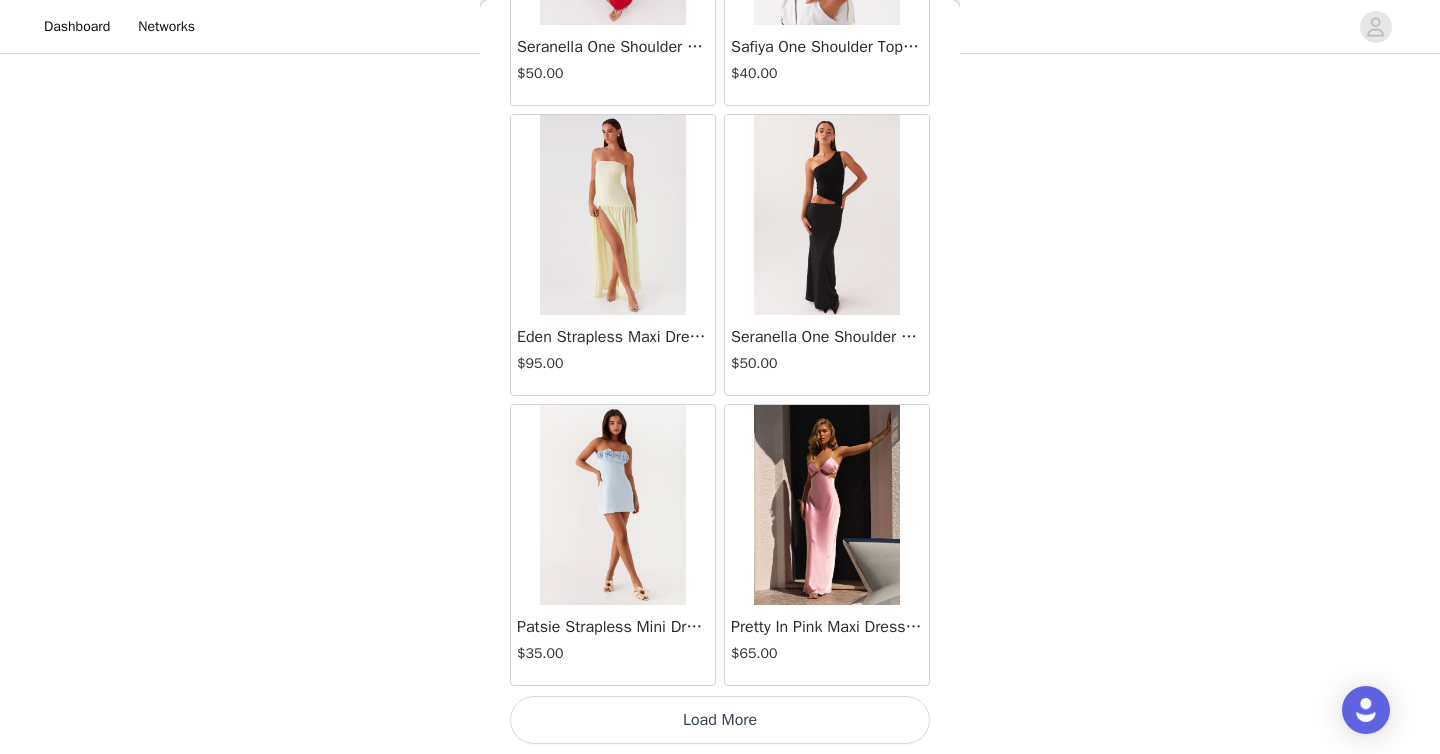 click on "Load More" at bounding box center (720, 720) 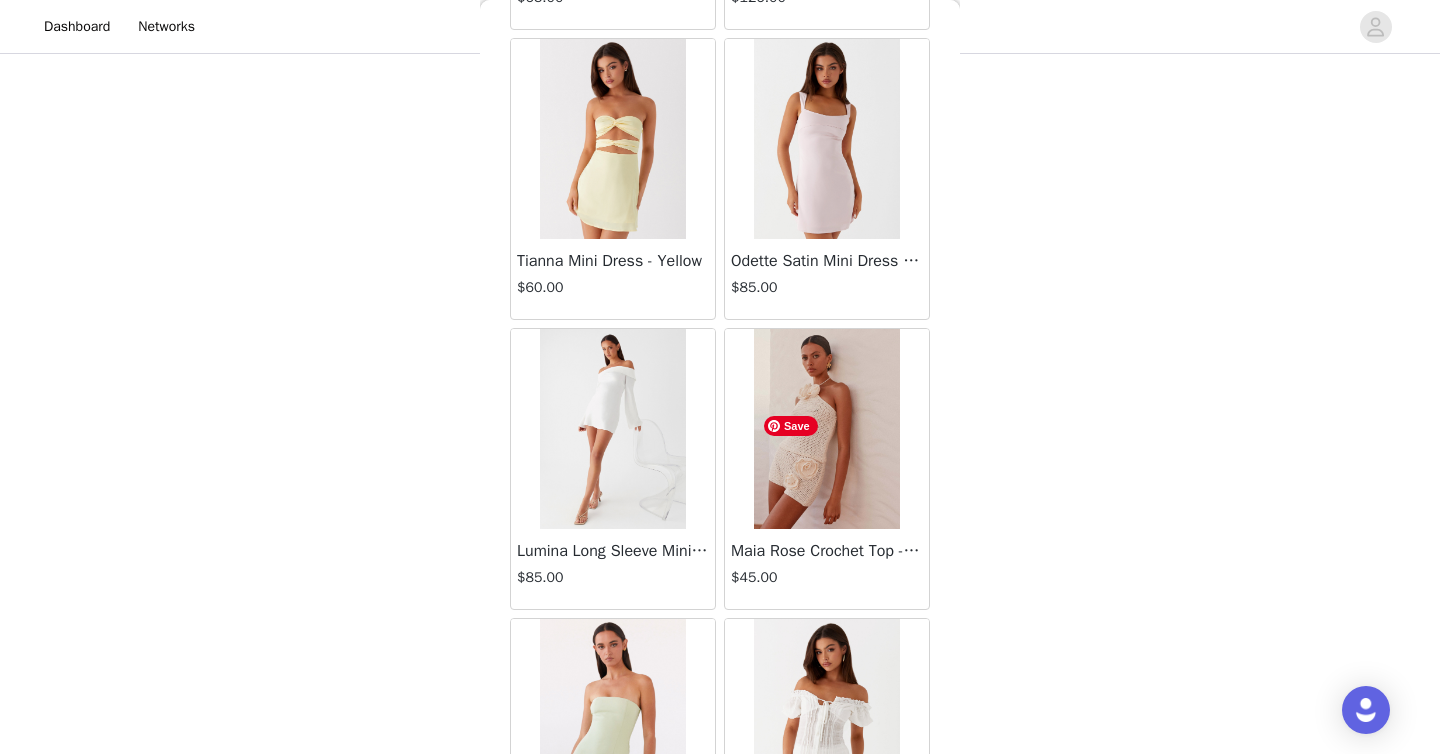 scroll, scrollTop: 8106, scrollLeft: 0, axis: vertical 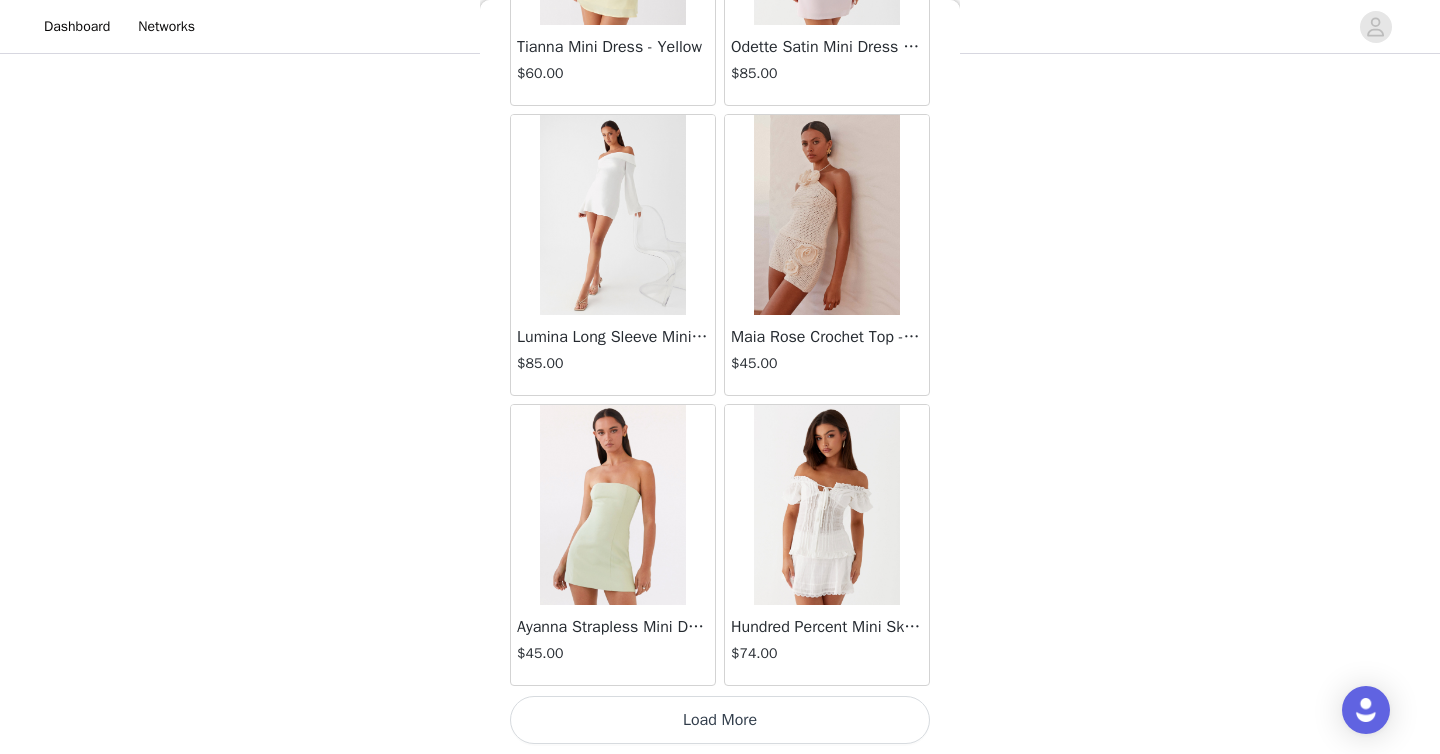 click on "Load More" at bounding box center (720, 720) 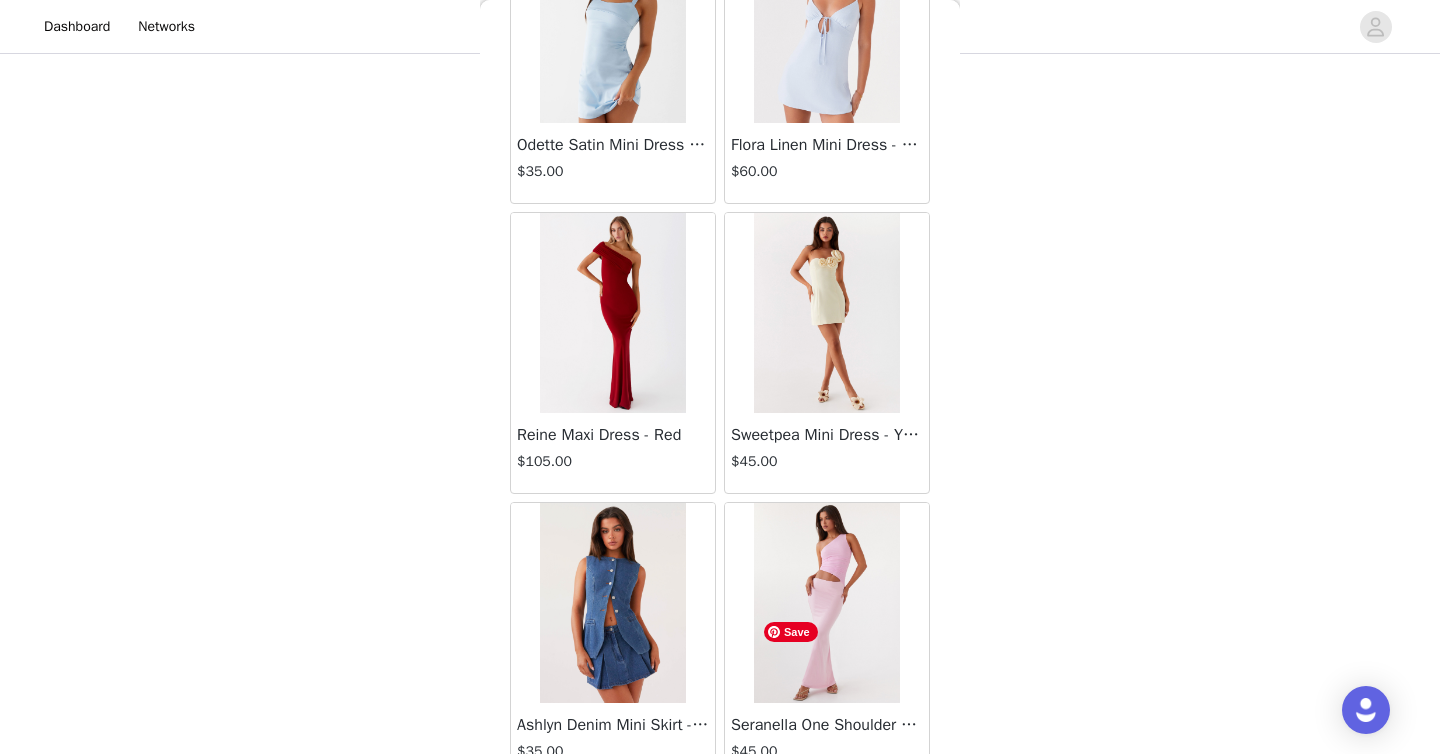 scroll, scrollTop: 11006, scrollLeft: 0, axis: vertical 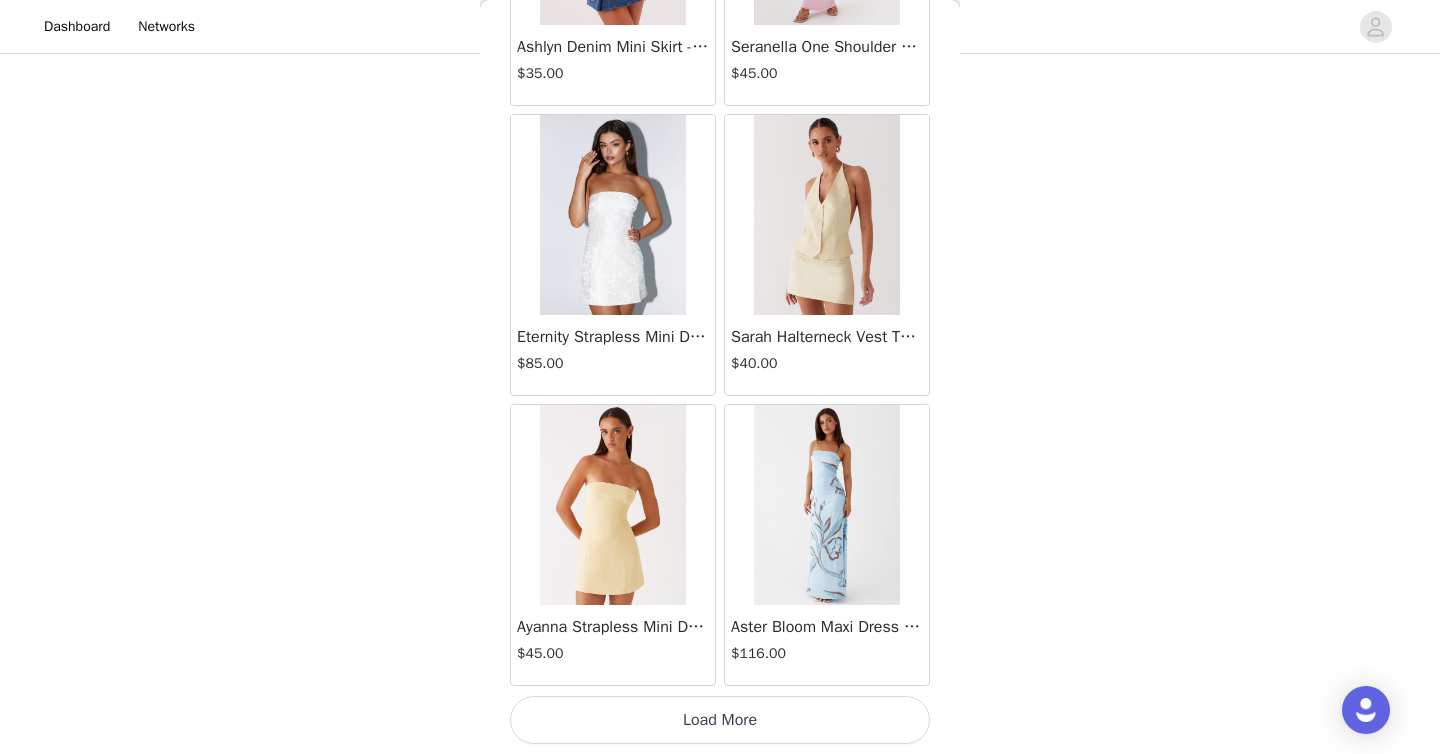 click on "Load More" at bounding box center [720, 720] 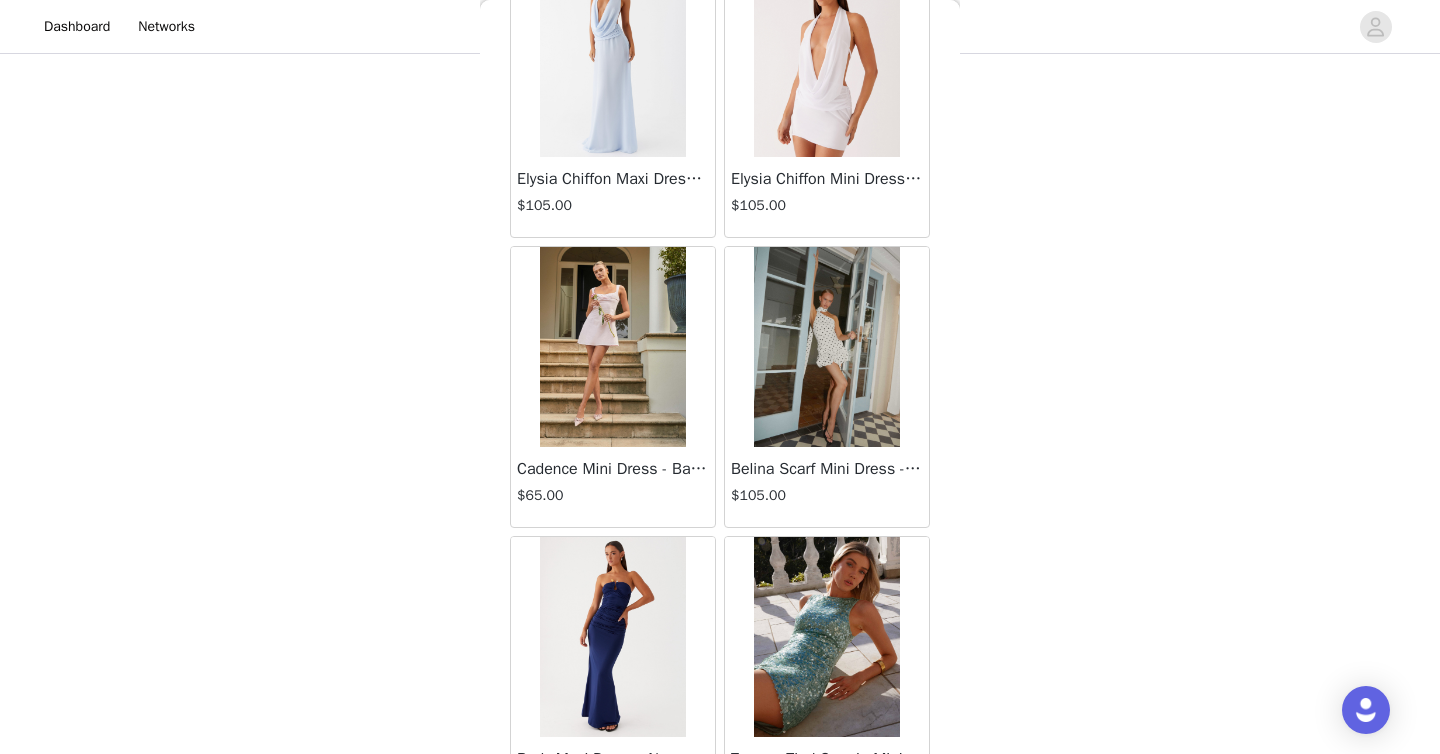 scroll, scrollTop: 13906, scrollLeft: 0, axis: vertical 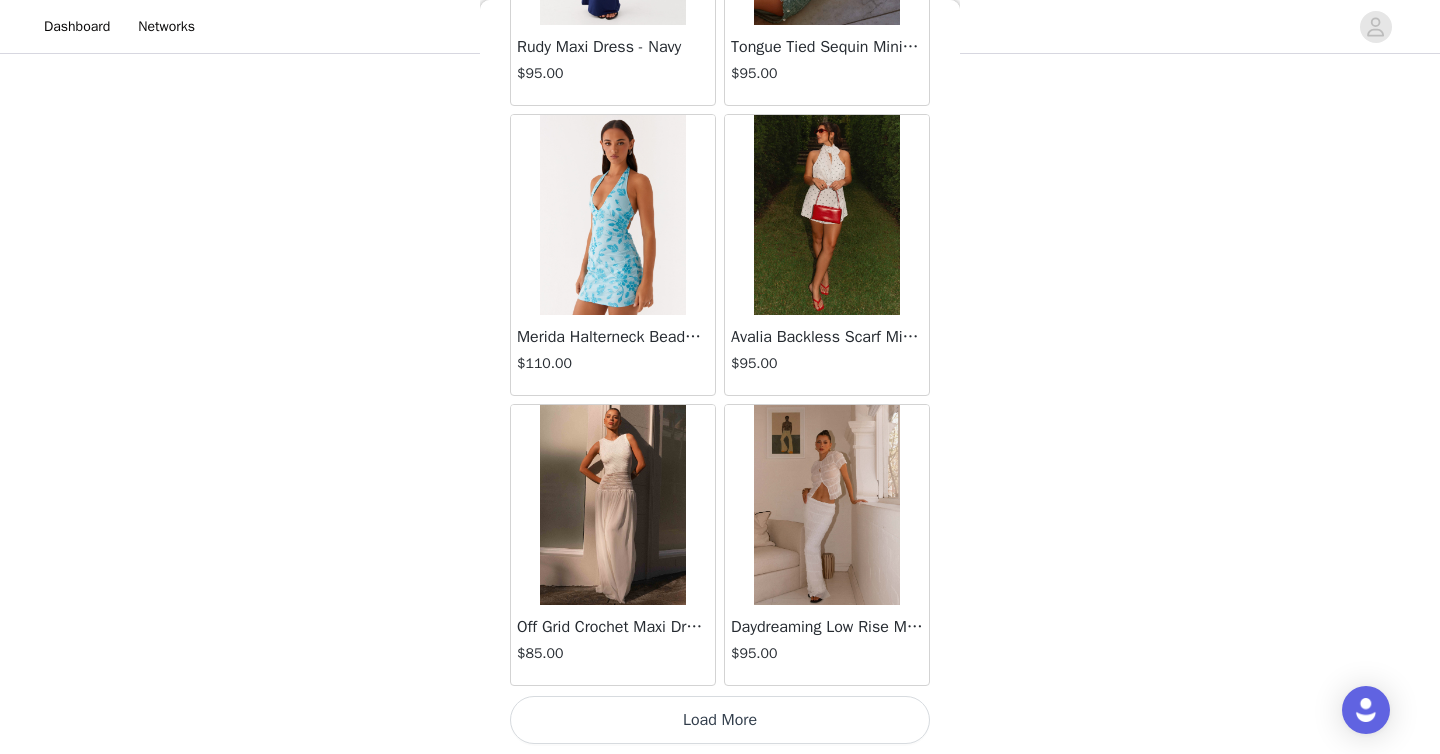 click on "Load More" at bounding box center [720, 720] 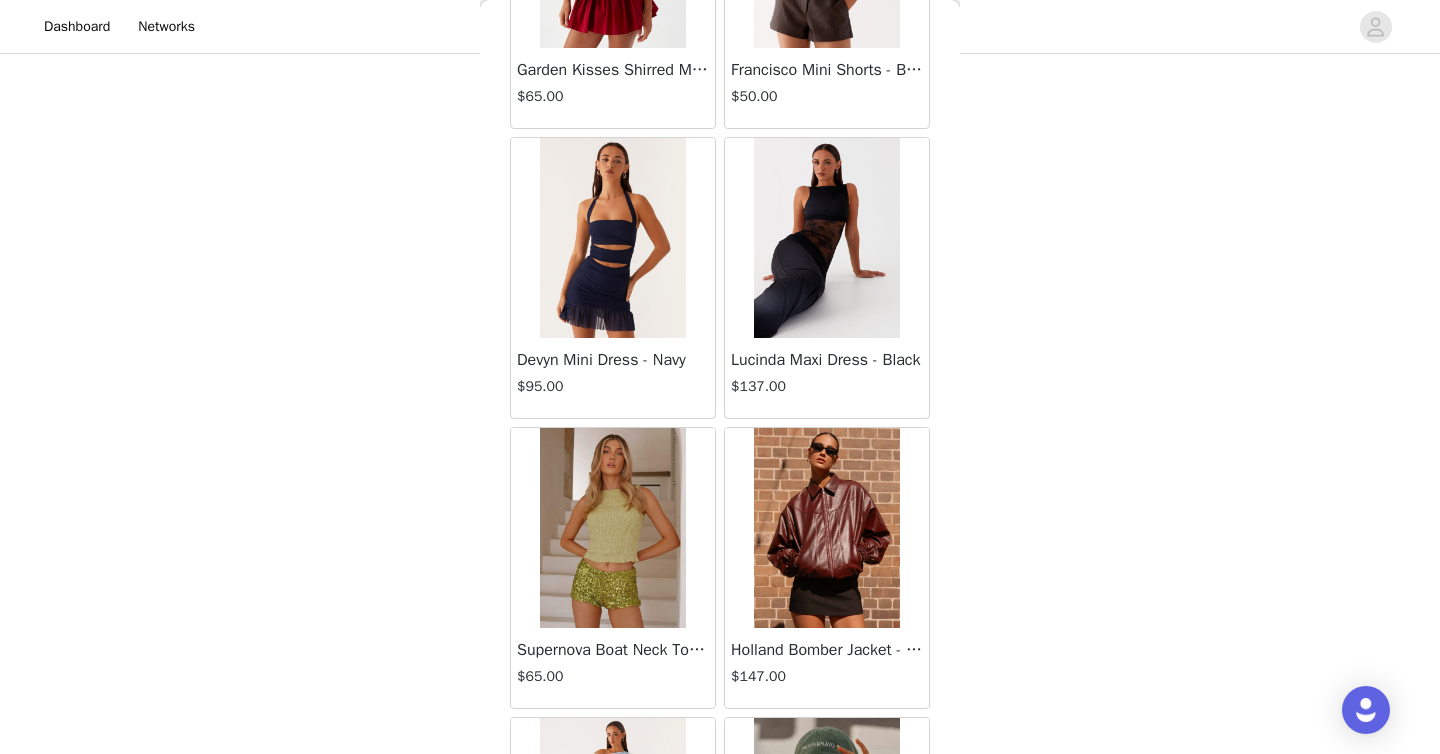 scroll, scrollTop: 16806, scrollLeft: 0, axis: vertical 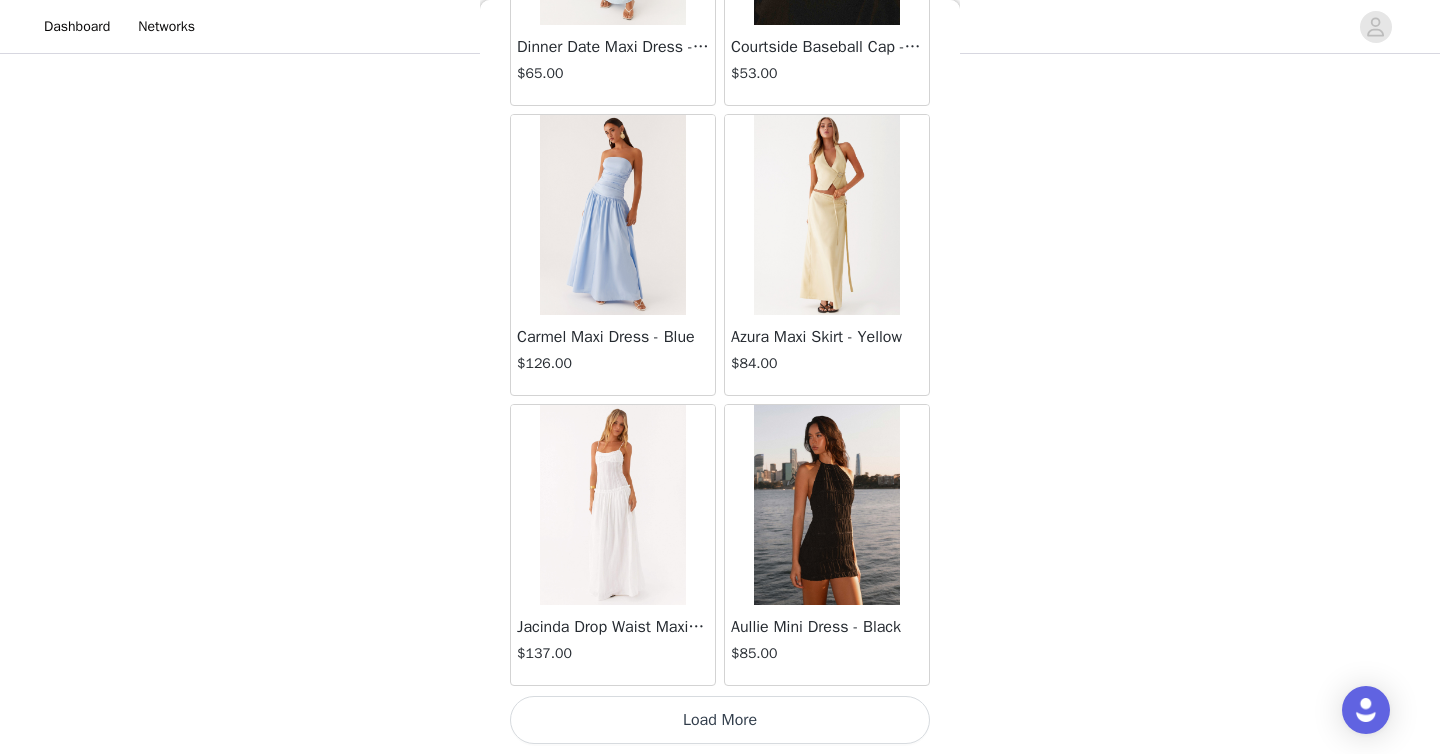 click on "Load More" at bounding box center (720, 720) 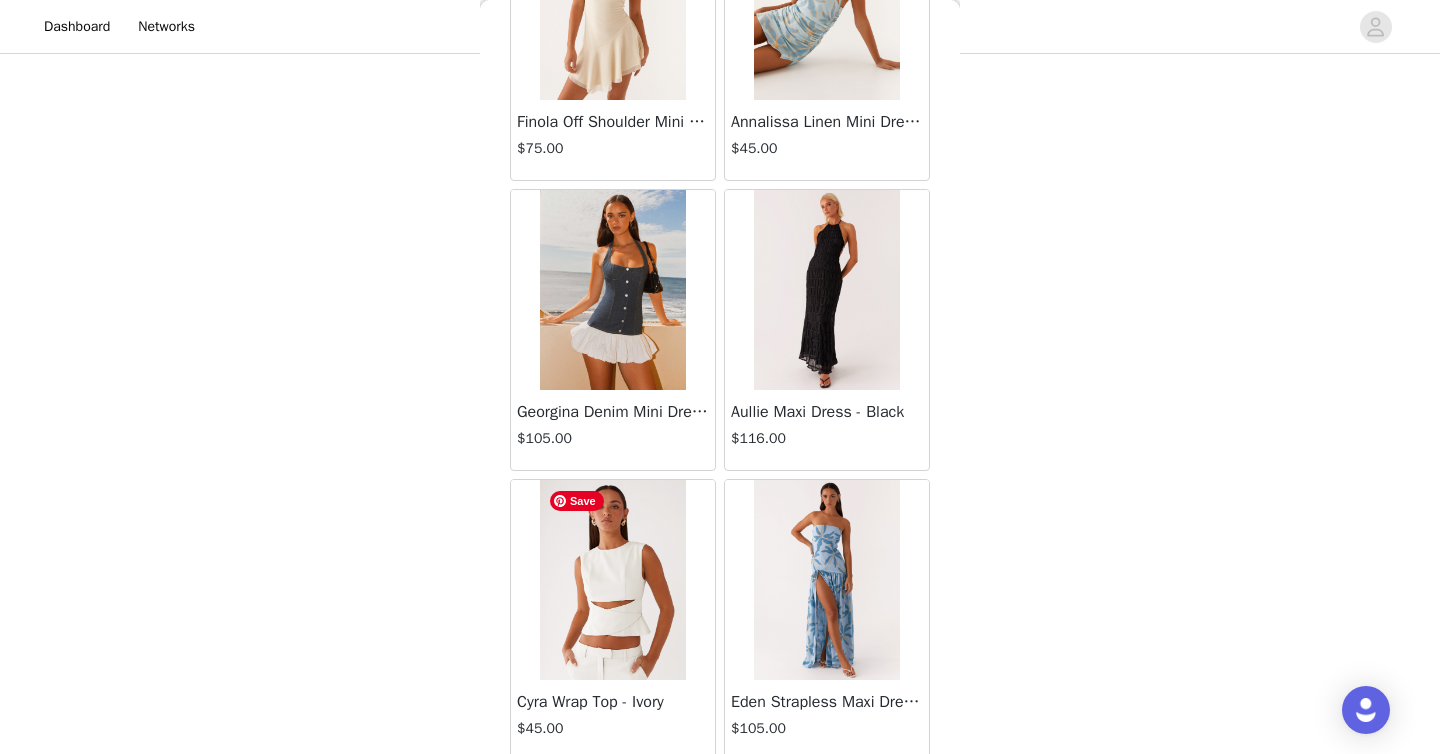 scroll, scrollTop: 19706, scrollLeft: 0, axis: vertical 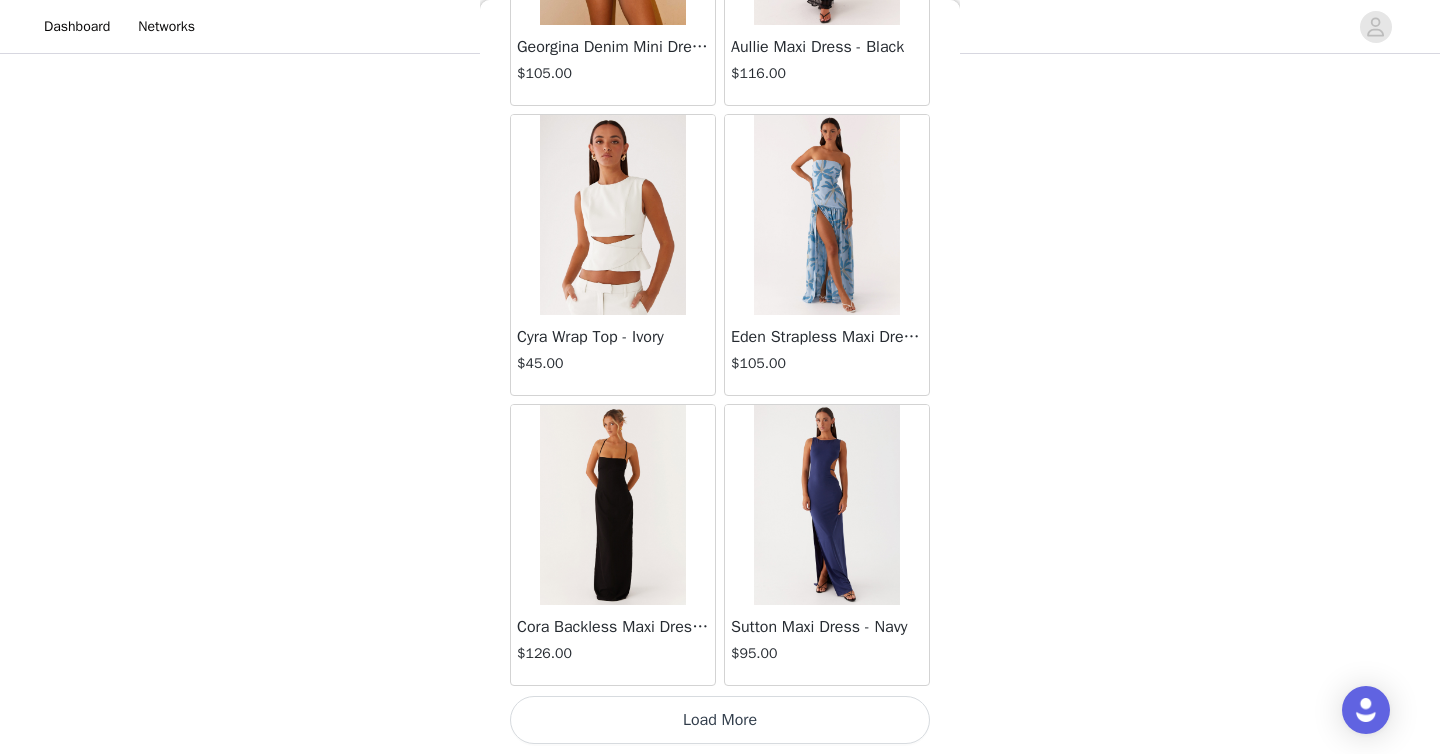 click on "Load More" at bounding box center [720, 720] 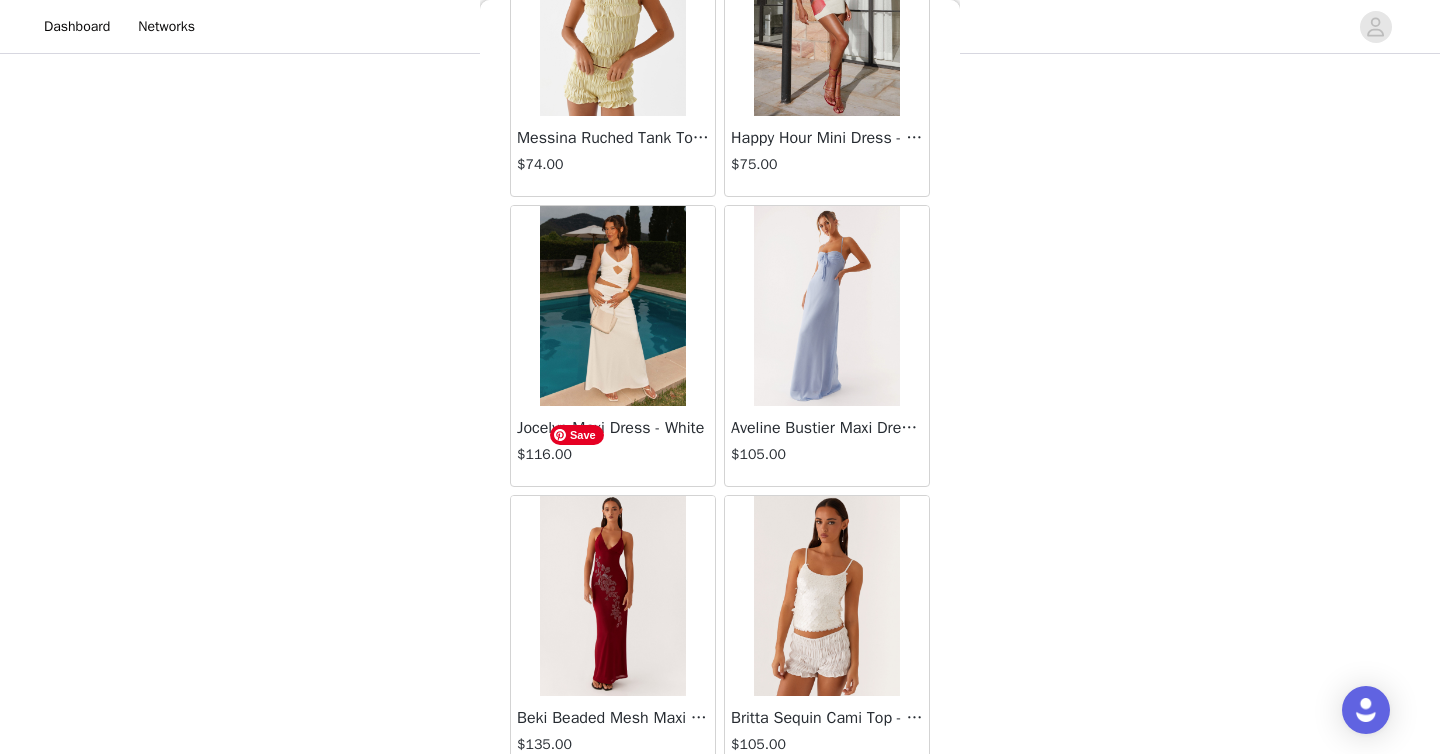 scroll, scrollTop: 22606, scrollLeft: 0, axis: vertical 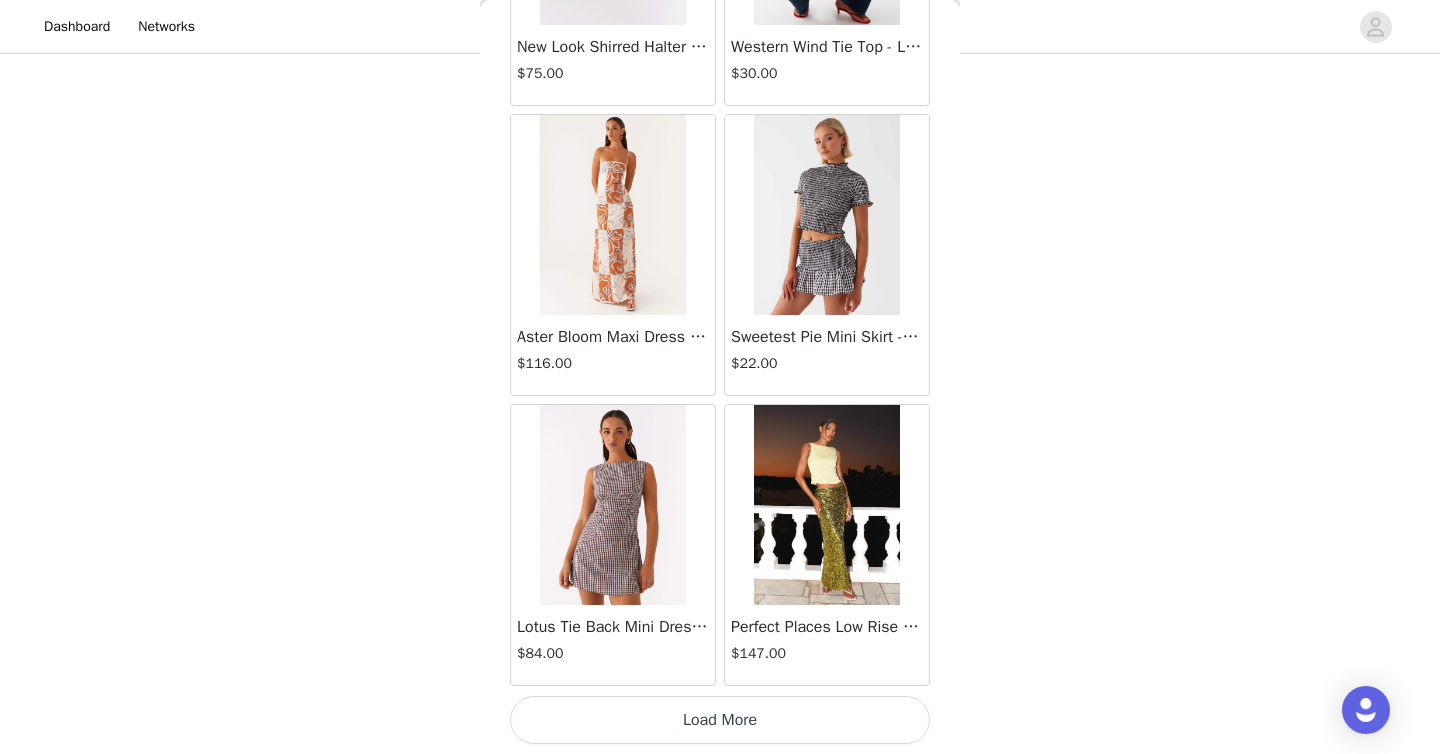 click on "Load More" at bounding box center [720, 720] 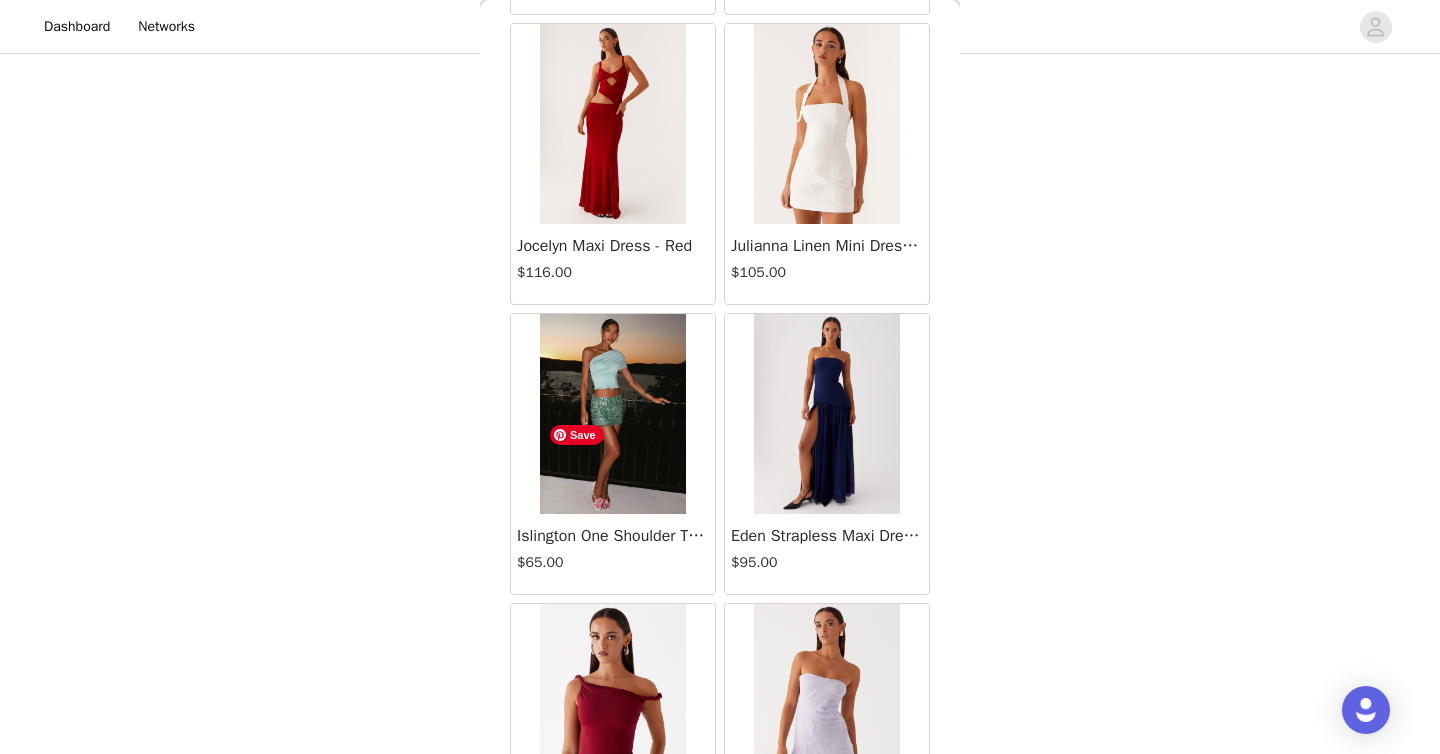 scroll, scrollTop: 25506, scrollLeft: 0, axis: vertical 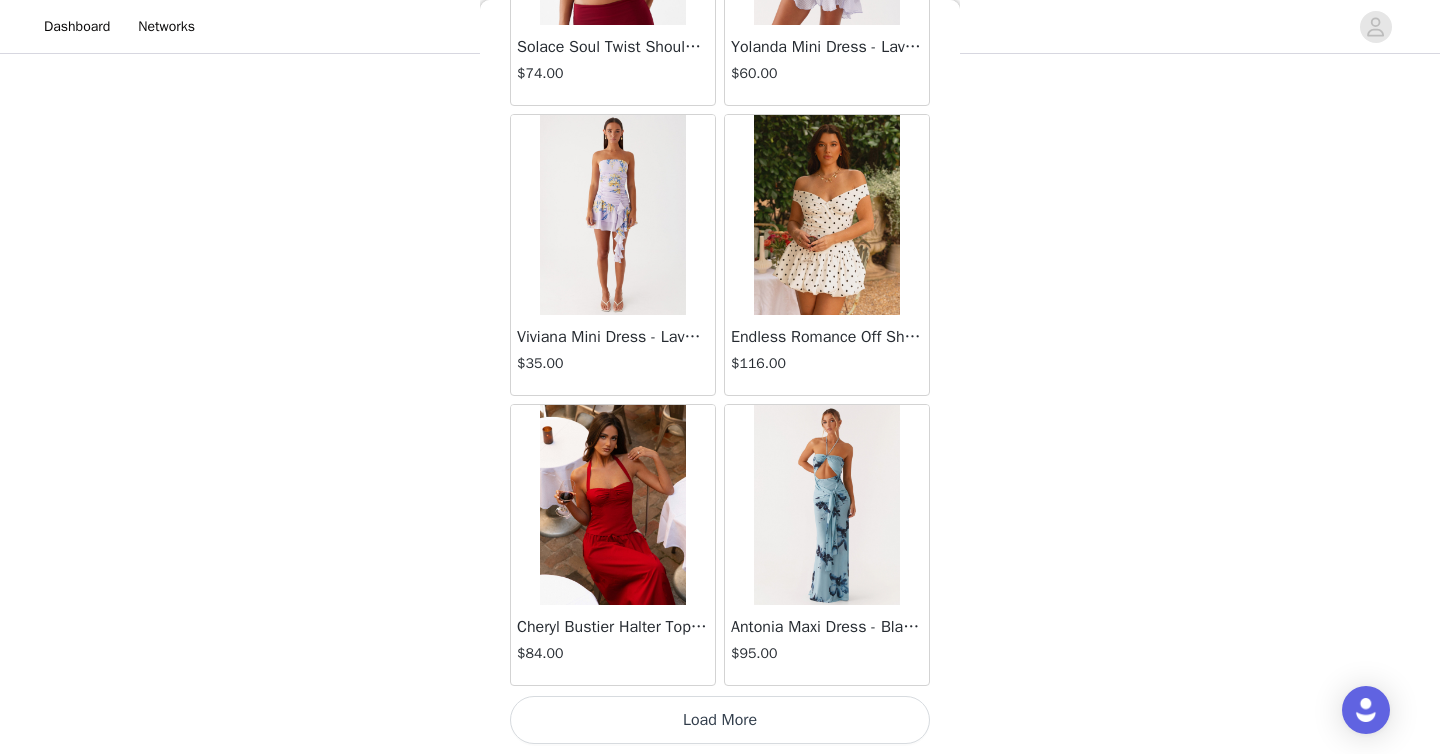 click on "Load More" at bounding box center [720, 720] 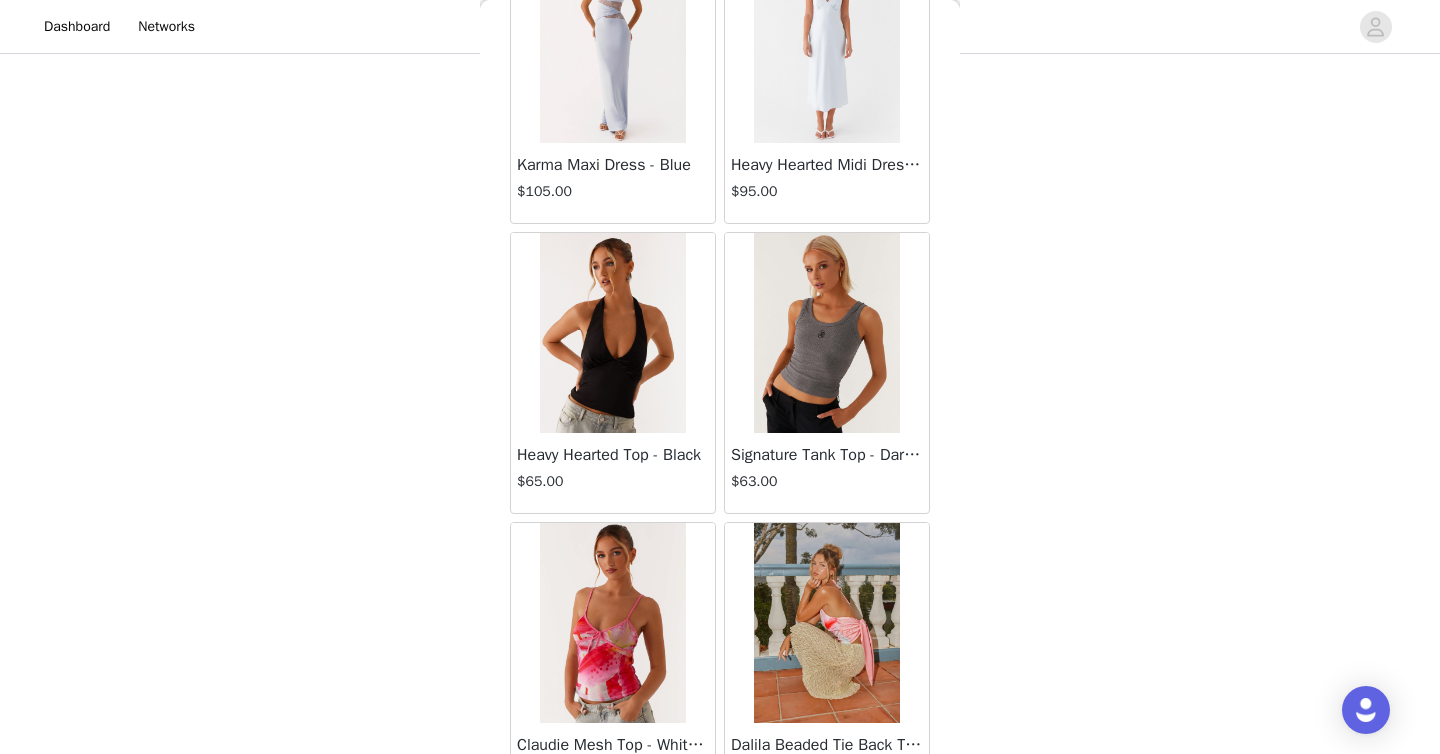 scroll, scrollTop: 28406, scrollLeft: 0, axis: vertical 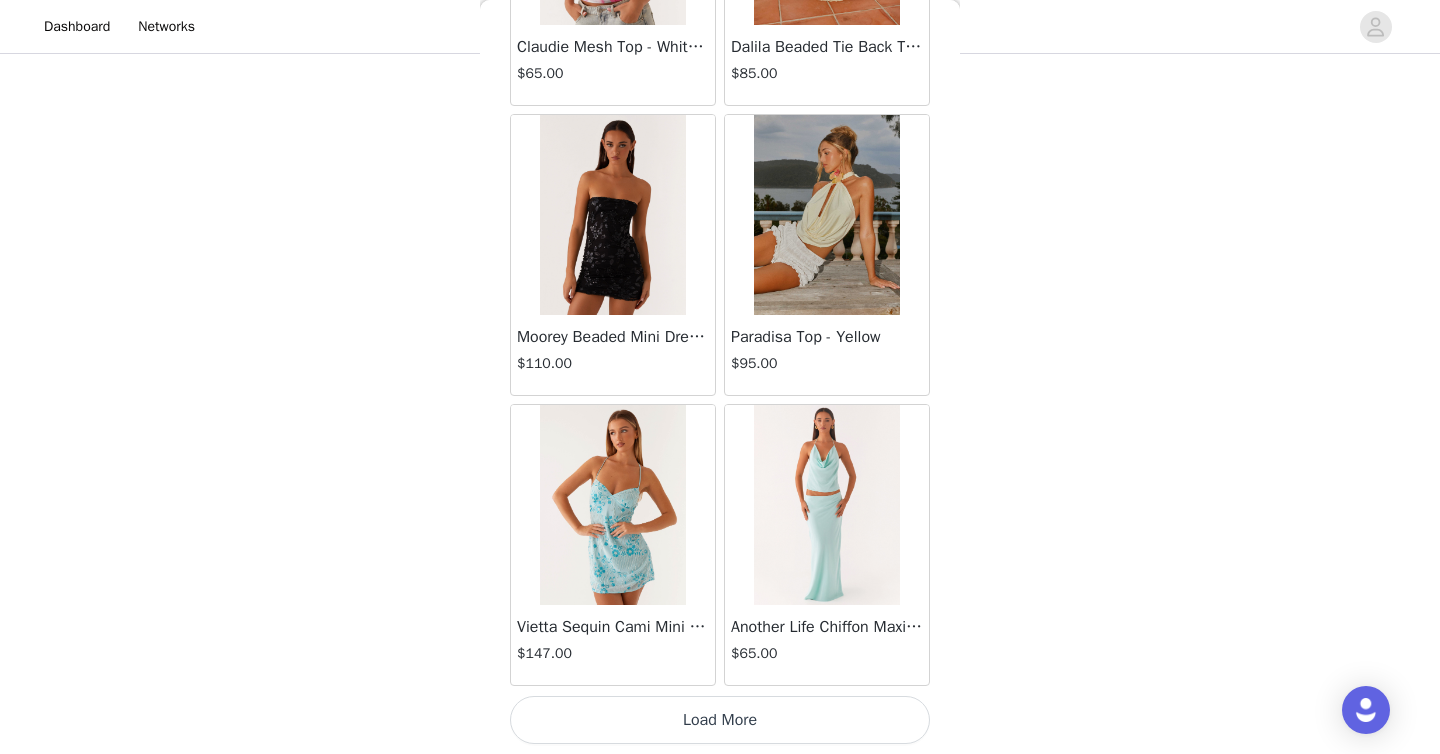 click on "Load More" at bounding box center (720, 720) 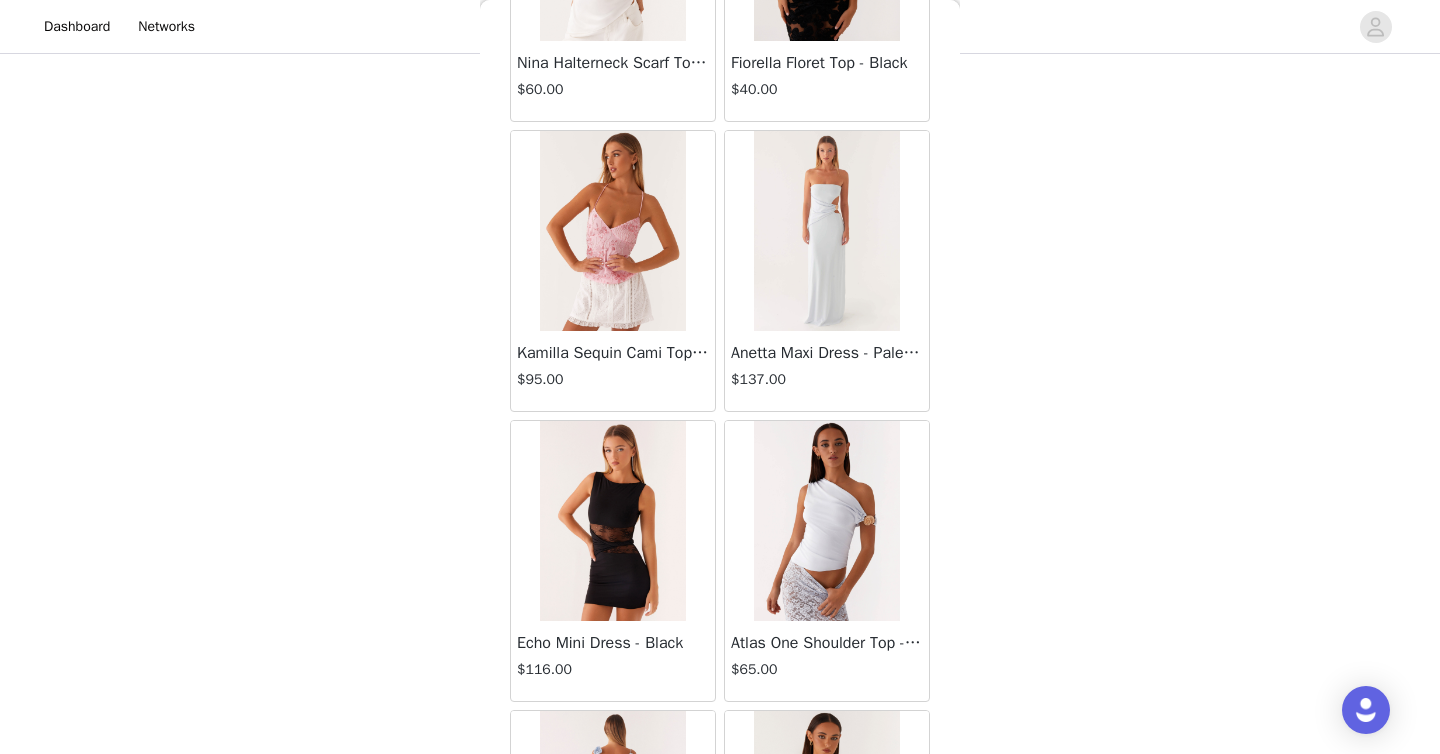 scroll, scrollTop: 31306, scrollLeft: 0, axis: vertical 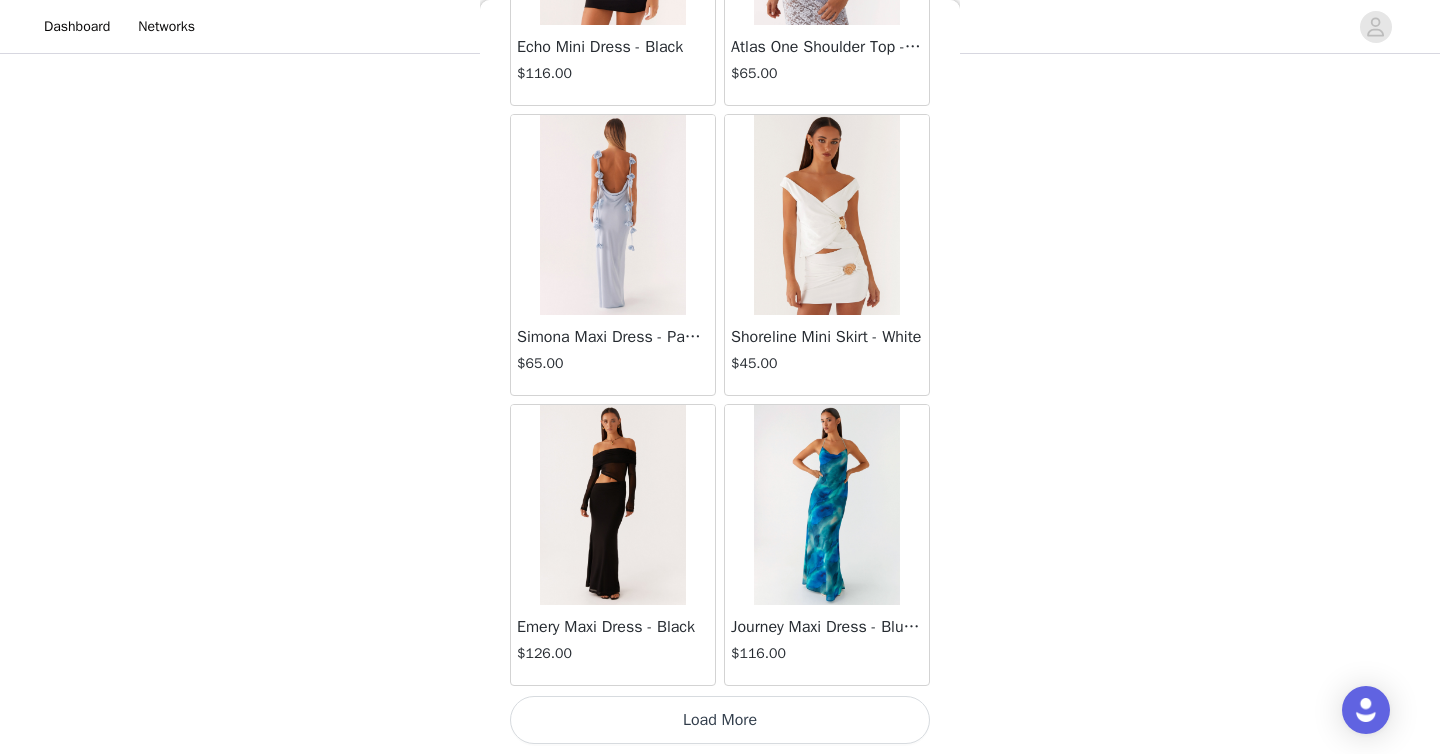 click on "Load More" at bounding box center [720, 720] 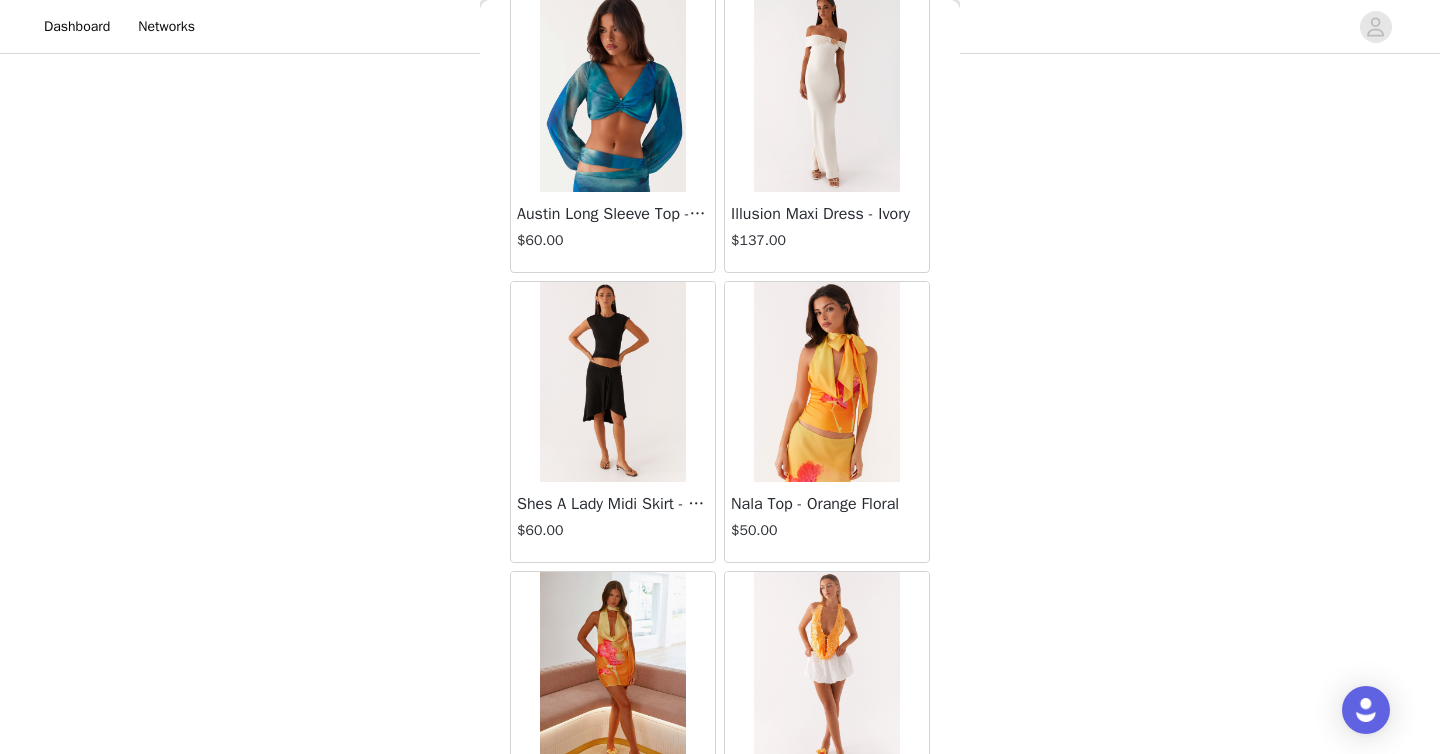 scroll, scrollTop: 34206, scrollLeft: 0, axis: vertical 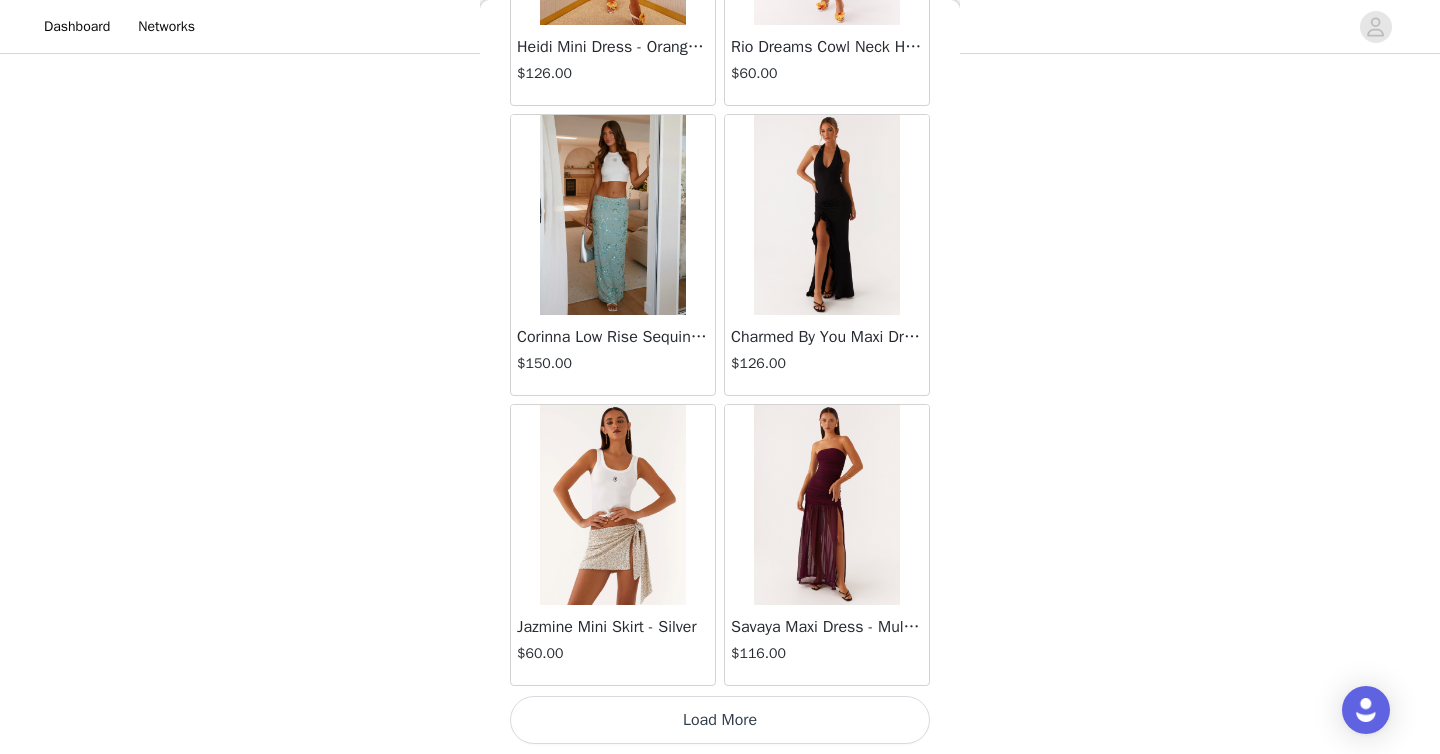 click on "Load More" at bounding box center [720, 720] 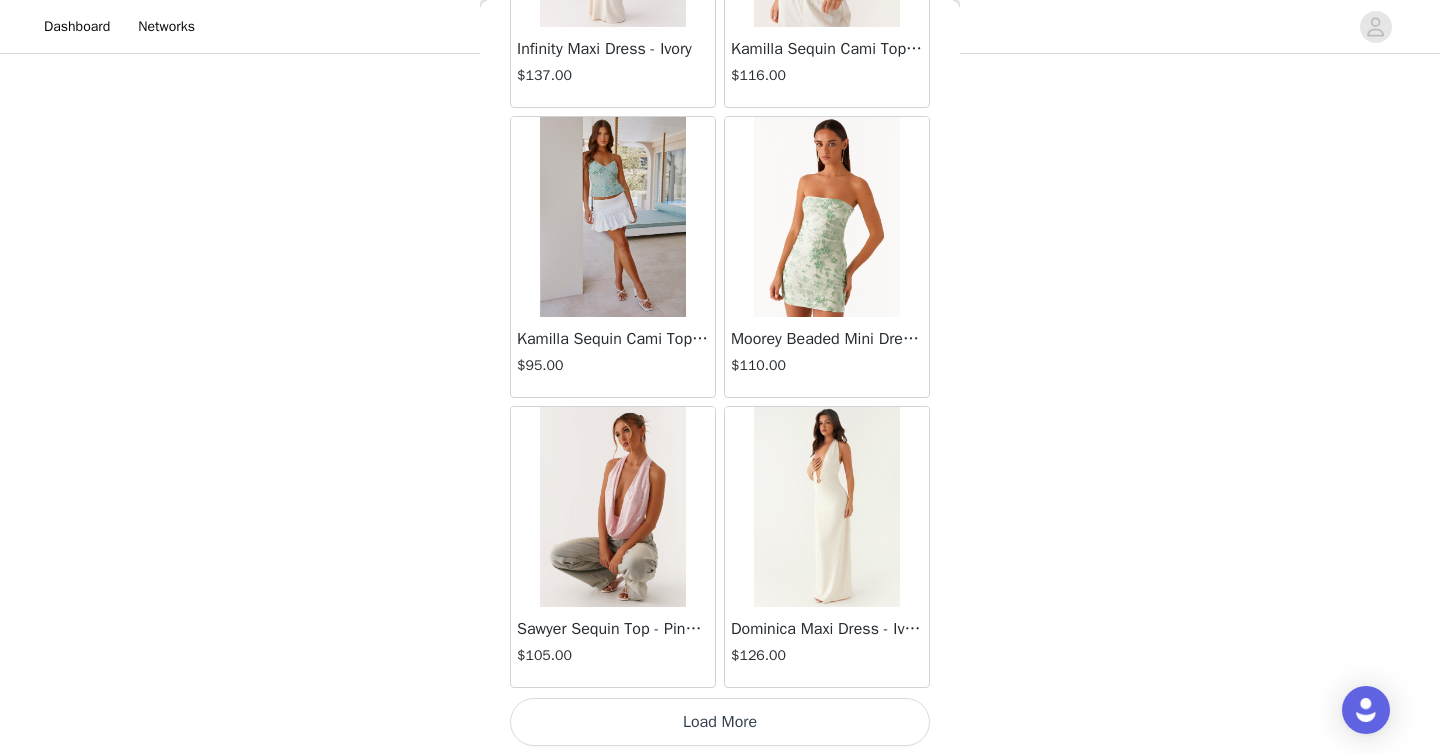 scroll, scrollTop: 37106, scrollLeft: 0, axis: vertical 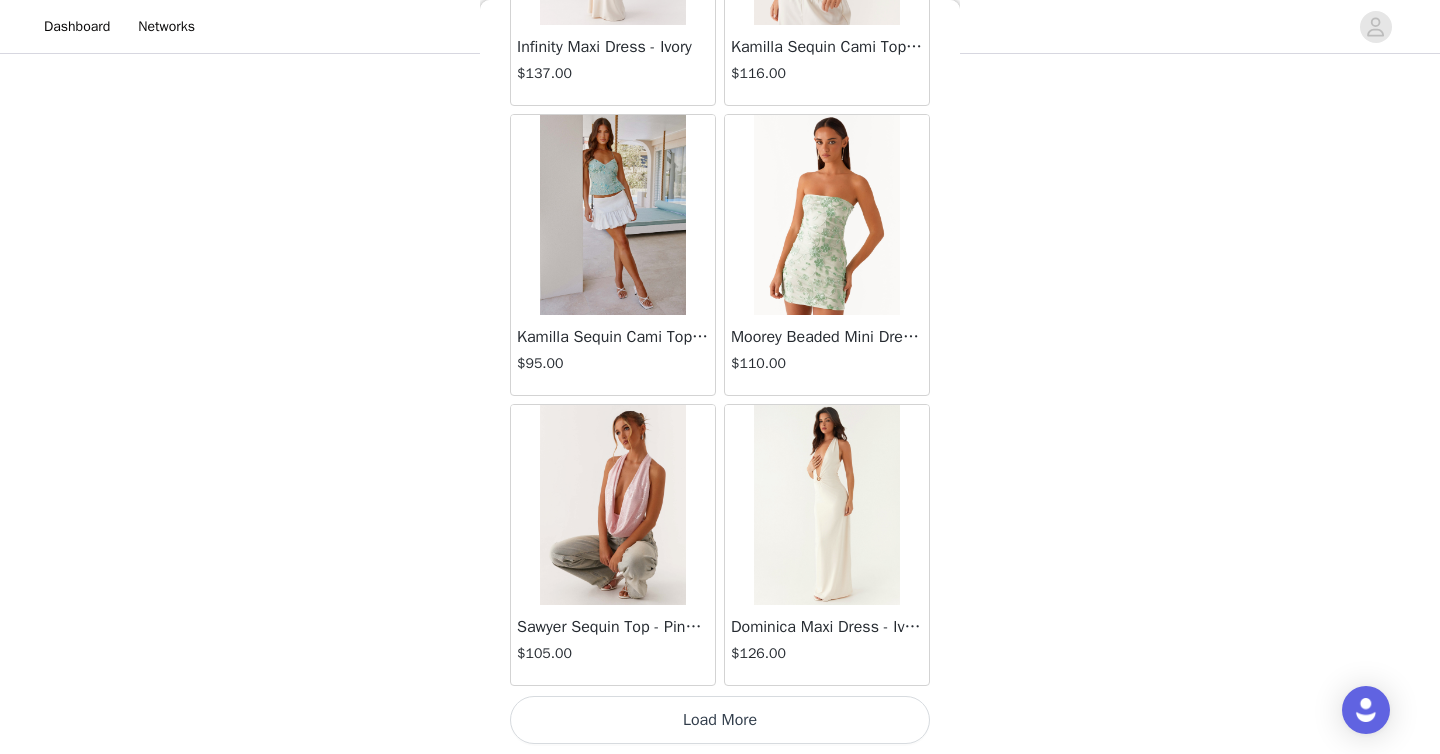 click on "Load More" at bounding box center [720, 720] 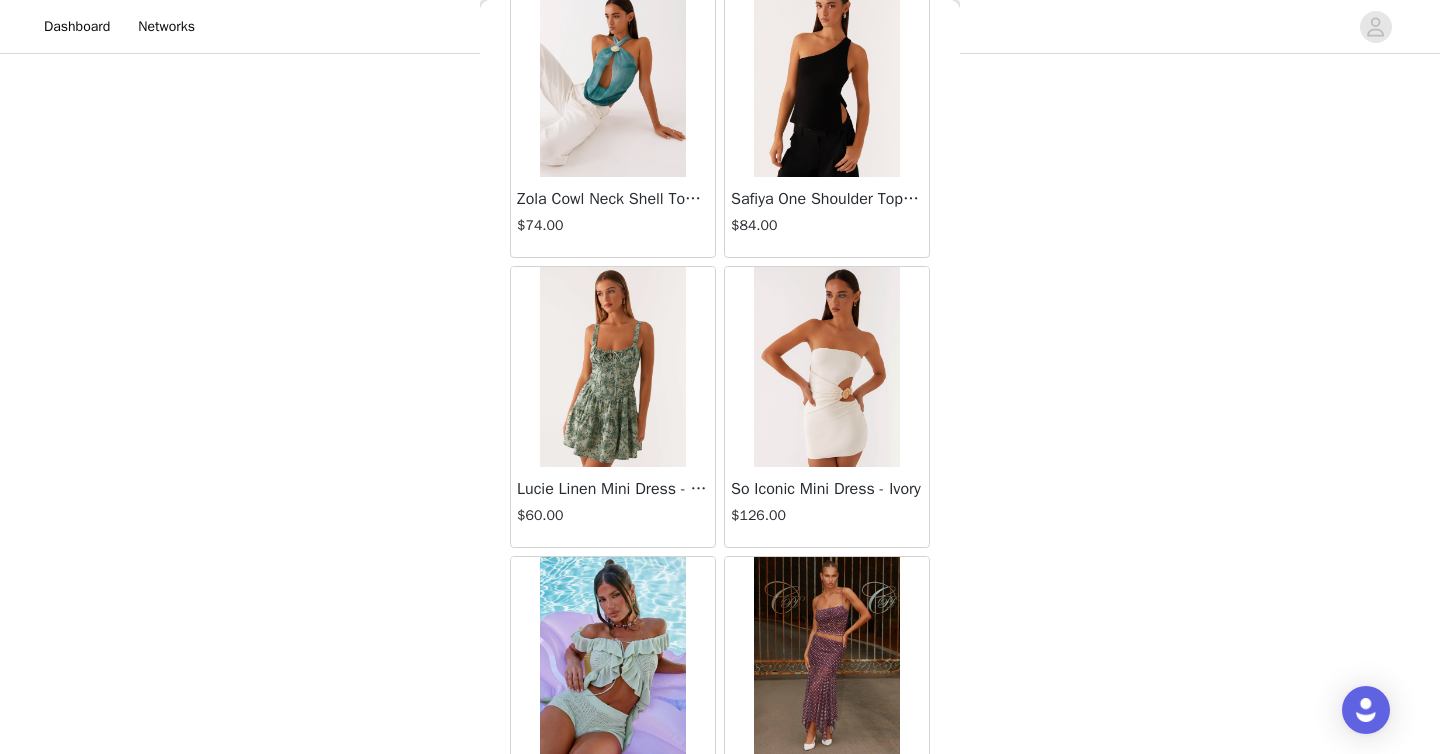 scroll, scrollTop: 40006, scrollLeft: 0, axis: vertical 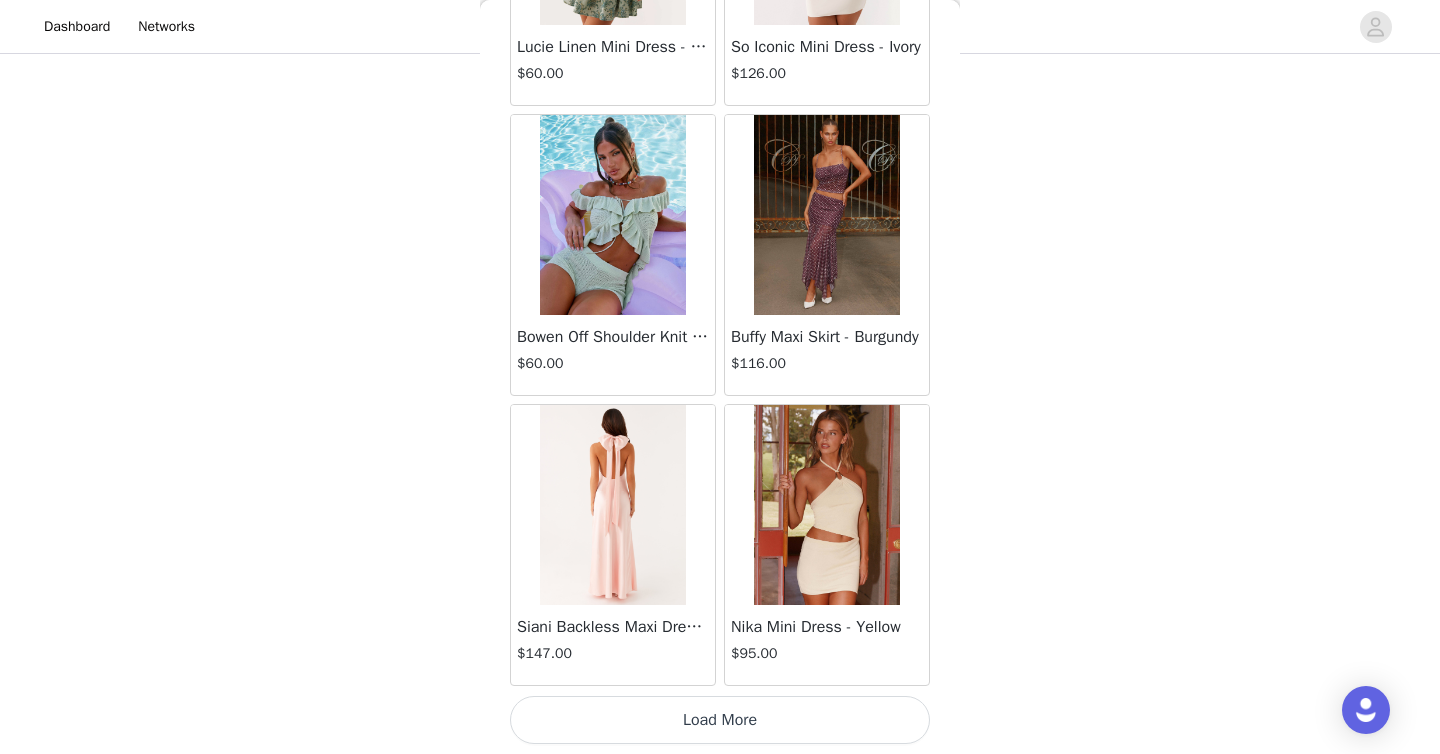 click on "Load More" at bounding box center [720, 720] 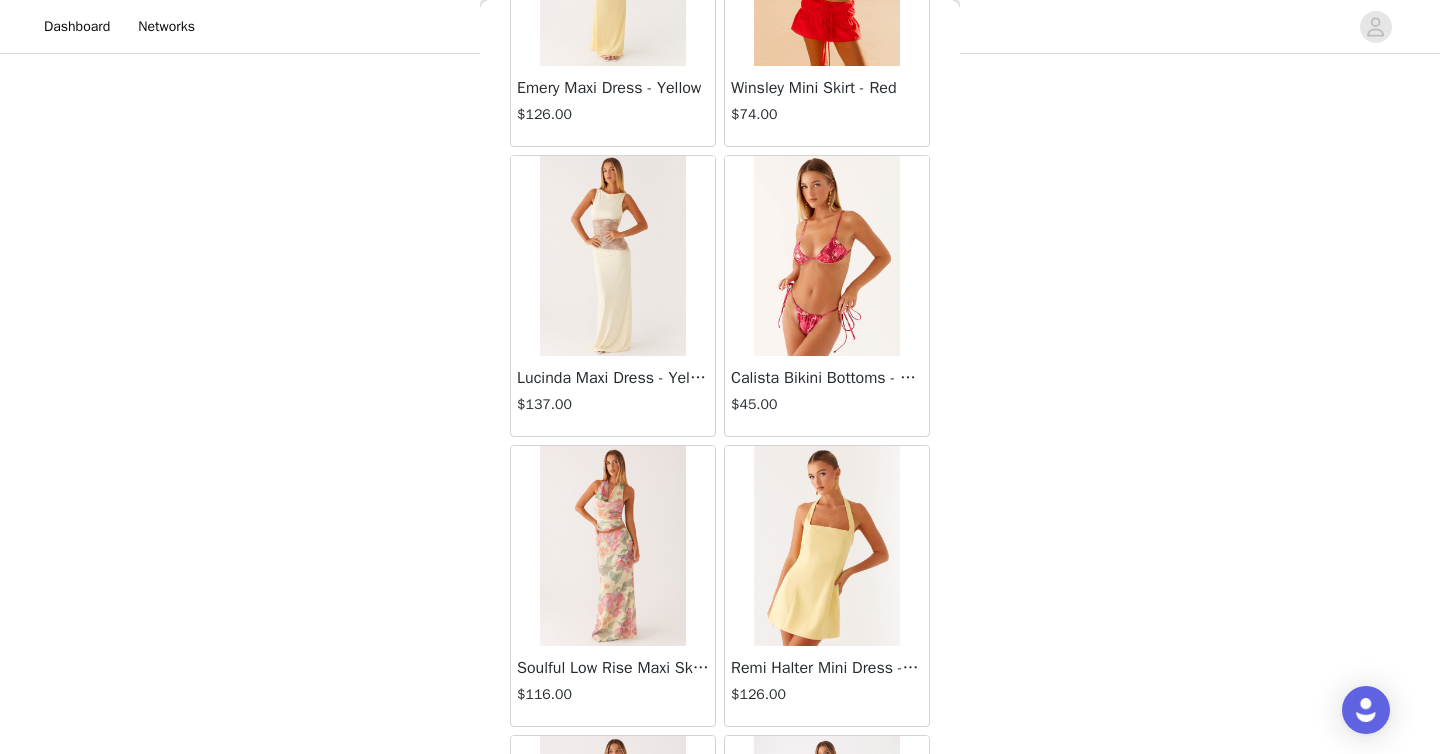 scroll, scrollTop: 42906, scrollLeft: 0, axis: vertical 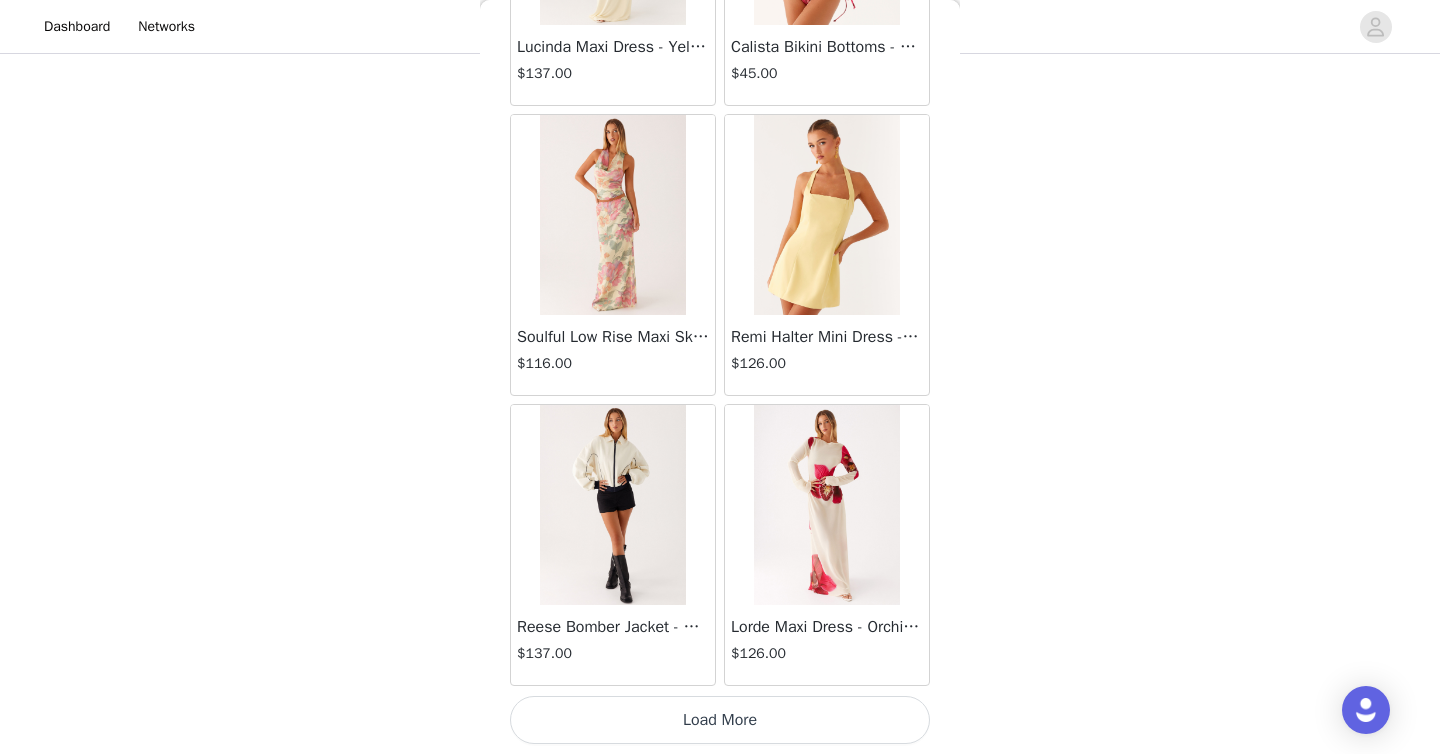 click on "Load More" at bounding box center (720, 720) 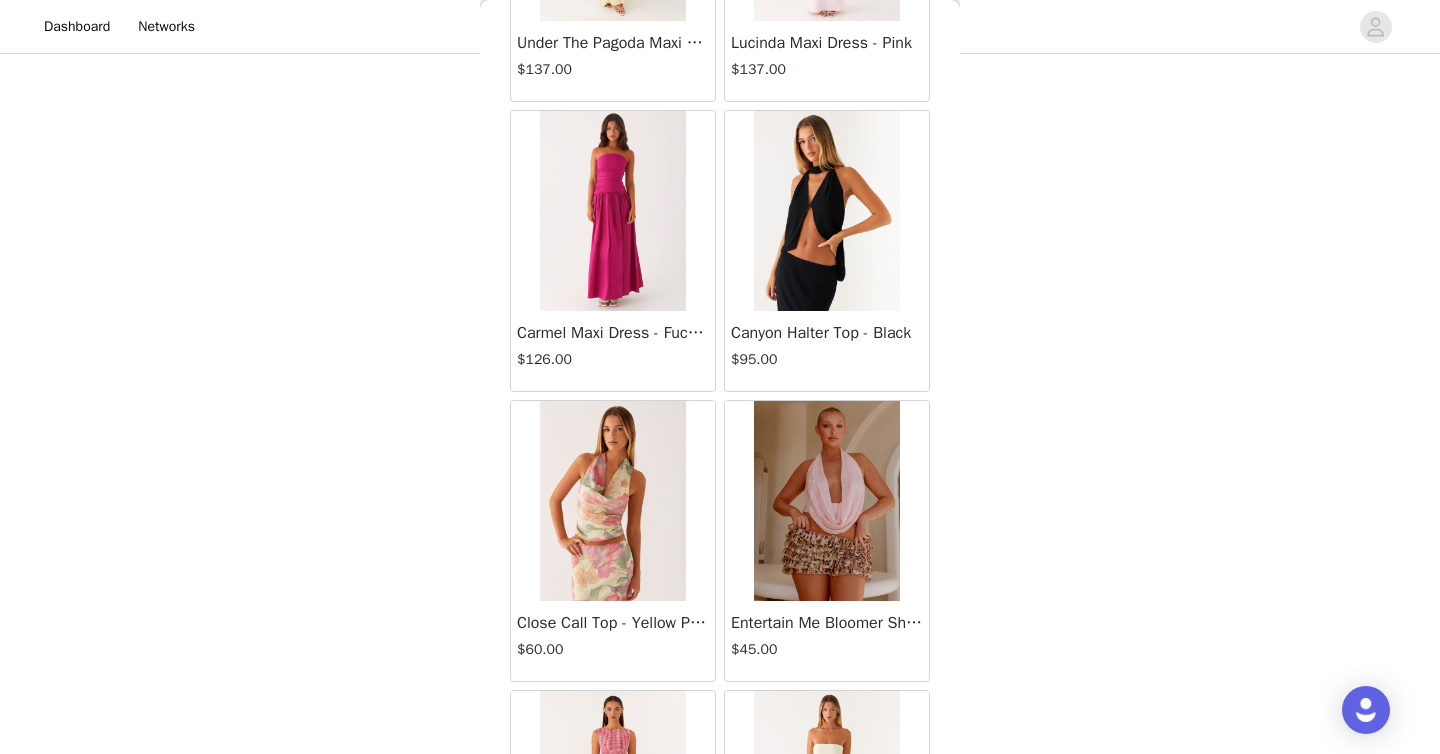 scroll, scrollTop: 45806, scrollLeft: 0, axis: vertical 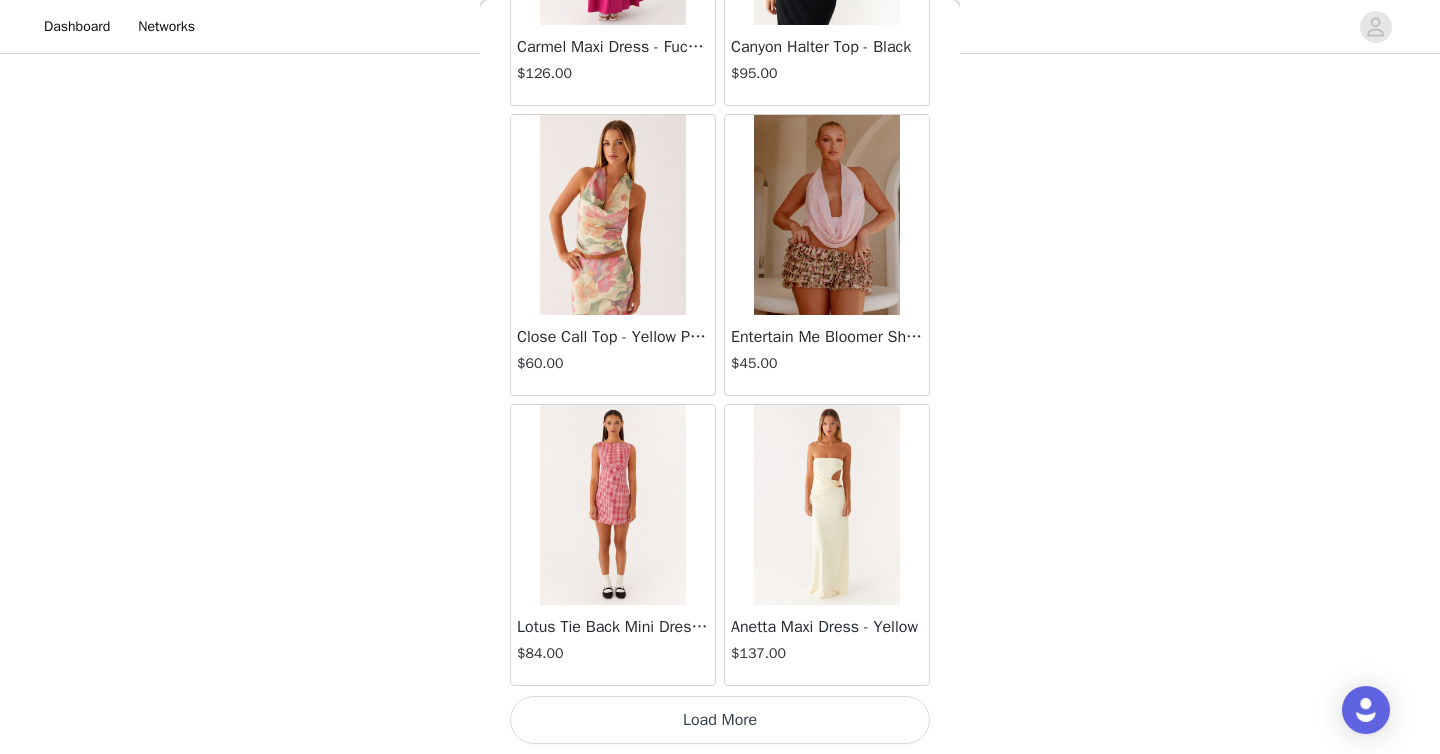 click on "Load More" at bounding box center (720, 720) 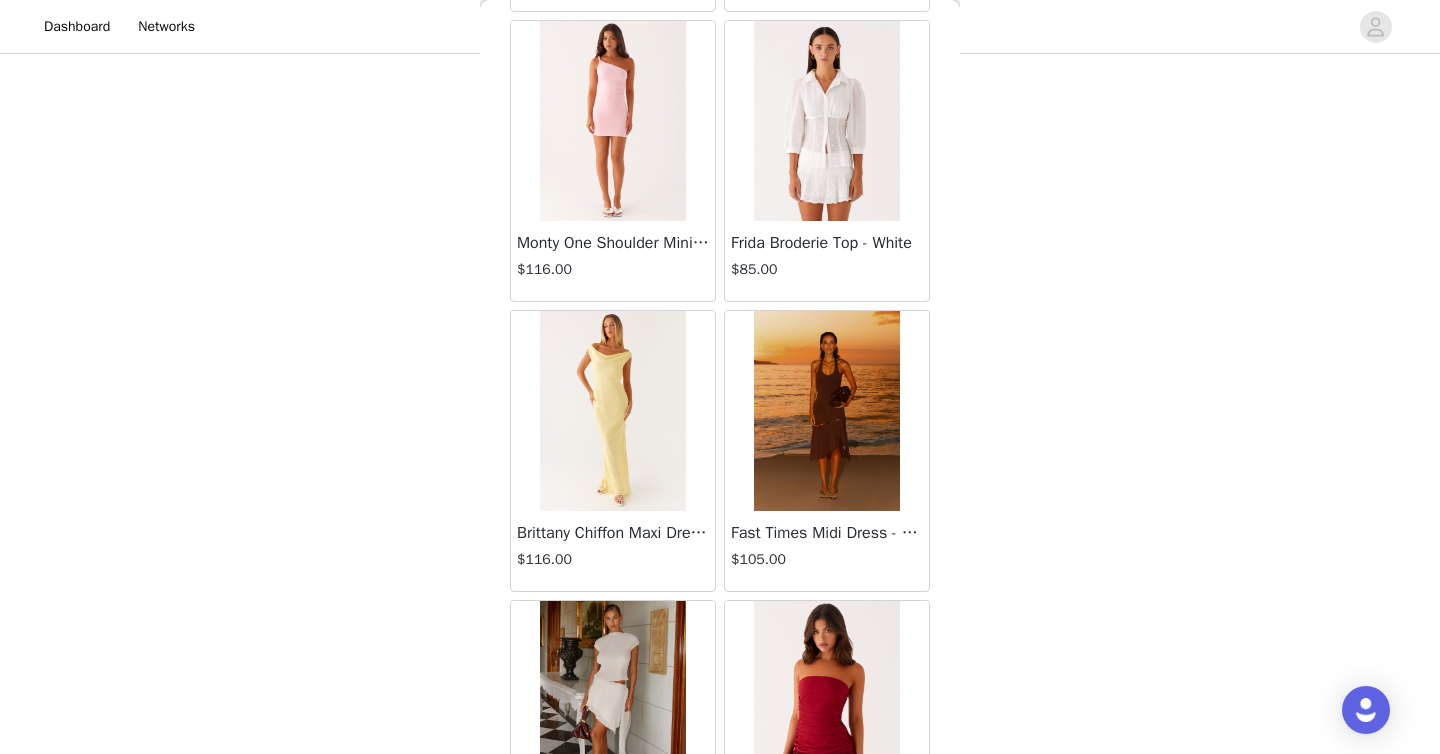 scroll, scrollTop: 48706, scrollLeft: 0, axis: vertical 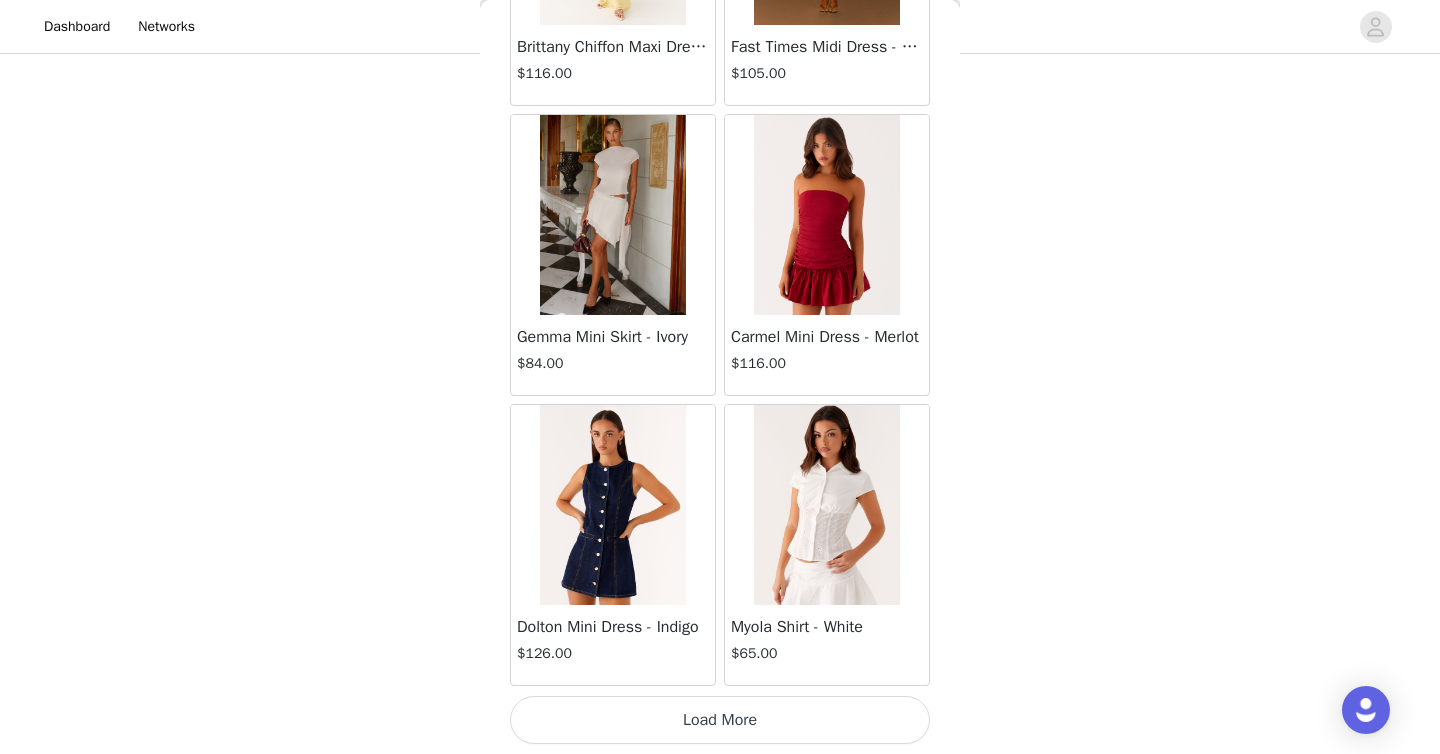 click on "Load More" at bounding box center [720, 720] 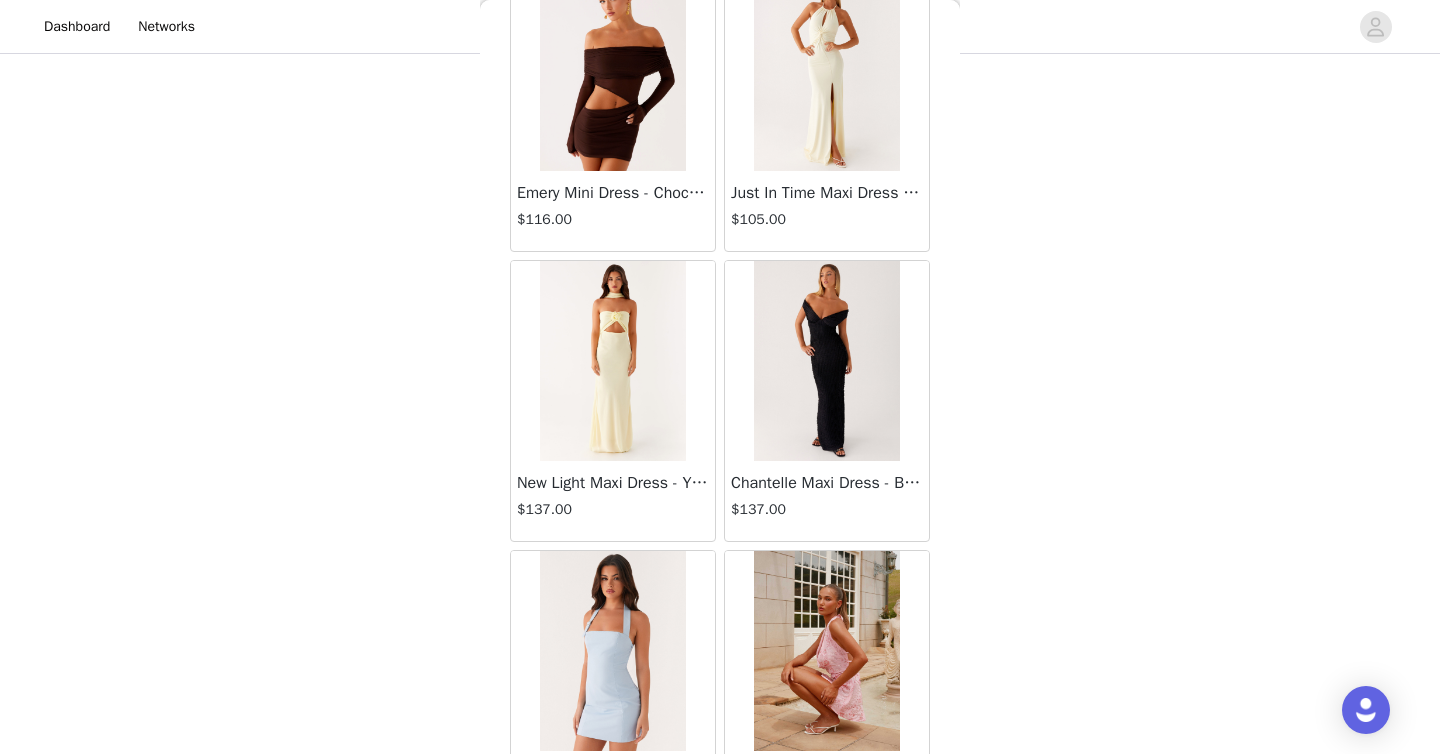 scroll, scrollTop: 51606, scrollLeft: 0, axis: vertical 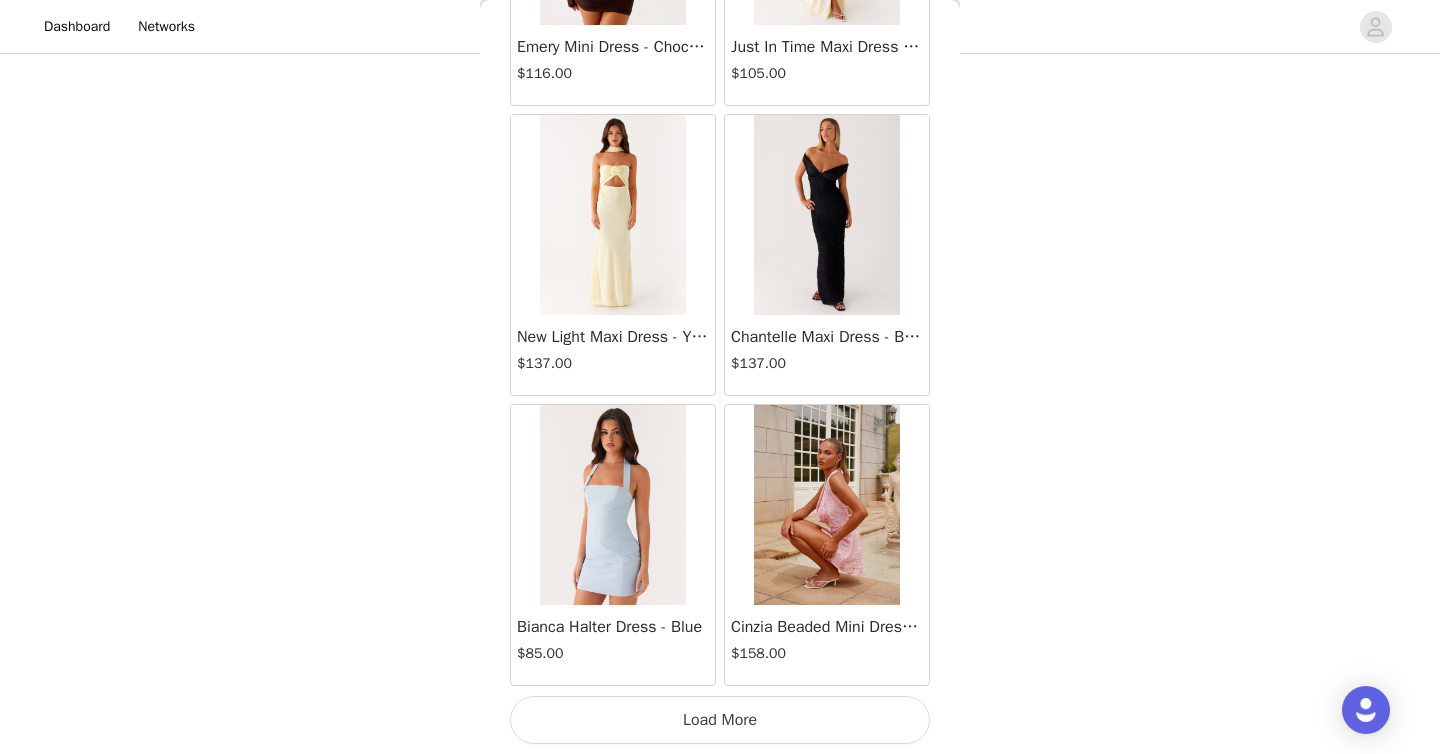 click on "Load More" at bounding box center [720, 720] 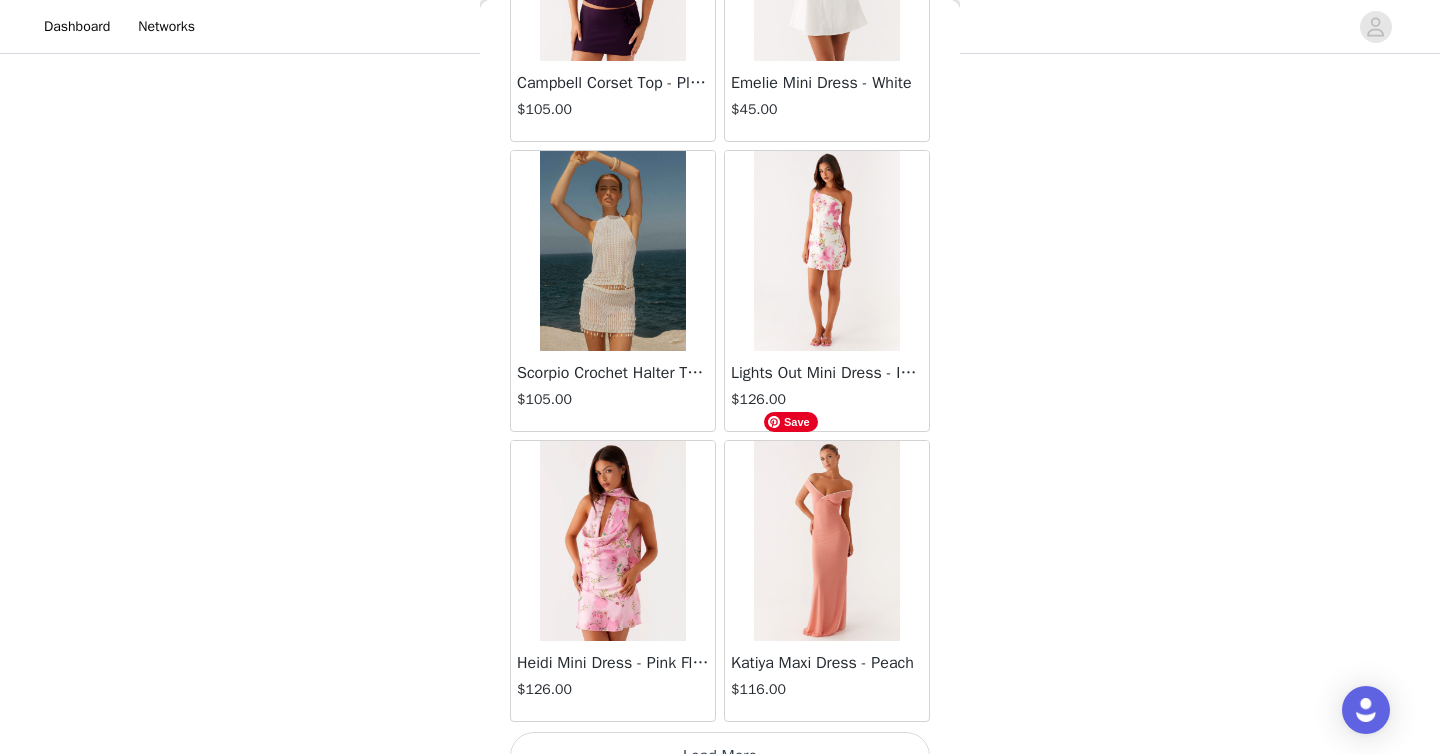 scroll, scrollTop: 54506, scrollLeft: 0, axis: vertical 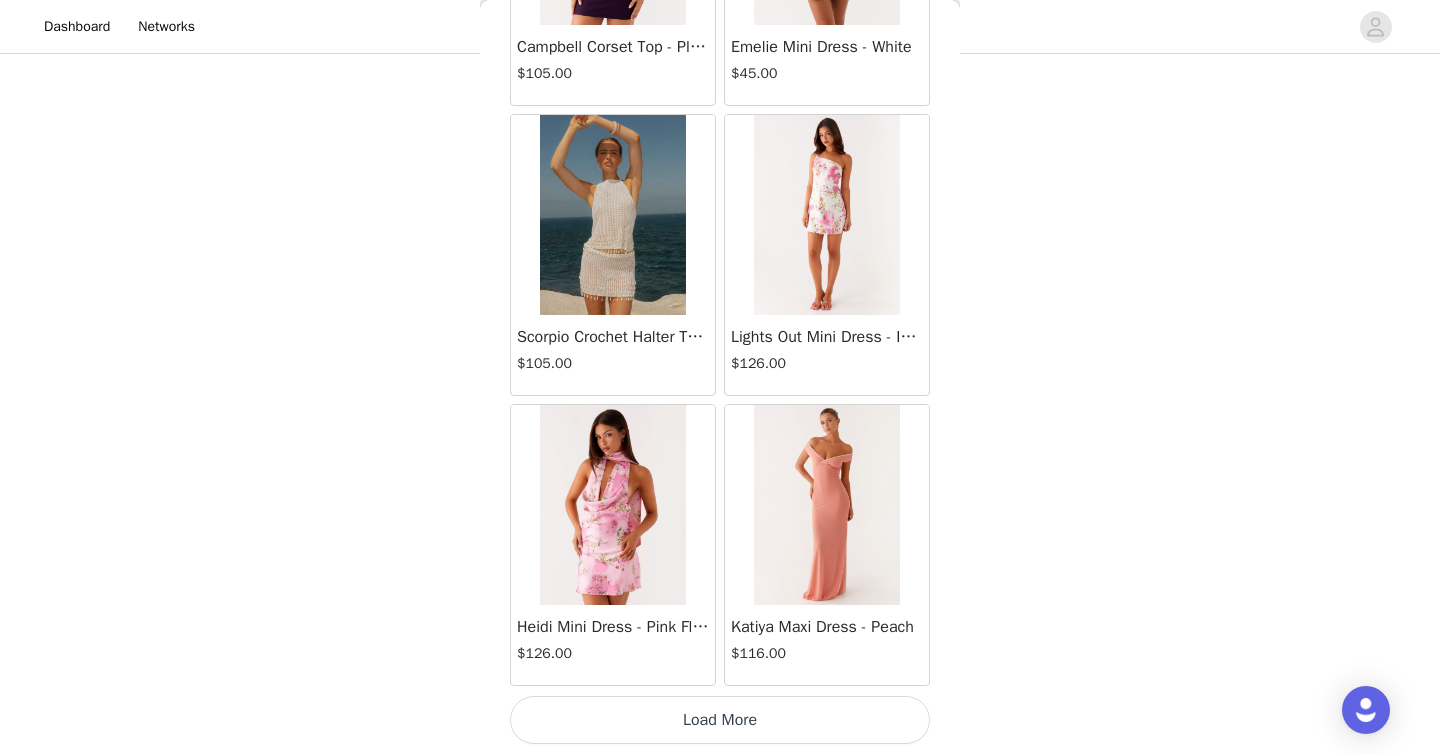click on "Load More" at bounding box center (720, 720) 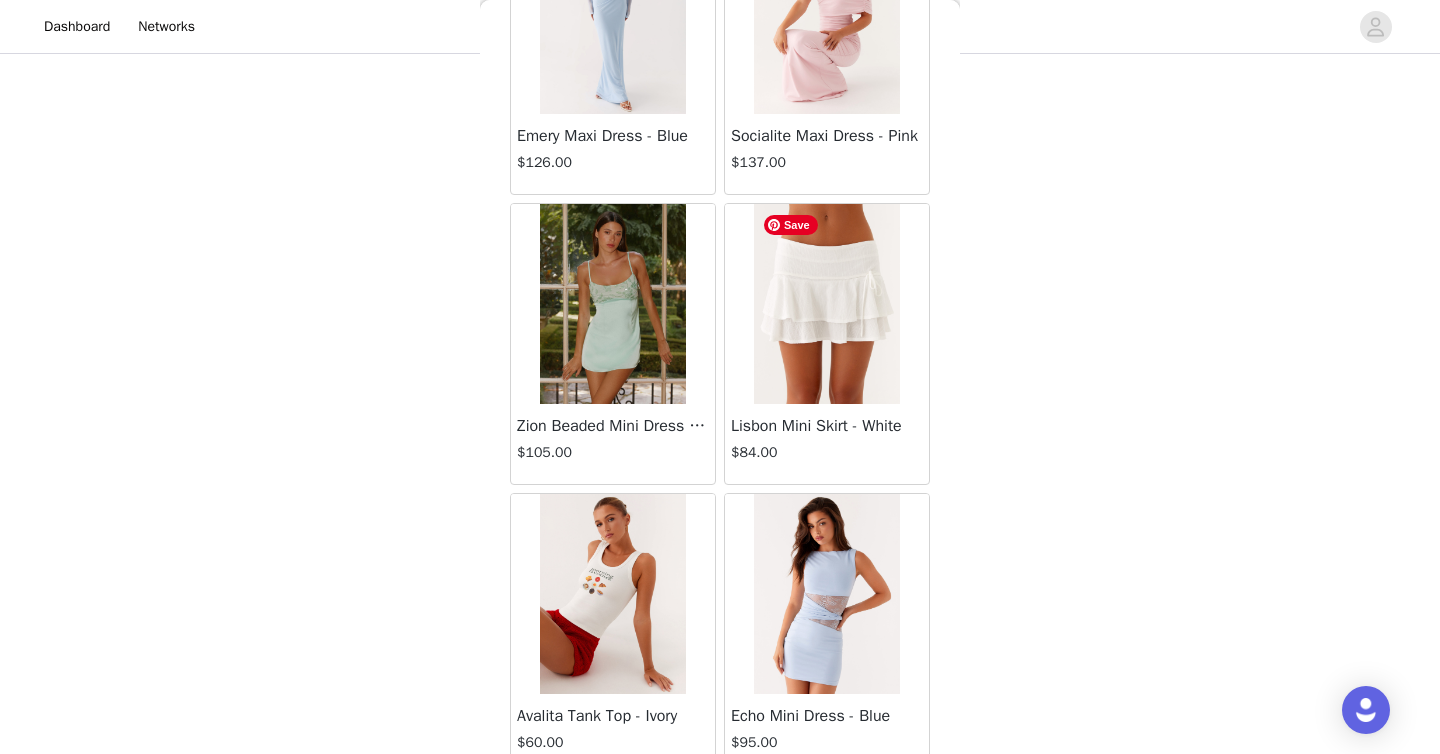 scroll, scrollTop: 57406, scrollLeft: 0, axis: vertical 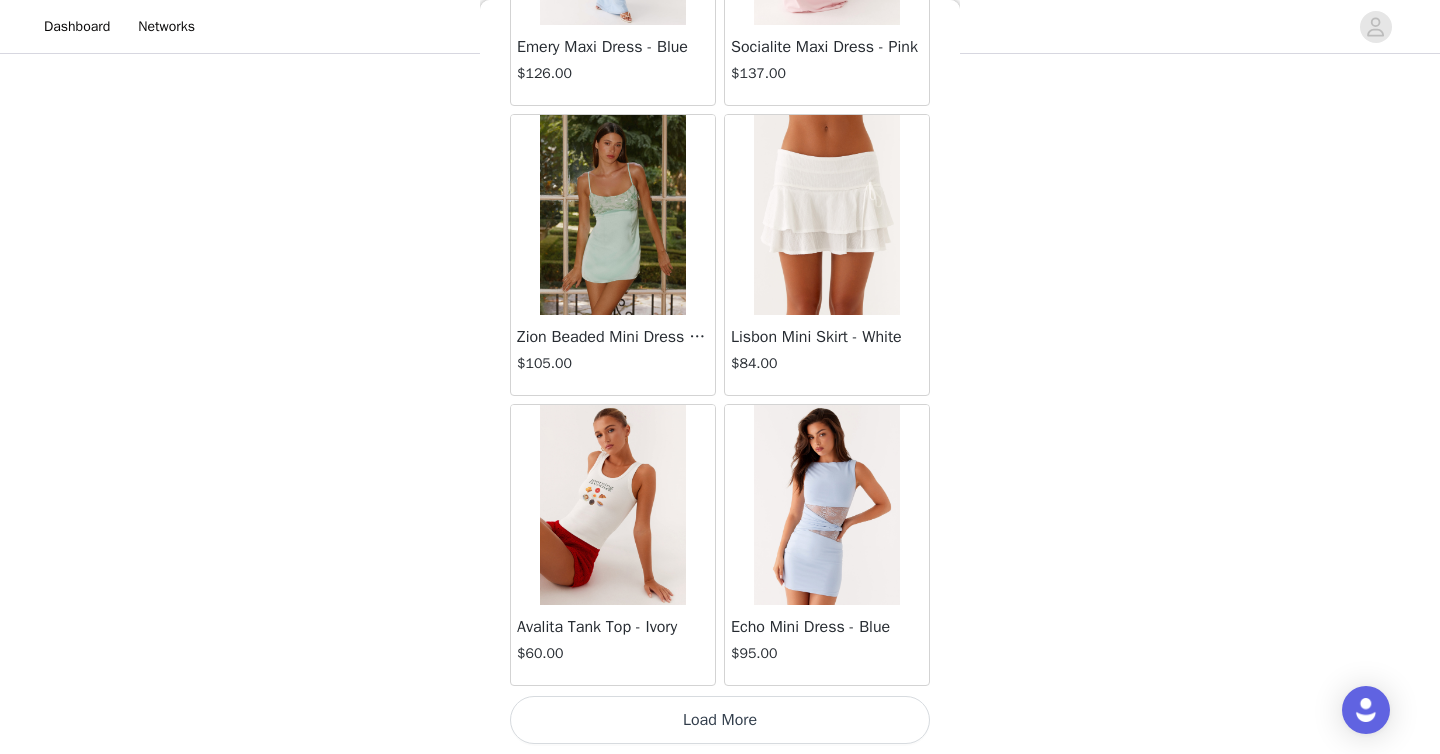 click on "Load More" at bounding box center [720, 720] 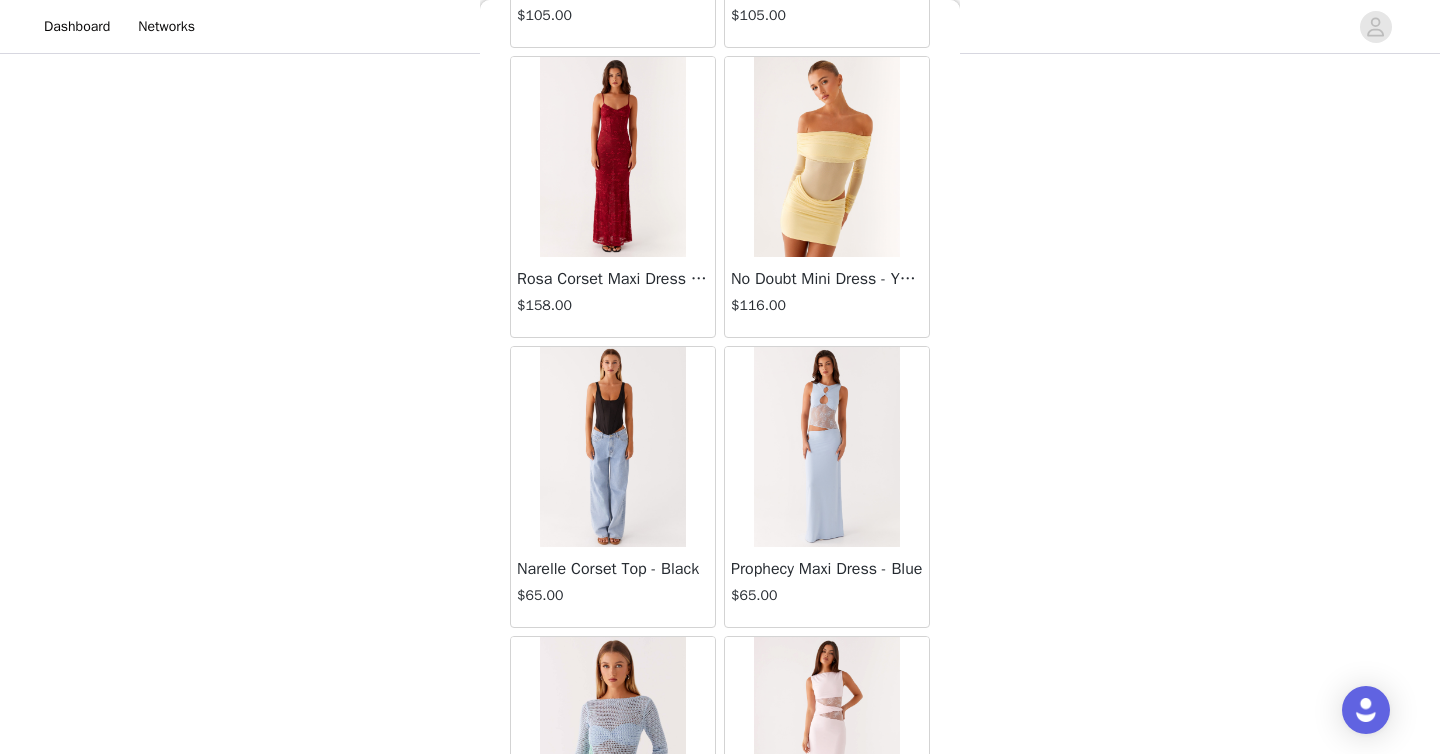 scroll, scrollTop: 60306, scrollLeft: 0, axis: vertical 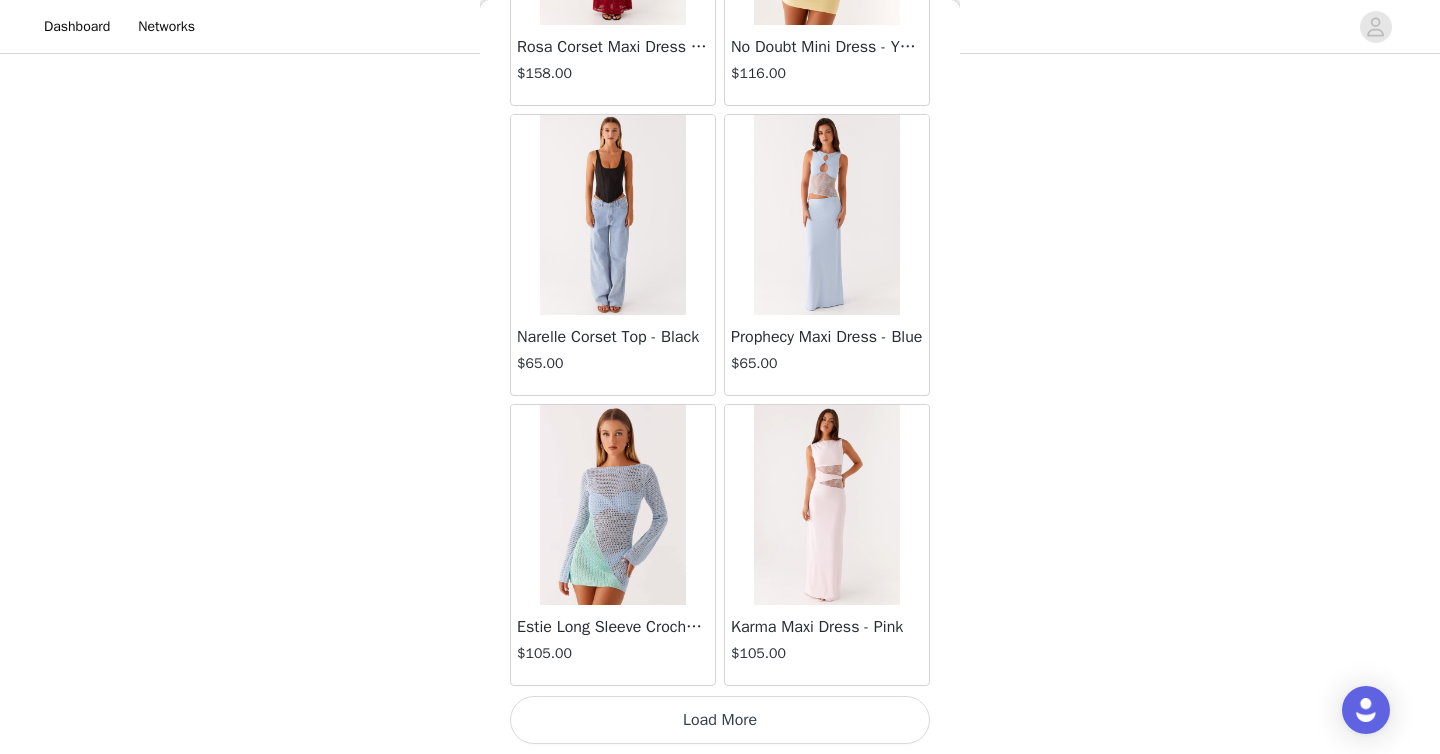 click on "Load More" at bounding box center [720, 720] 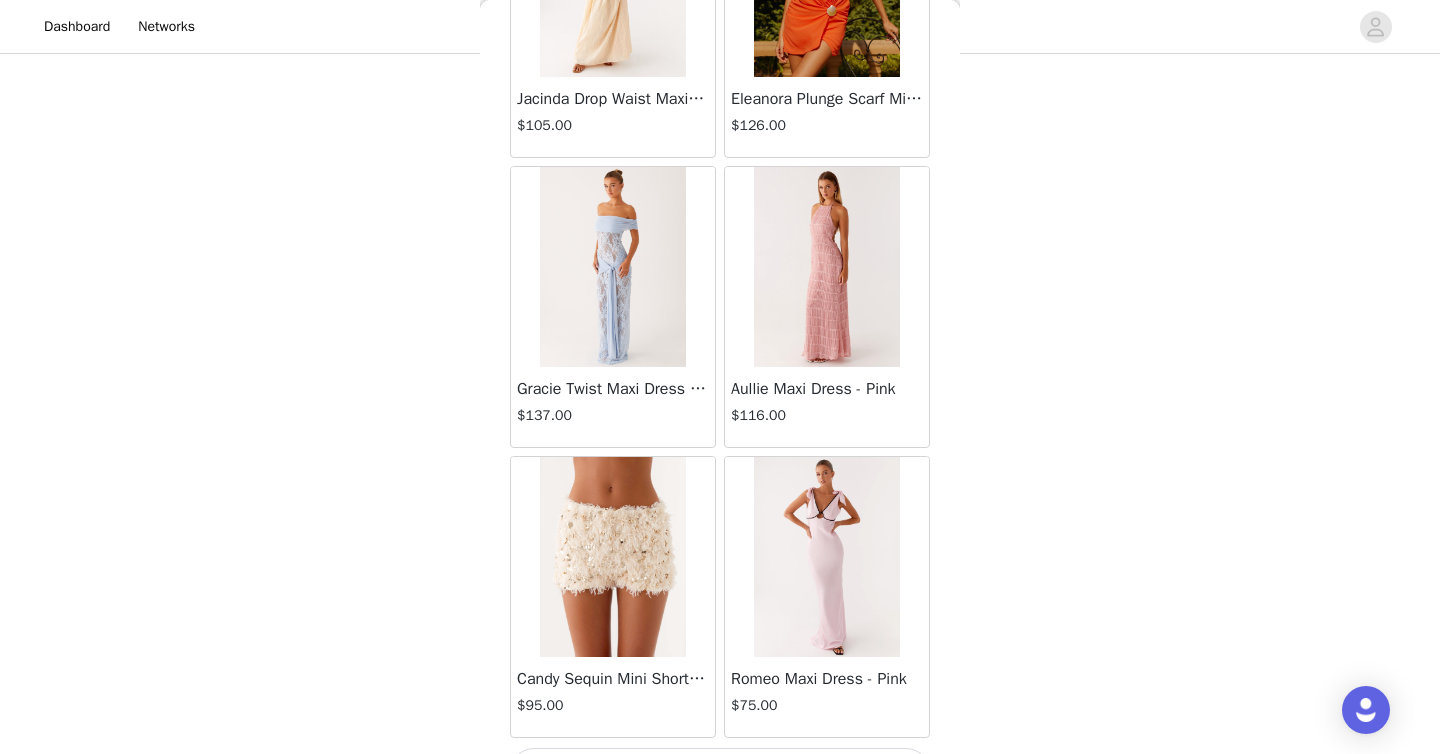 scroll, scrollTop: 63206, scrollLeft: 0, axis: vertical 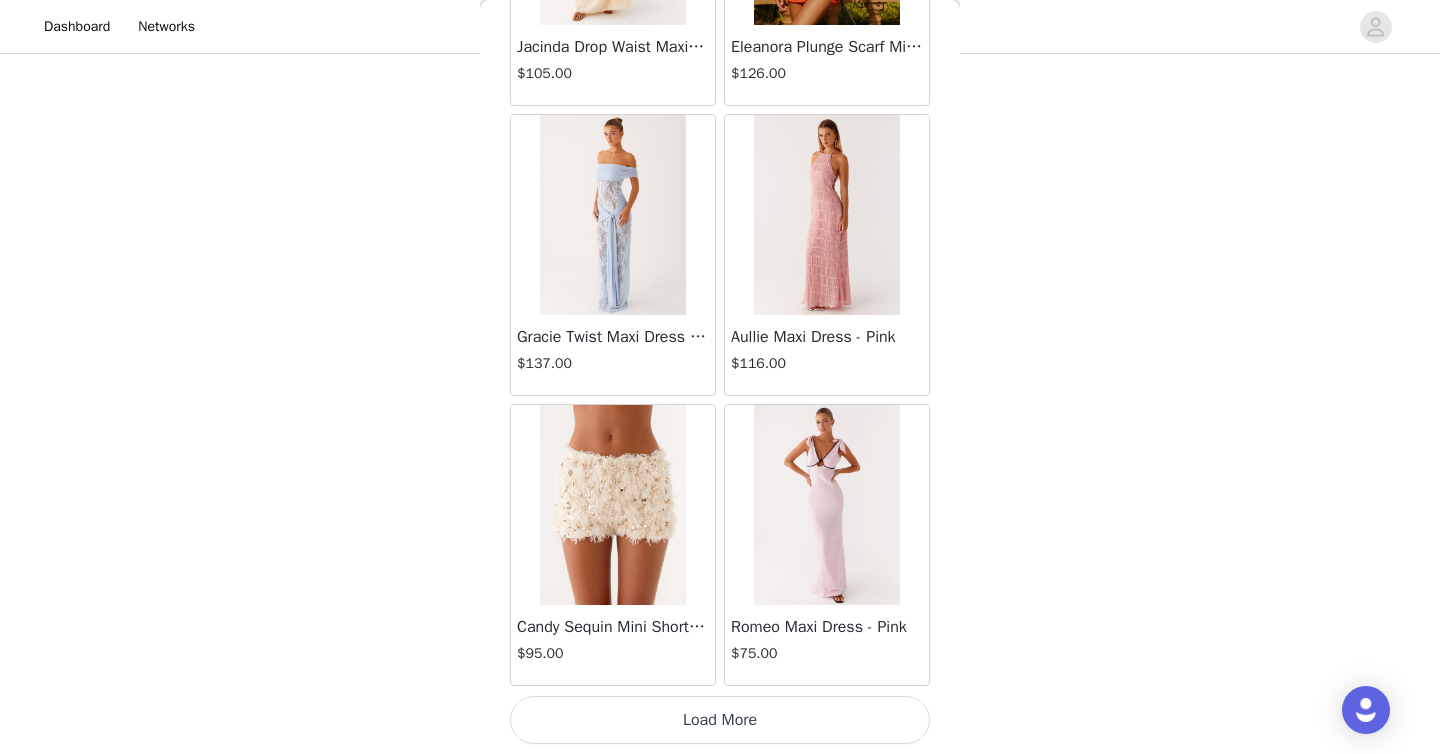 click on "Load More" at bounding box center (720, 720) 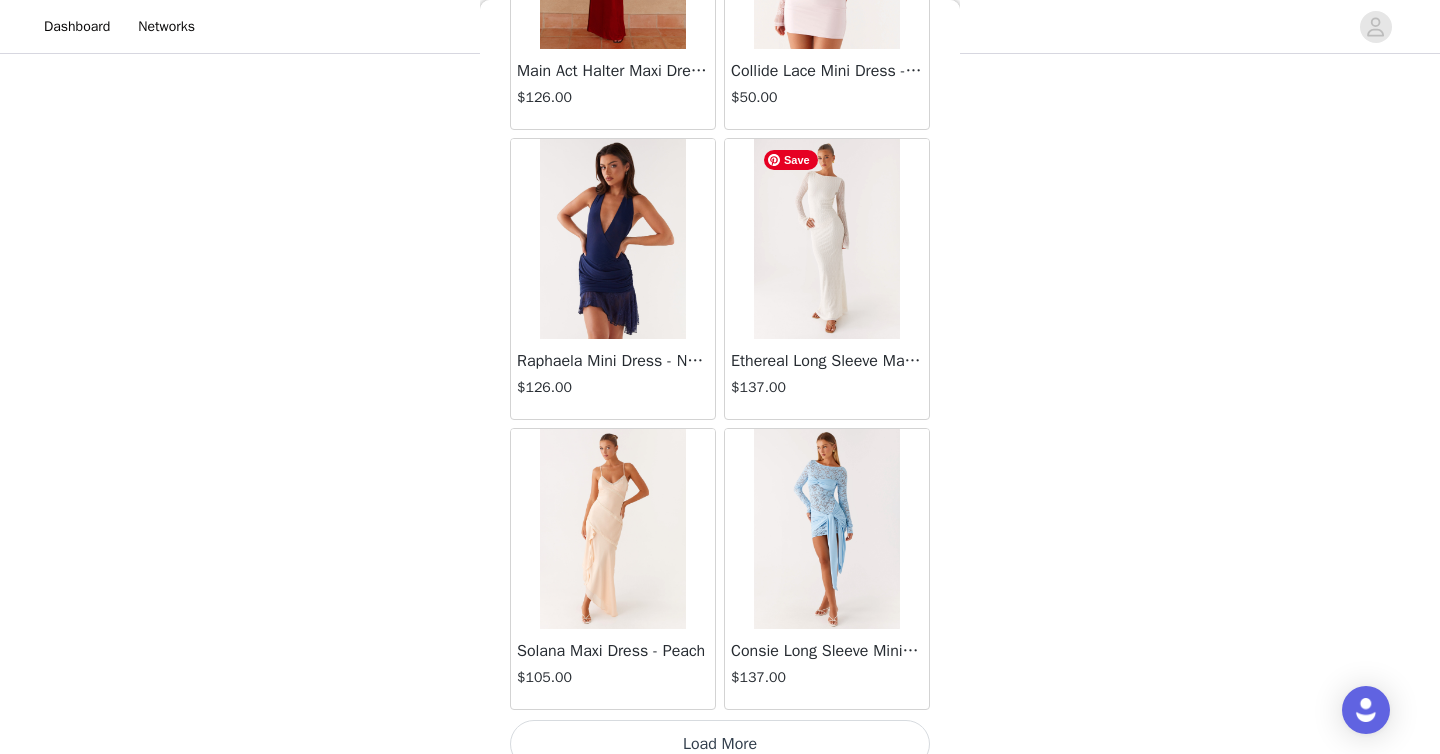 scroll, scrollTop: 66106, scrollLeft: 0, axis: vertical 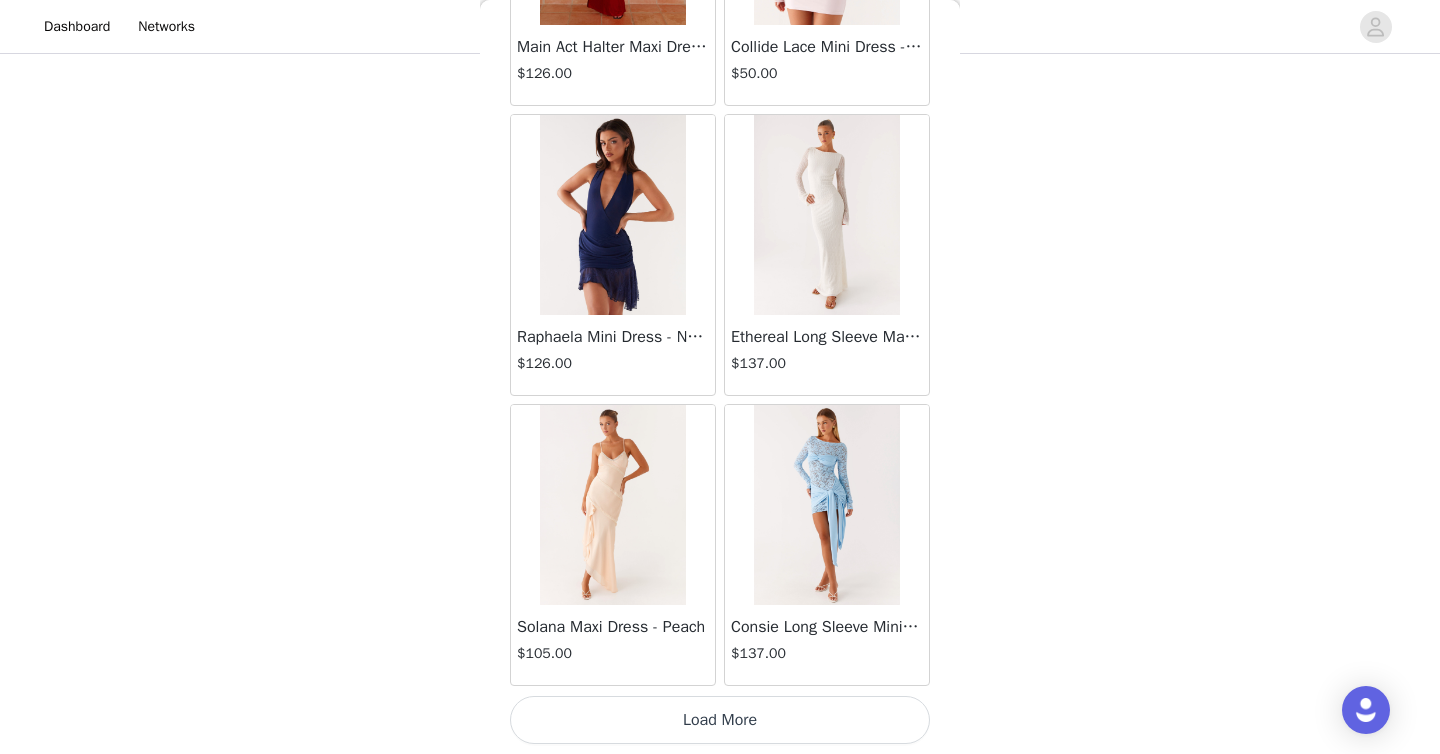click on "Load More" at bounding box center [720, 720] 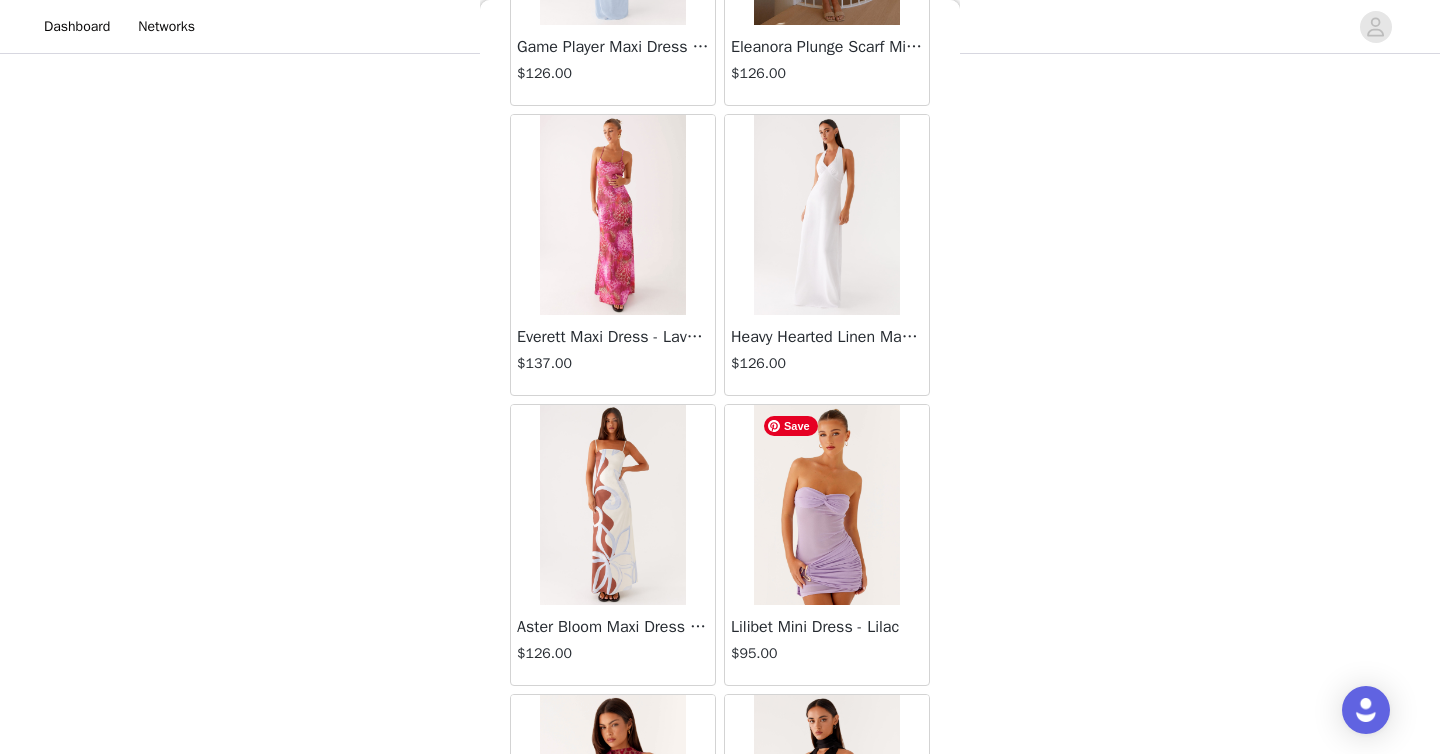 scroll, scrollTop: 69006, scrollLeft: 0, axis: vertical 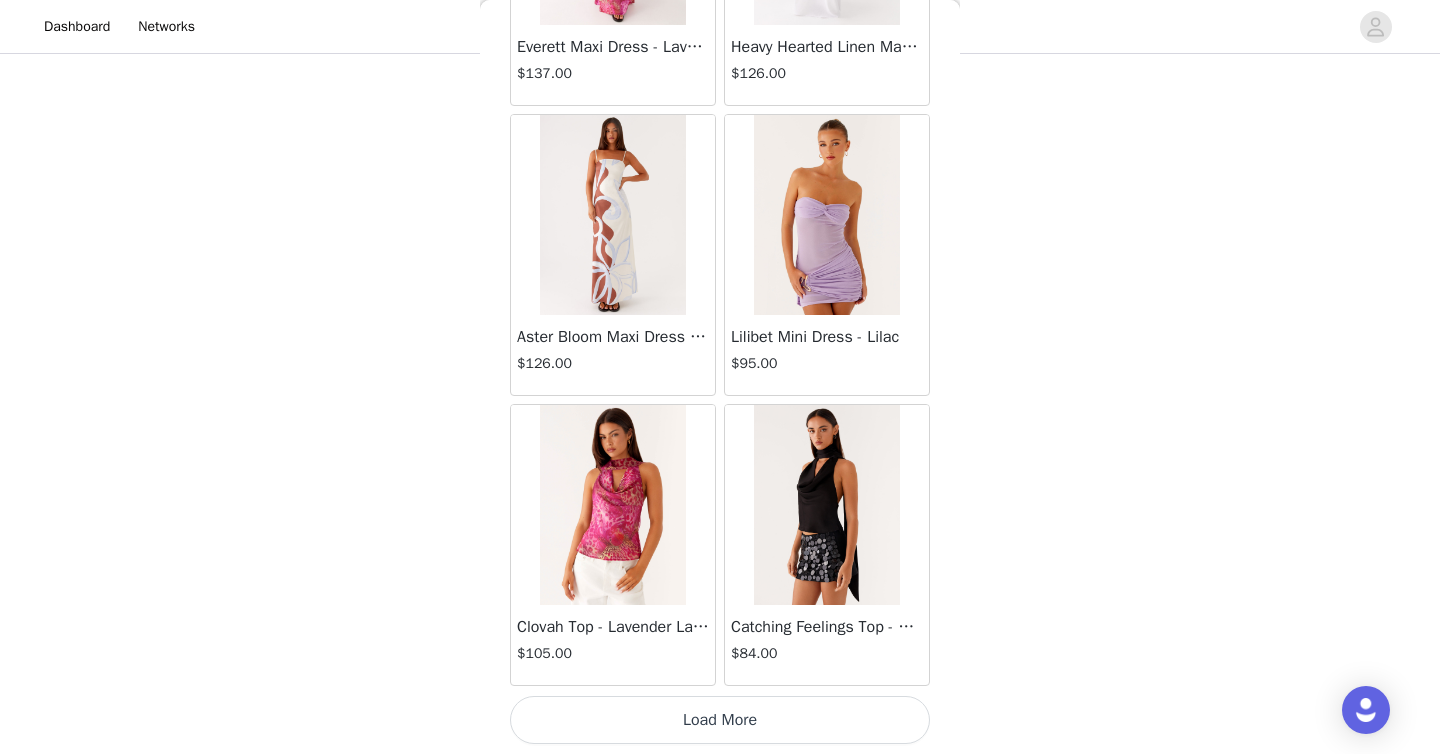 click on "Load More" at bounding box center (720, 720) 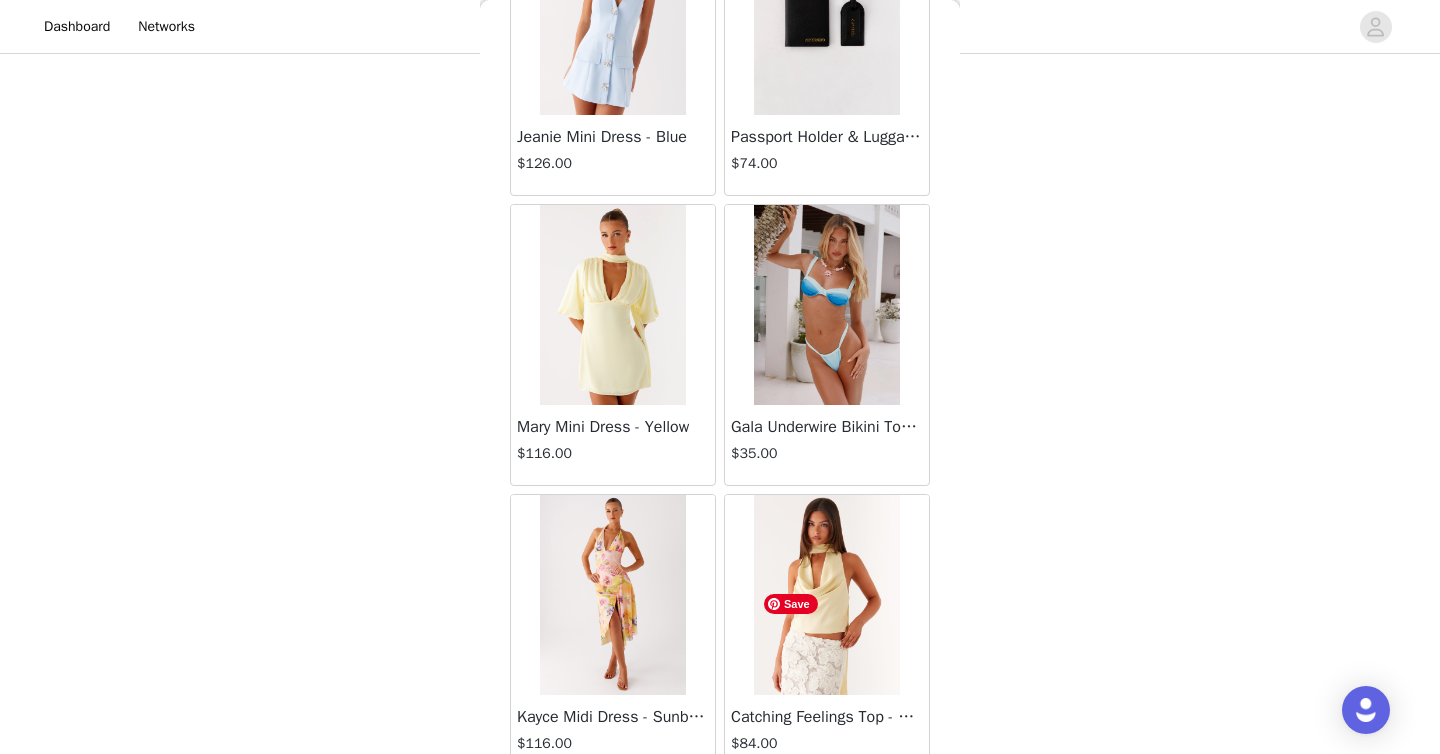 scroll, scrollTop: 71906, scrollLeft: 0, axis: vertical 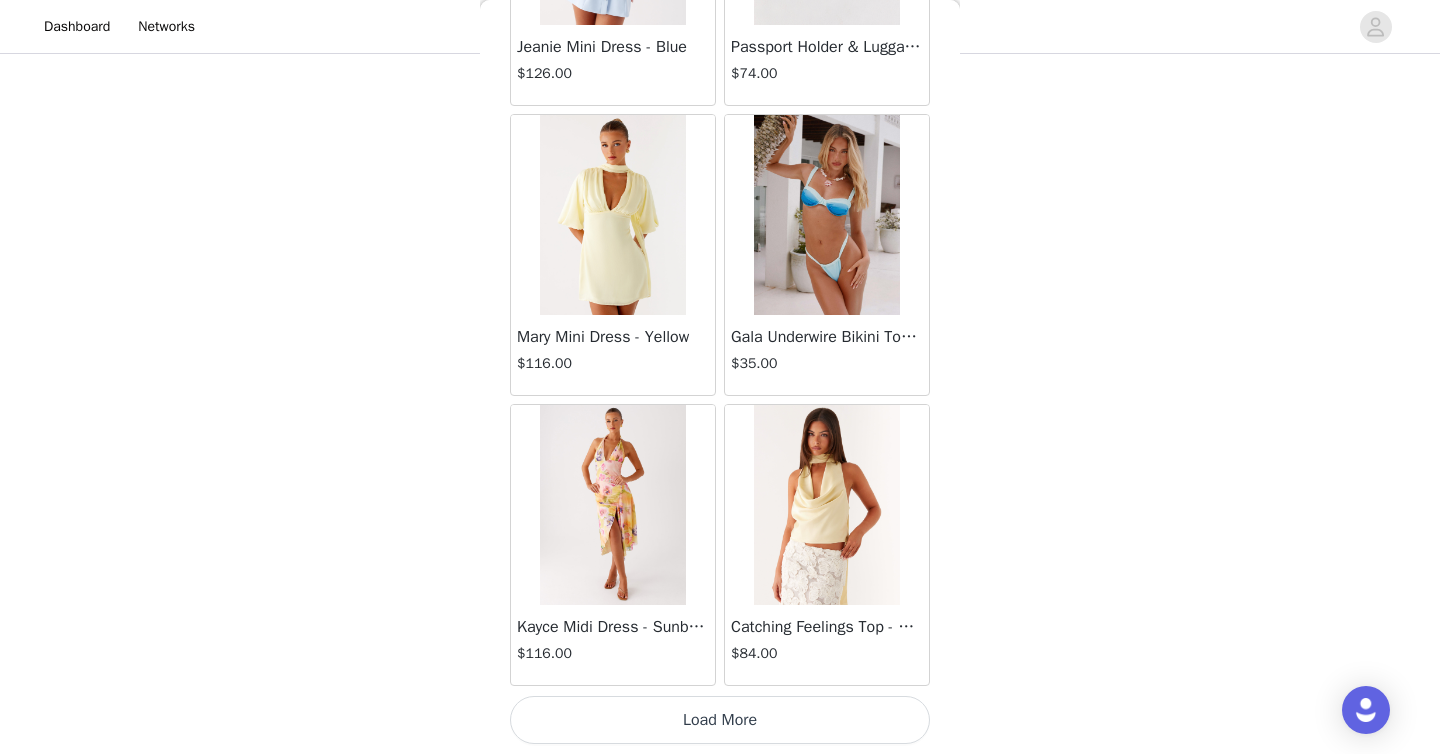 click on "Load More" at bounding box center [720, 720] 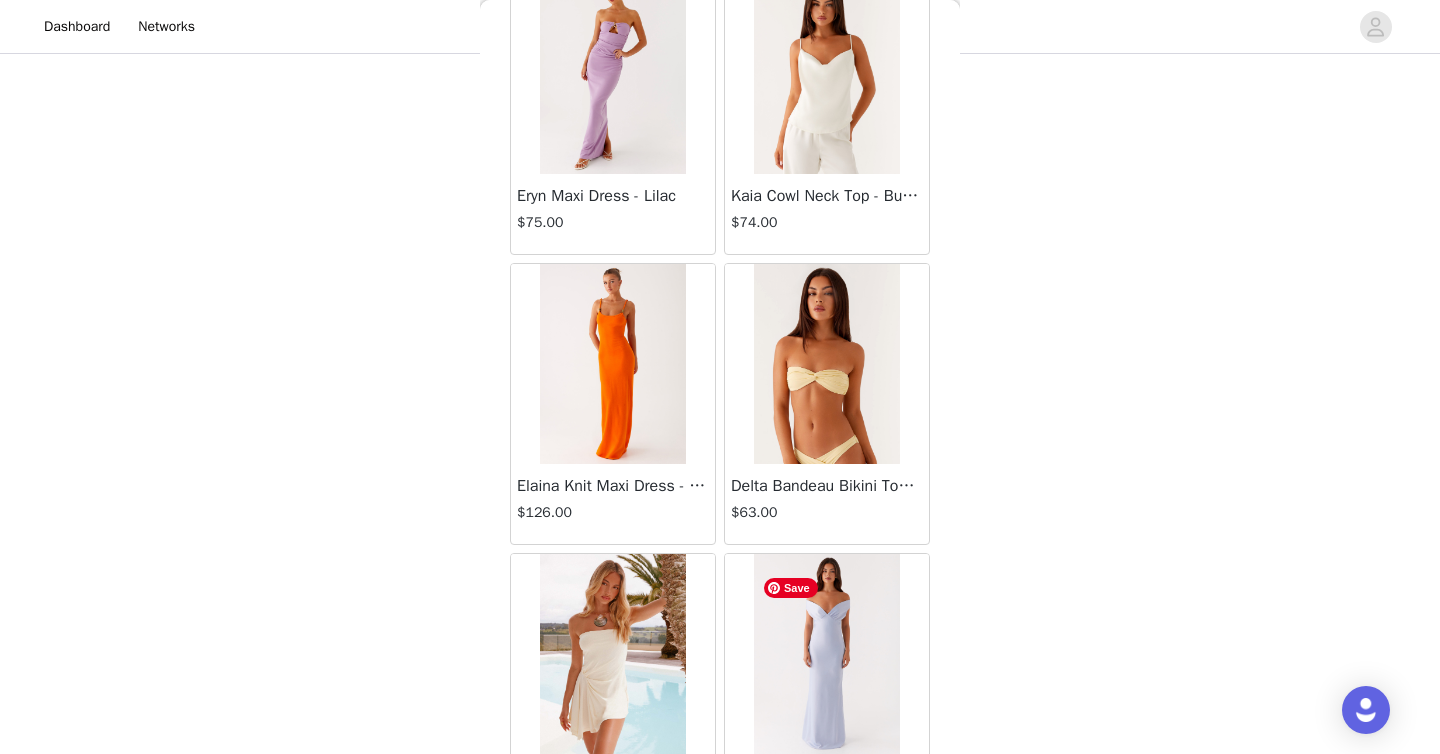 scroll, scrollTop: 74806, scrollLeft: 0, axis: vertical 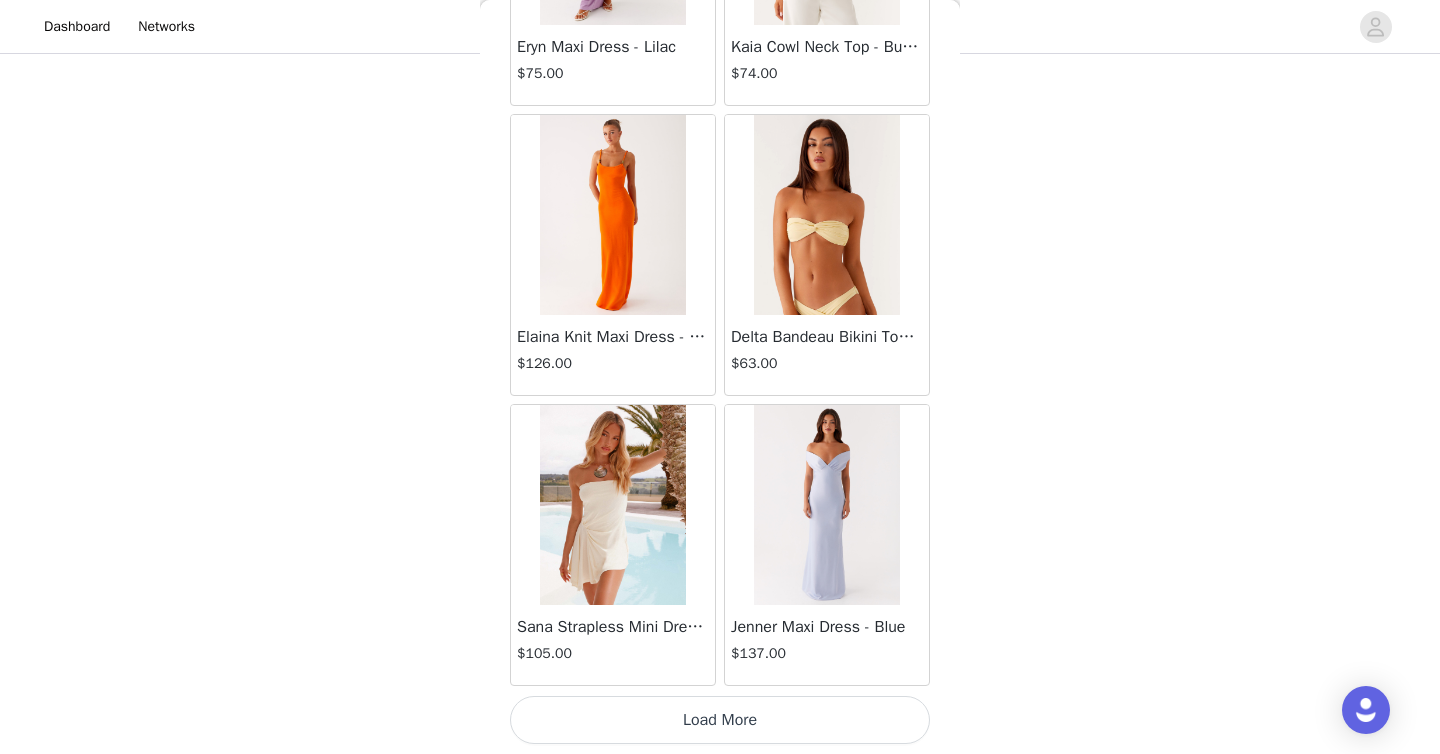 click on "Load More" at bounding box center (720, 720) 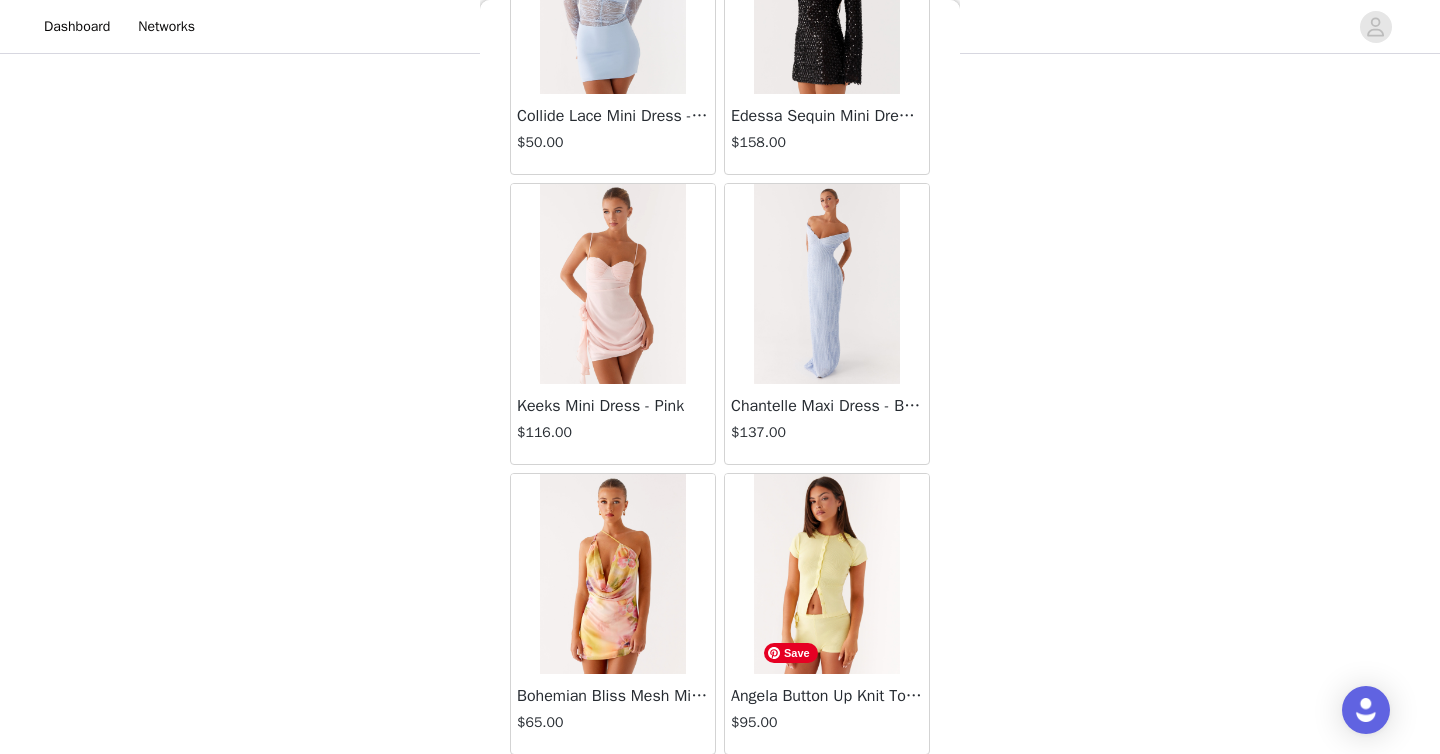 scroll, scrollTop: 77706, scrollLeft: 0, axis: vertical 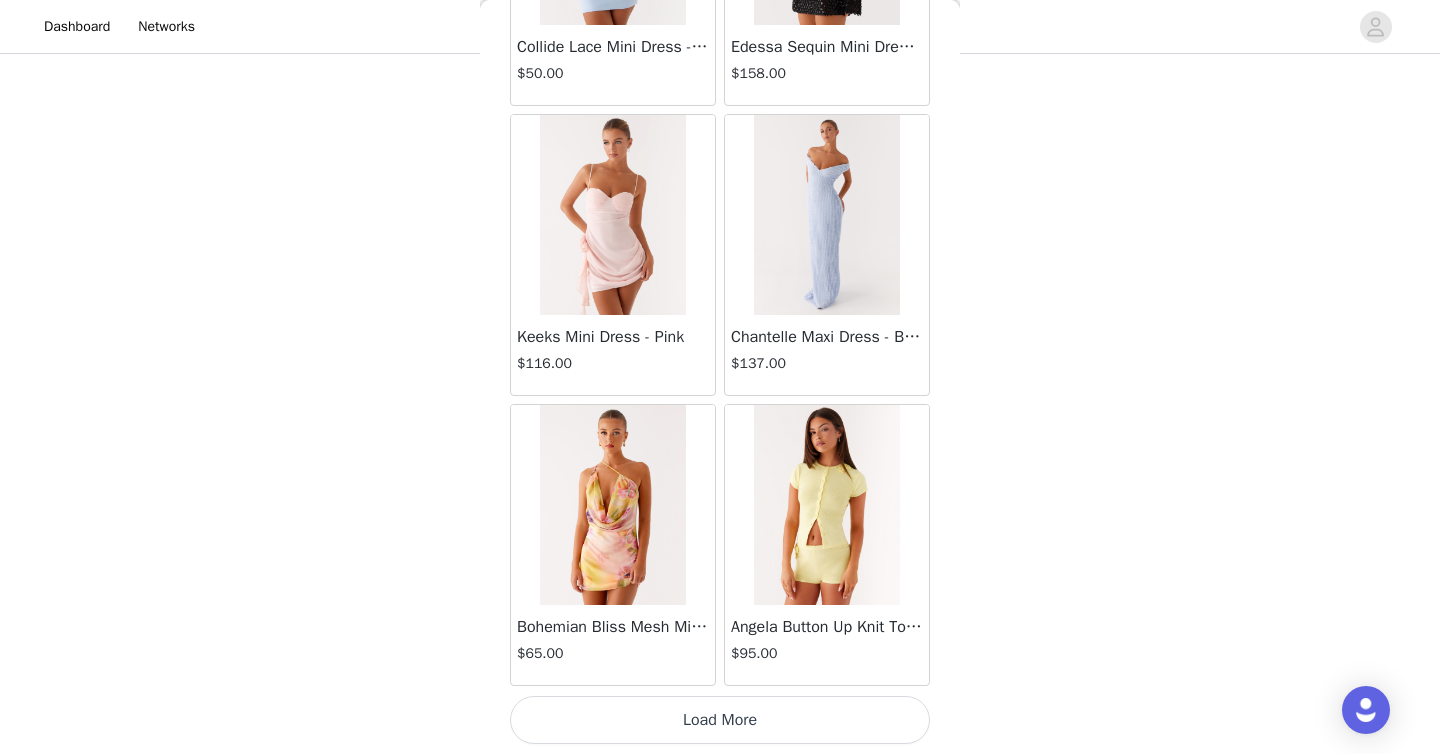click on "Load More" at bounding box center (720, 720) 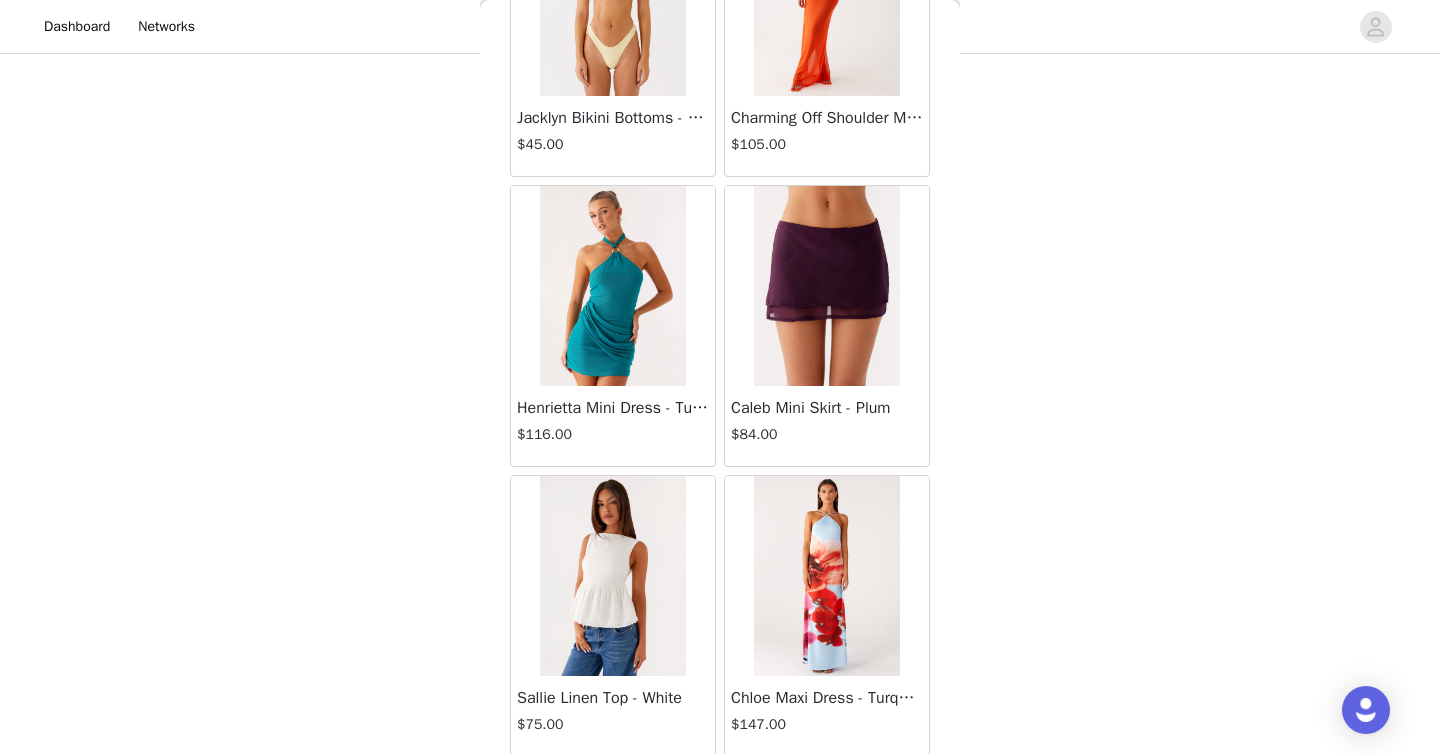 scroll, scrollTop: 80606, scrollLeft: 0, axis: vertical 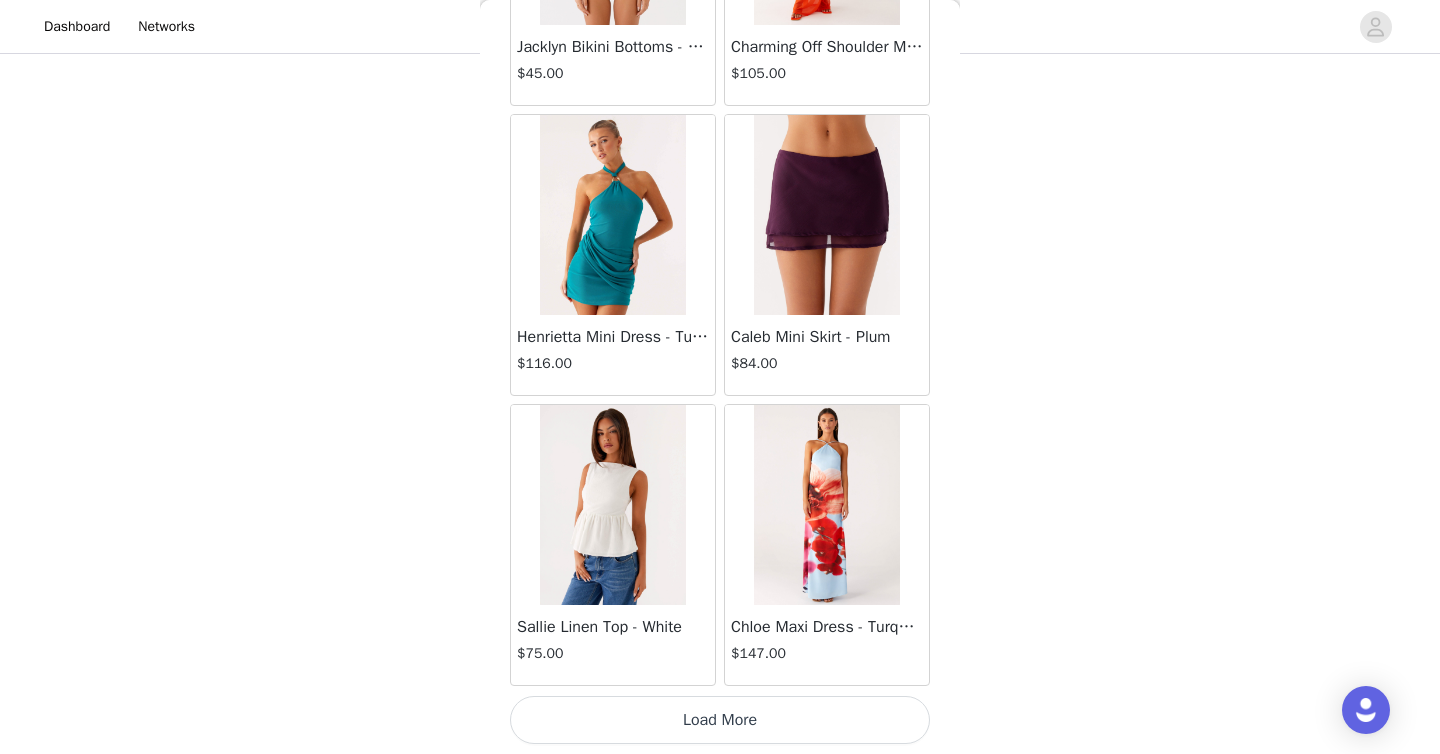 click on "Load More" at bounding box center (720, 720) 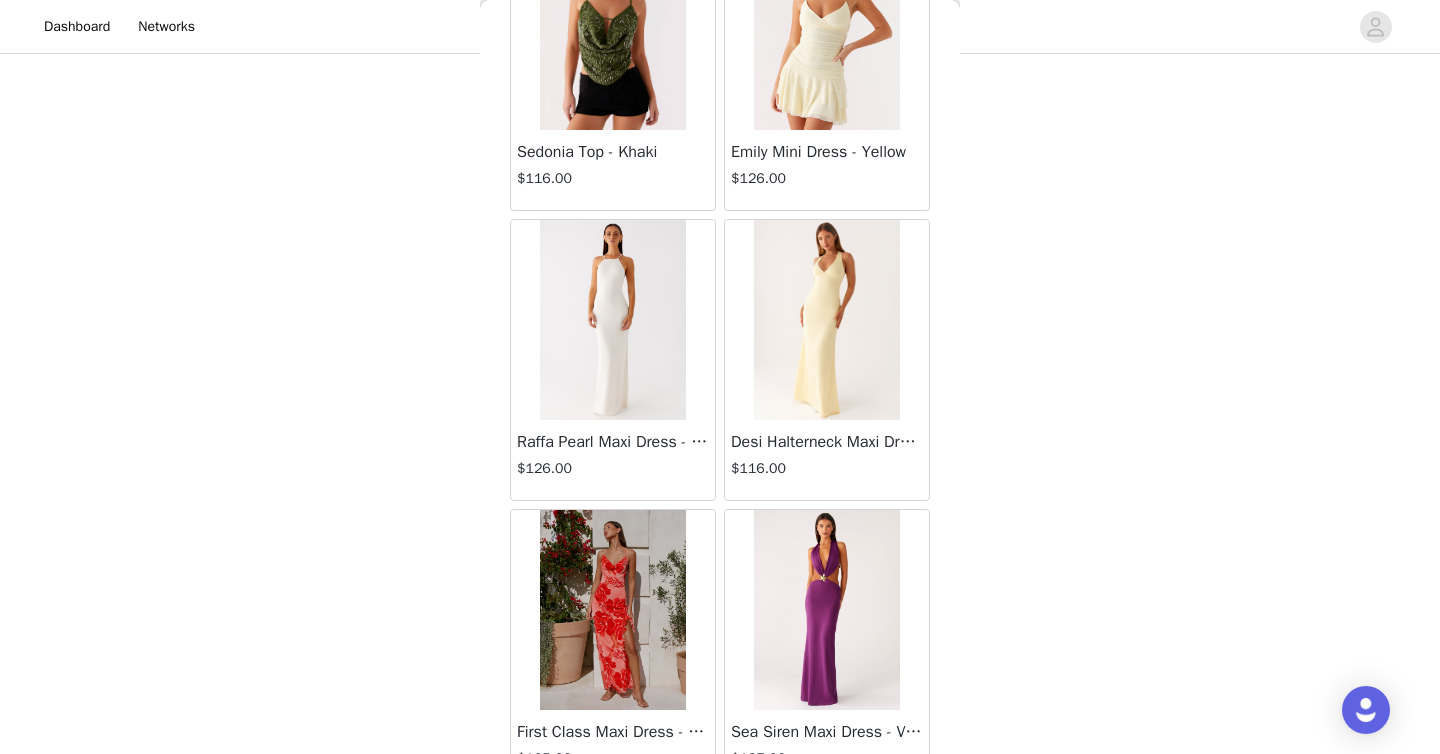 scroll, scrollTop: 83506, scrollLeft: 0, axis: vertical 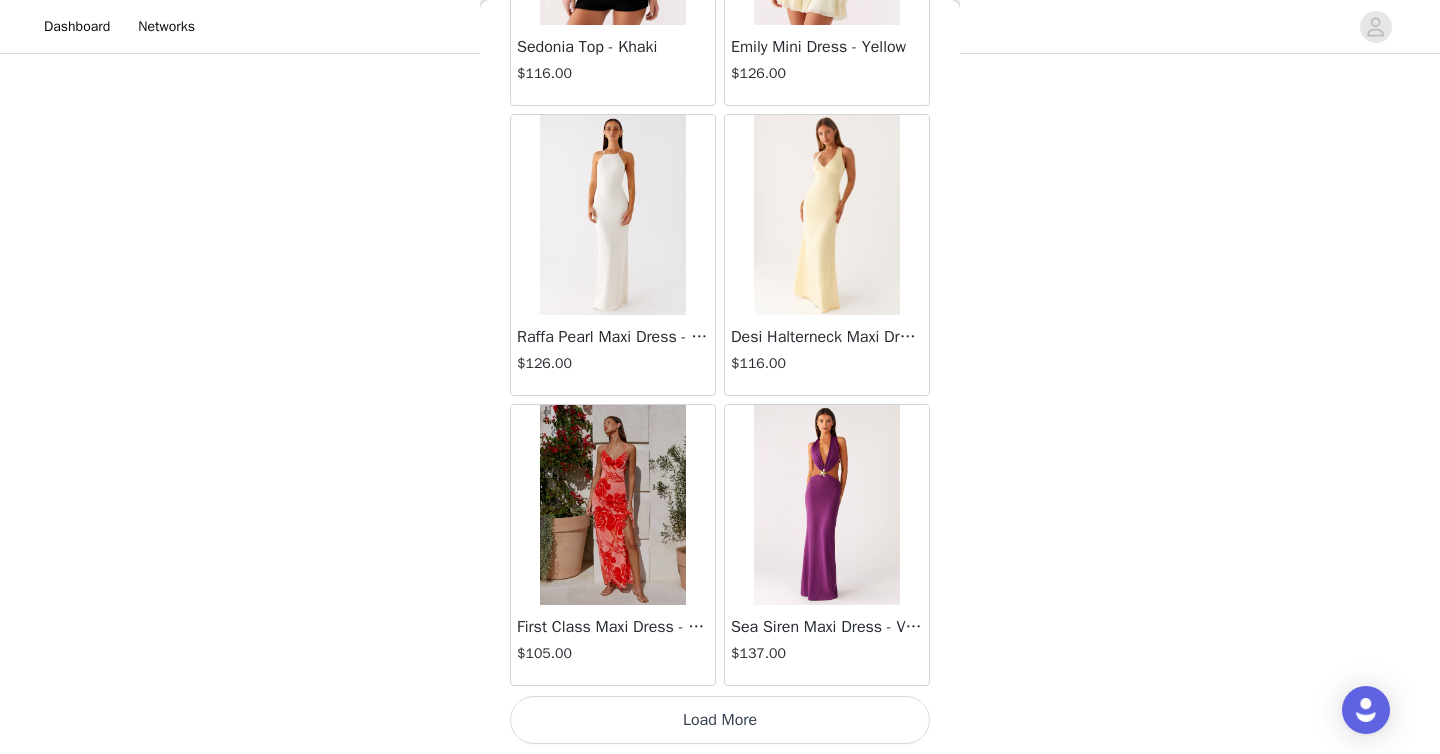 click on "Load More" at bounding box center (720, 720) 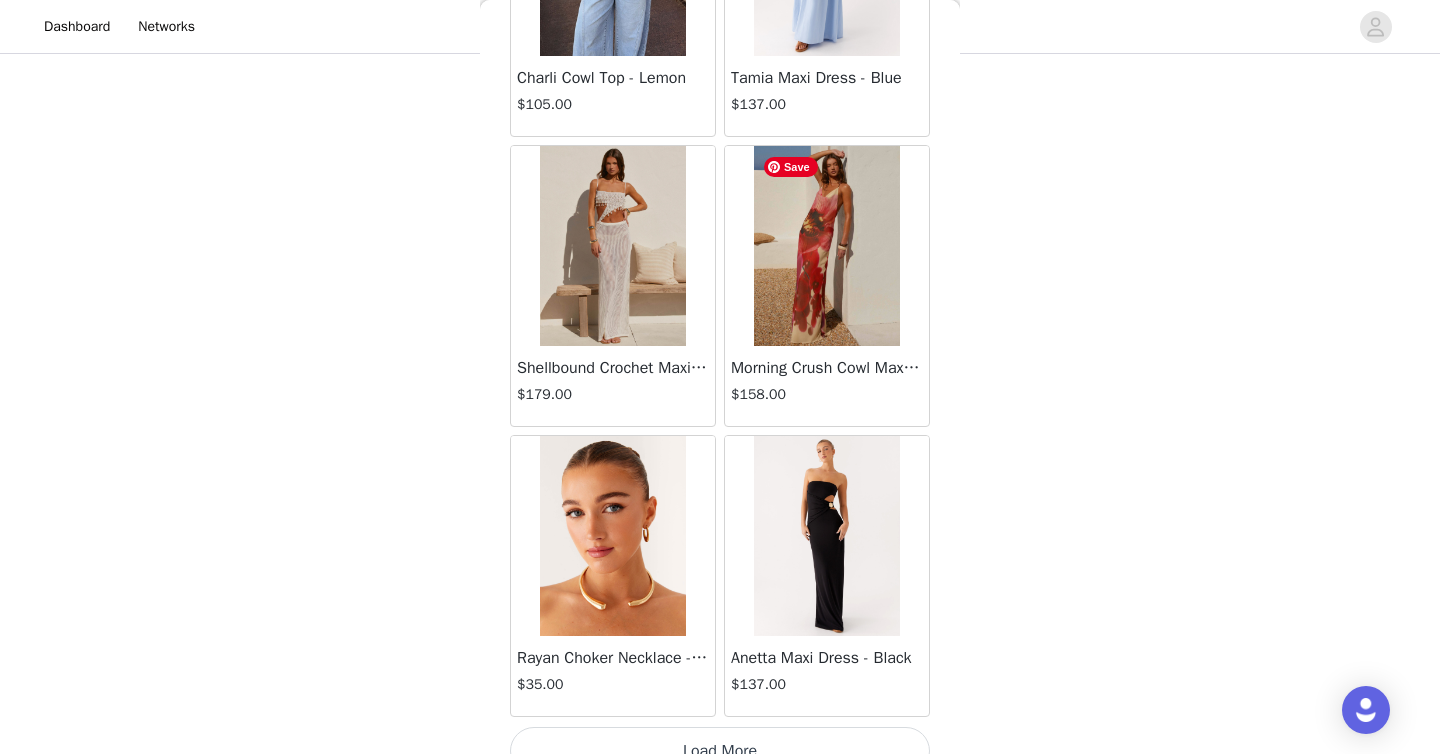 scroll, scrollTop: 86406, scrollLeft: 0, axis: vertical 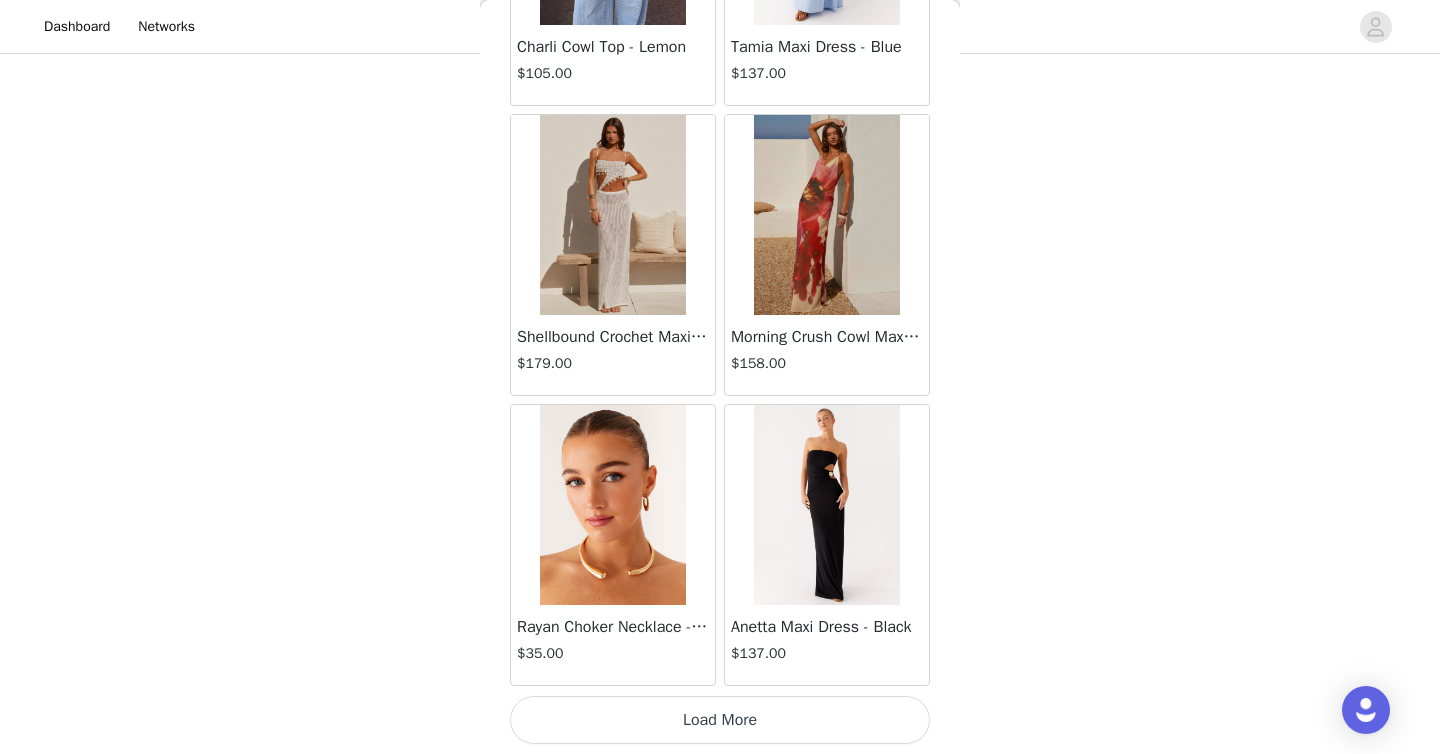 click on "Load More" at bounding box center (720, 720) 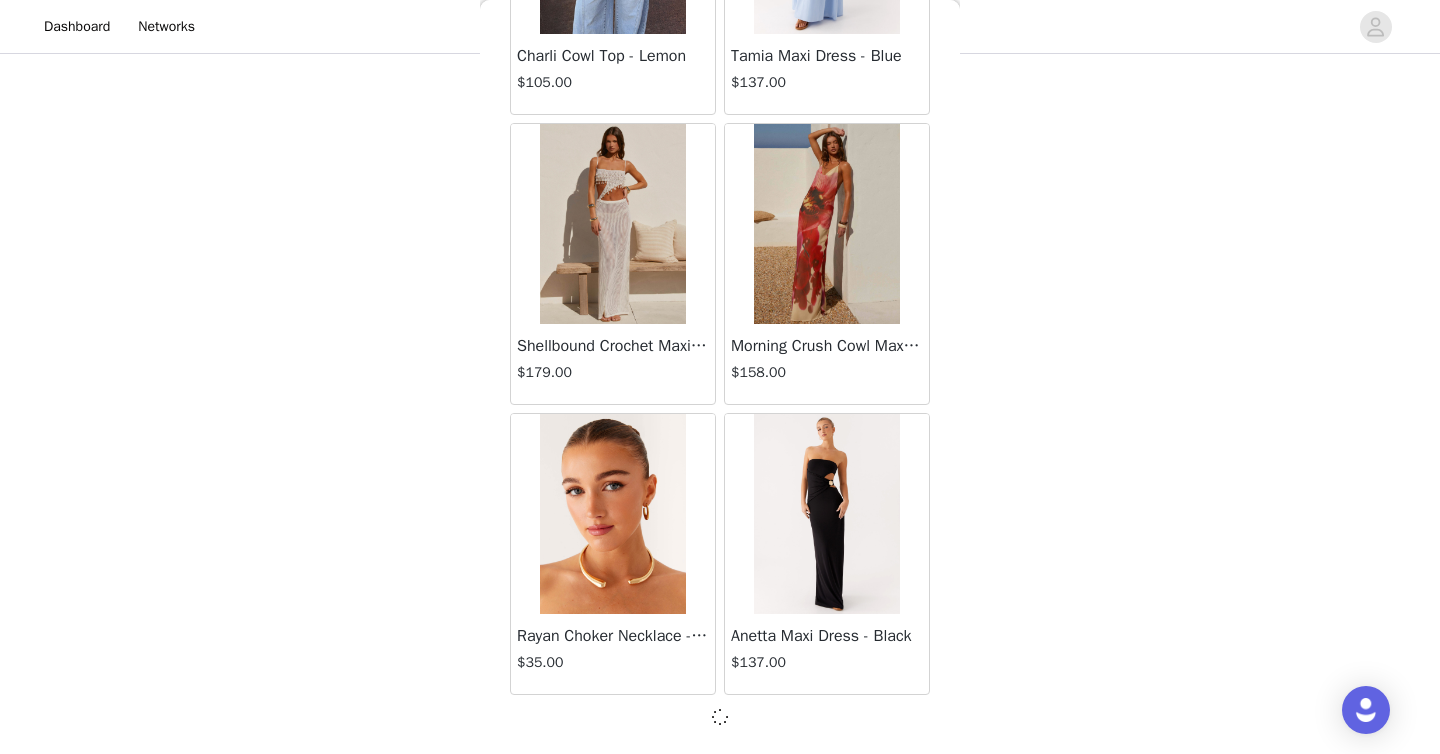 scroll, scrollTop: 86406, scrollLeft: 0, axis: vertical 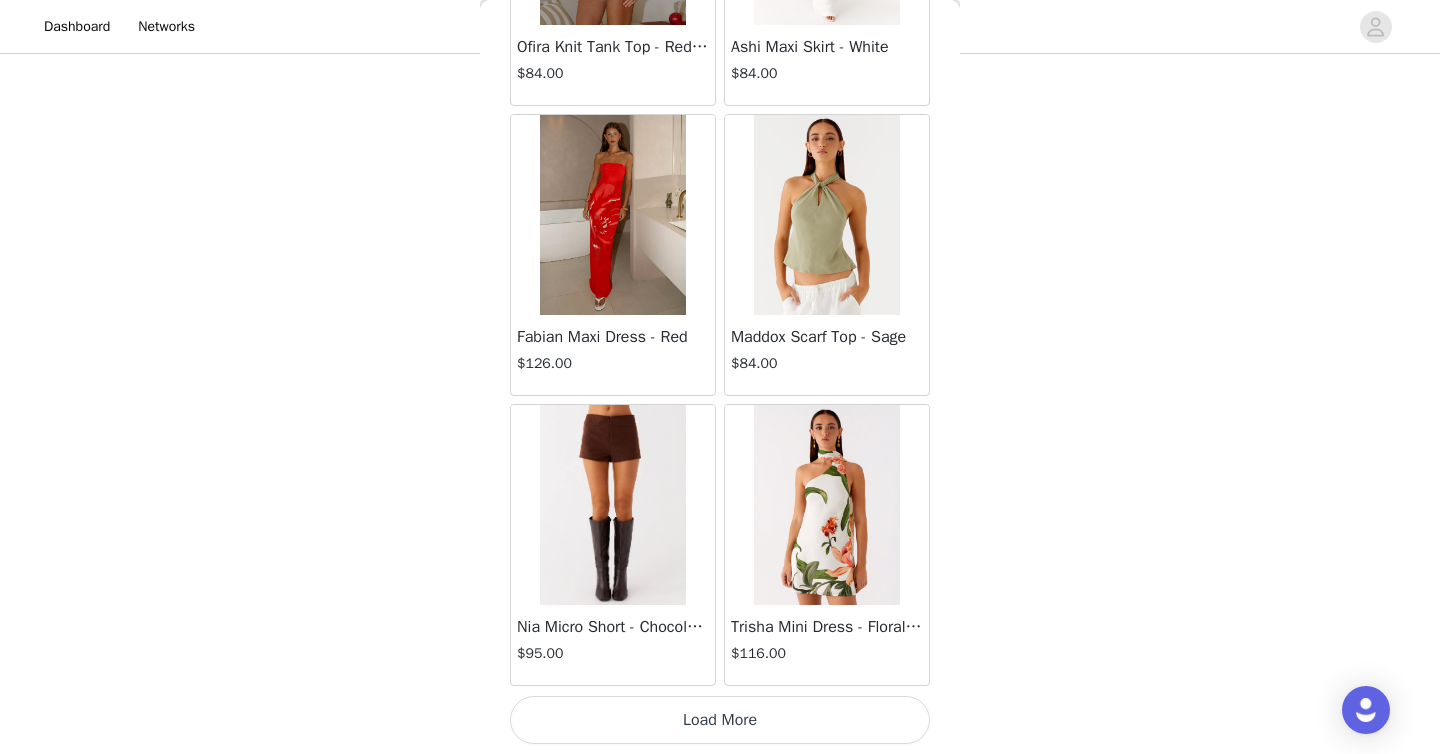 click on "Load More" at bounding box center [720, 720] 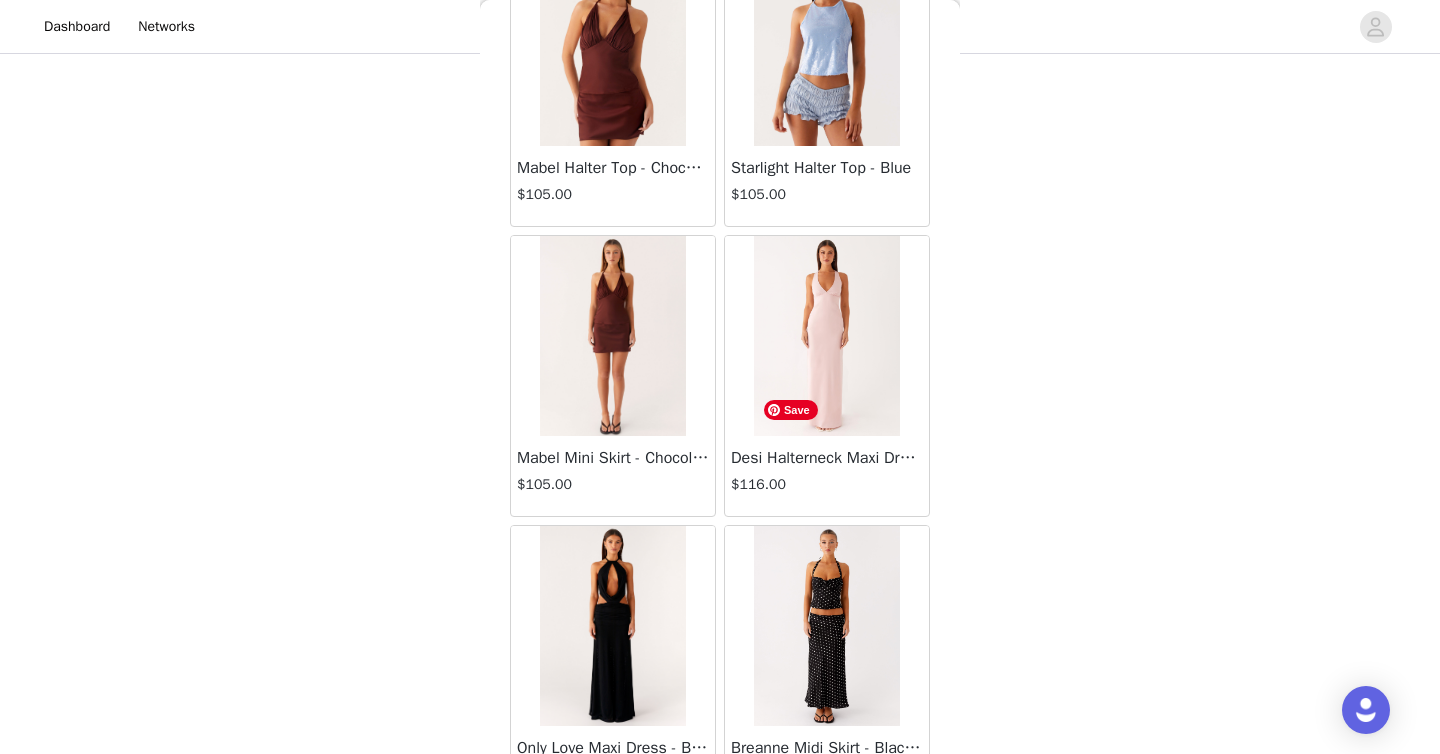 scroll, scrollTop: 92206, scrollLeft: 0, axis: vertical 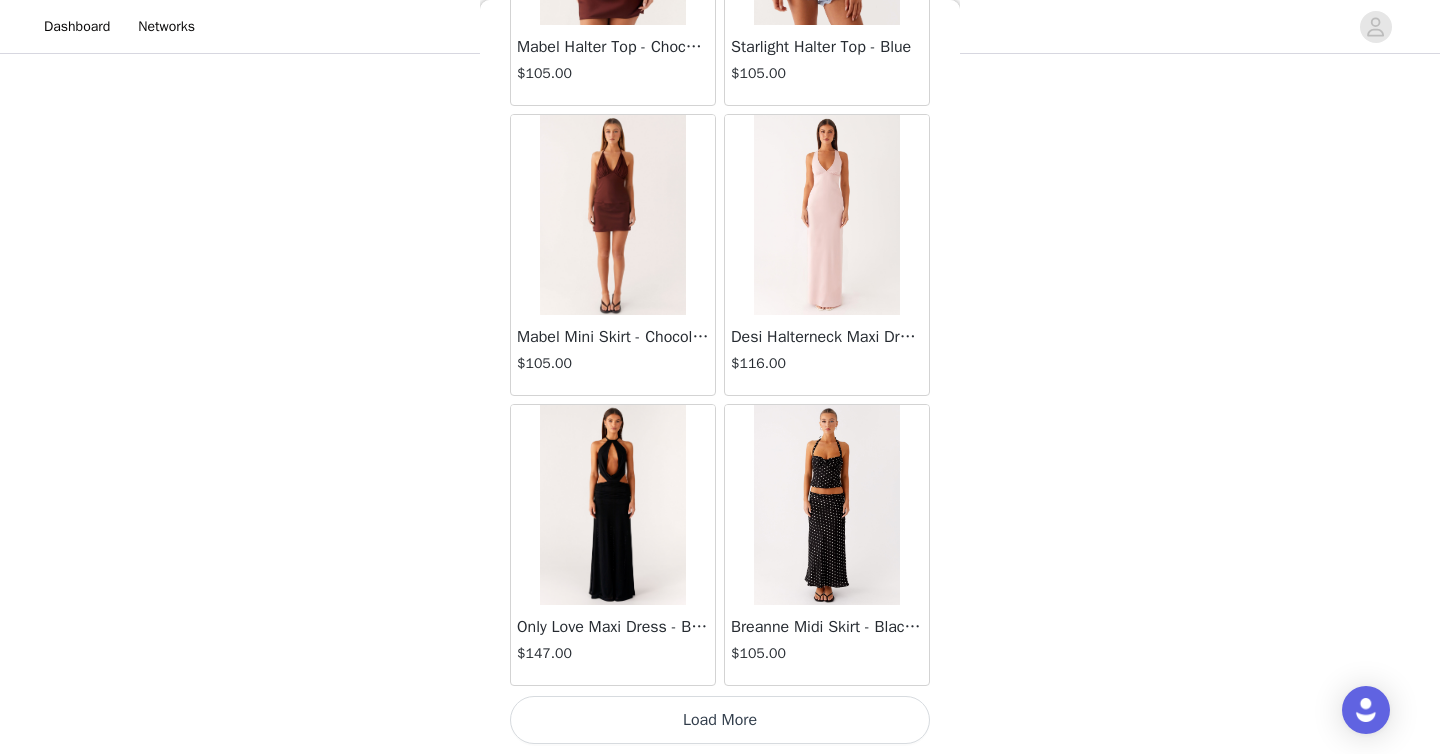 click on "Load More" at bounding box center [720, 720] 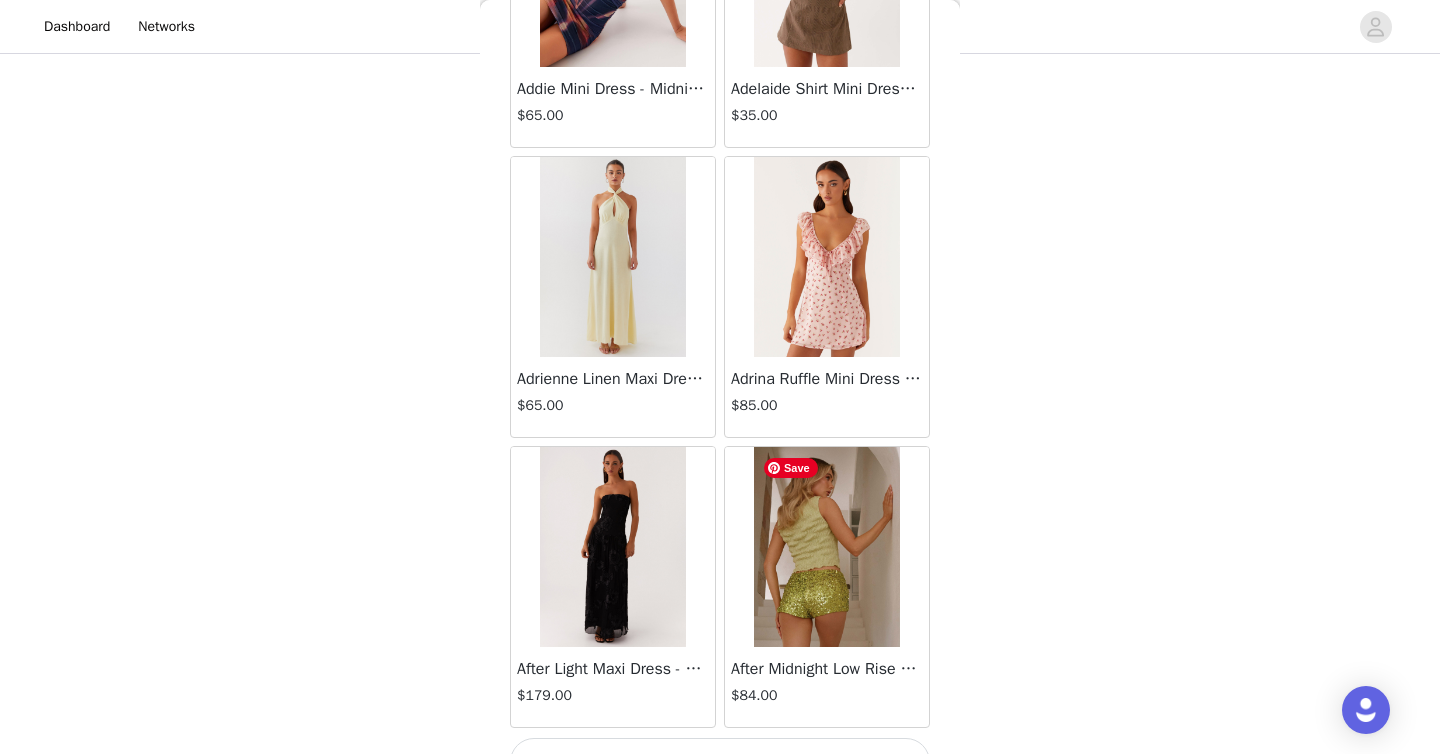 scroll, scrollTop: 95106, scrollLeft: 0, axis: vertical 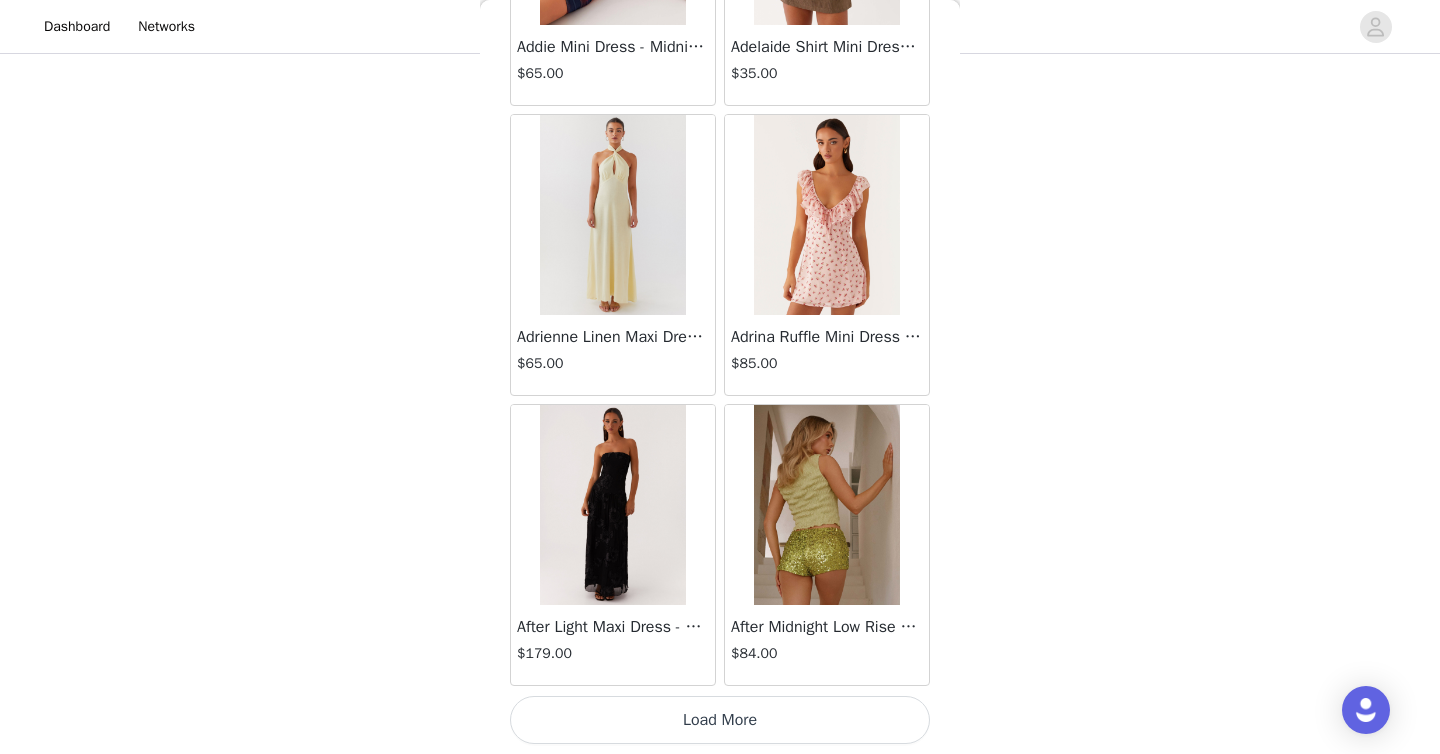 click on "Load More" at bounding box center (720, 720) 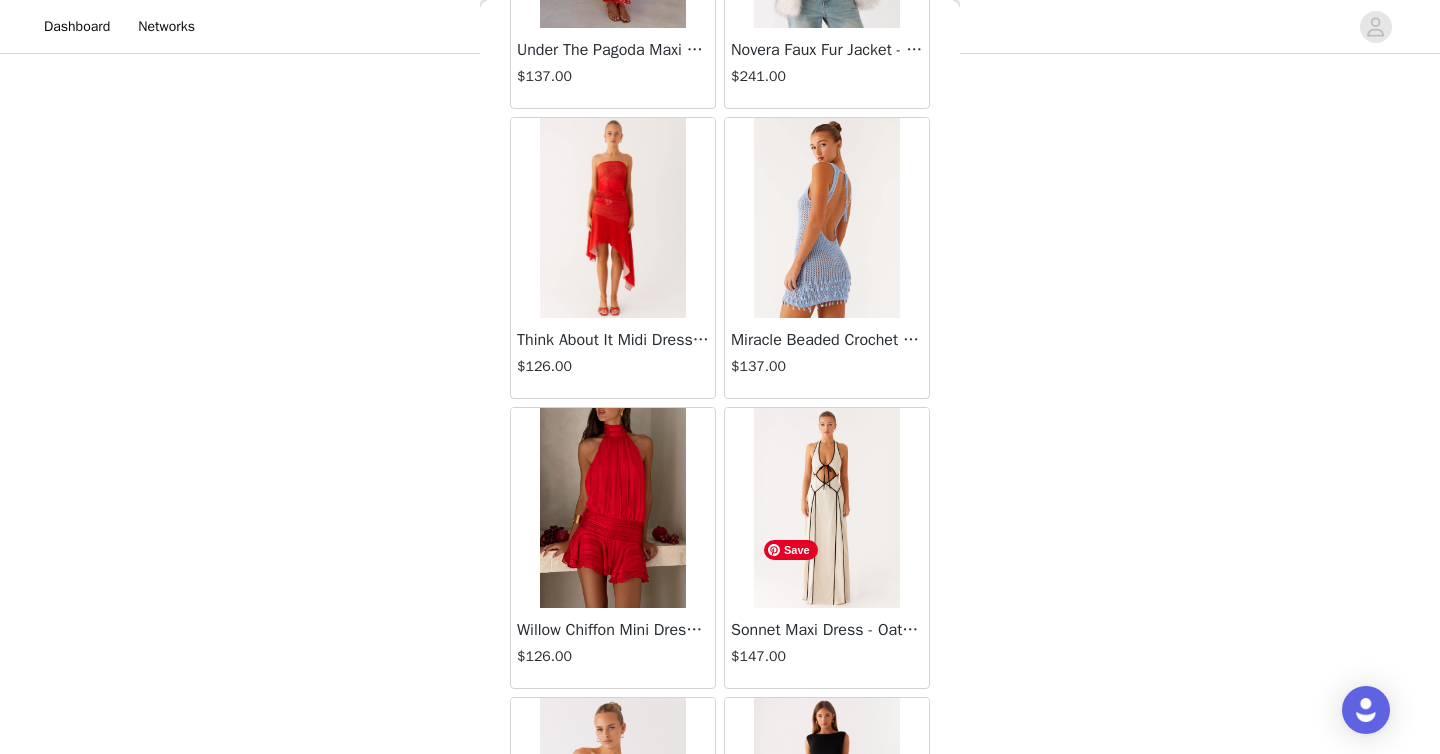 scroll, scrollTop: 93657, scrollLeft: 0, axis: vertical 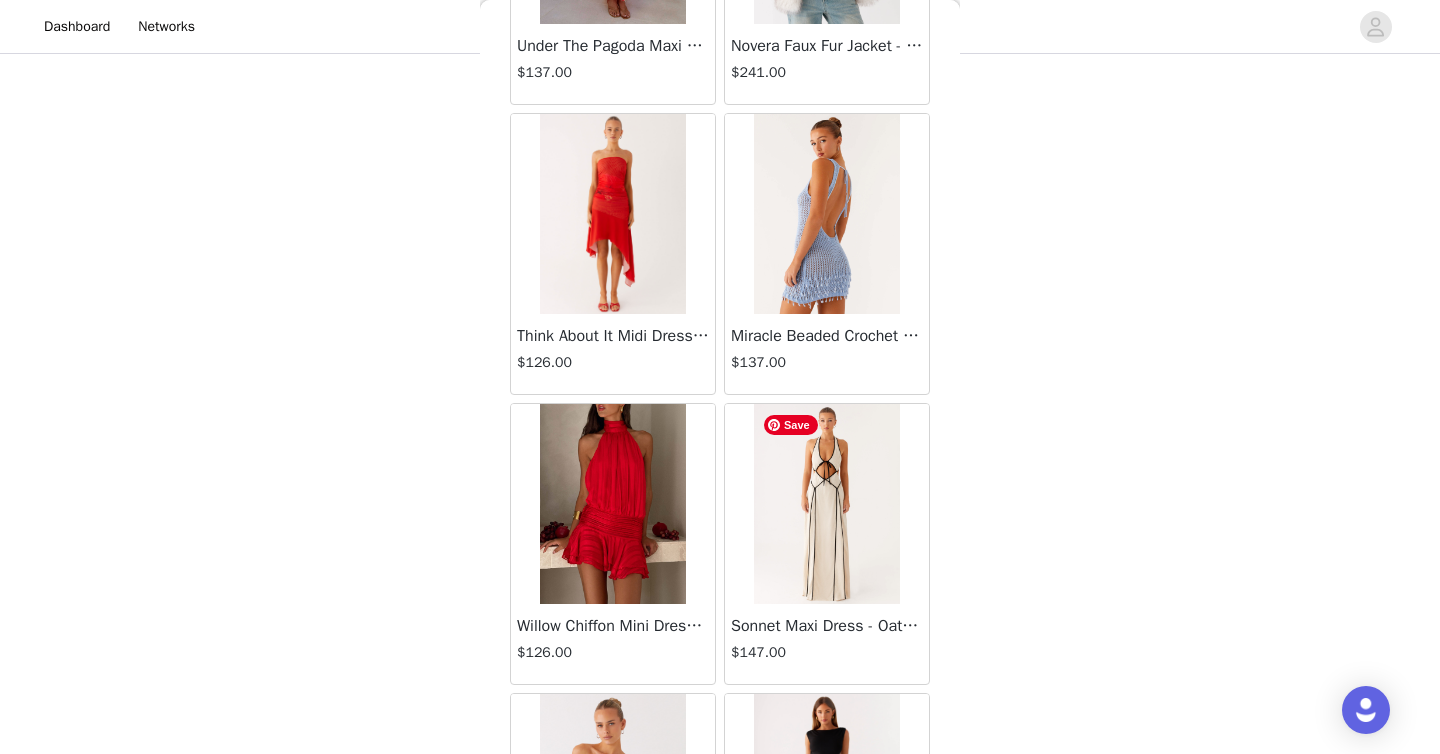 click at bounding box center (826, 504) 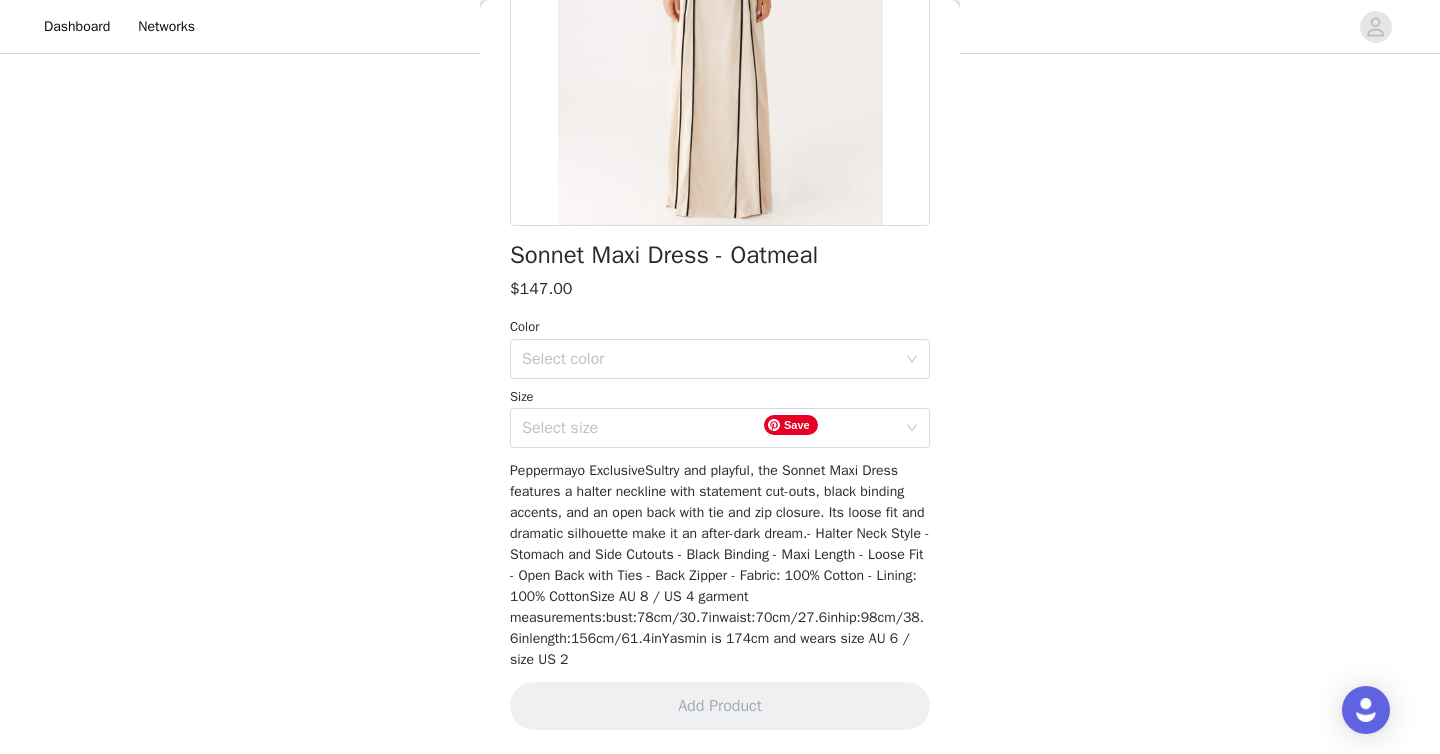 scroll, scrollTop: 324, scrollLeft: 0, axis: vertical 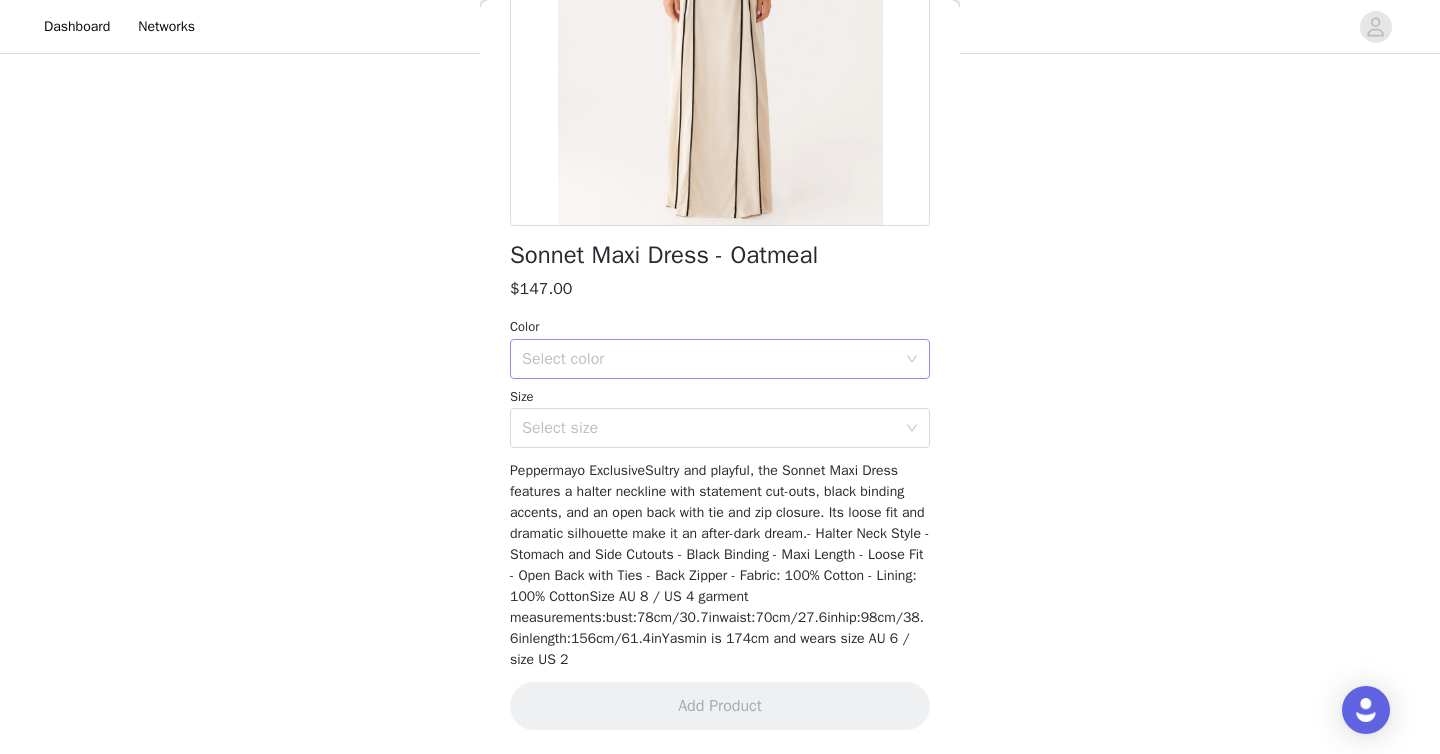 click on "Select color" at bounding box center [709, 359] 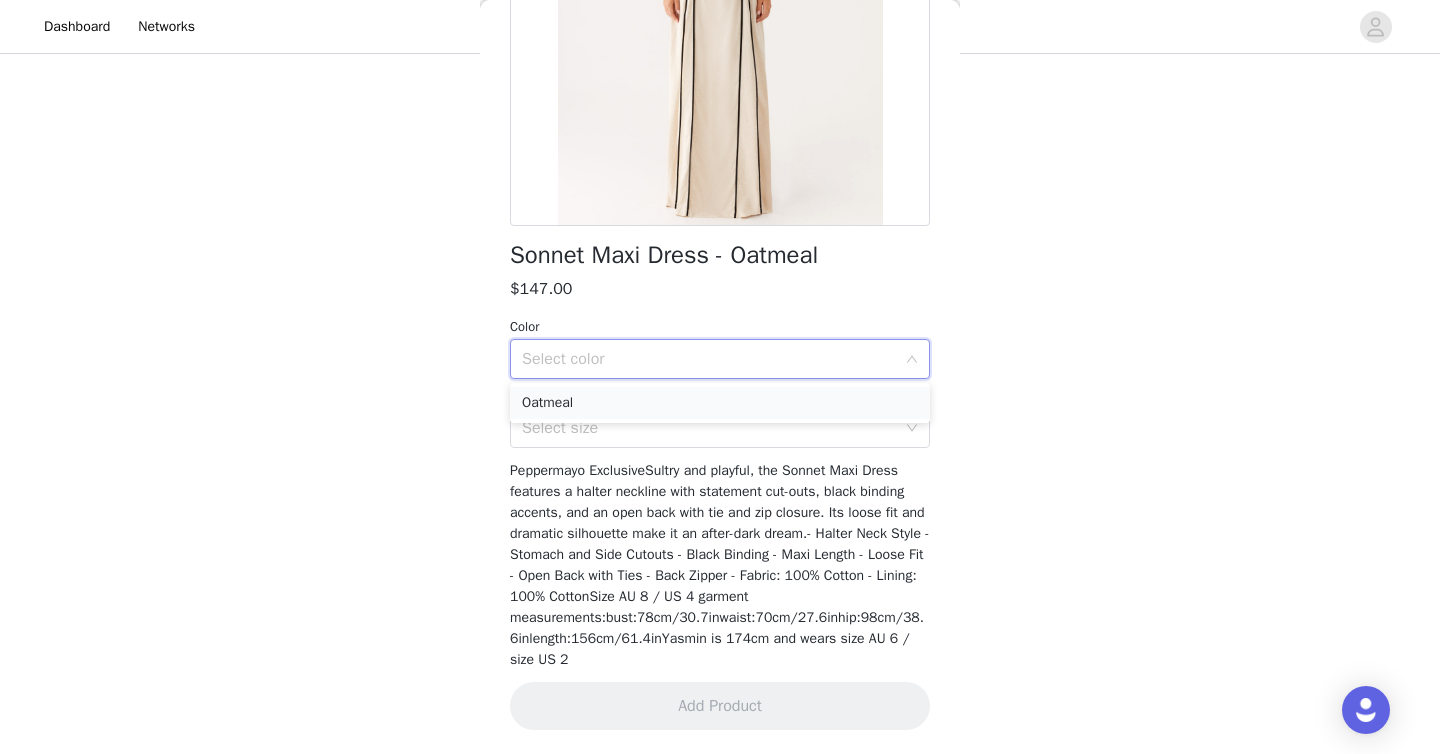 click on "Oatmeal" at bounding box center (720, 403) 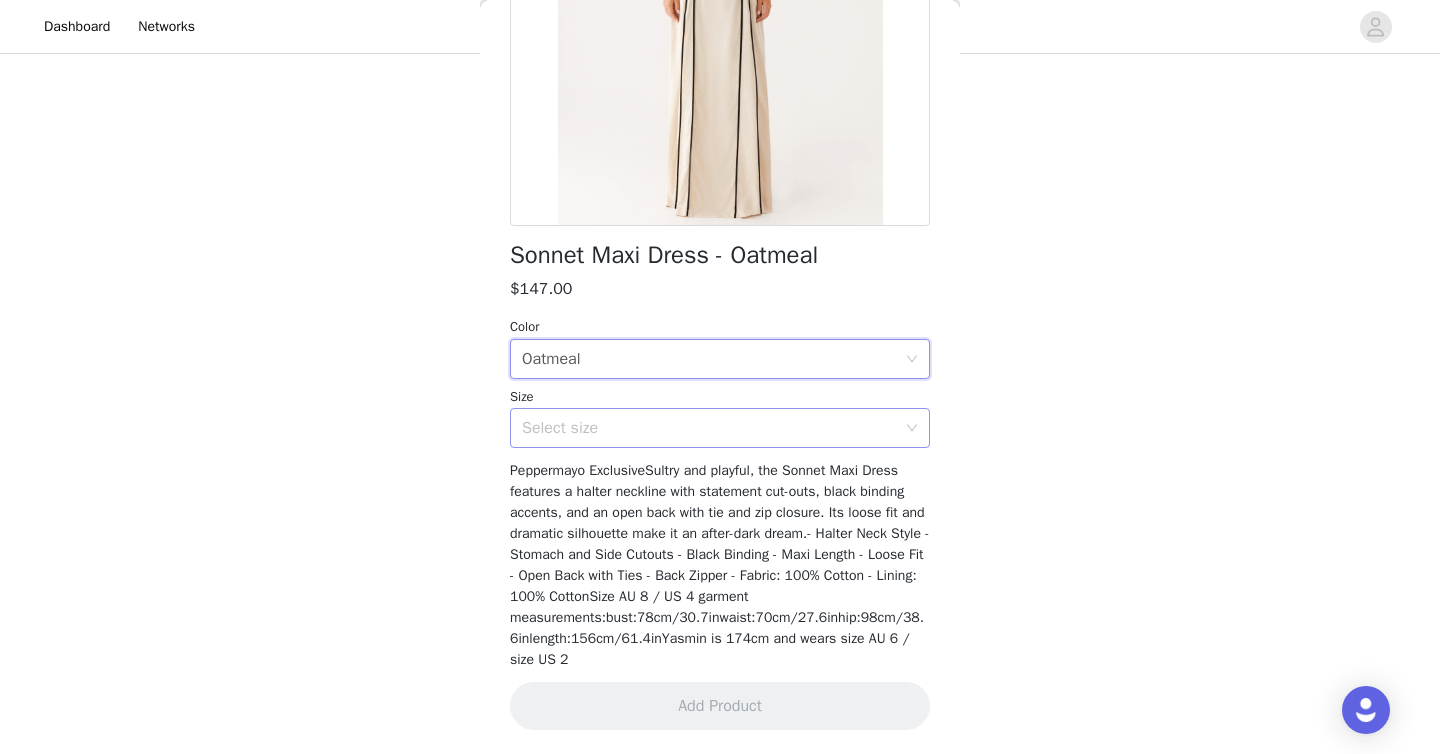 click on "Select size" at bounding box center (709, 428) 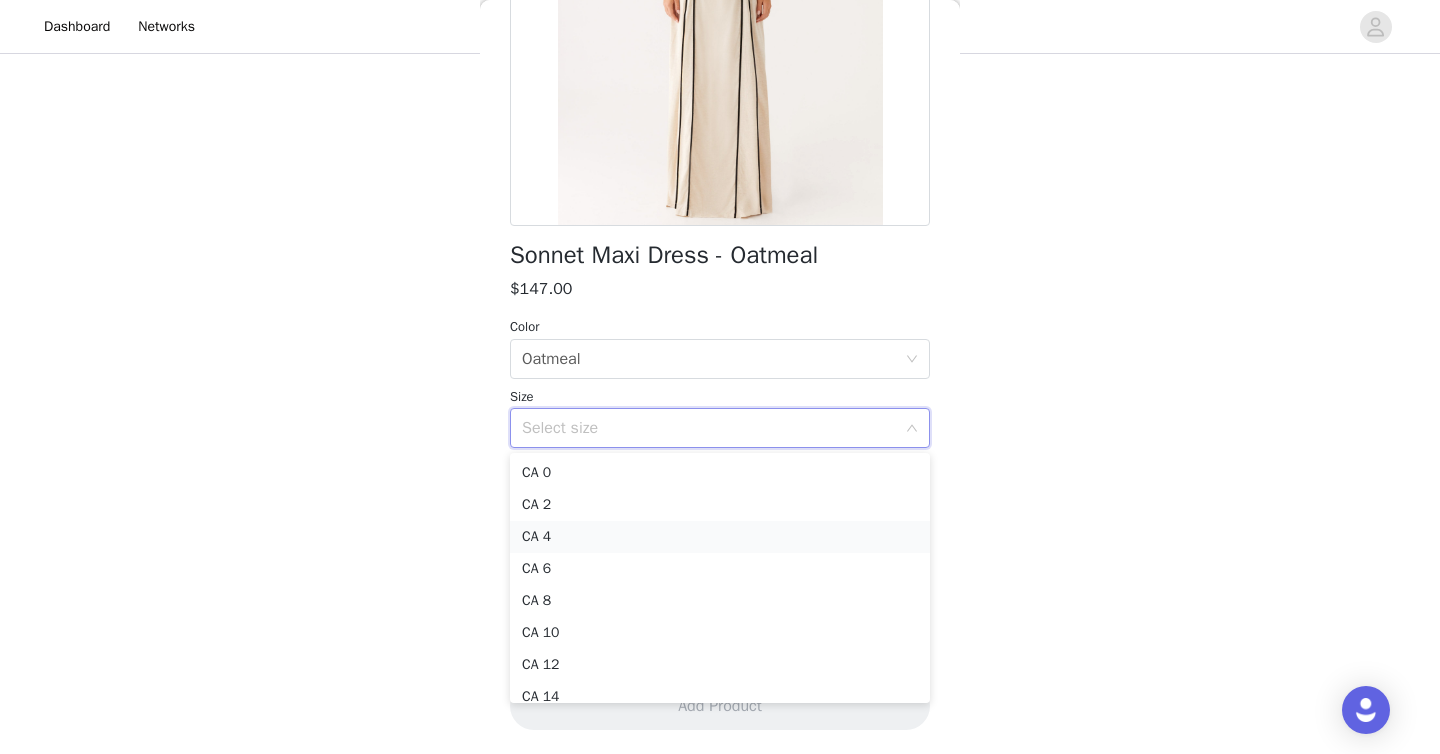 click on "CA 4" at bounding box center (720, 537) 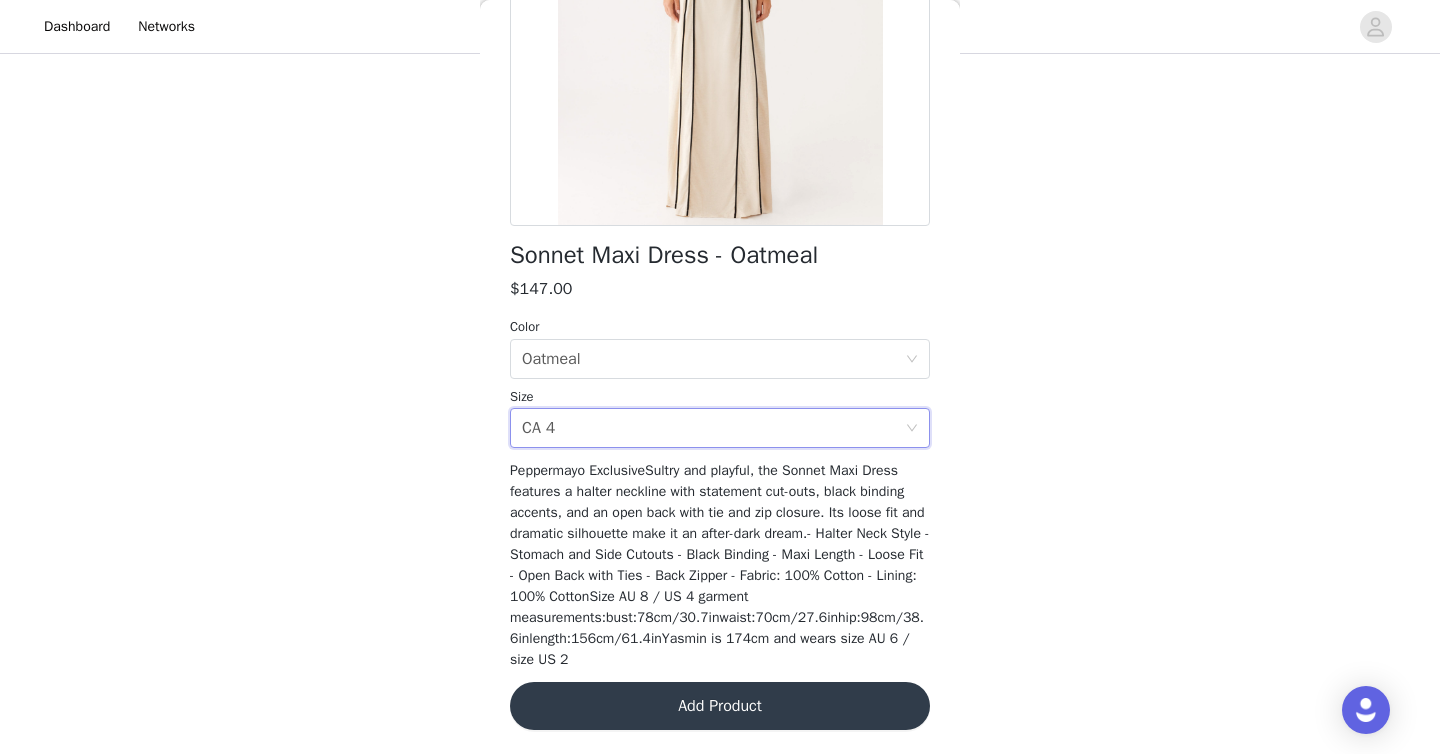 click on "Add Product" at bounding box center [720, 706] 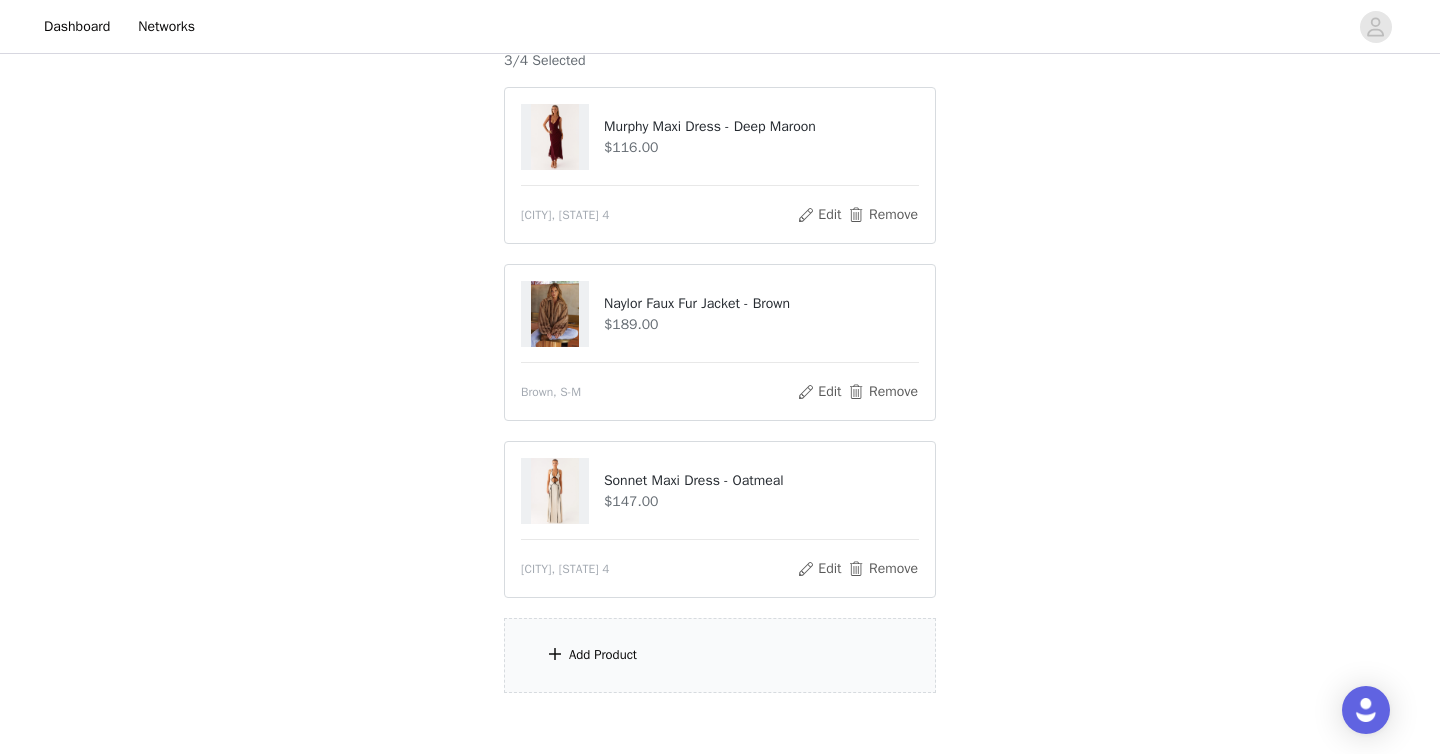 scroll, scrollTop: 193, scrollLeft: 0, axis: vertical 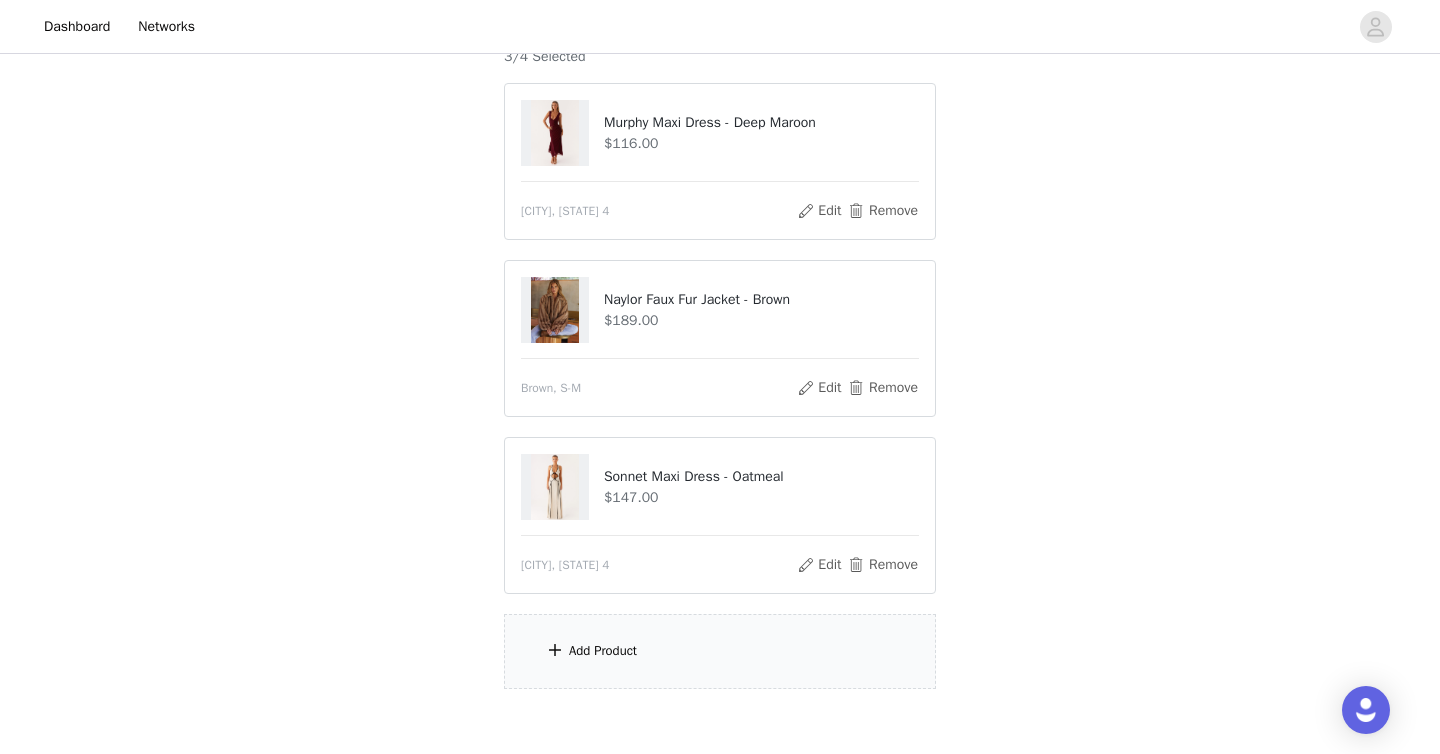 click on "Add Product" at bounding box center (720, 651) 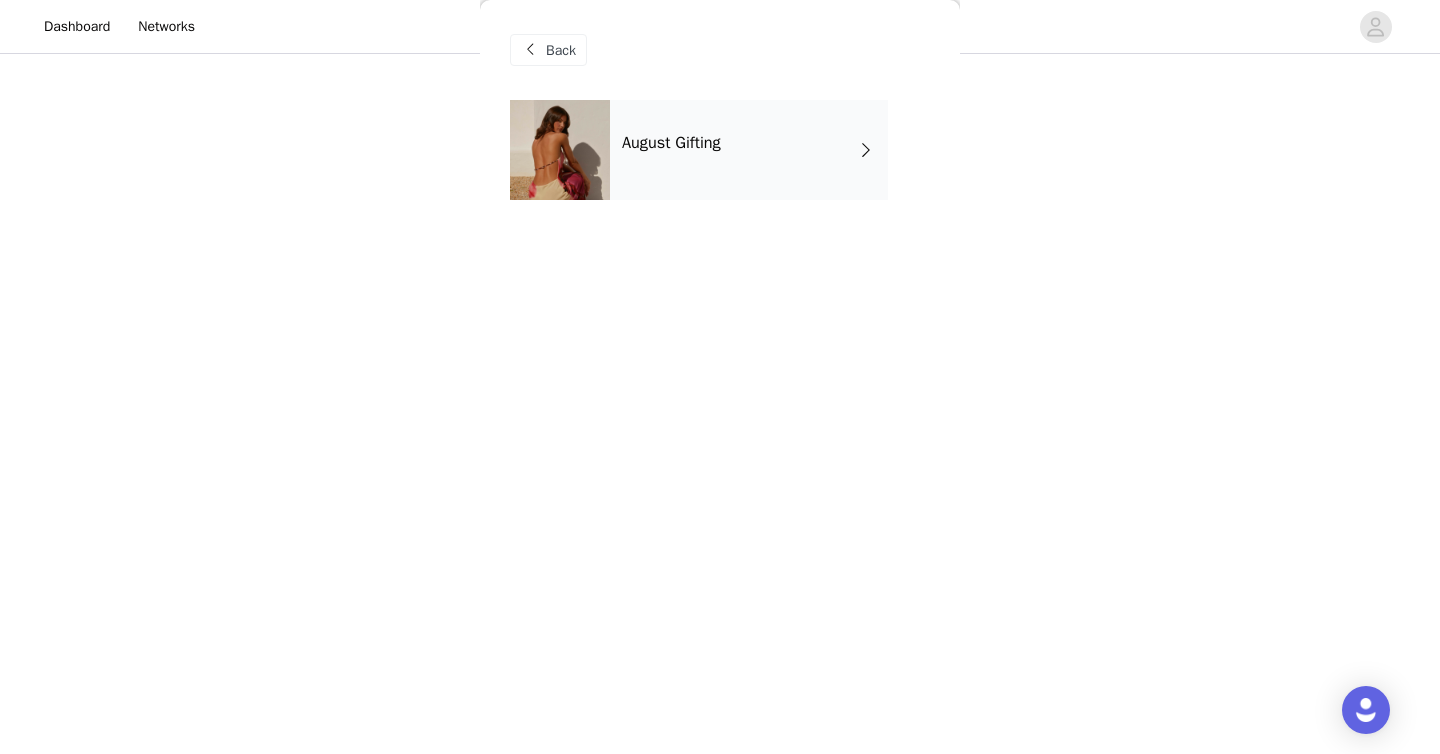 click on "August Gifting" at bounding box center [749, 150] 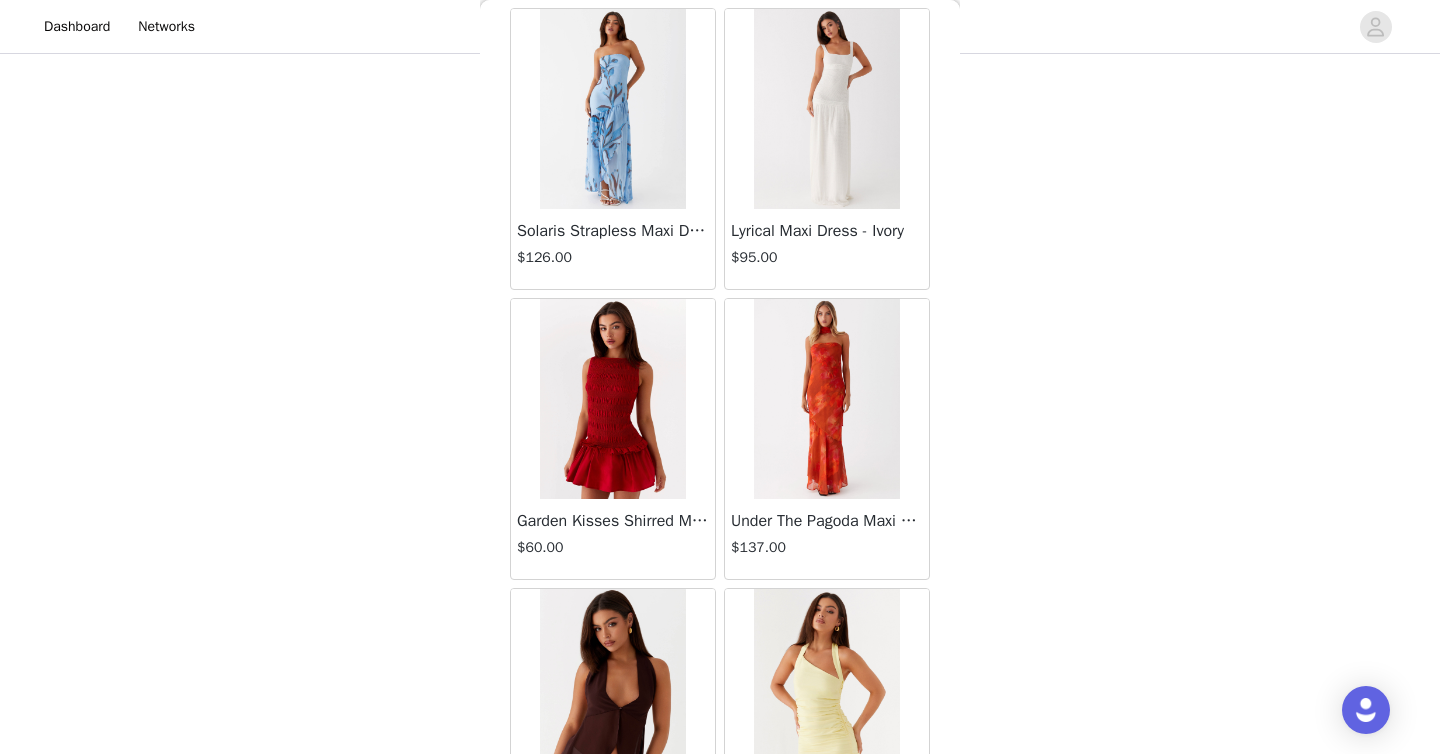 scroll, scrollTop: 2306, scrollLeft: 0, axis: vertical 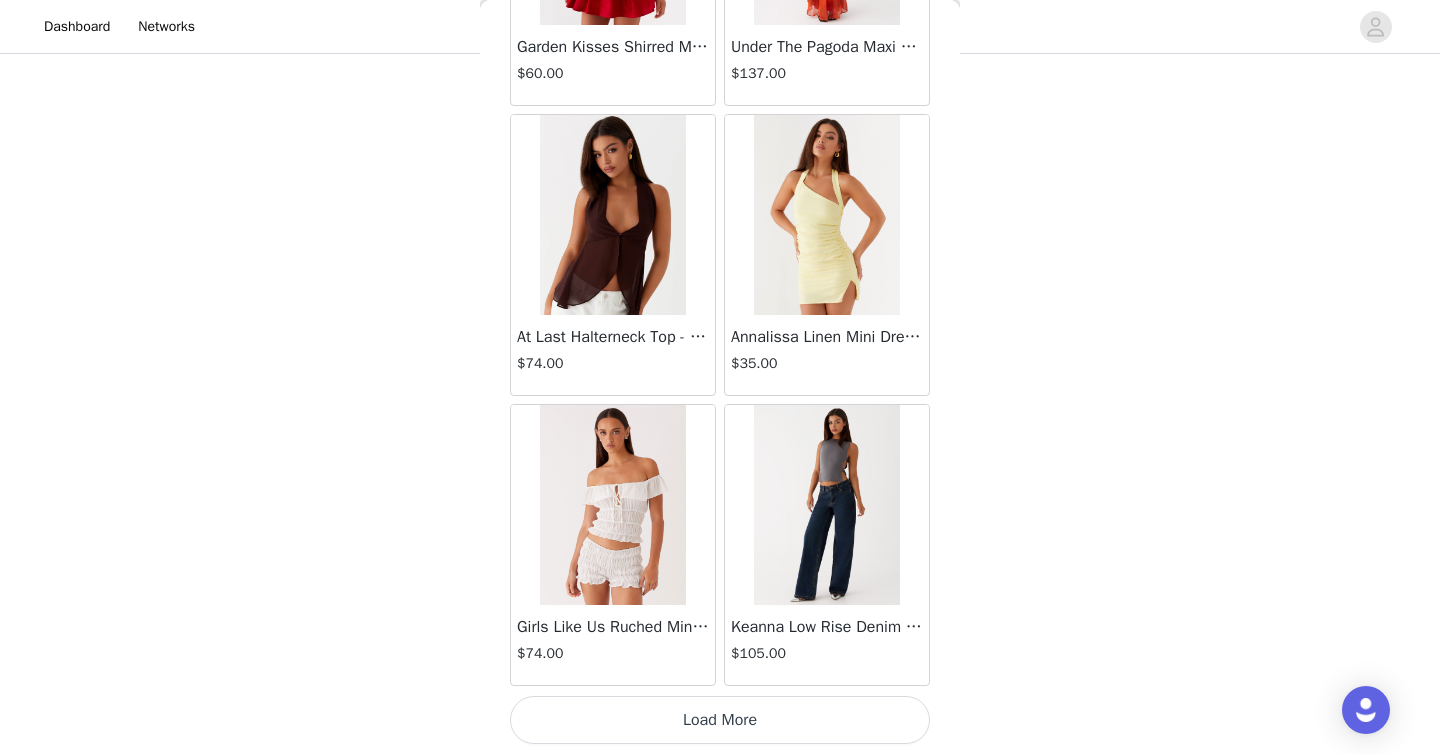 click on "Load More" at bounding box center [720, 720] 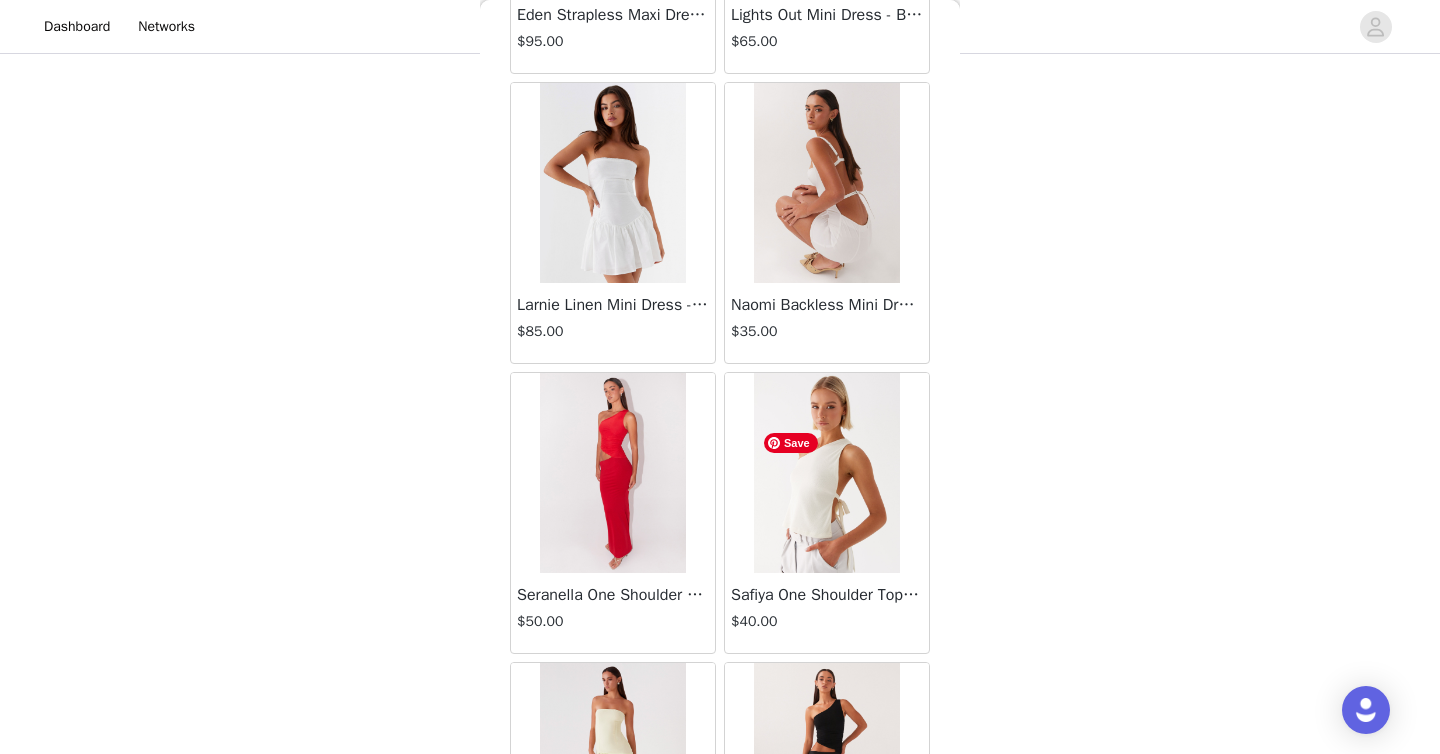 scroll, scrollTop: 5206, scrollLeft: 0, axis: vertical 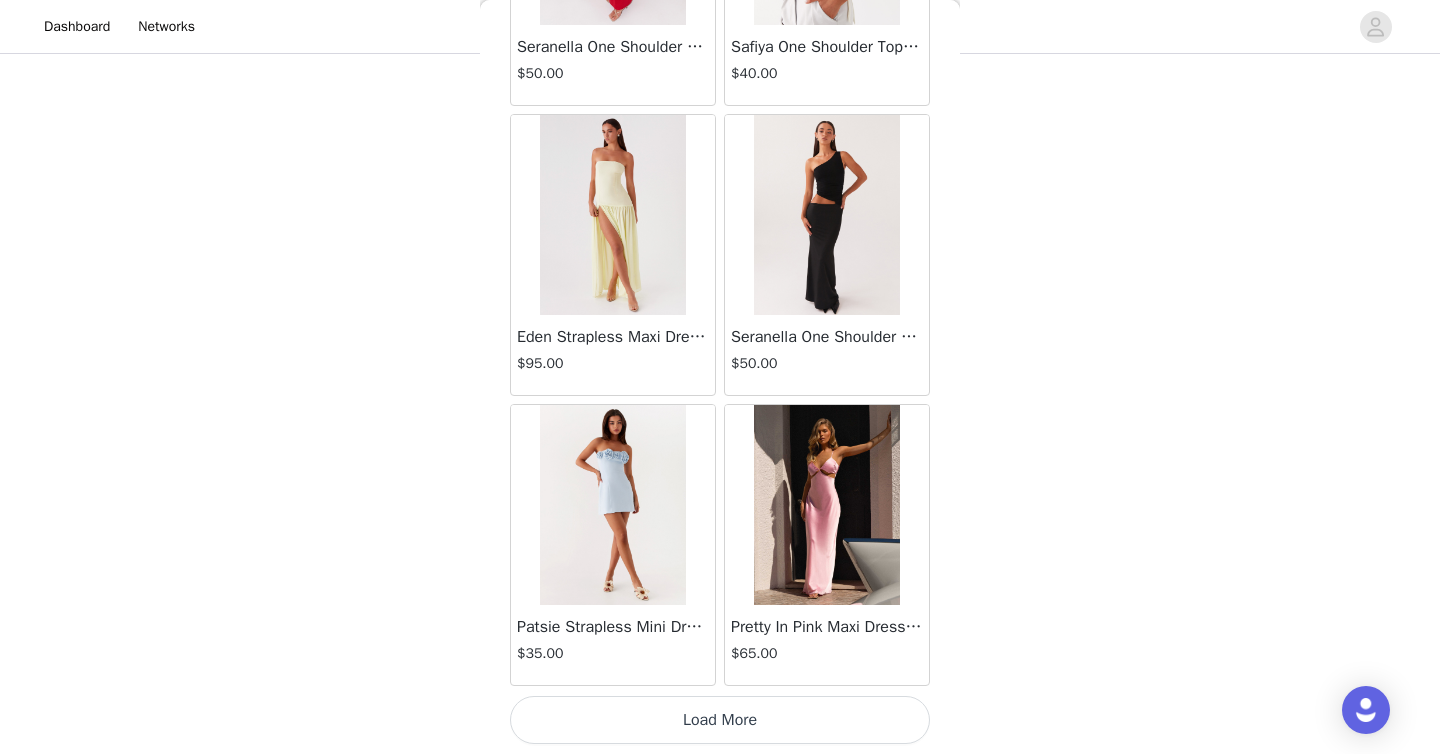 click on "Load More" at bounding box center (720, 720) 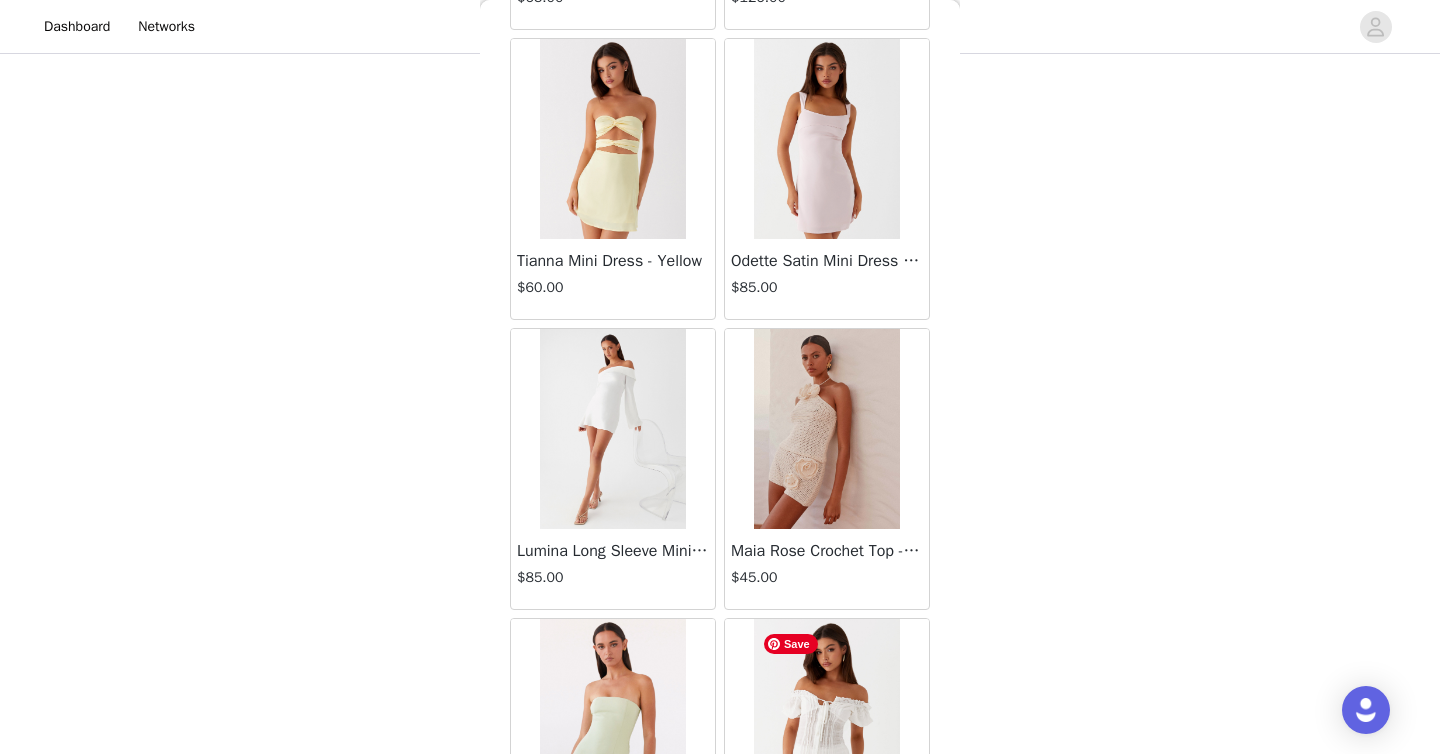 scroll, scrollTop: 8106, scrollLeft: 0, axis: vertical 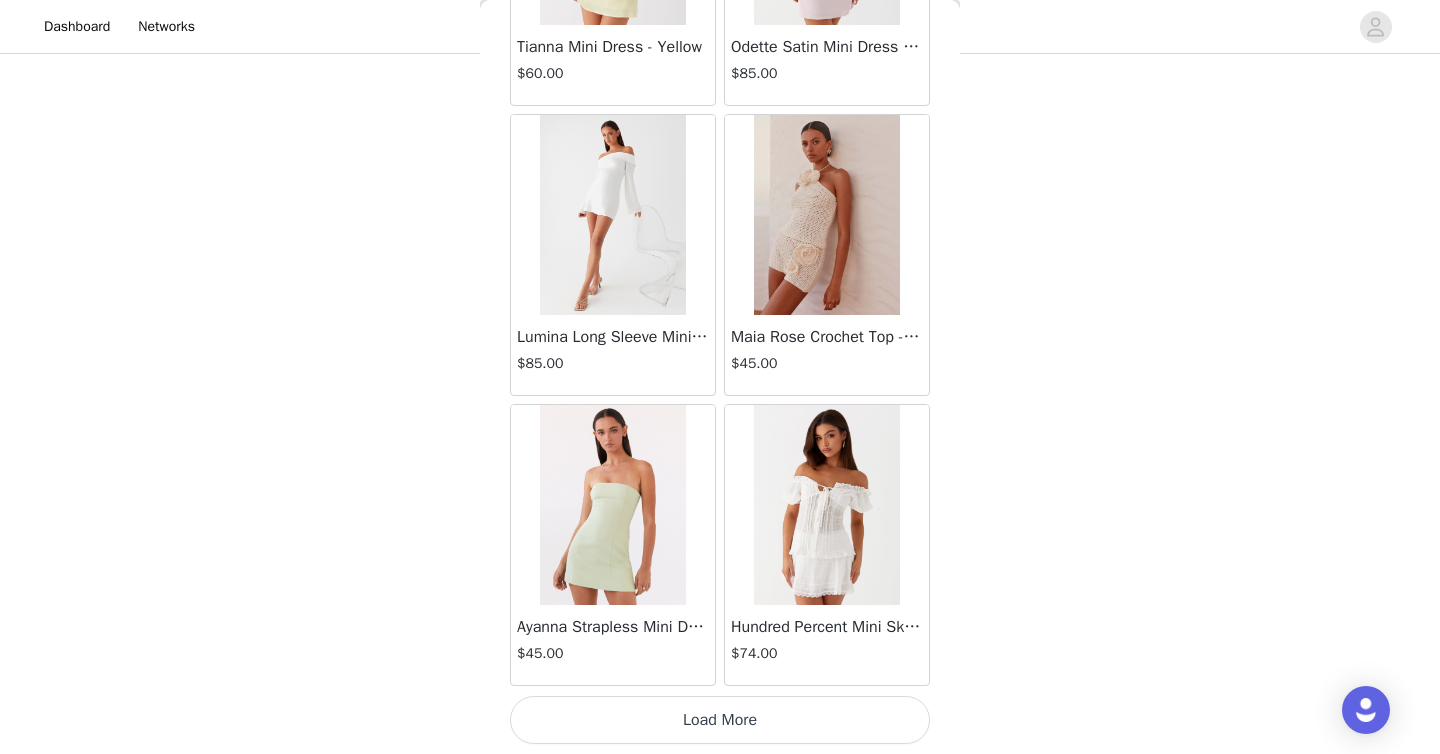 click on "Load More" at bounding box center (720, 720) 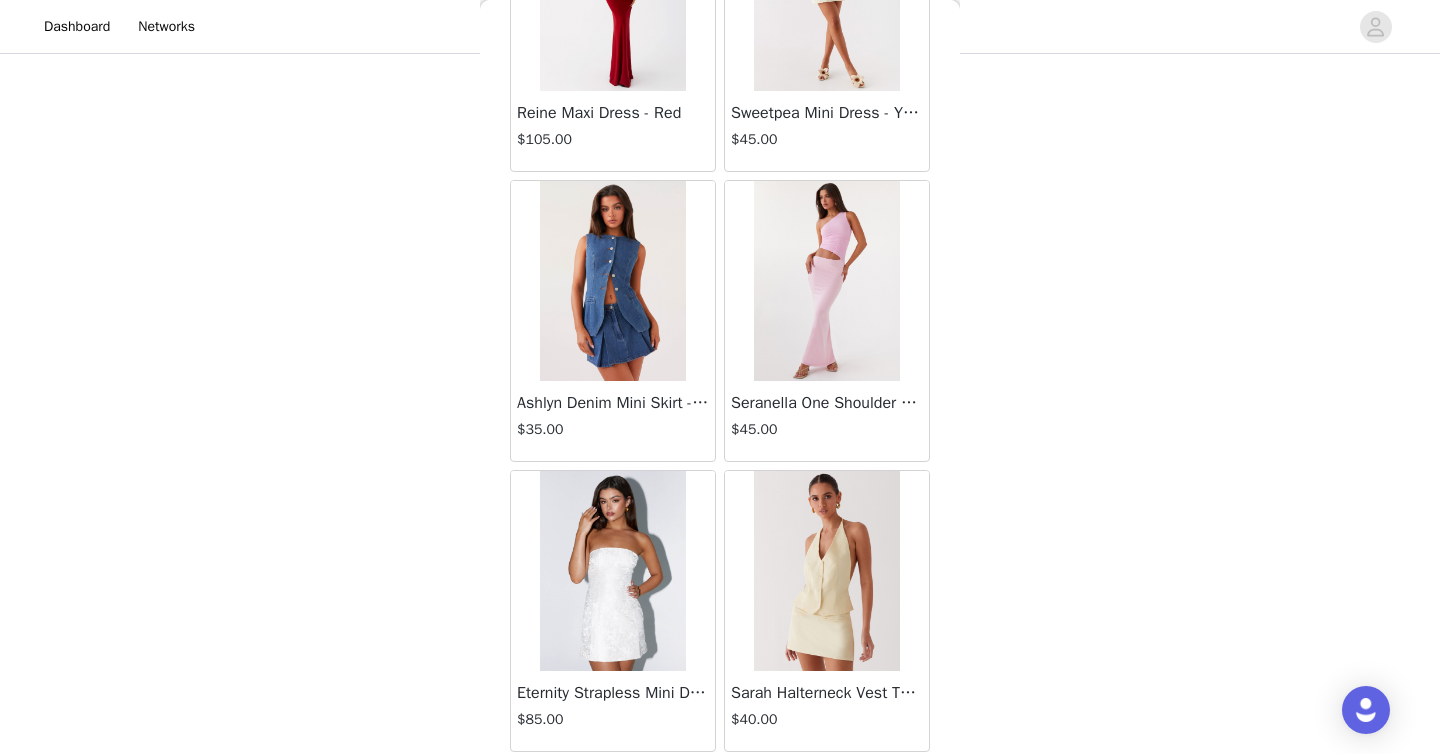scroll, scrollTop: 11006, scrollLeft: 0, axis: vertical 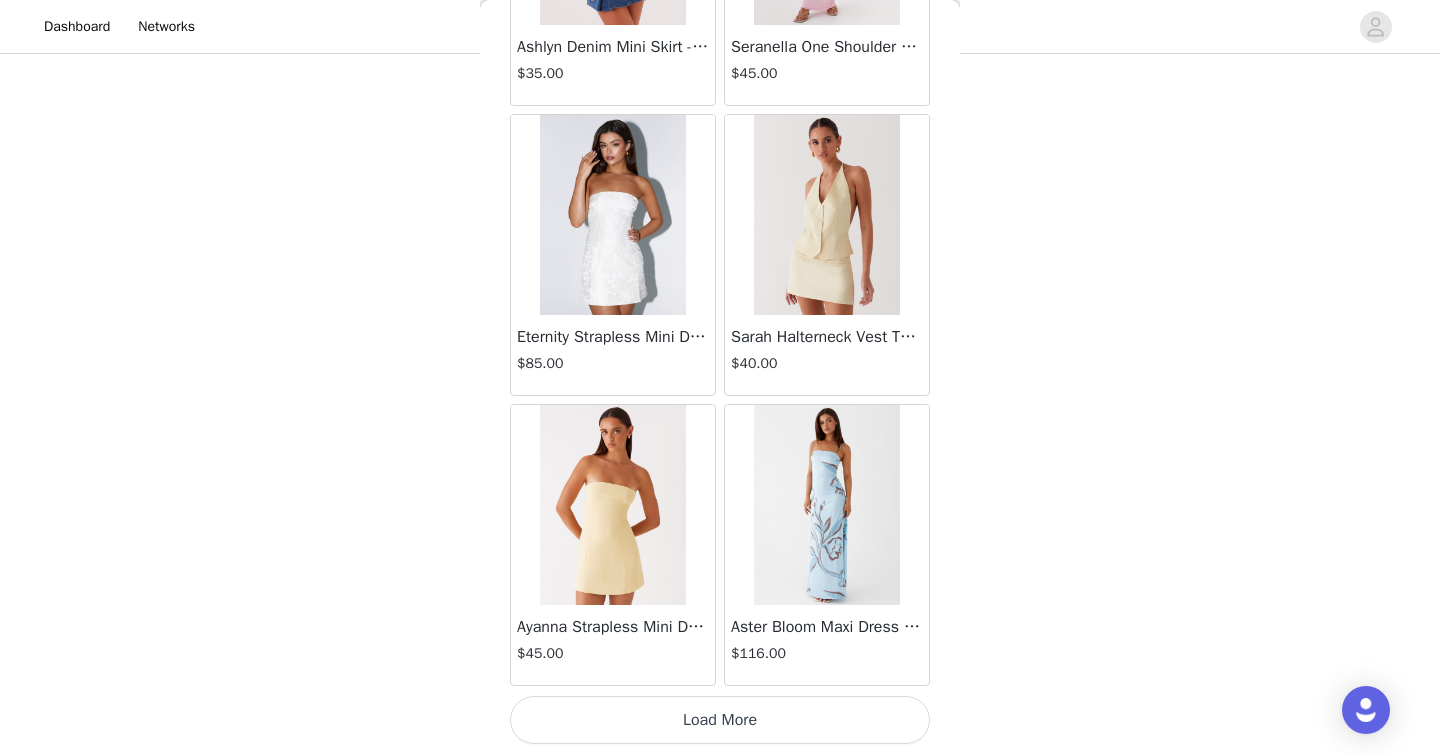 click on "Load More" at bounding box center (720, 720) 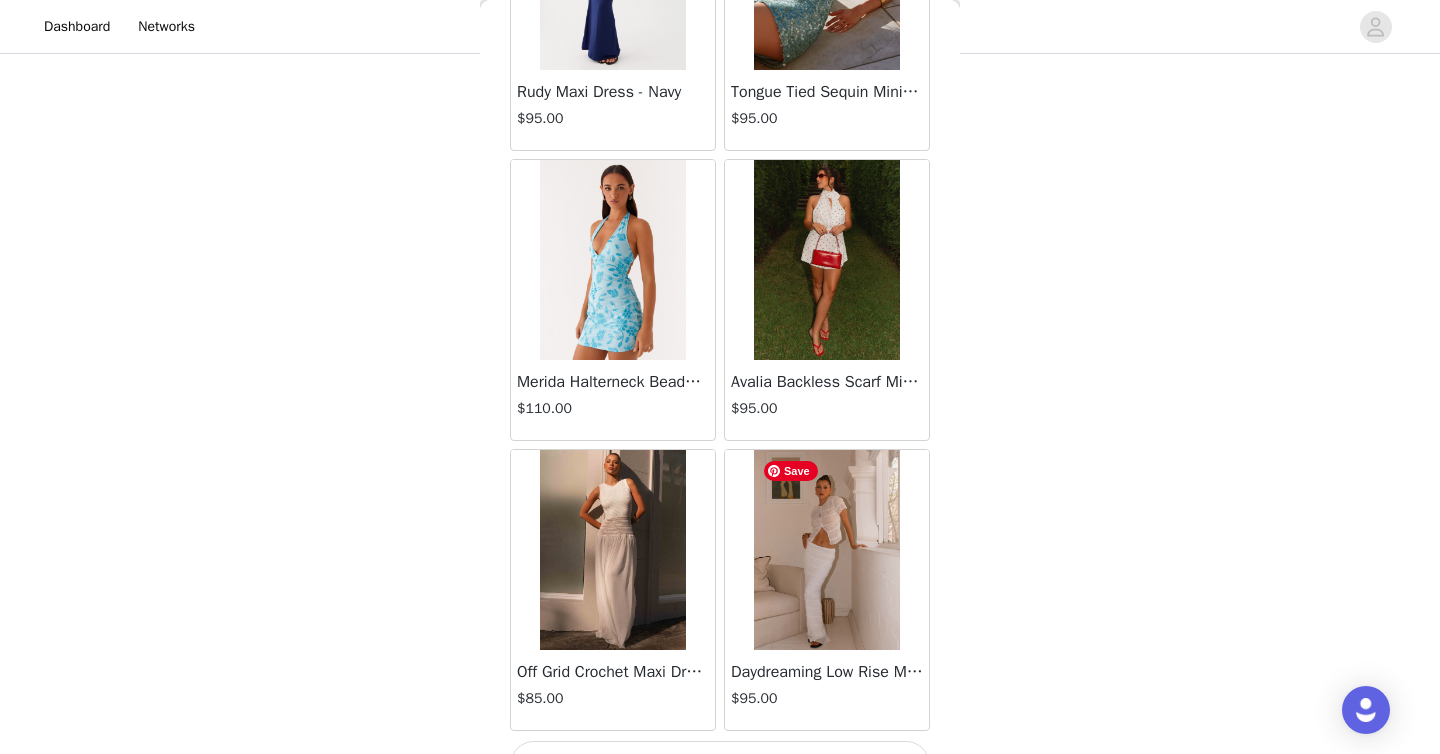 scroll, scrollTop: 13906, scrollLeft: 0, axis: vertical 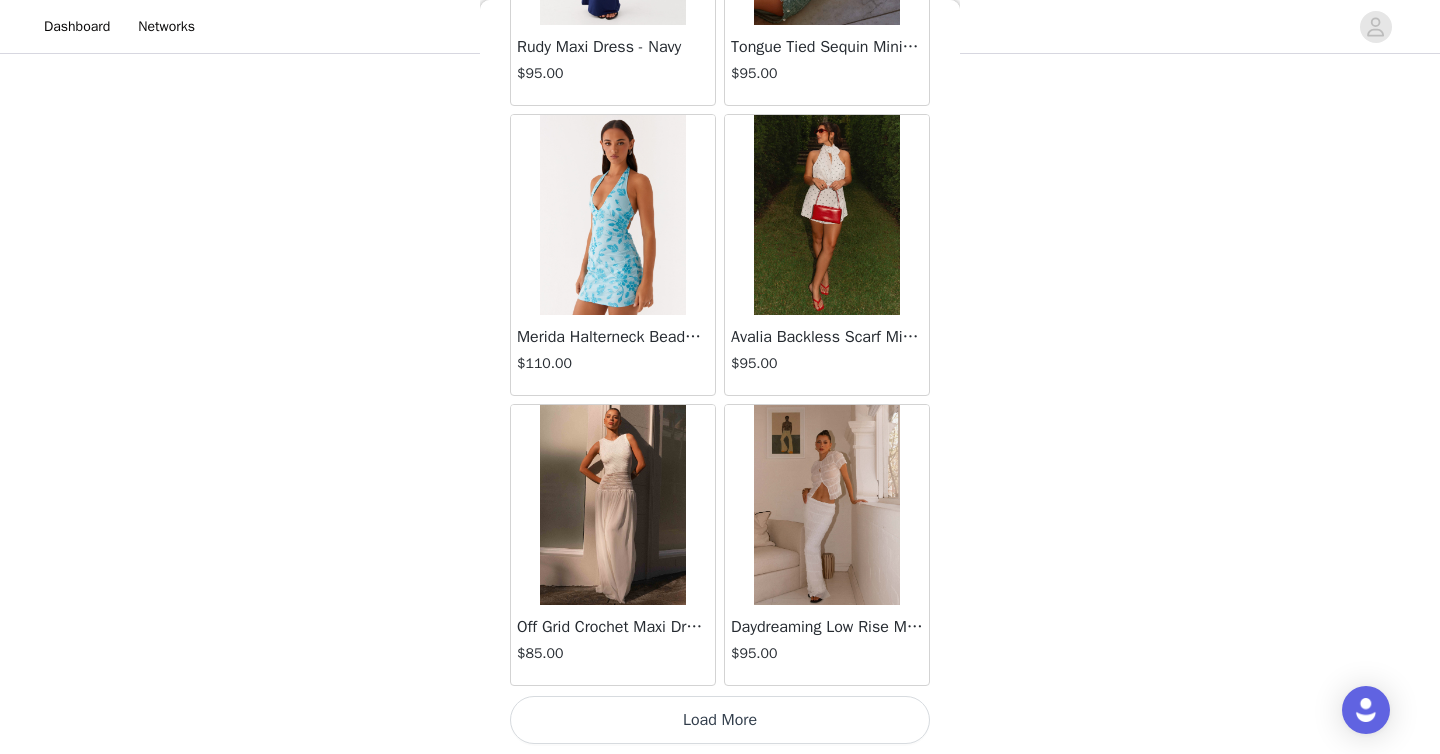 click on "Load More" at bounding box center (720, 720) 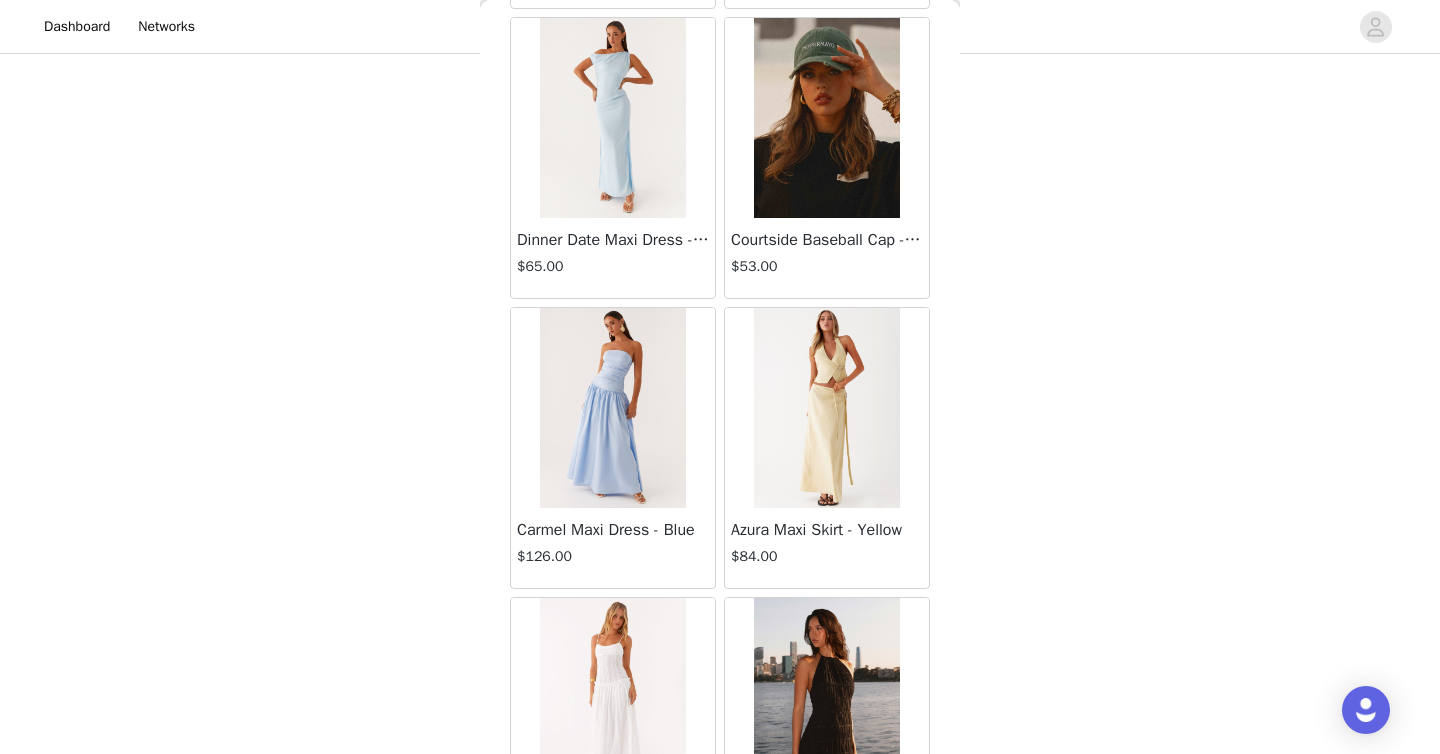 scroll, scrollTop: 16806, scrollLeft: 0, axis: vertical 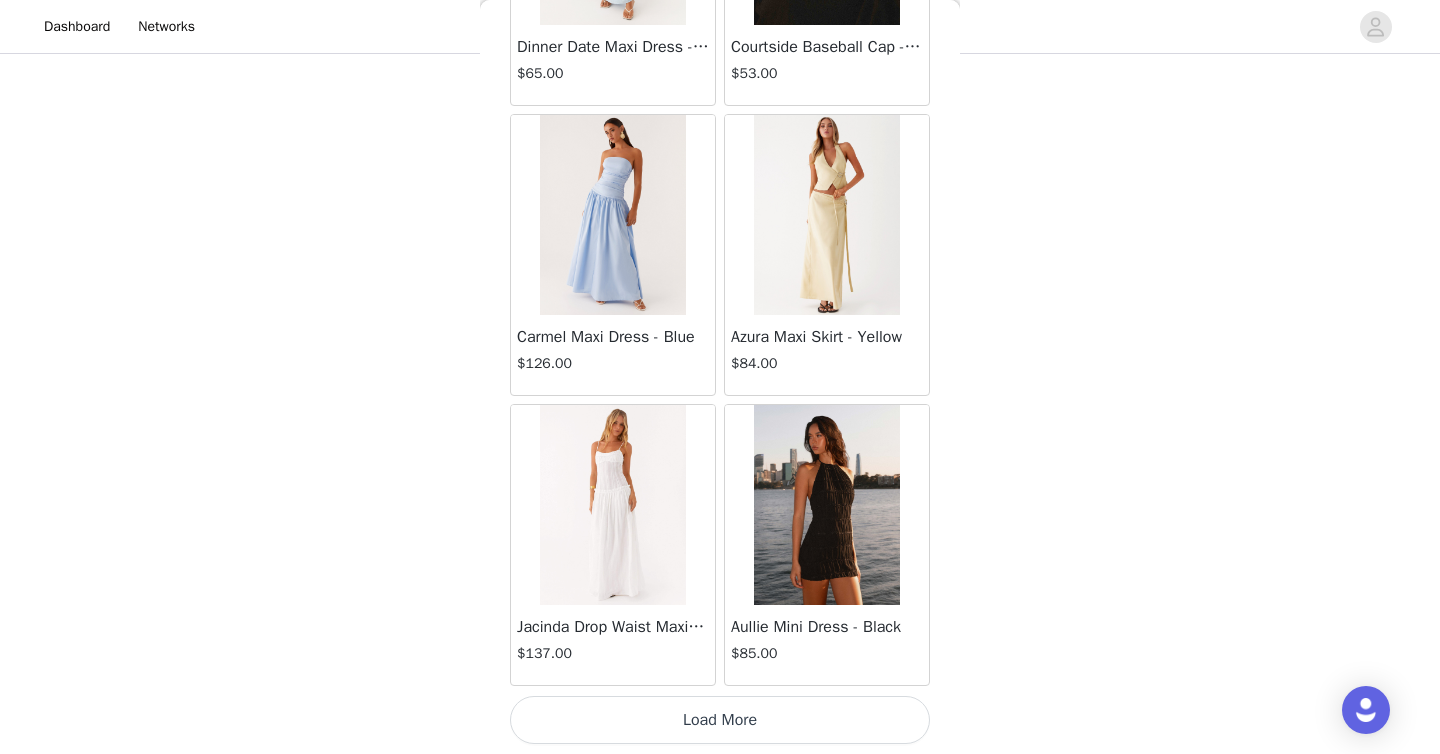 click on "Load More" at bounding box center [720, 720] 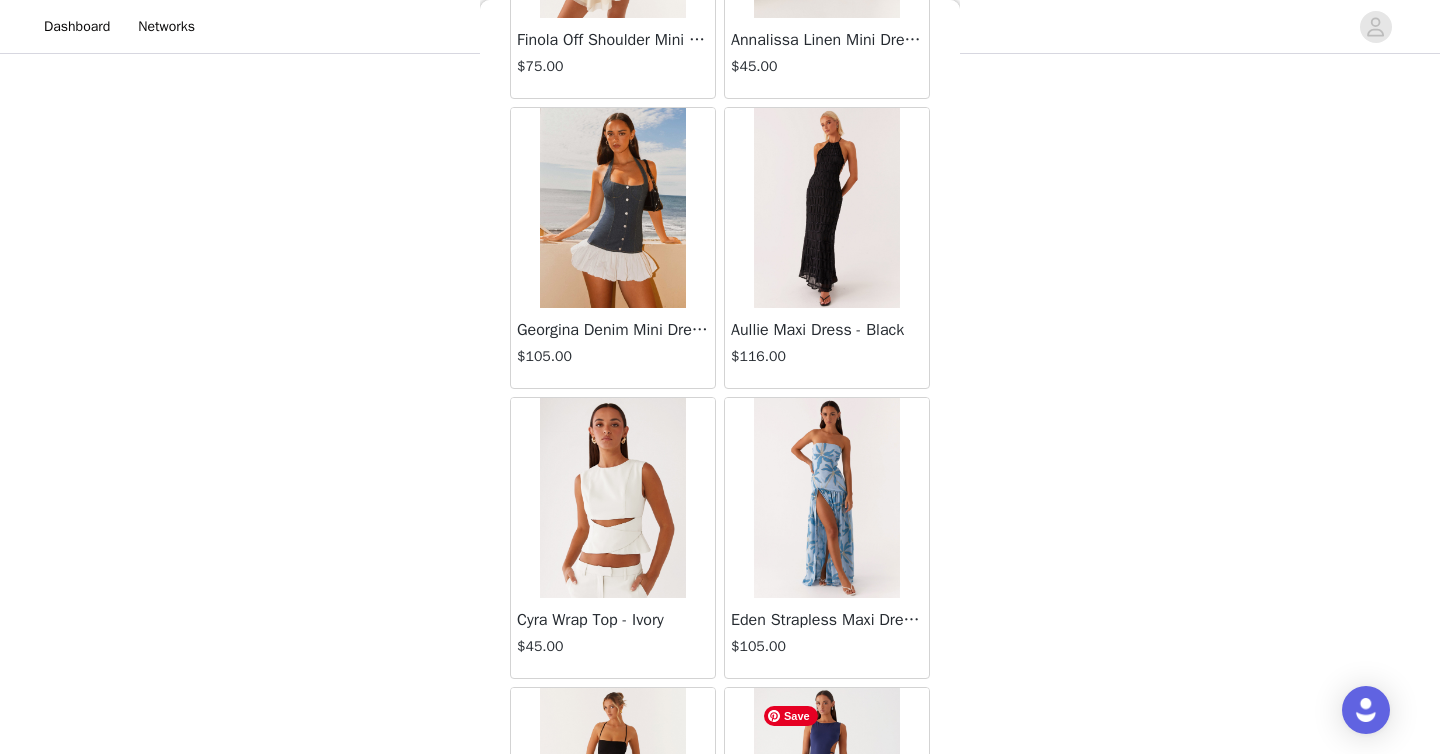 scroll, scrollTop: 19706, scrollLeft: 0, axis: vertical 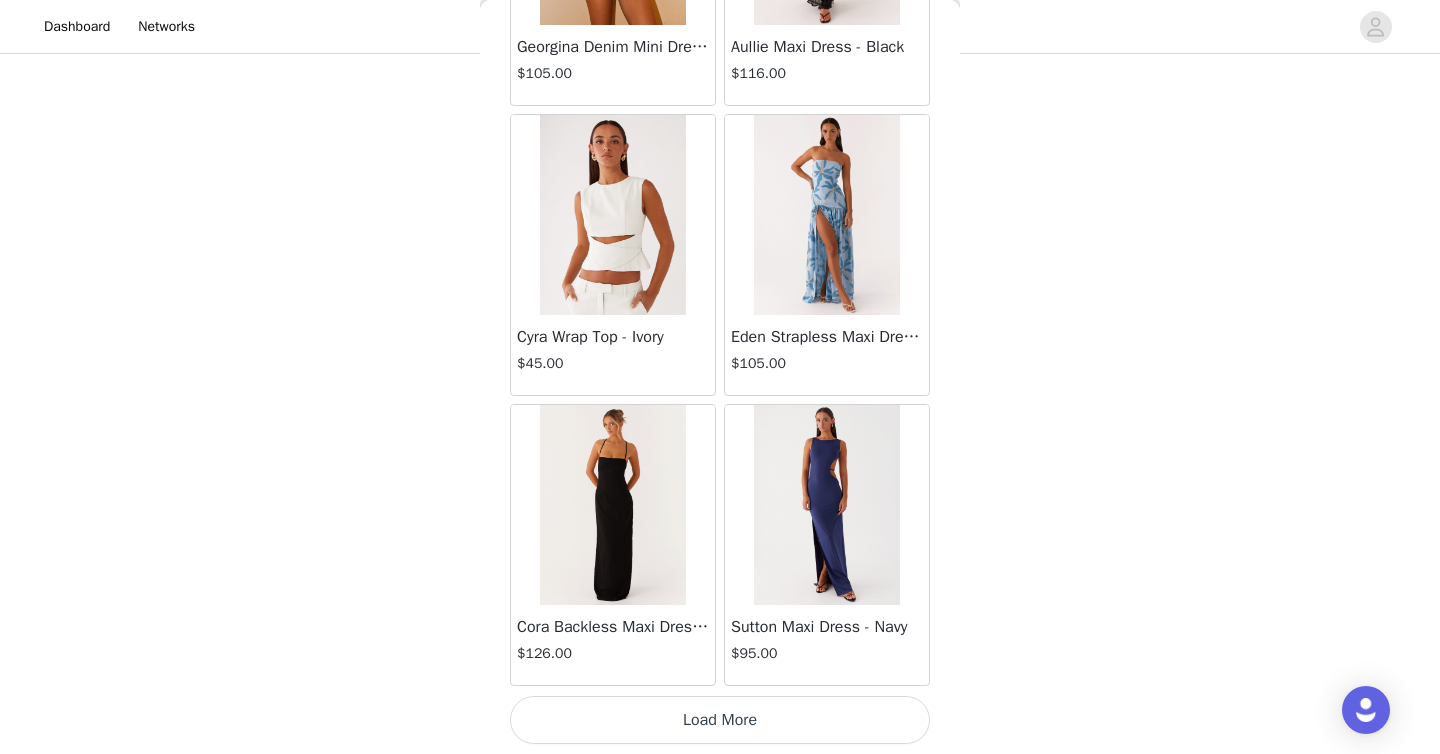 click on "Load More" at bounding box center [720, 720] 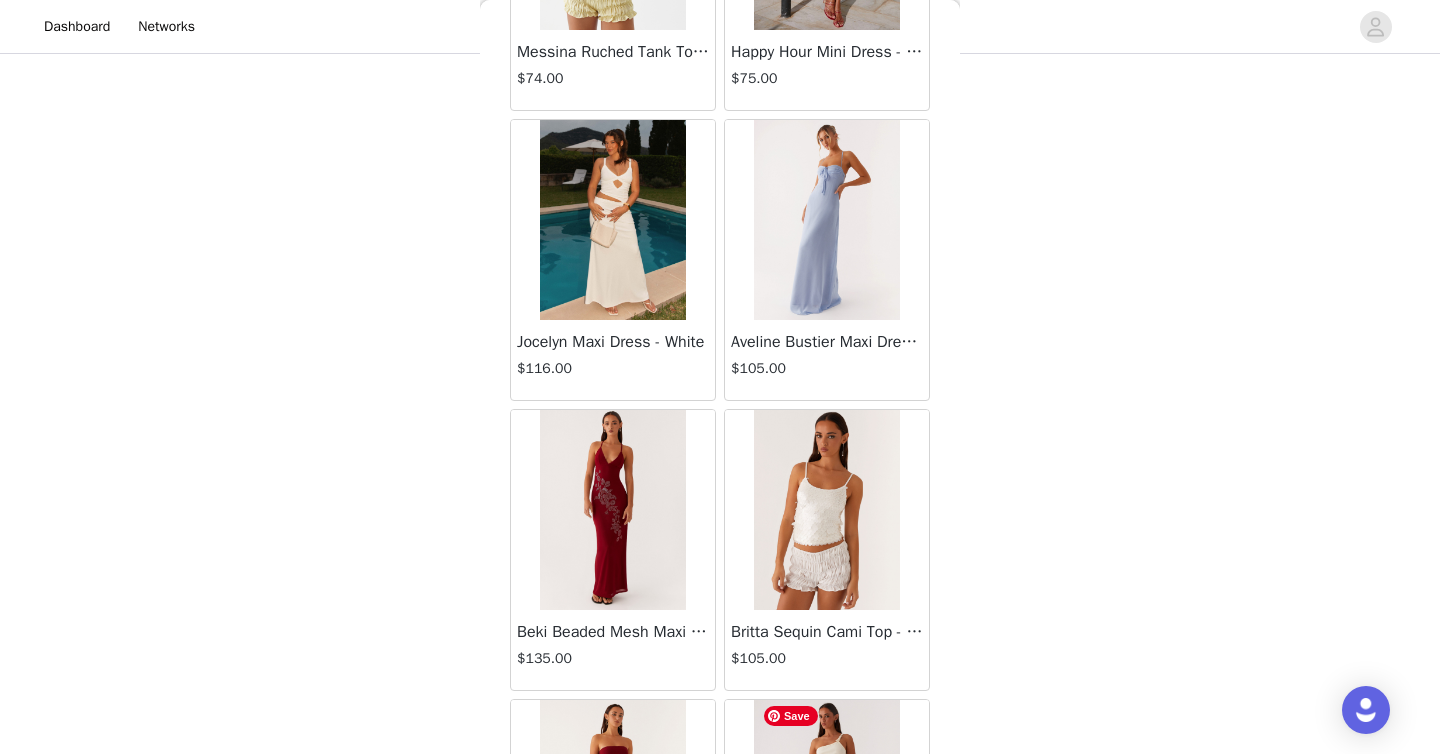 scroll, scrollTop: 22606, scrollLeft: 0, axis: vertical 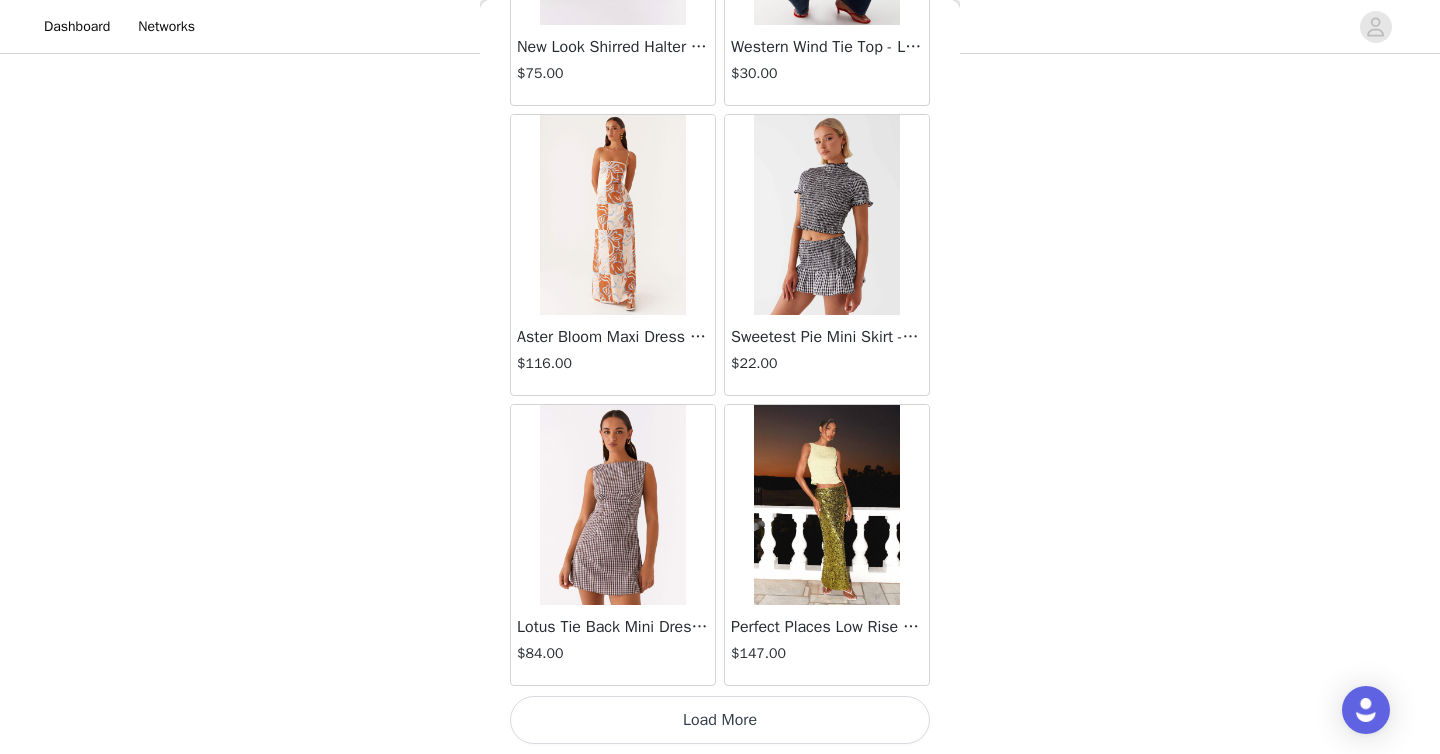 click on "Load More" at bounding box center (720, 720) 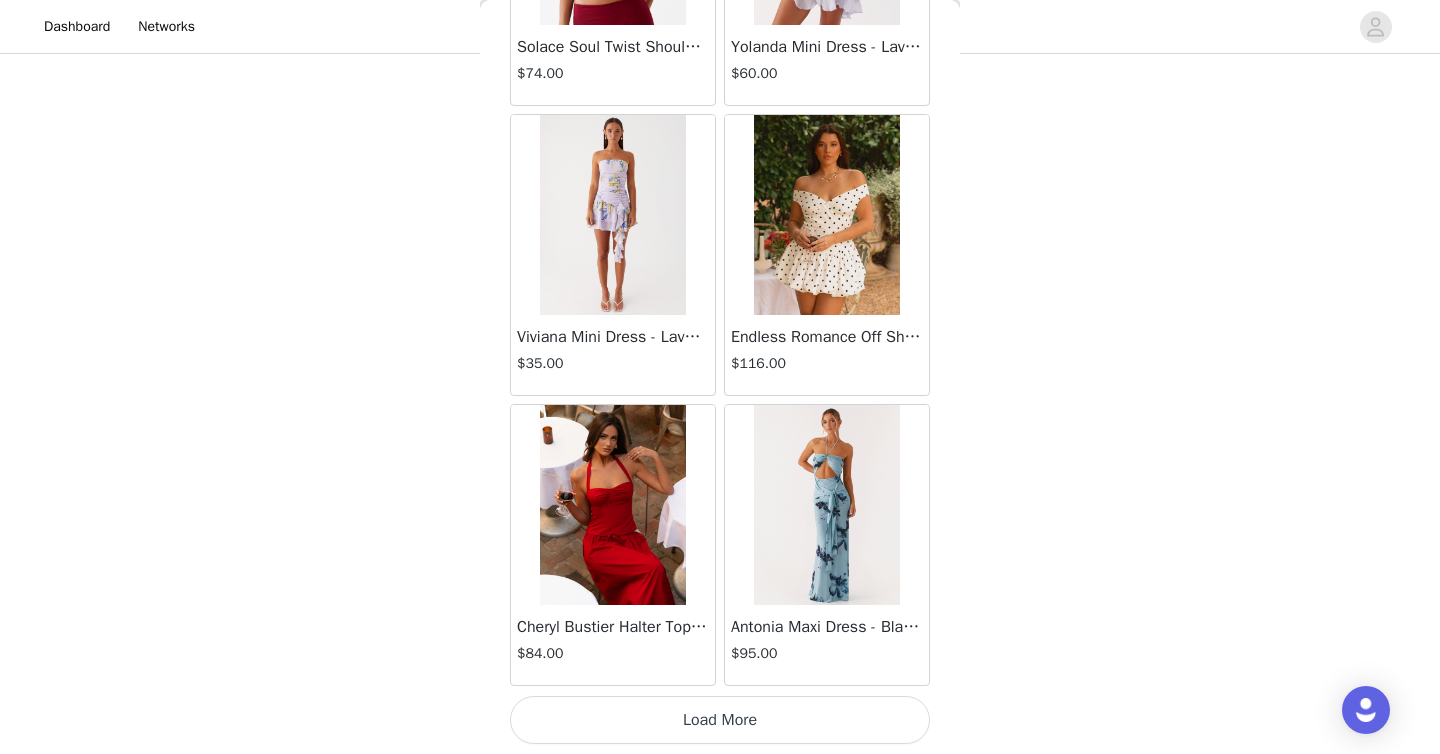 click on "Load More" at bounding box center [720, 720] 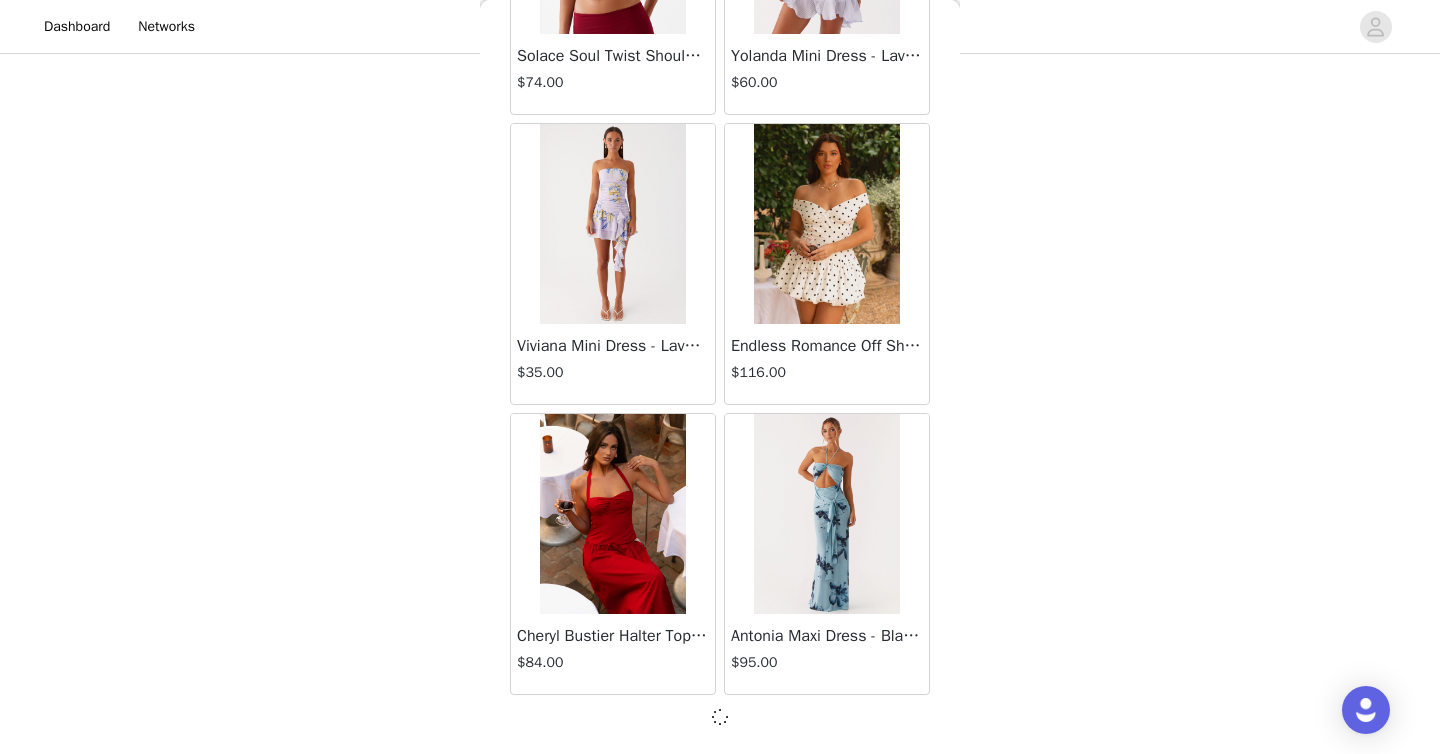 scroll, scrollTop: 25497, scrollLeft: 0, axis: vertical 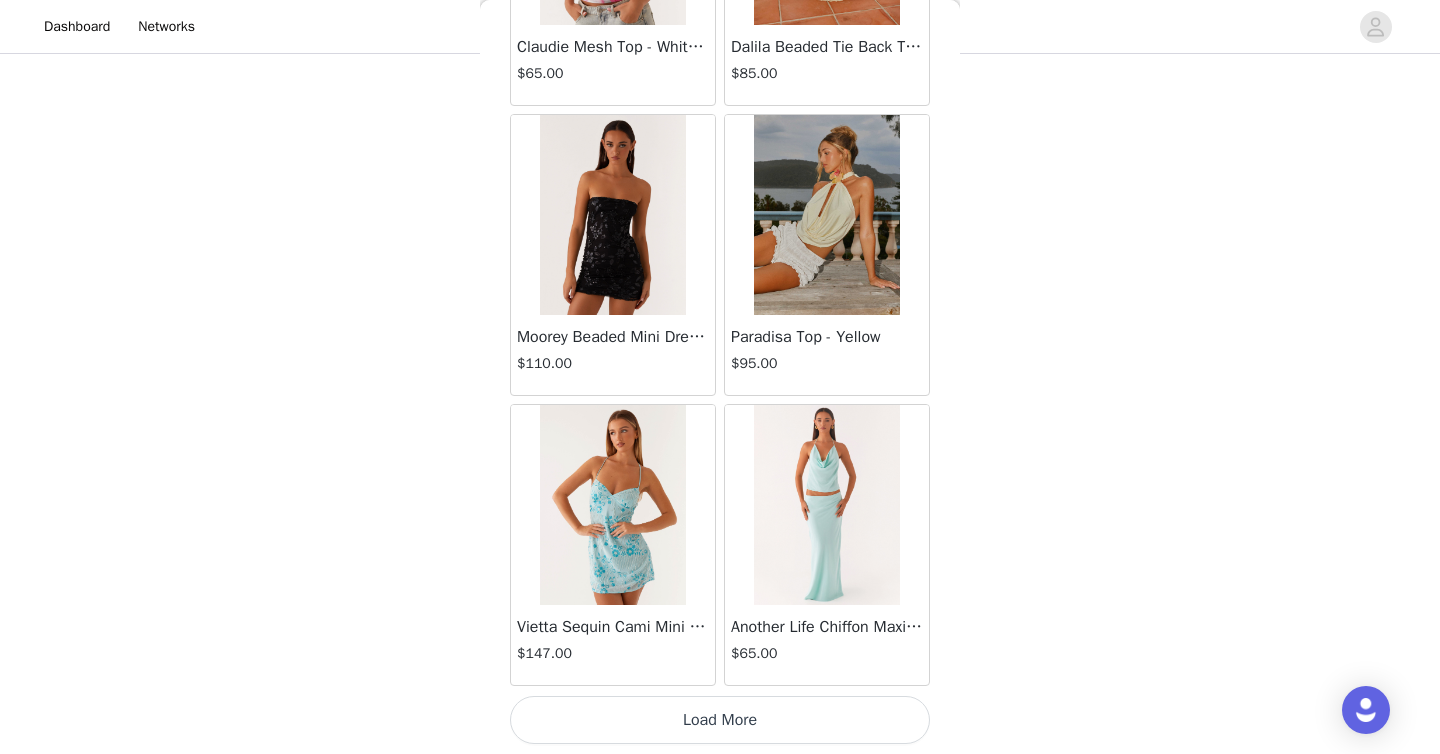 click on "Load More" at bounding box center (720, 720) 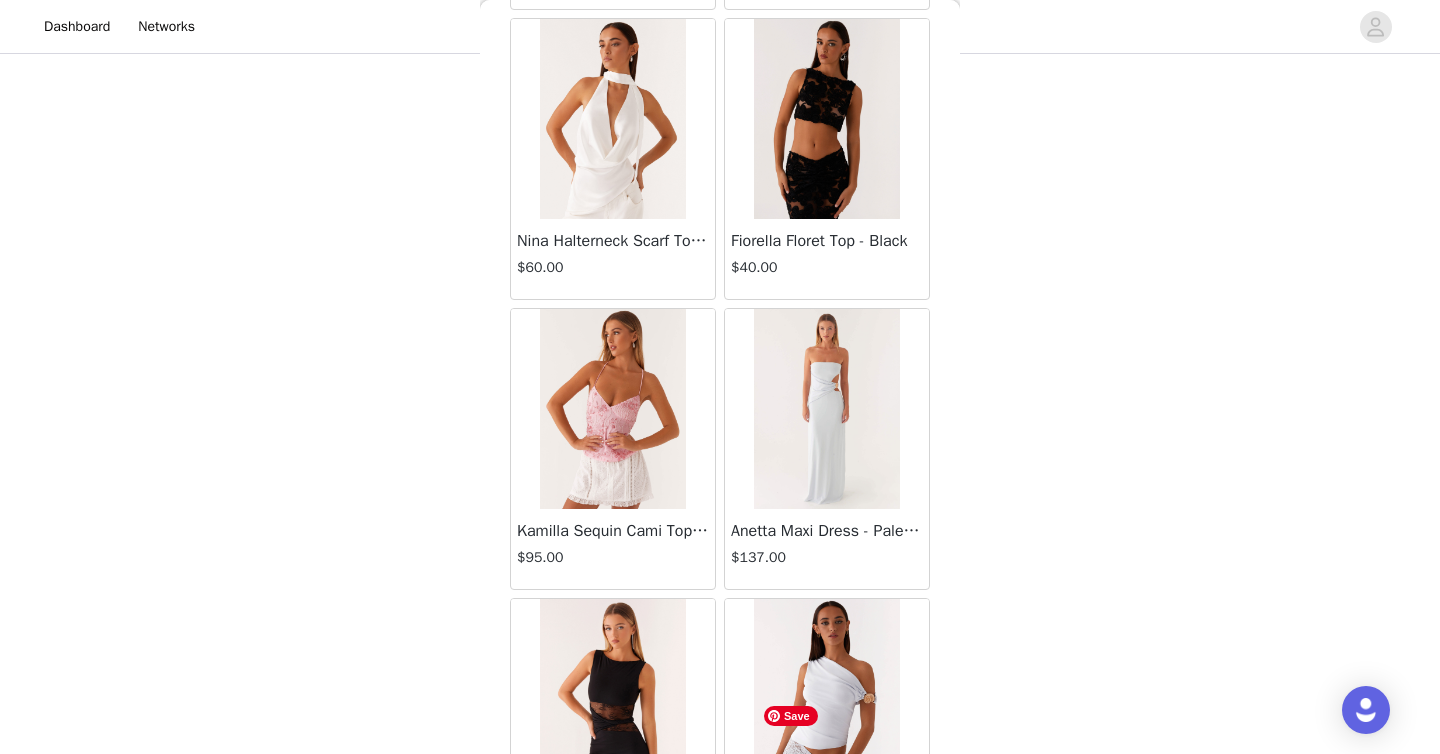 scroll, scrollTop: 31306, scrollLeft: 0, axis: vertical 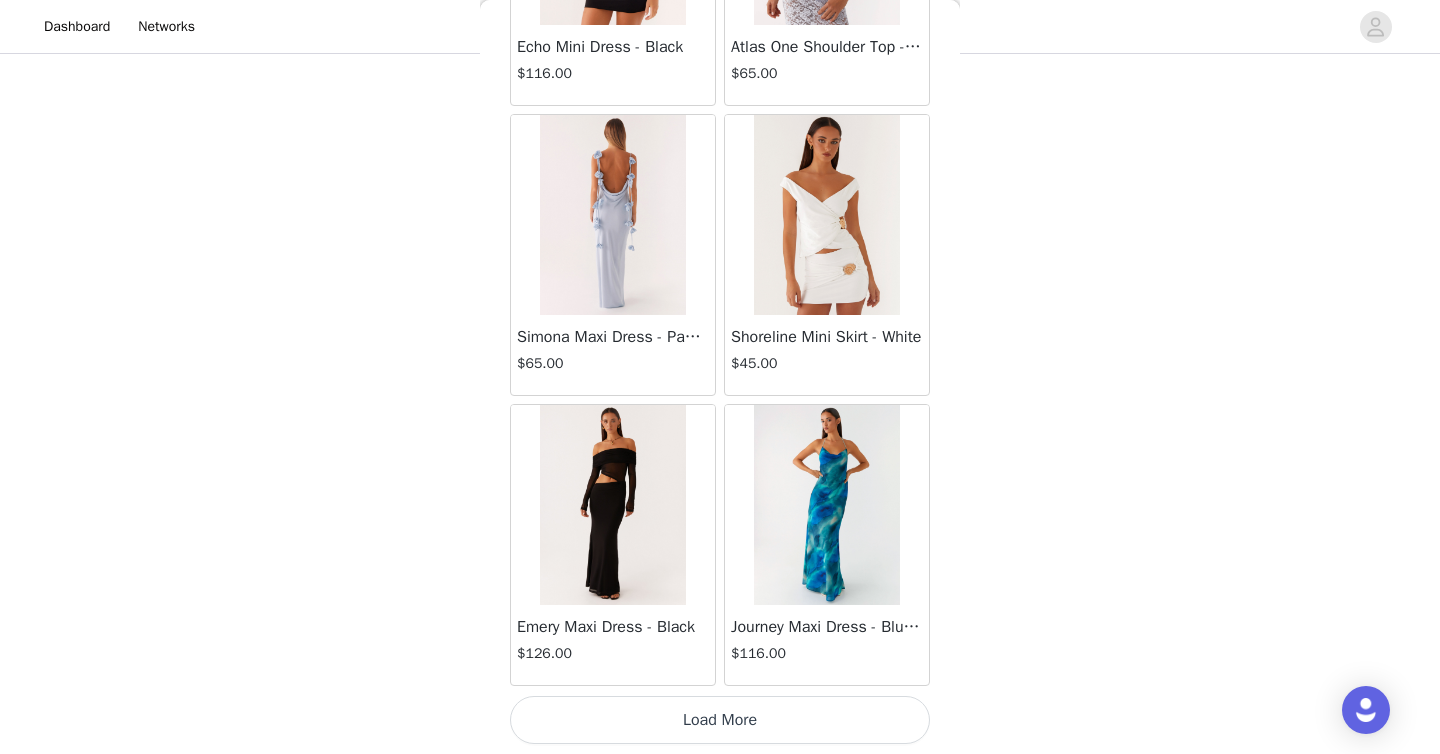 click on "Load More" at bounding box center (720, 720) 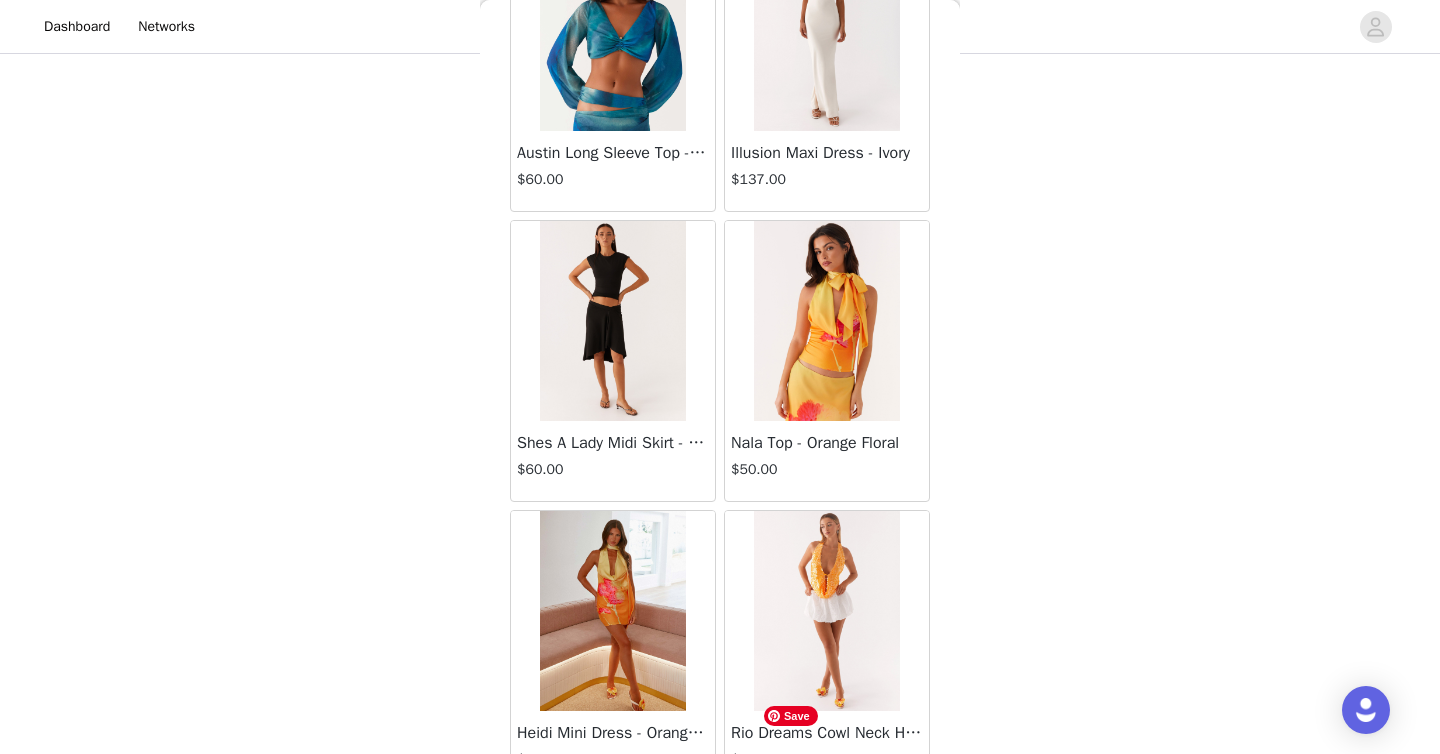 scroll, scrollTop: 34206, scrollLeft: 0, axis: vertical 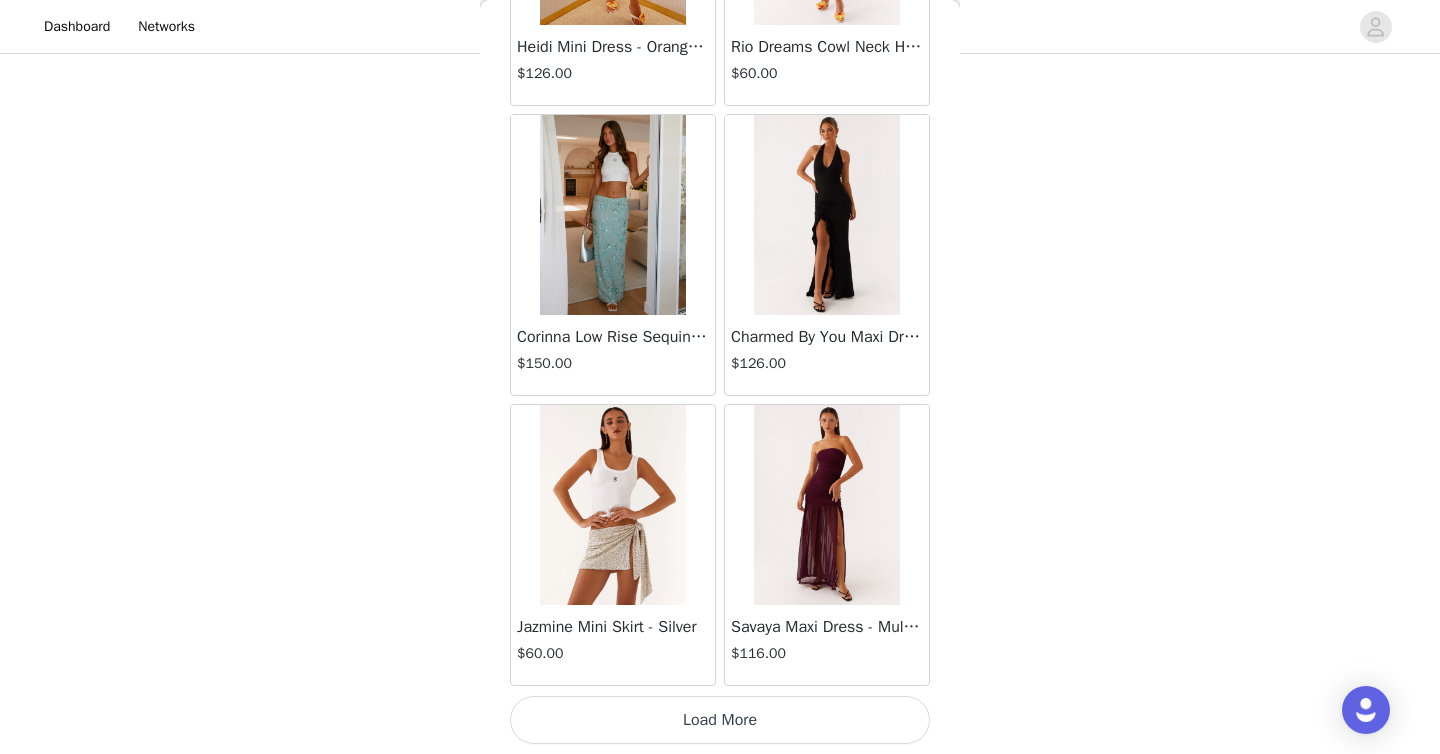 click on "Load More" at bounding box center (720, 720) 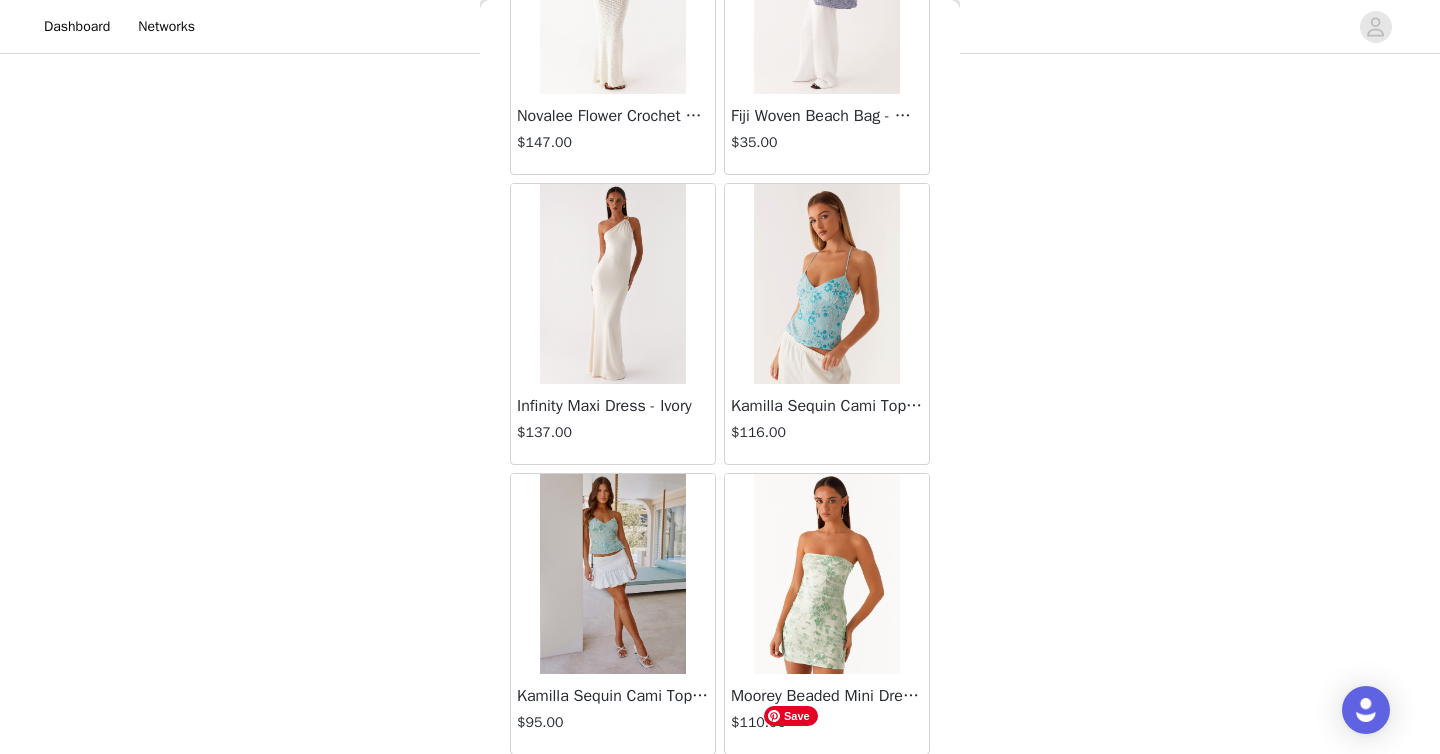scroll, scrollTop: 37106, scrollLeft: 0, axis: vertical 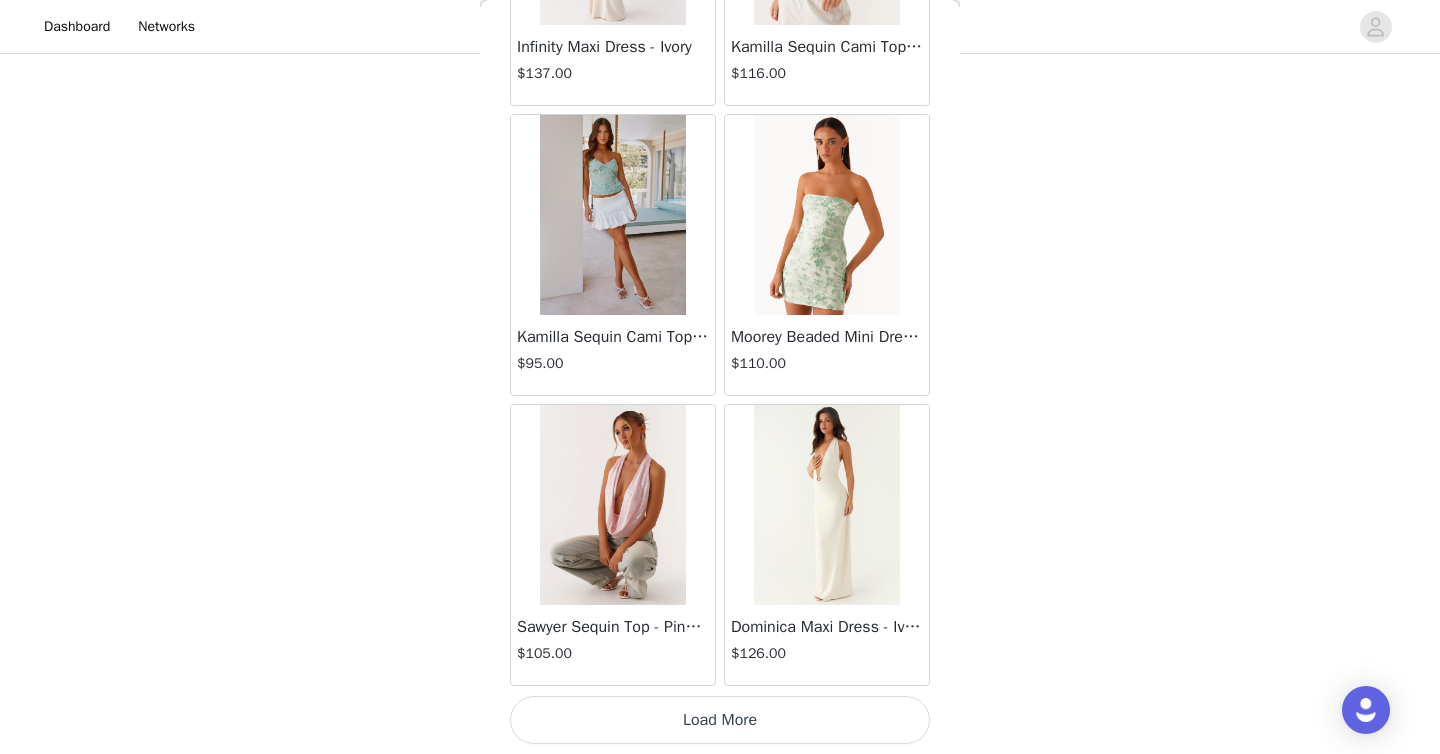 click on "Load More" at bounding box center (720, 720) 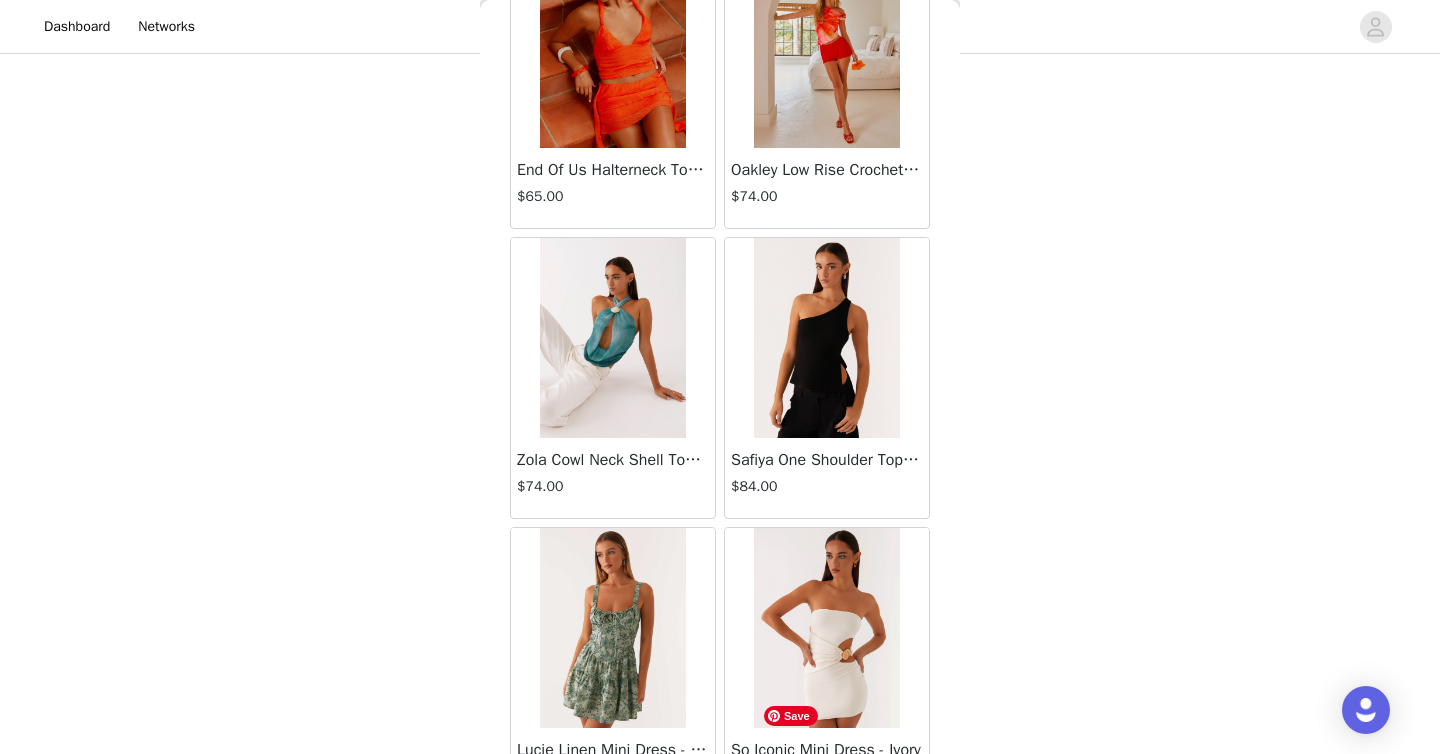 scroll, scrollTop: 40006, scrollLeft: 0, axis: vertical 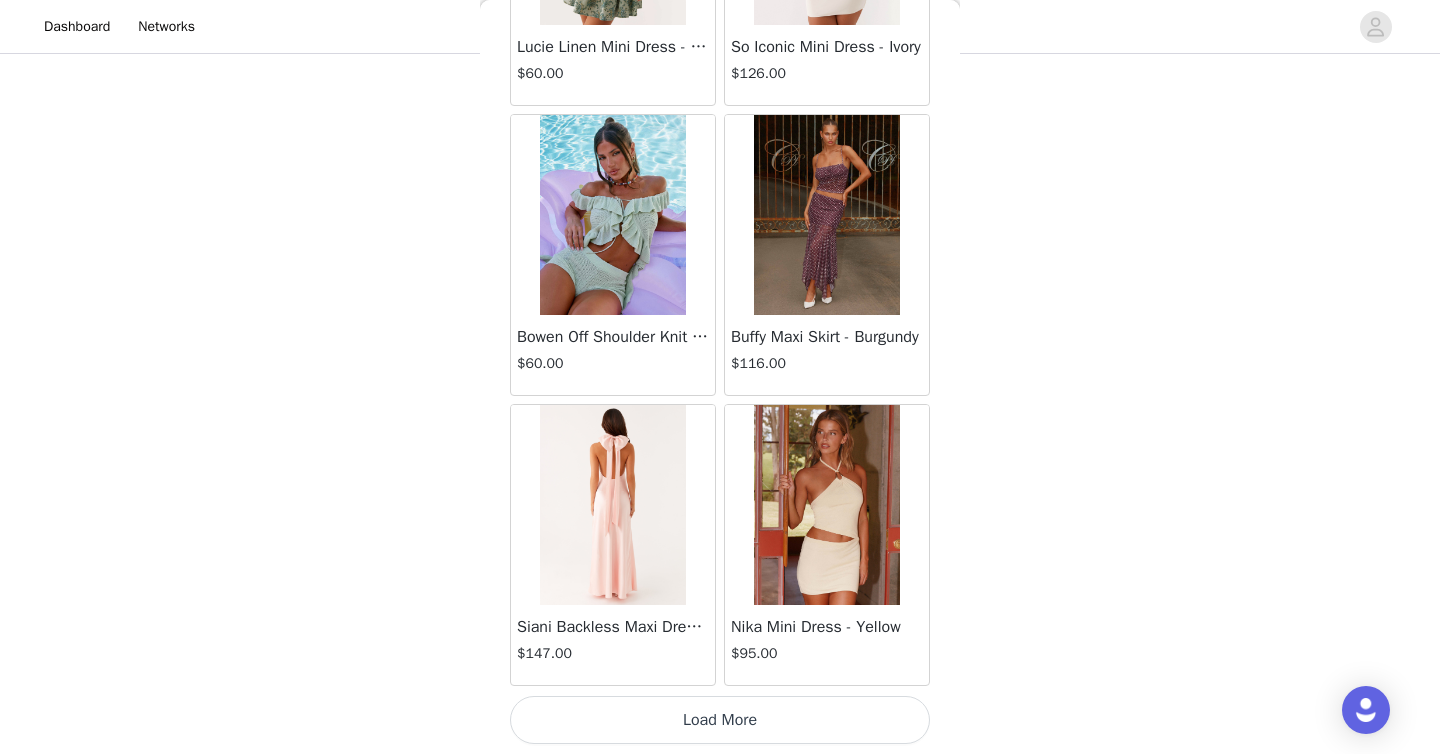 click on "Load More" at bounding box center [720, 720] 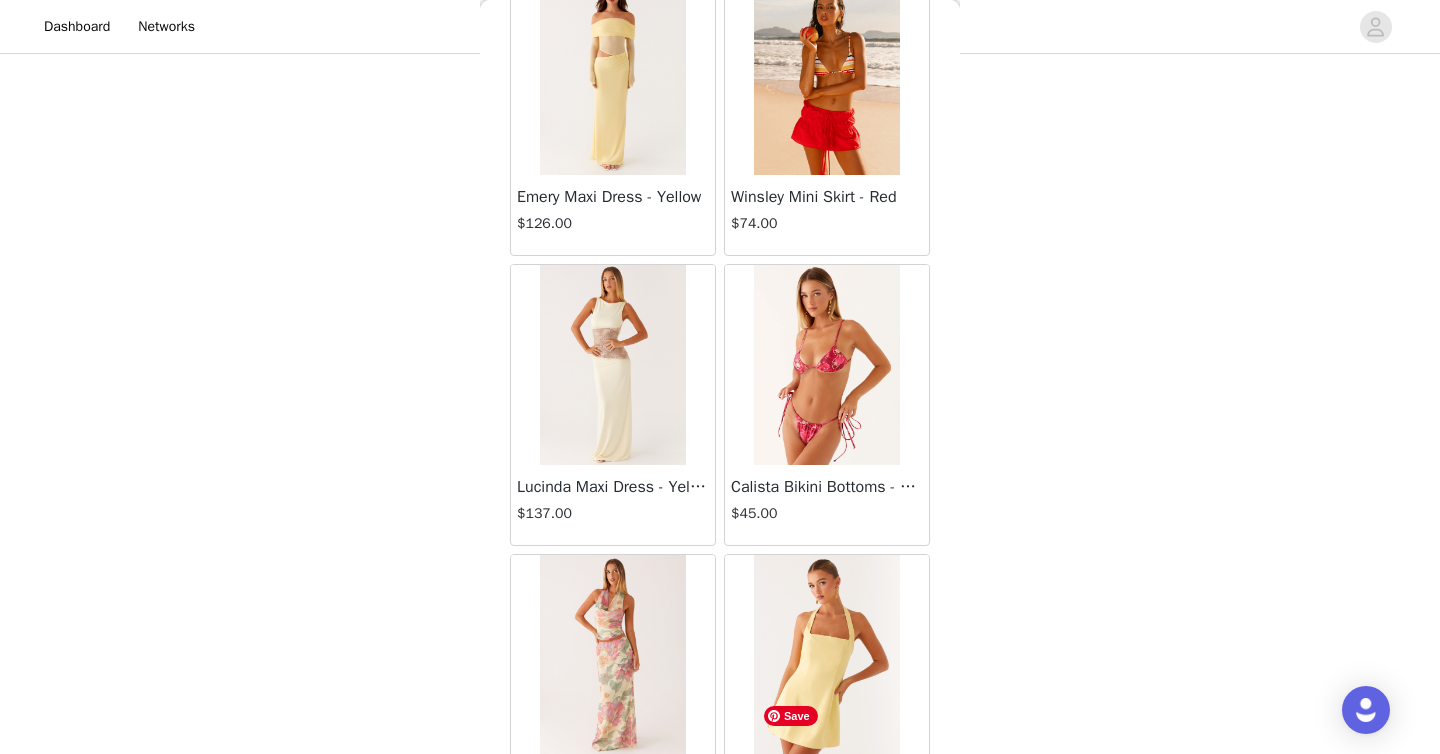 scroll, scrollTop: 42906, scrollLeft: 0, axis: vertical 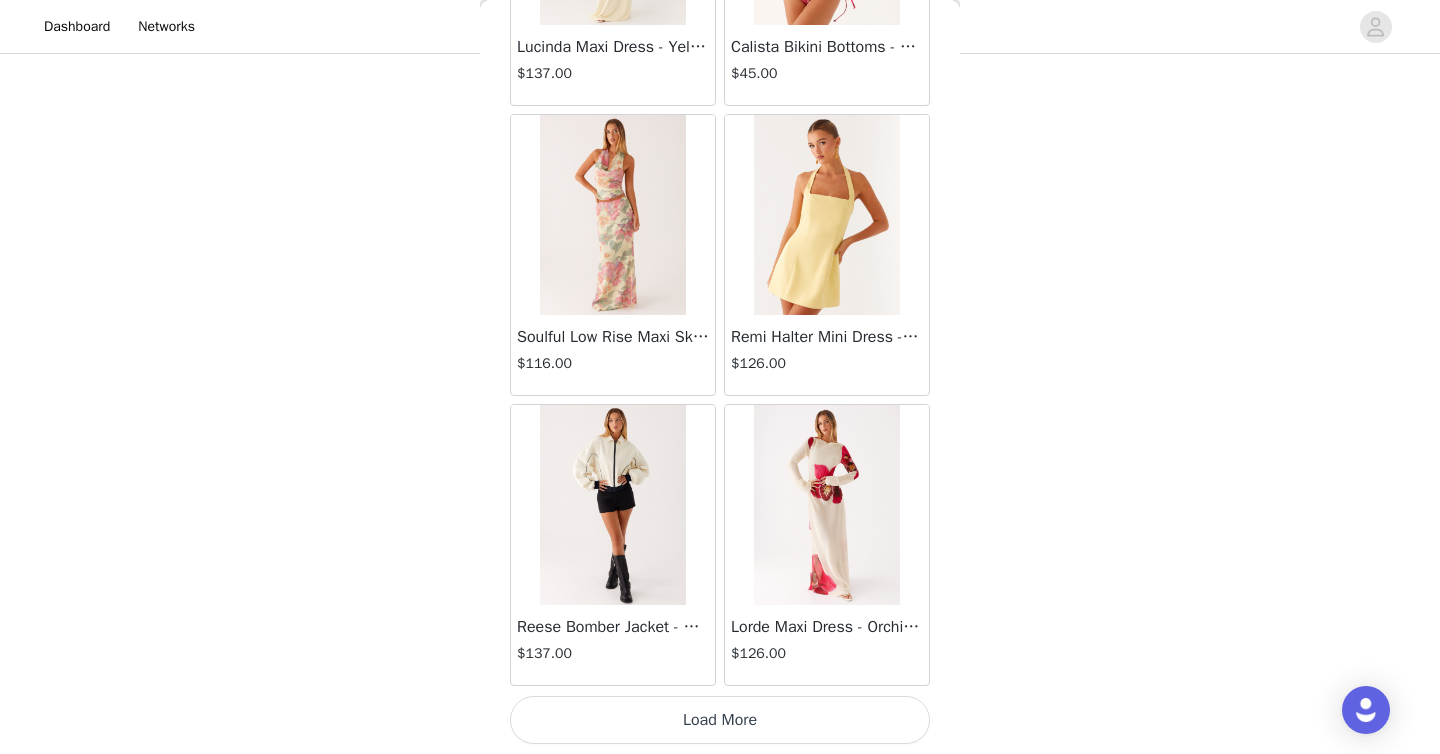 click on "Load More" at bounding box center (720, 720) 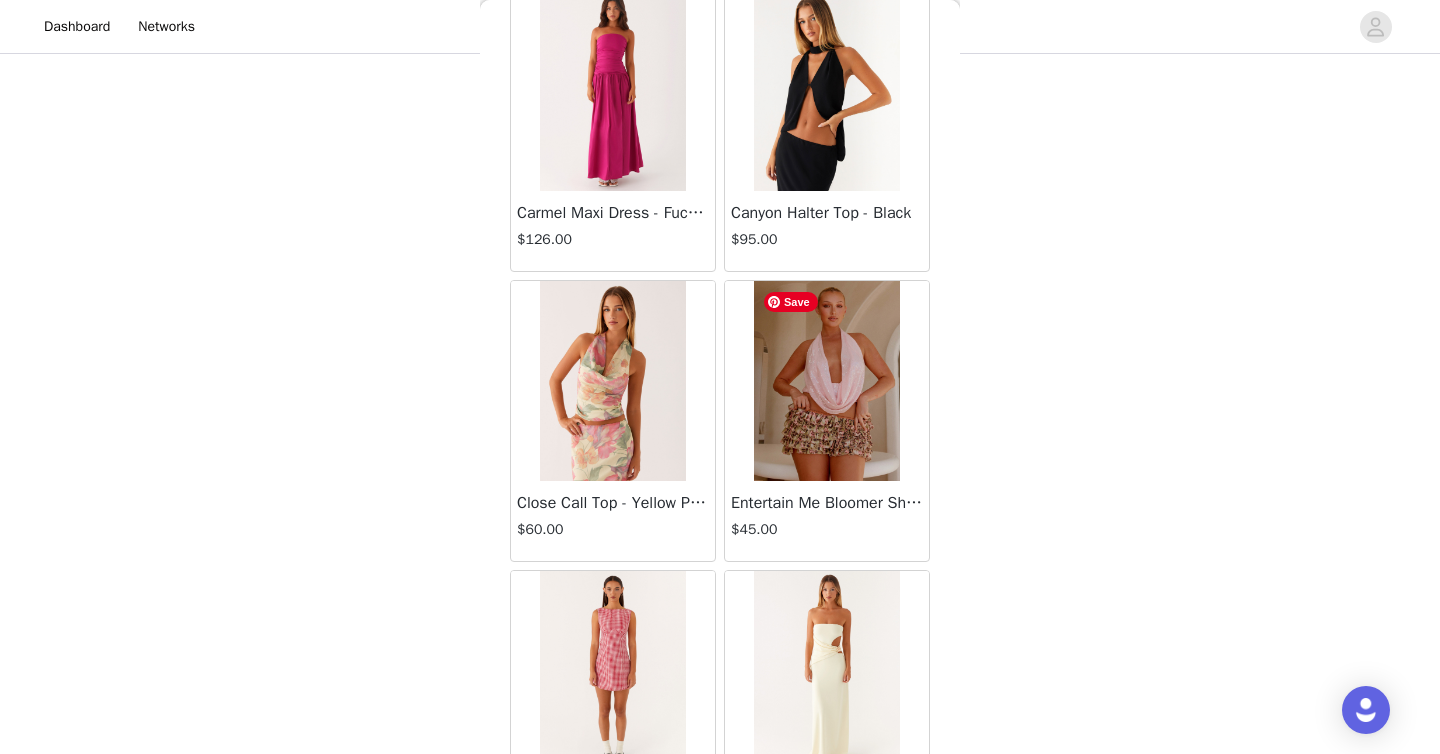 scroll, scrollTop: 45806, scrollLeft: 0, axis: vertical 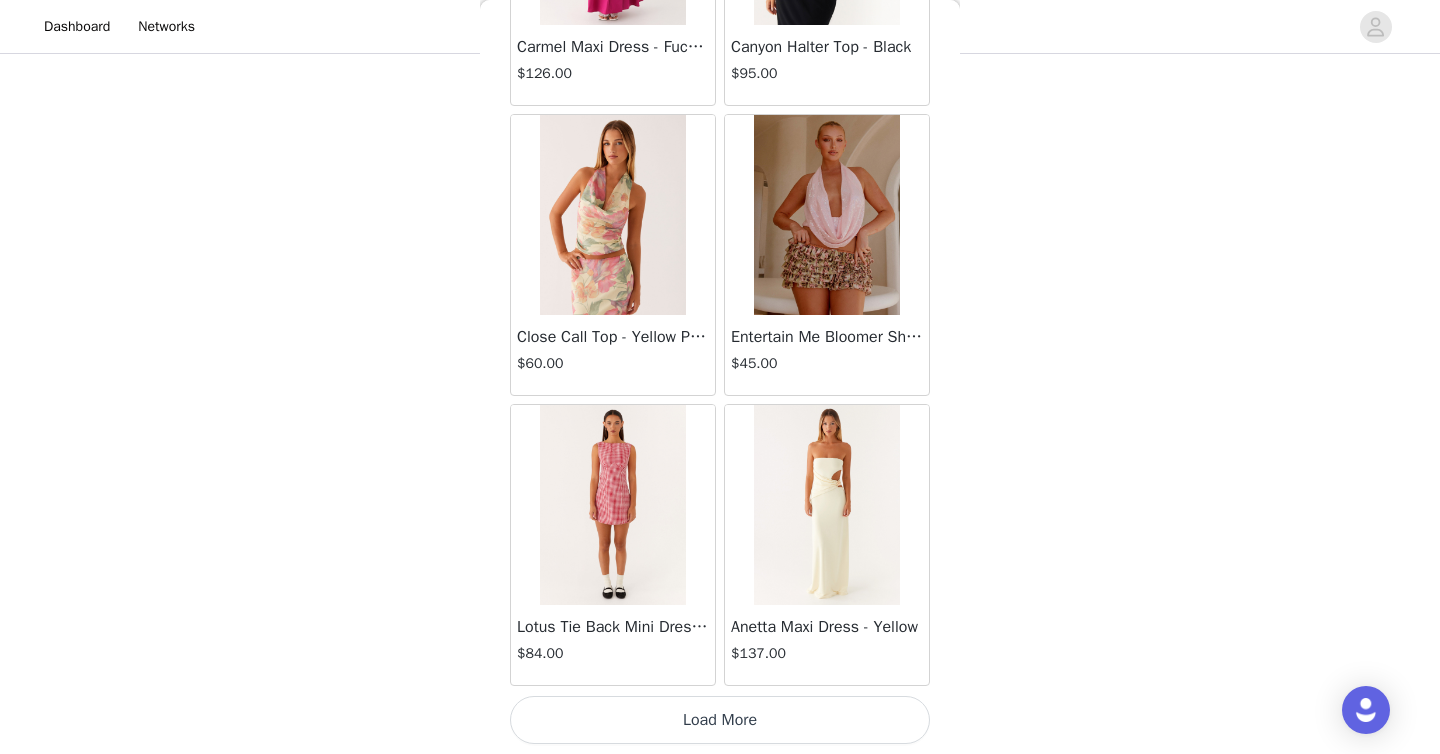 click on "Load More" at bounding box center (720, 720) 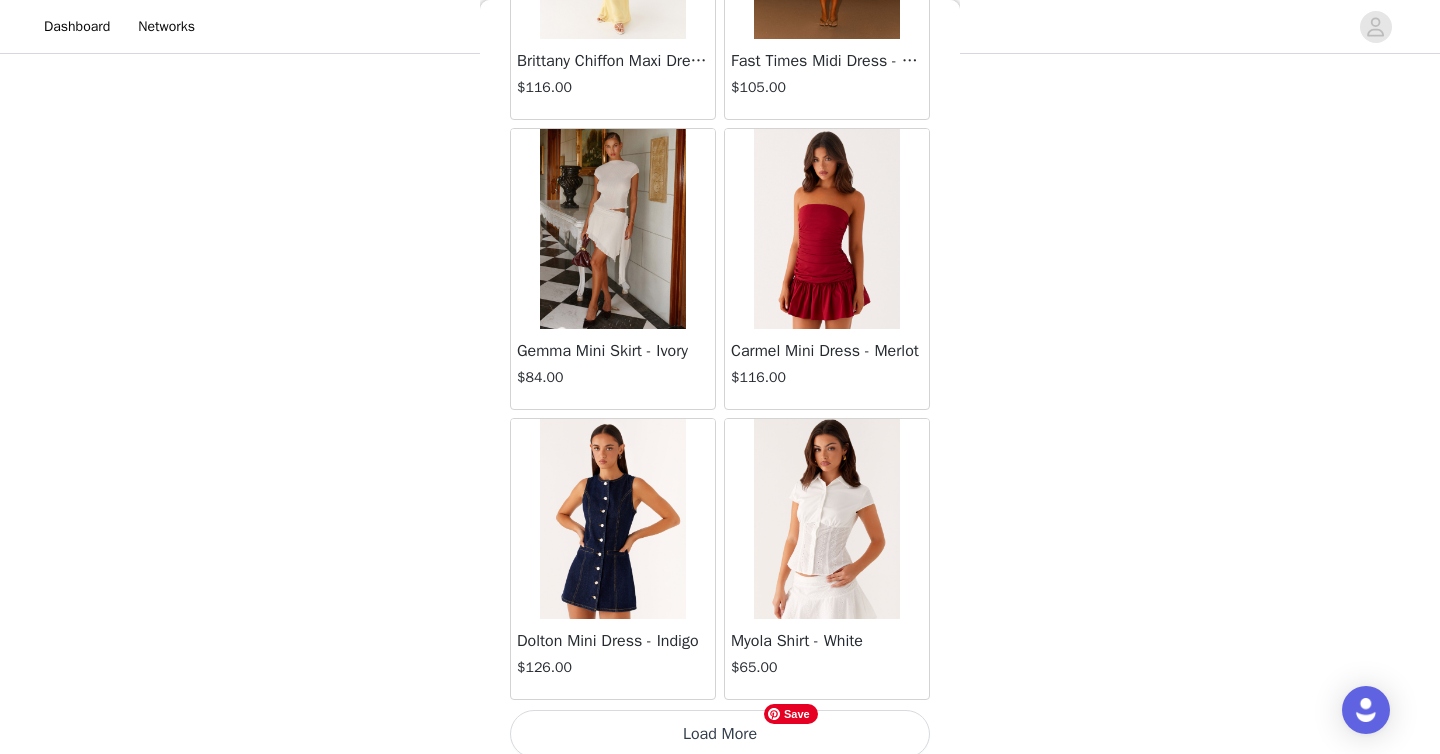 scroll, scrollTop: 48706, scrollLeft: 0, axis: vertical 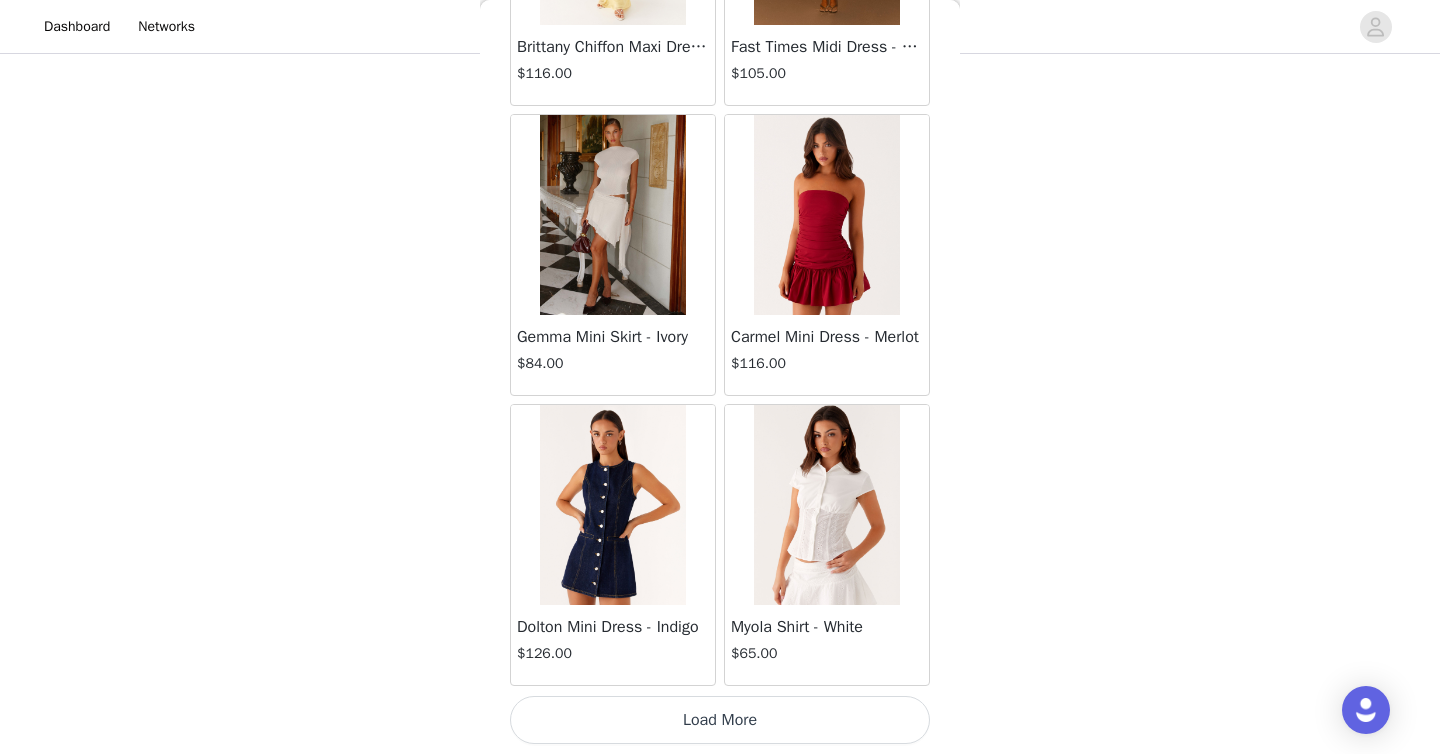 click on "Load More" at bounding box center [720, 720] 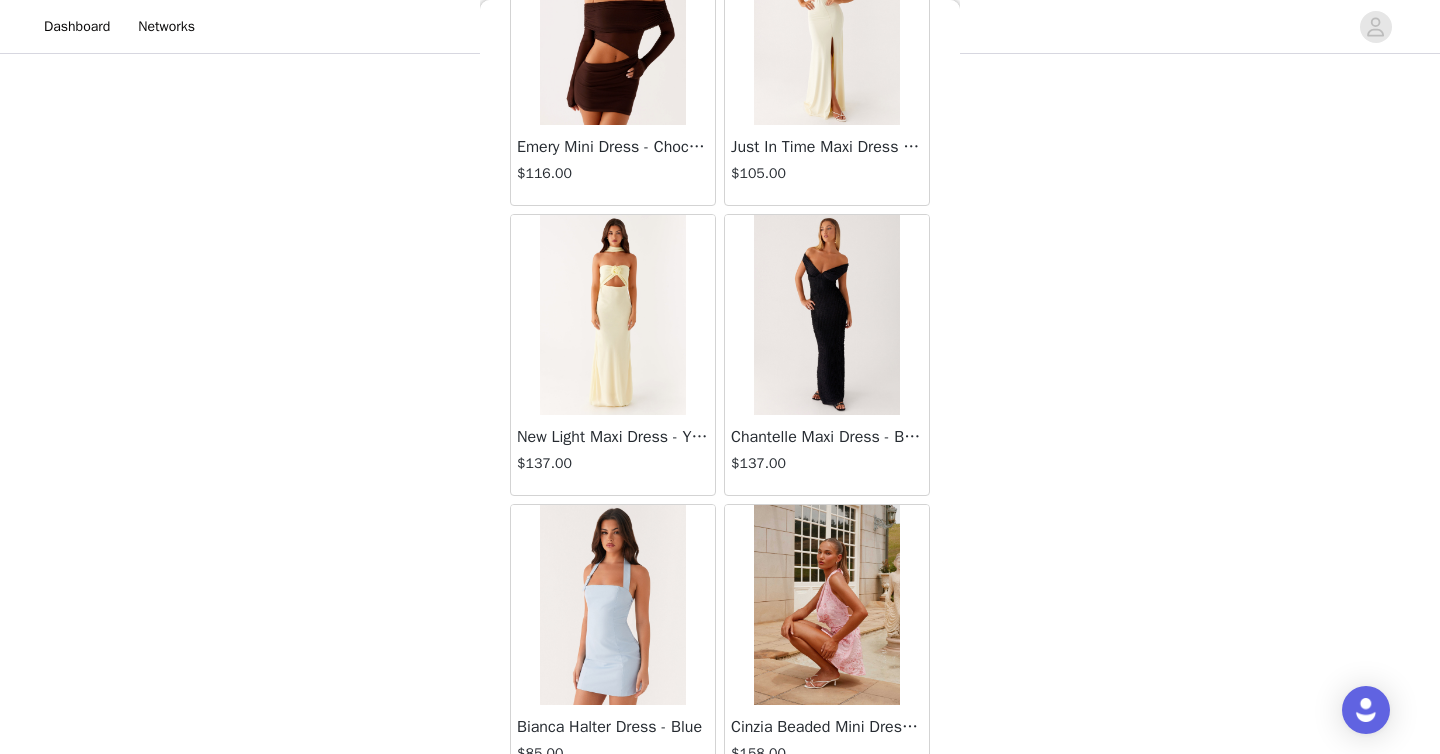 scroll, scrollTop: 51606, scrollLeft: 0, axis: vertical 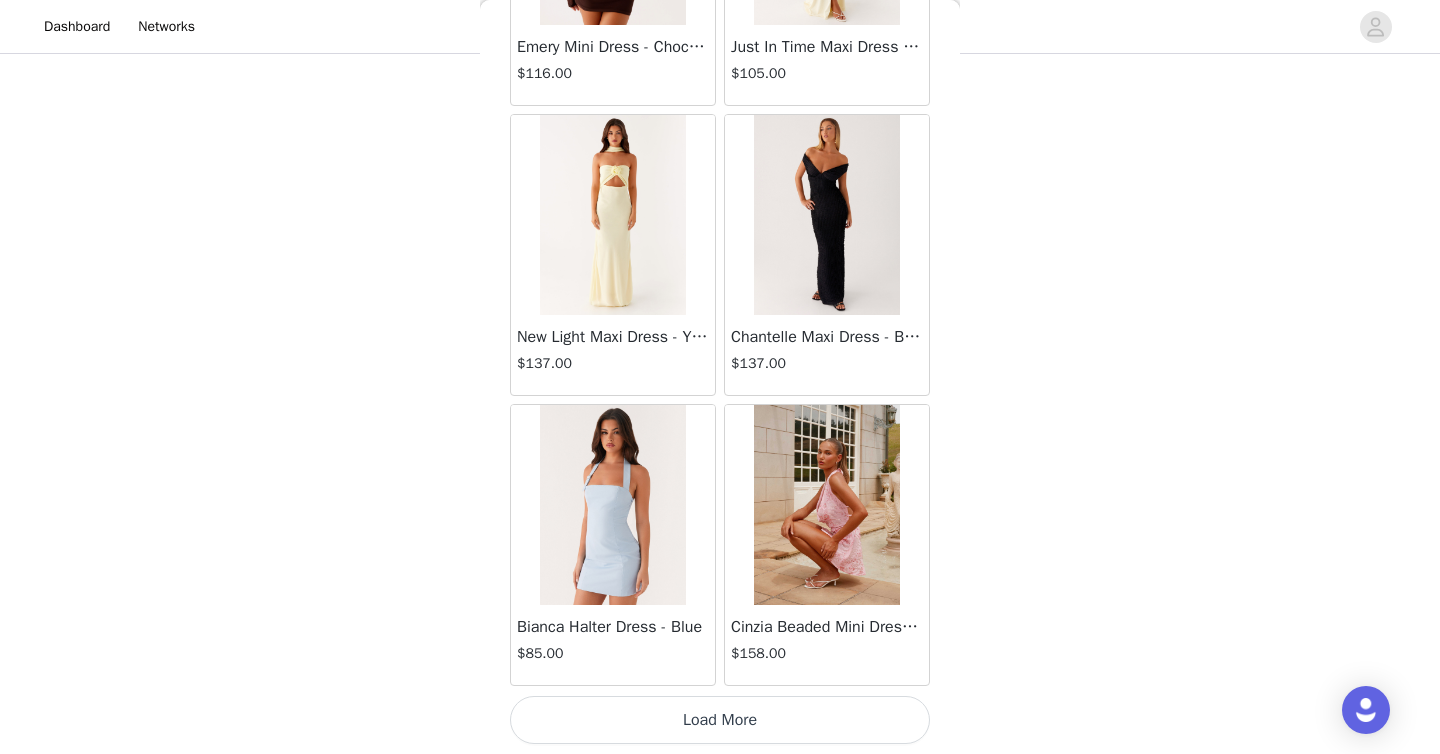 click on "Load More" at bounding box center [720, 720] 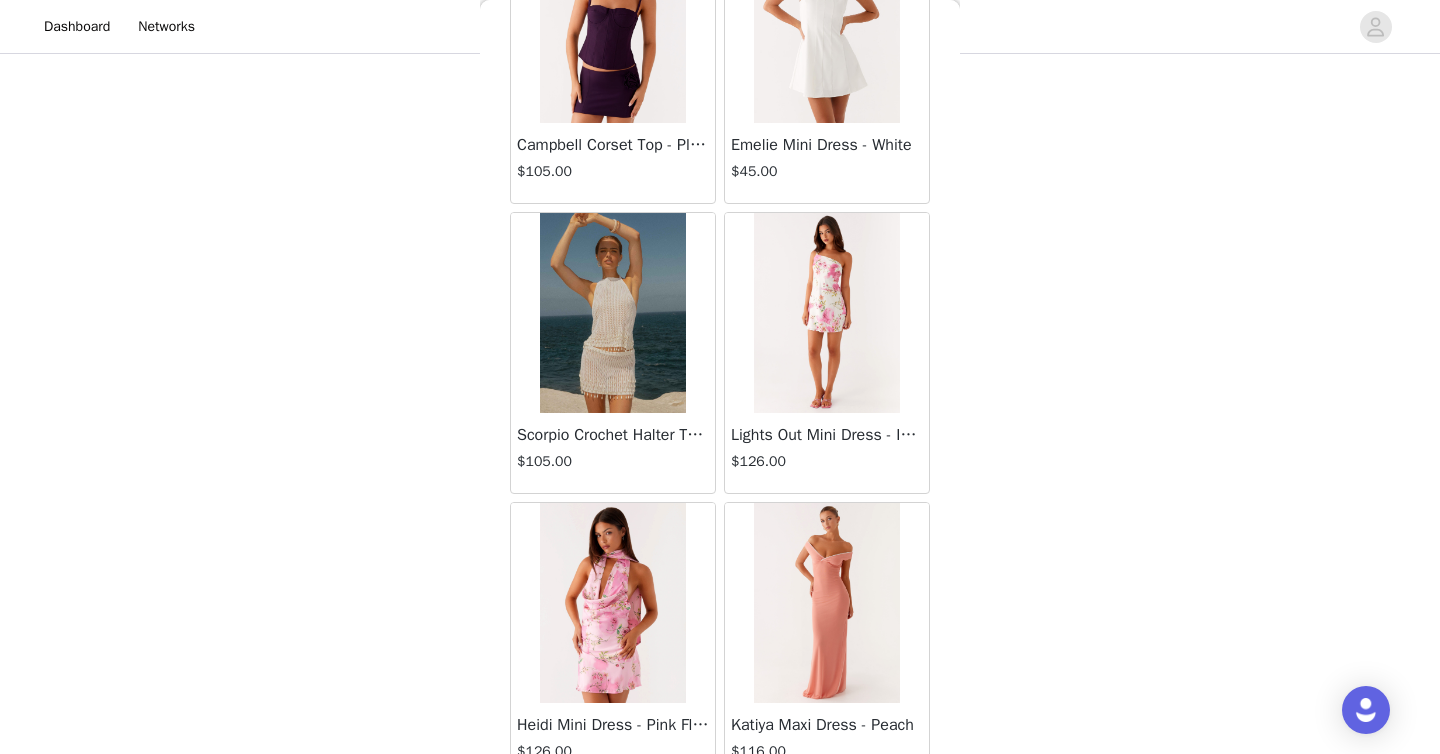 scroll, scrollTop: 54506, scrollLeft: 0, axis: vertical 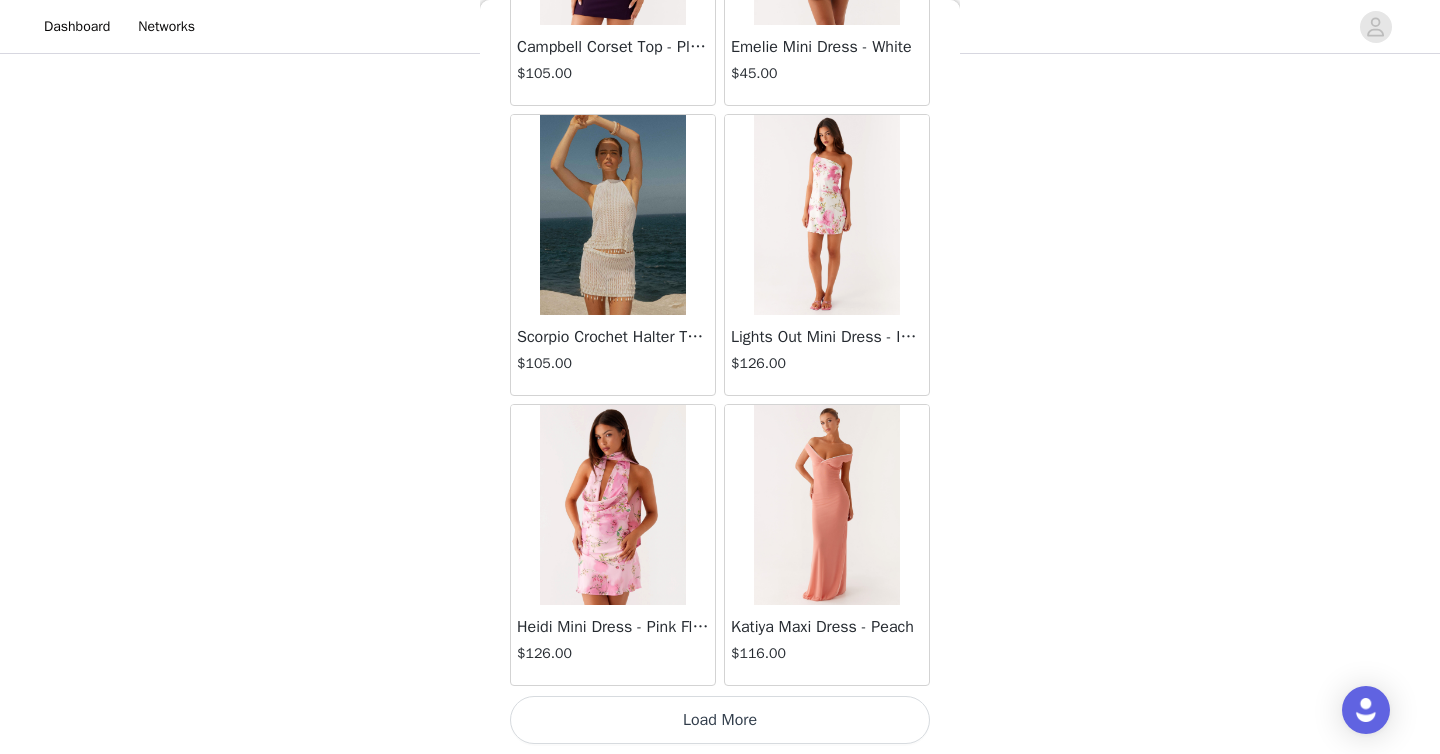 click on "Load More" at bounding box center [720, 720] 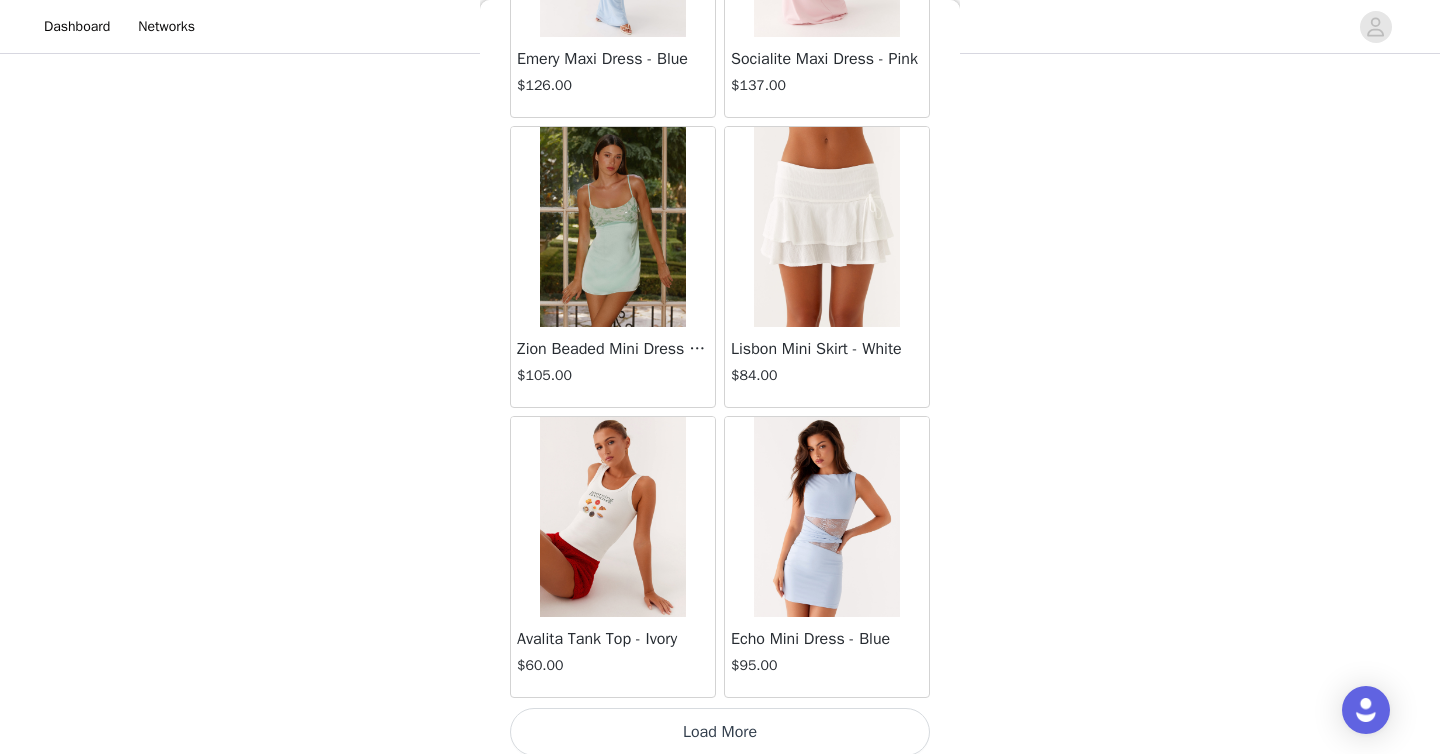 scroll, scrollTop: 57406, scrollLeft: 0, axis: vertical 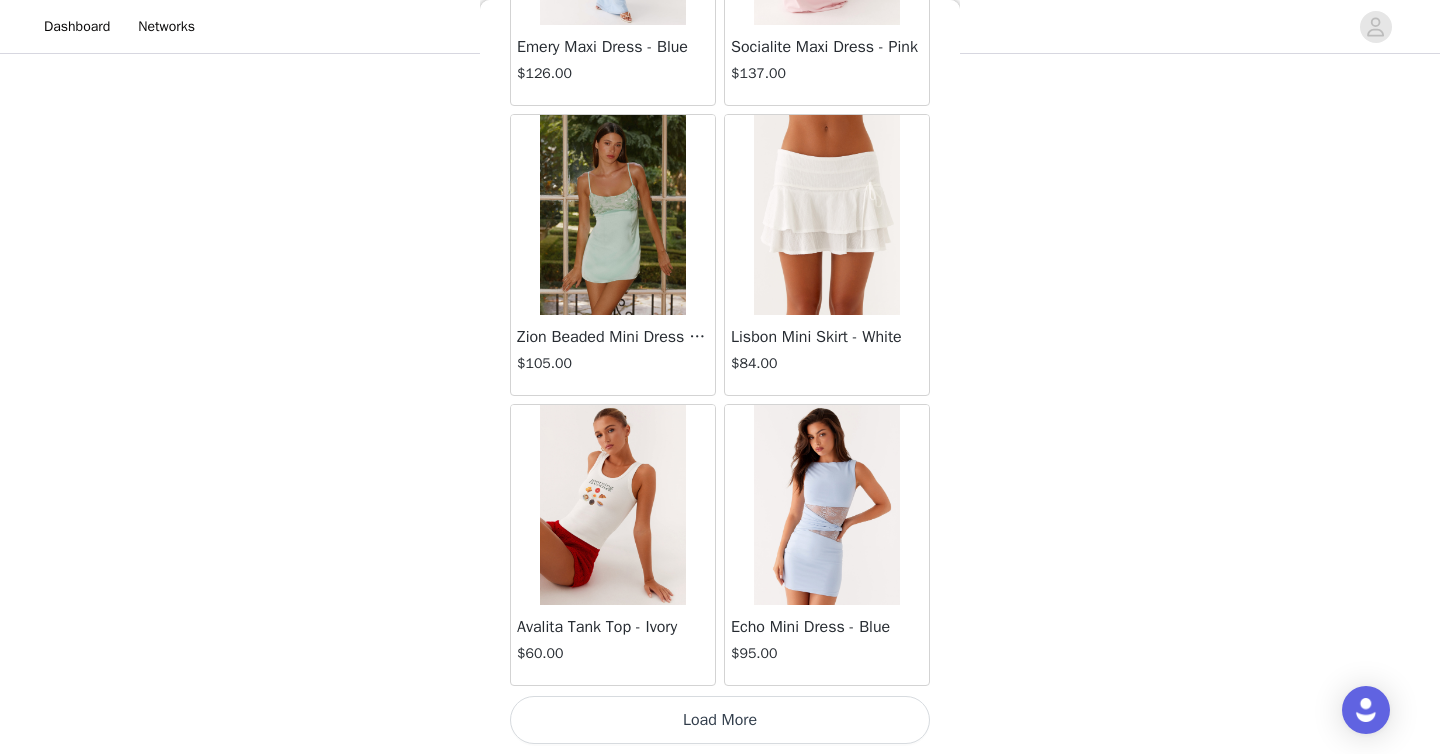 click on "Load More" at bounding box center [720, 720] 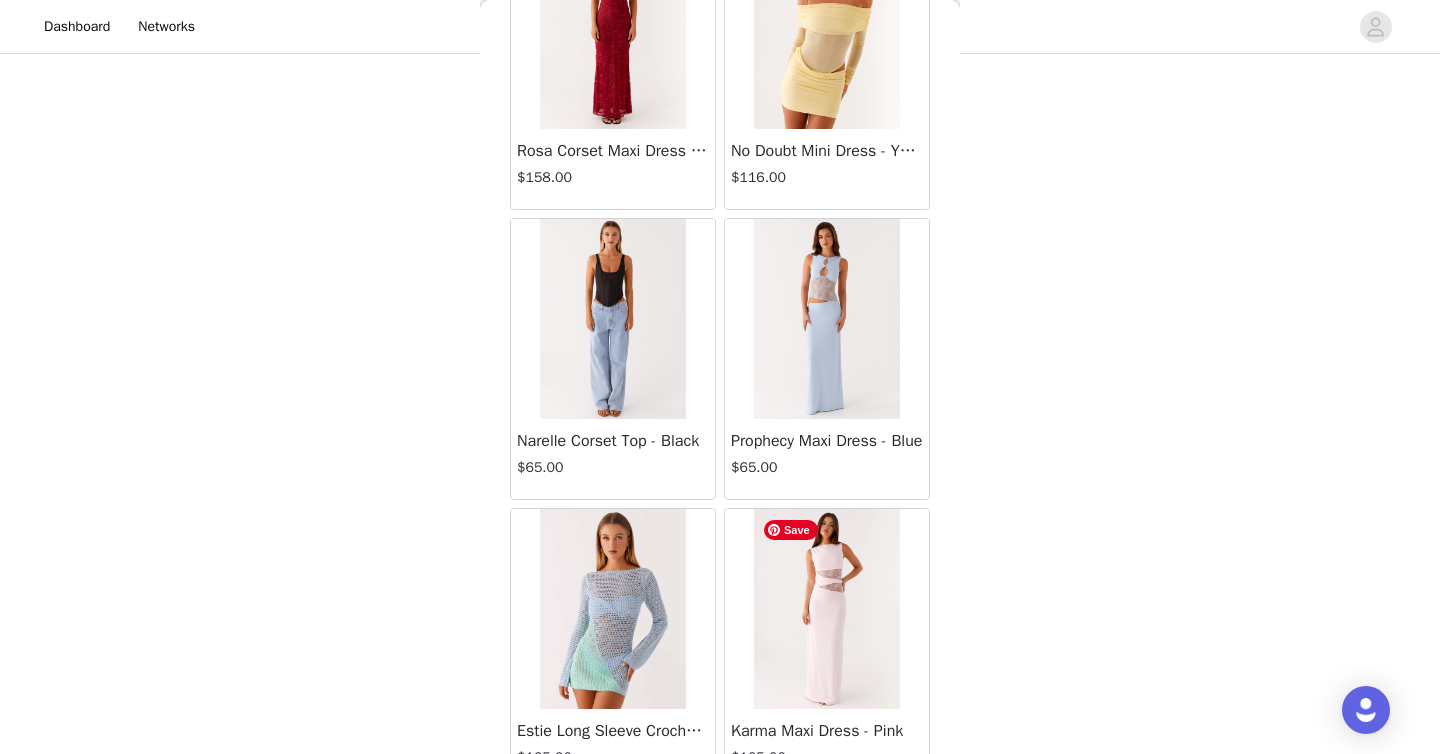 scroll, scrollTop: 60306, scrollLeft: 0, axis: vertical 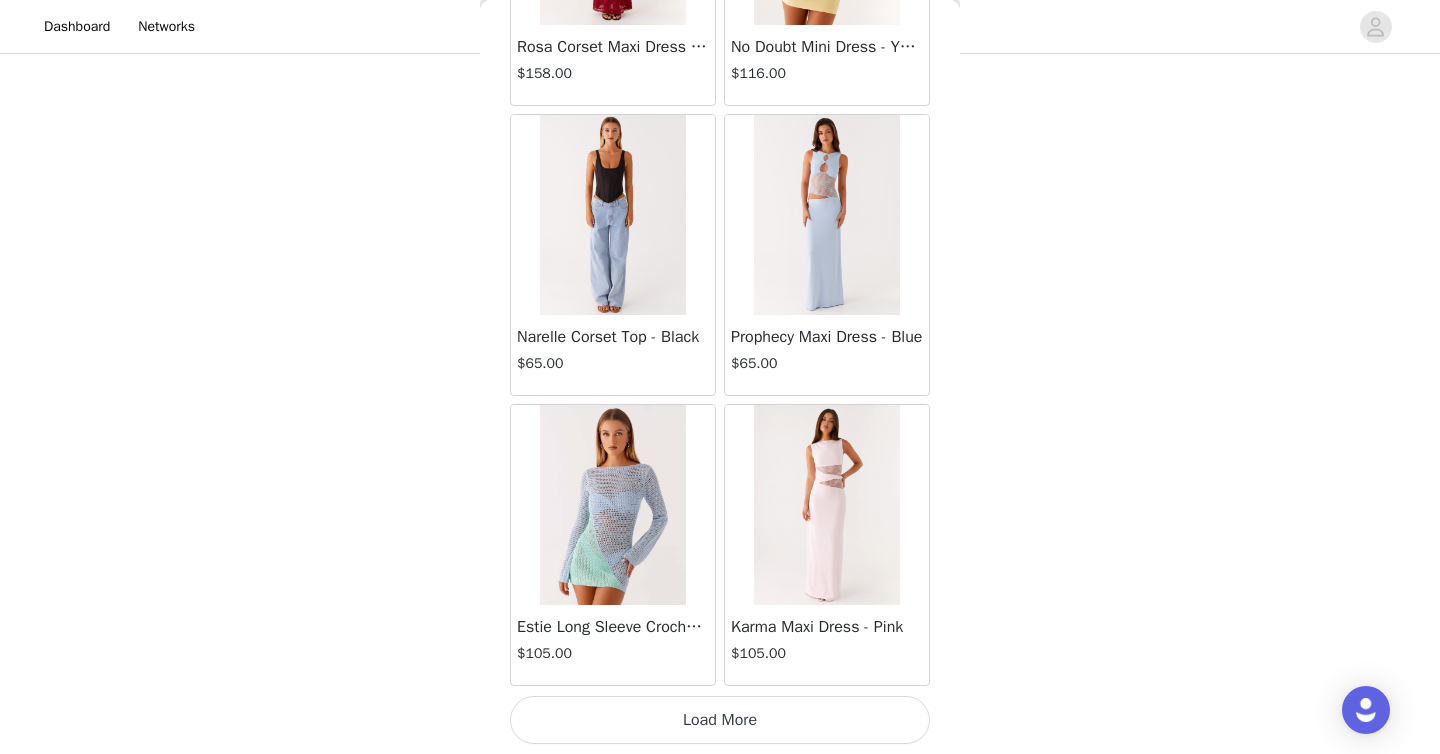 click on "Load More" at bounding box center (720, 720) 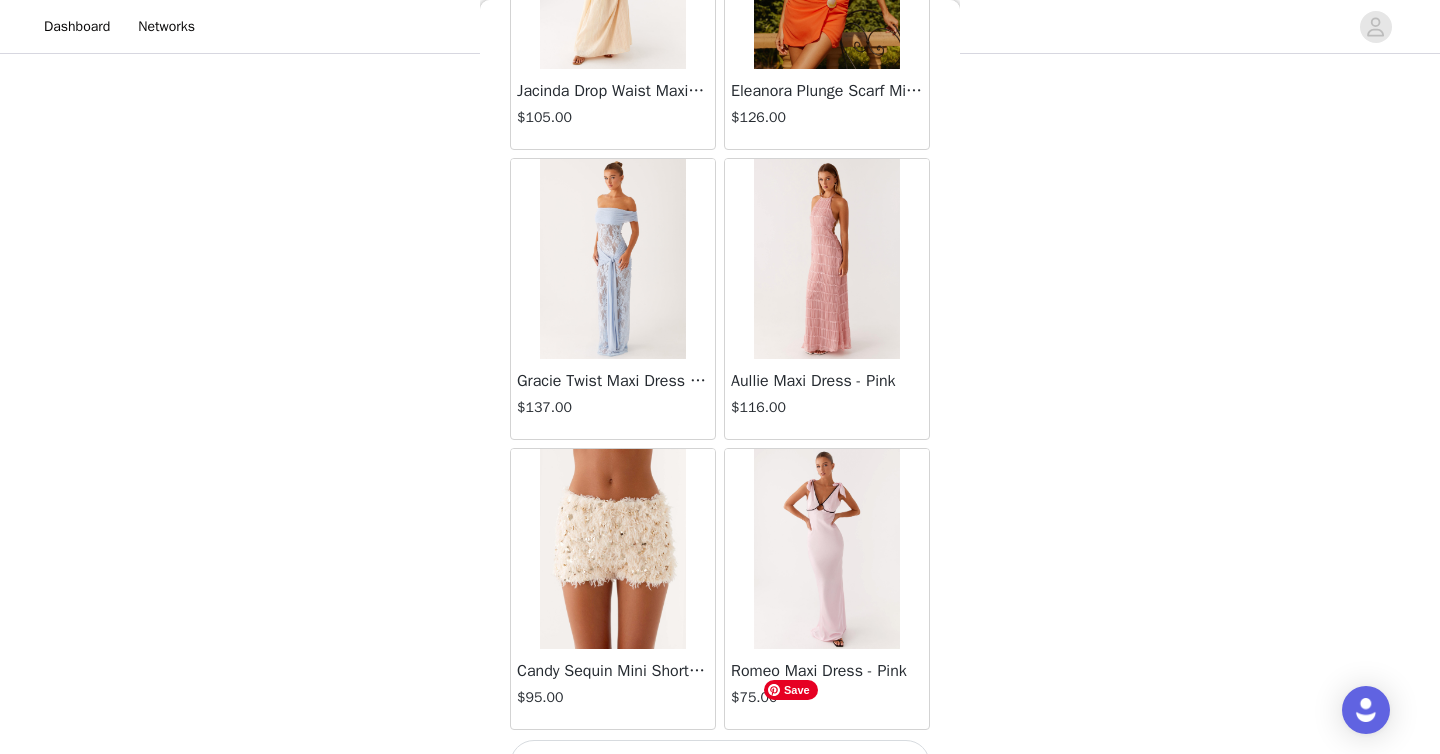 scroll, scrollTop: 63206, scrollLeft: 0, axis: vertical 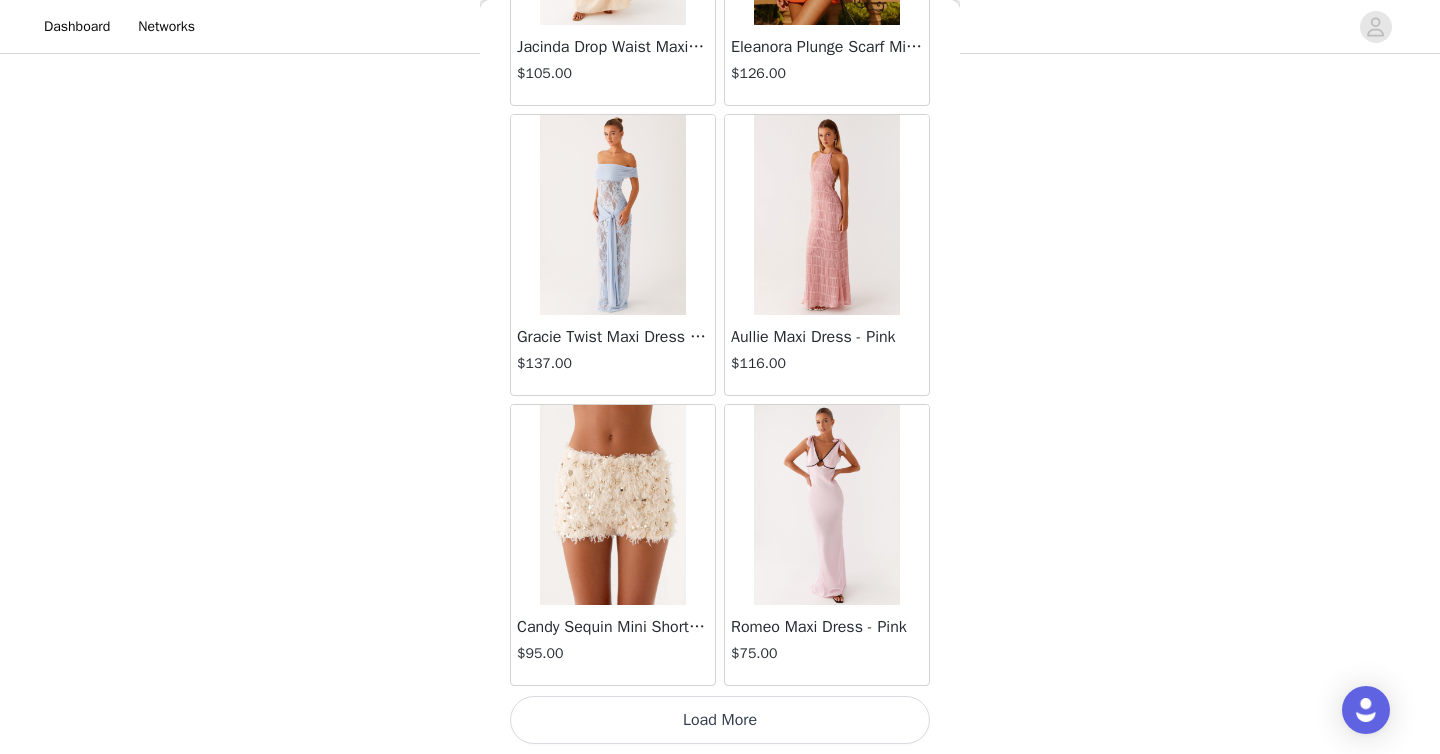 click on "Load More" at bounding box center [720, 720] 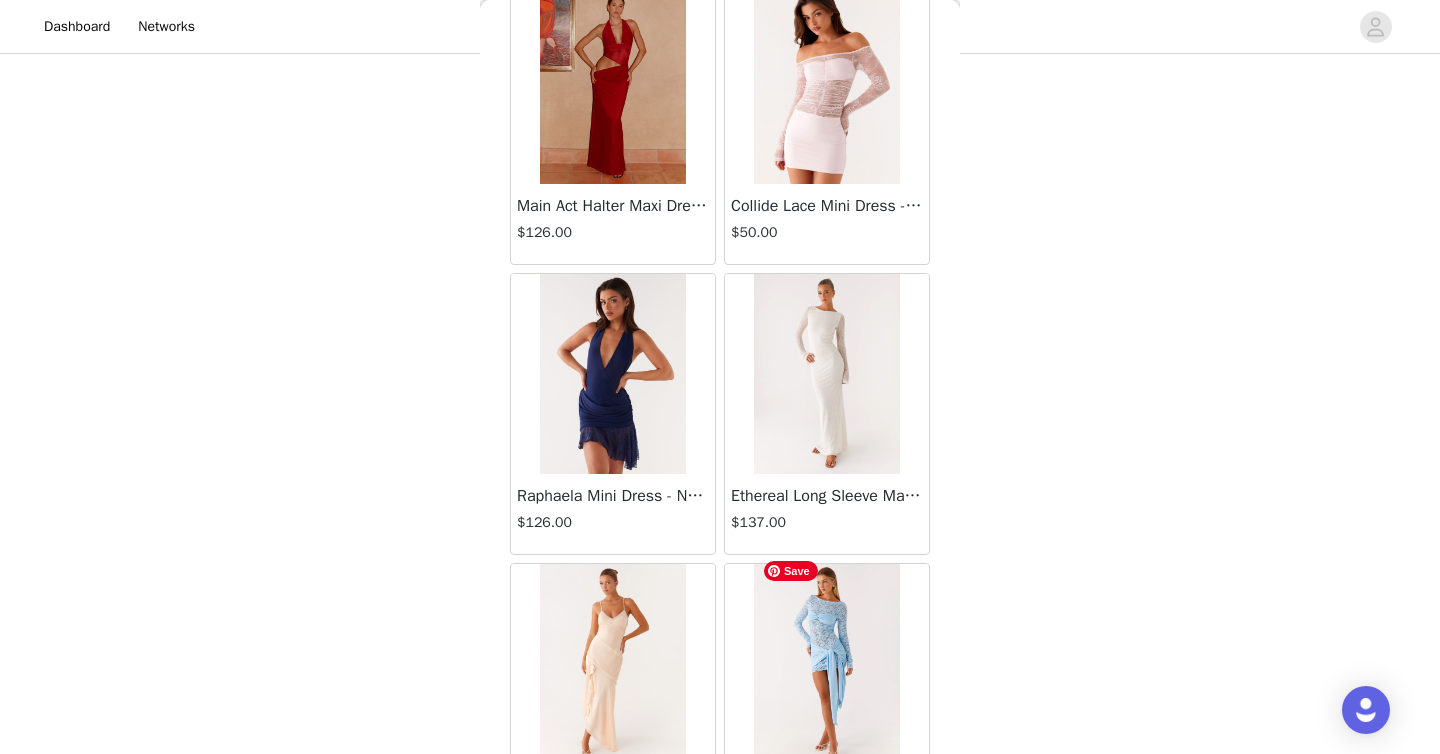 scroll, scrollTop: 66106, scrollLeft: 0, axis: vertical 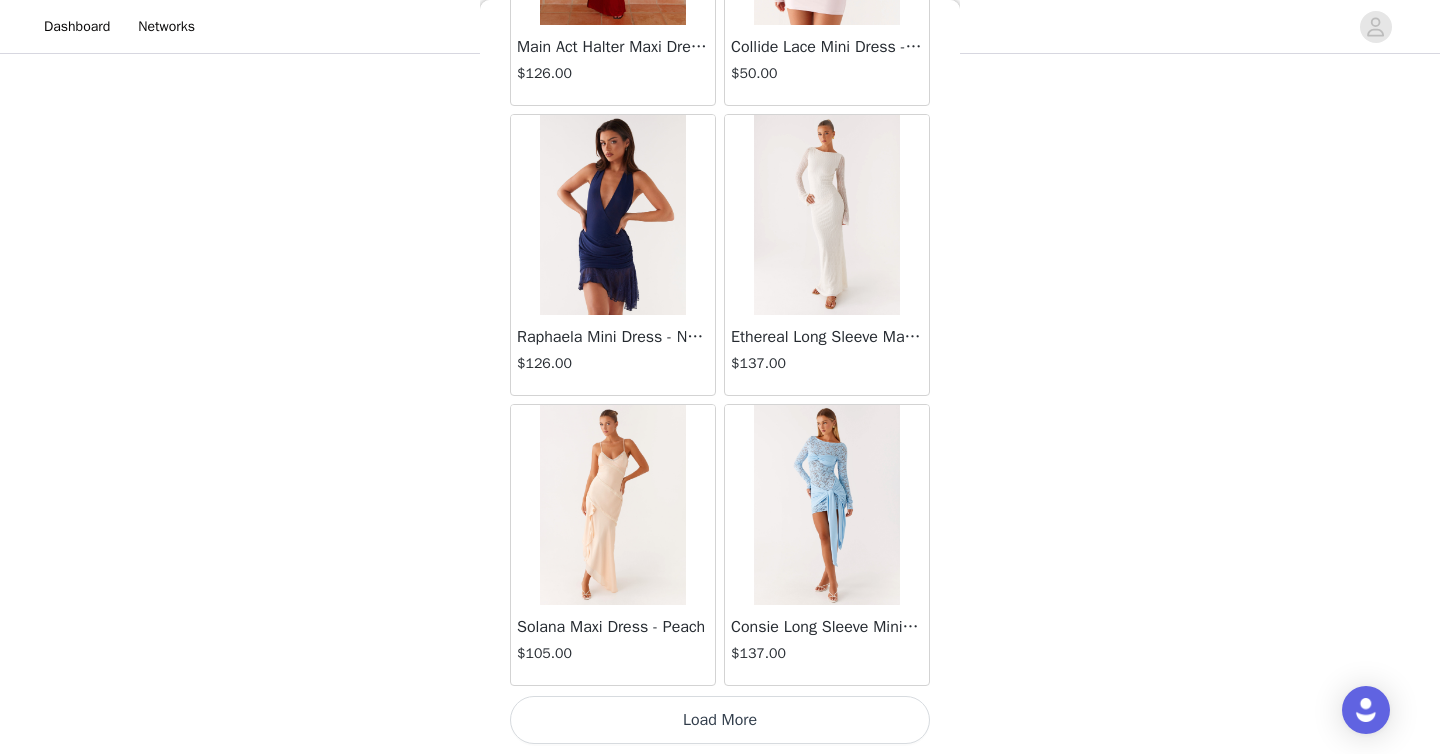 click on "Load More" at bounding box center [720, 720] 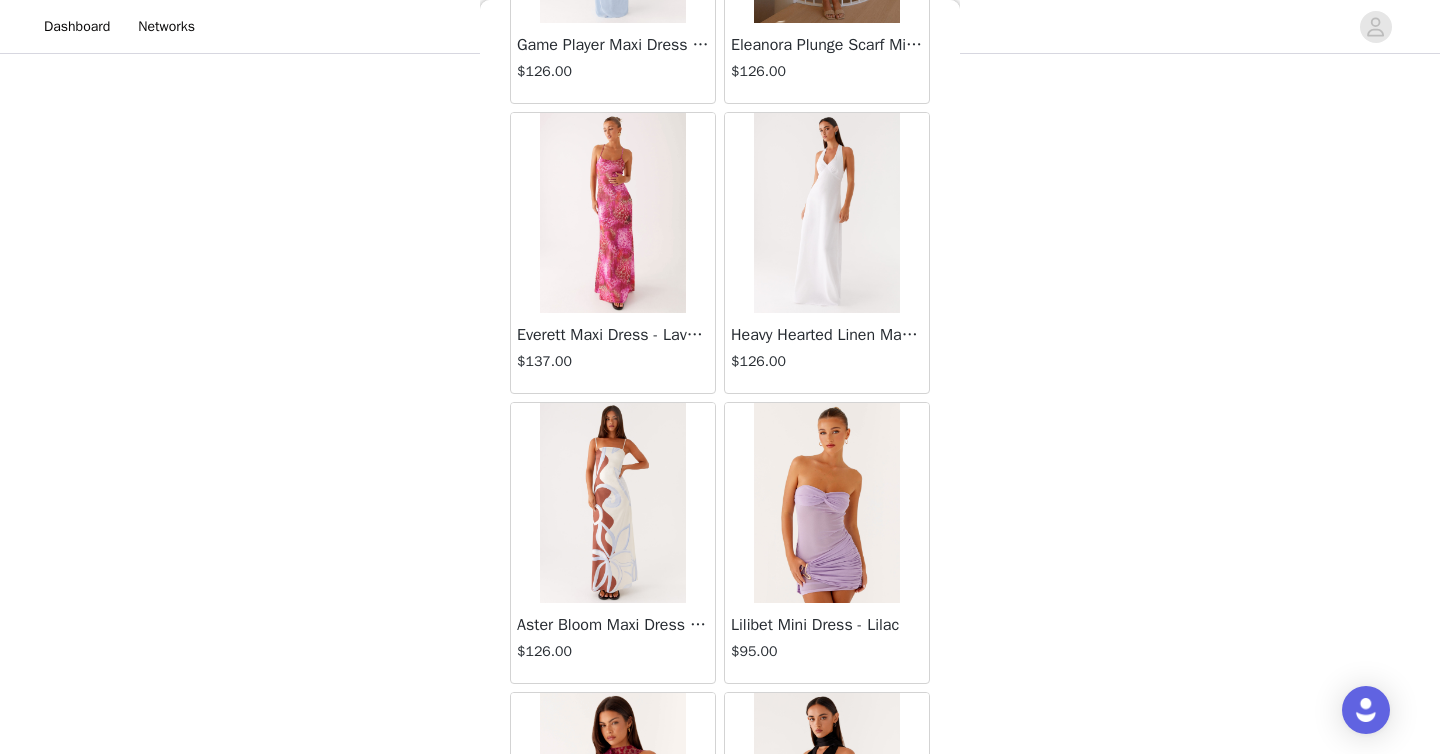 scroll, scrollTop: 69006, scrollLeft: 0, axis: vertical 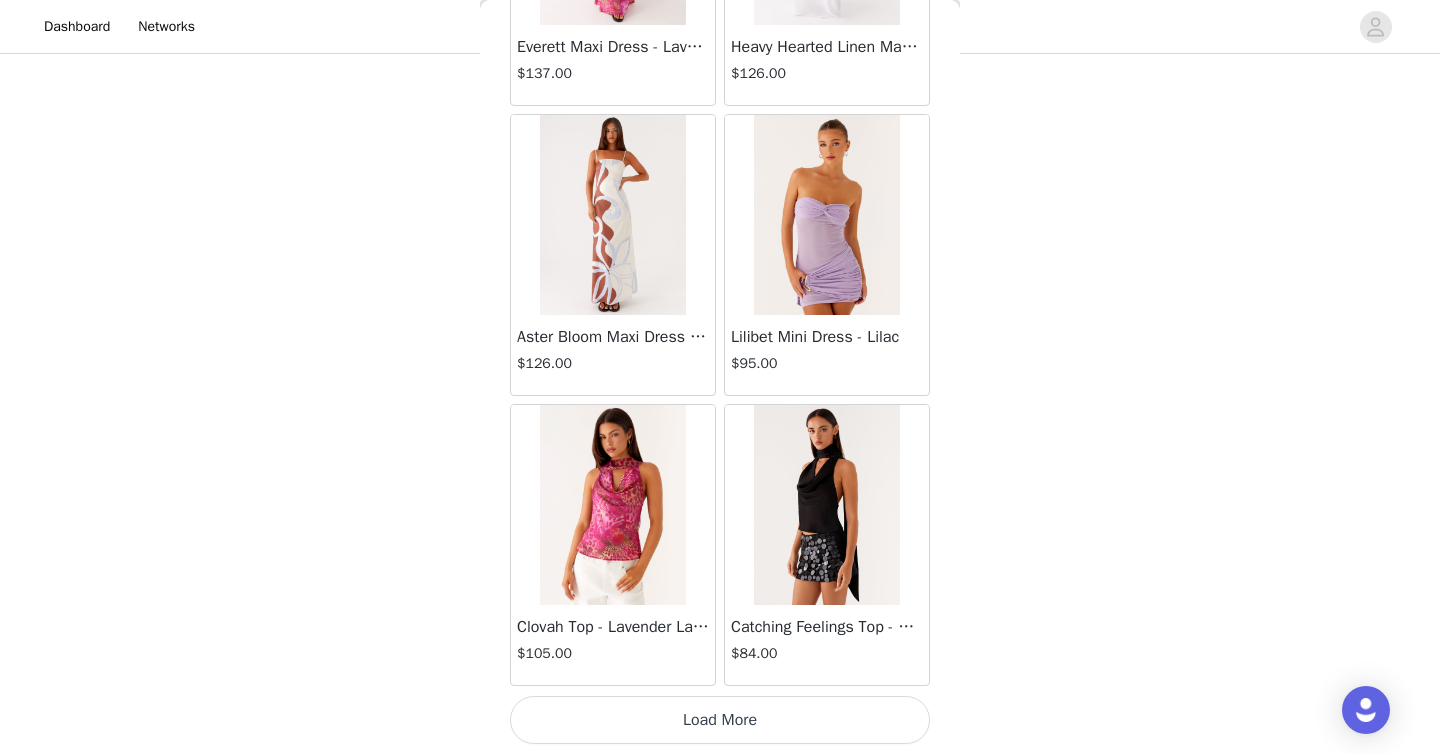 click on "Load More" at bounding box center [720, 720] 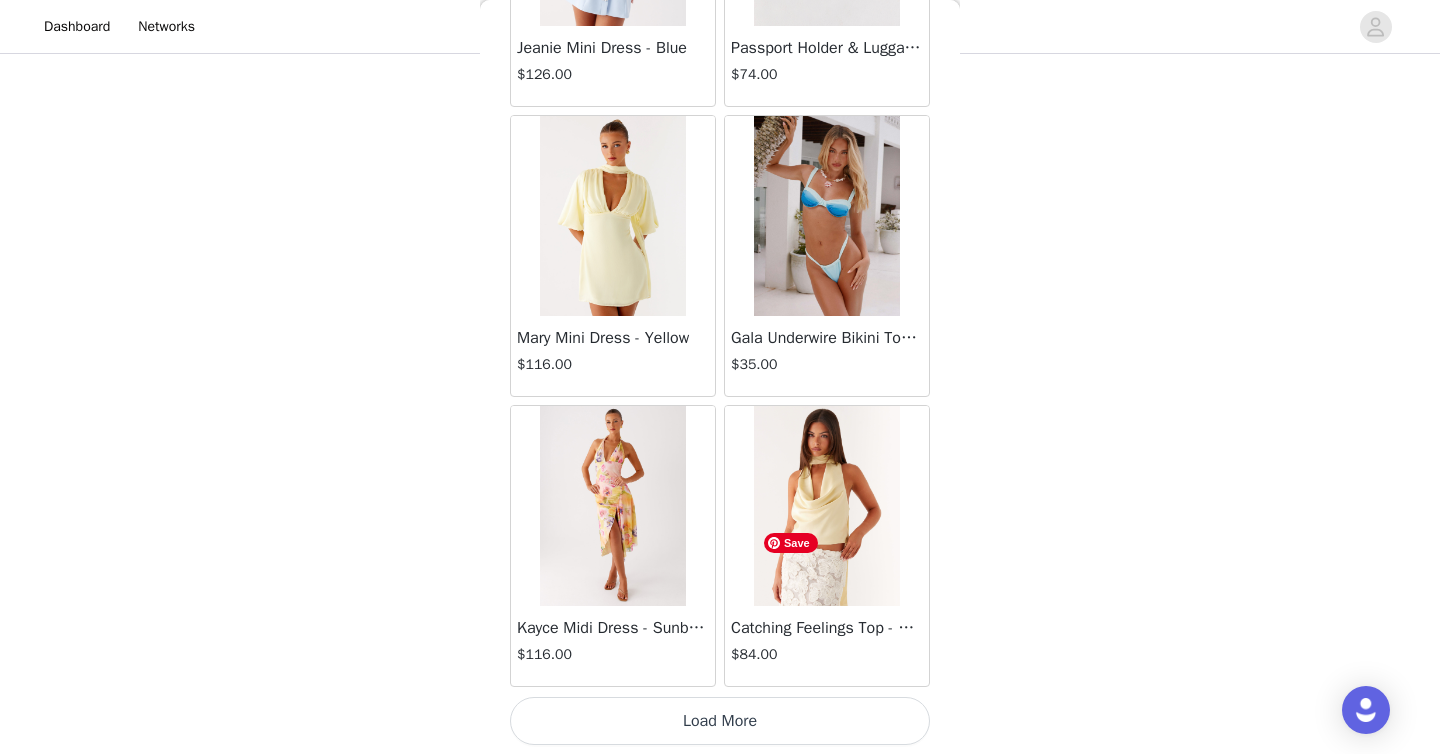 scroll, scrollTop: 71906, scrollLeft: 0, axis: vertical 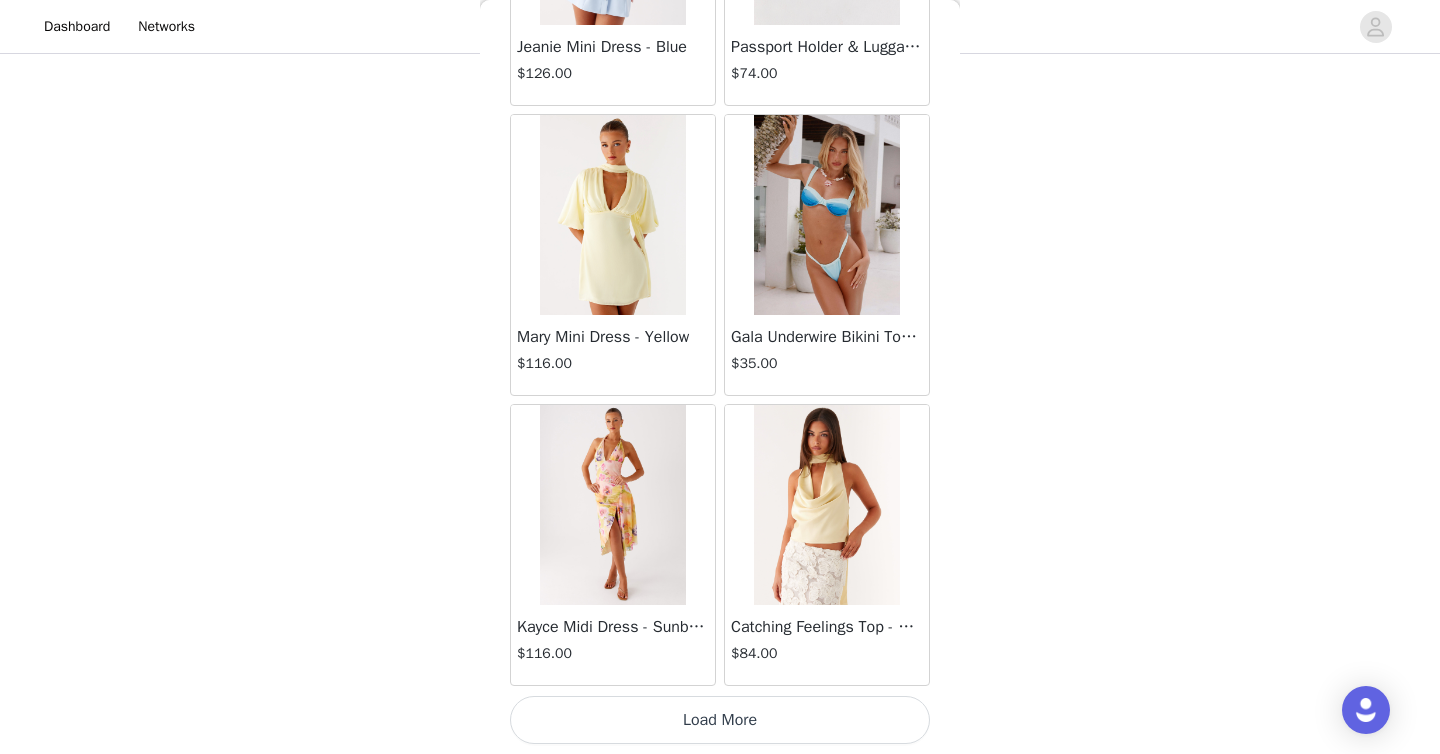click on "Load More" at bounding box center [720, 720] 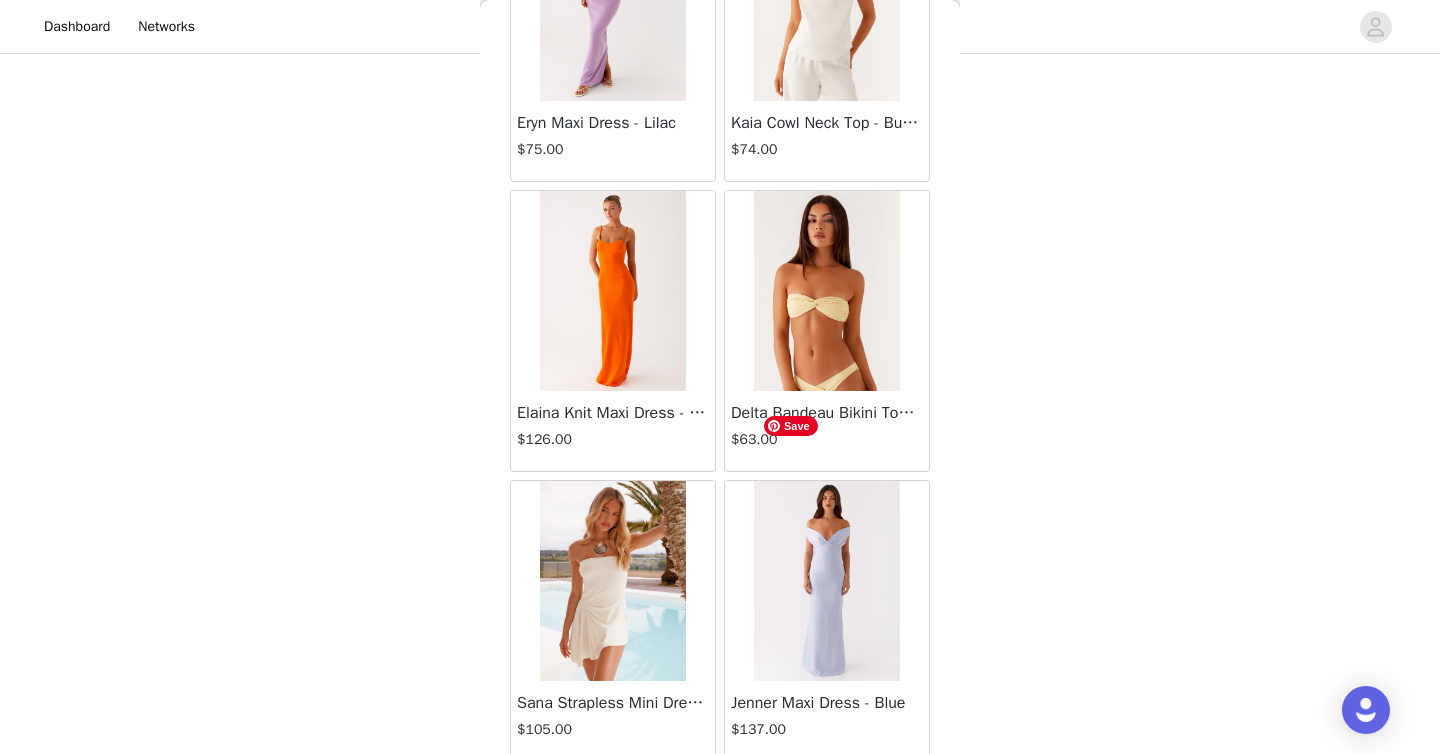 scroll, scrollTop: 74806, scrollLeft: 0, axis: vertical 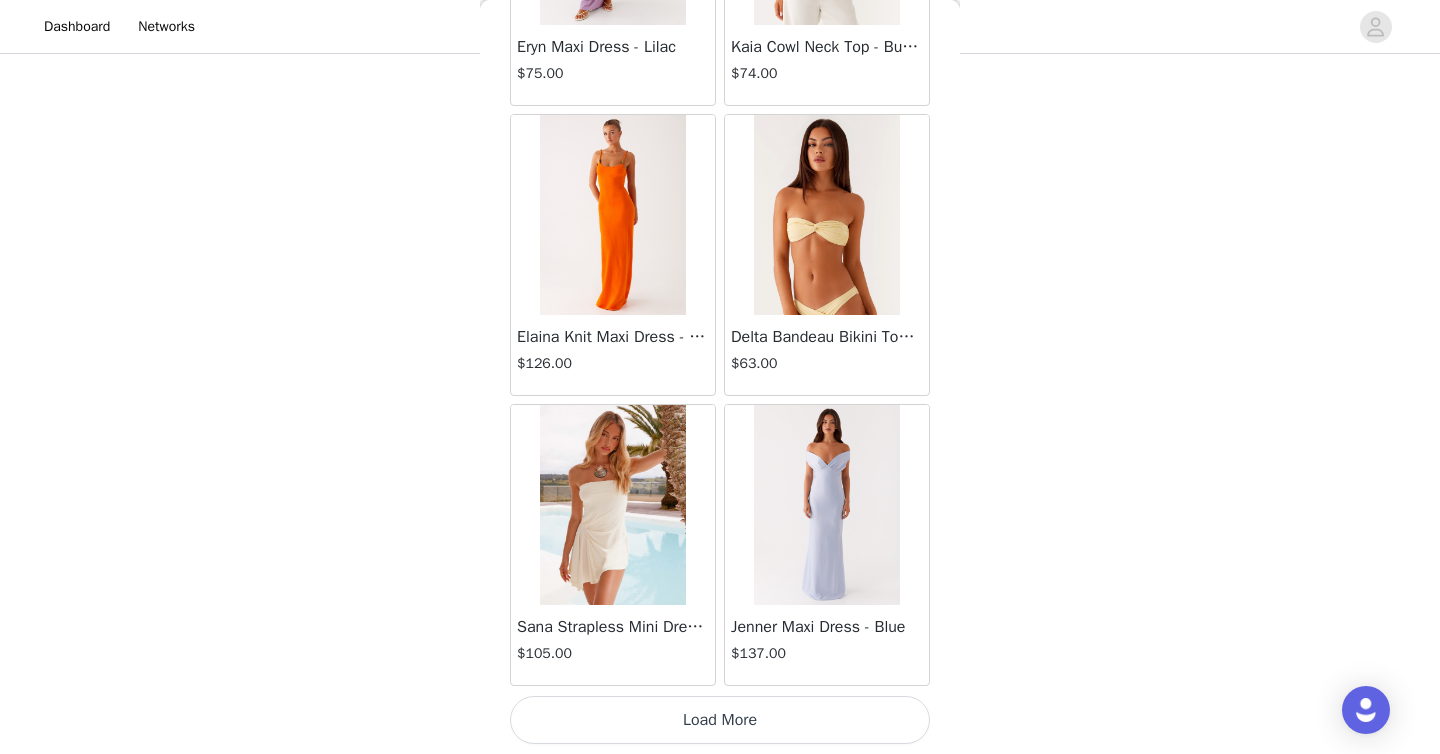 click on "Load More" at bounding box center [720, 720] 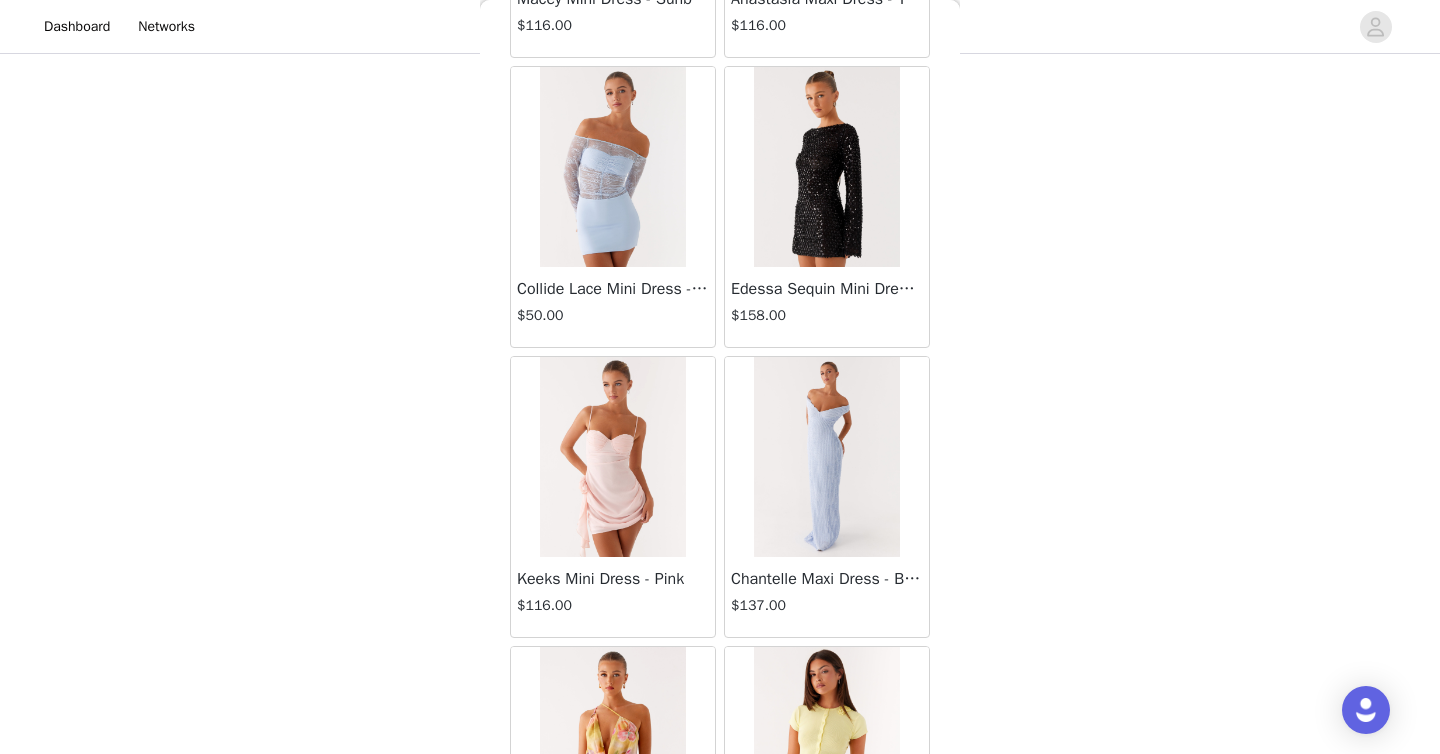 scroll, scrollTop: 77706, scrollLeft: 0, axis: vertical 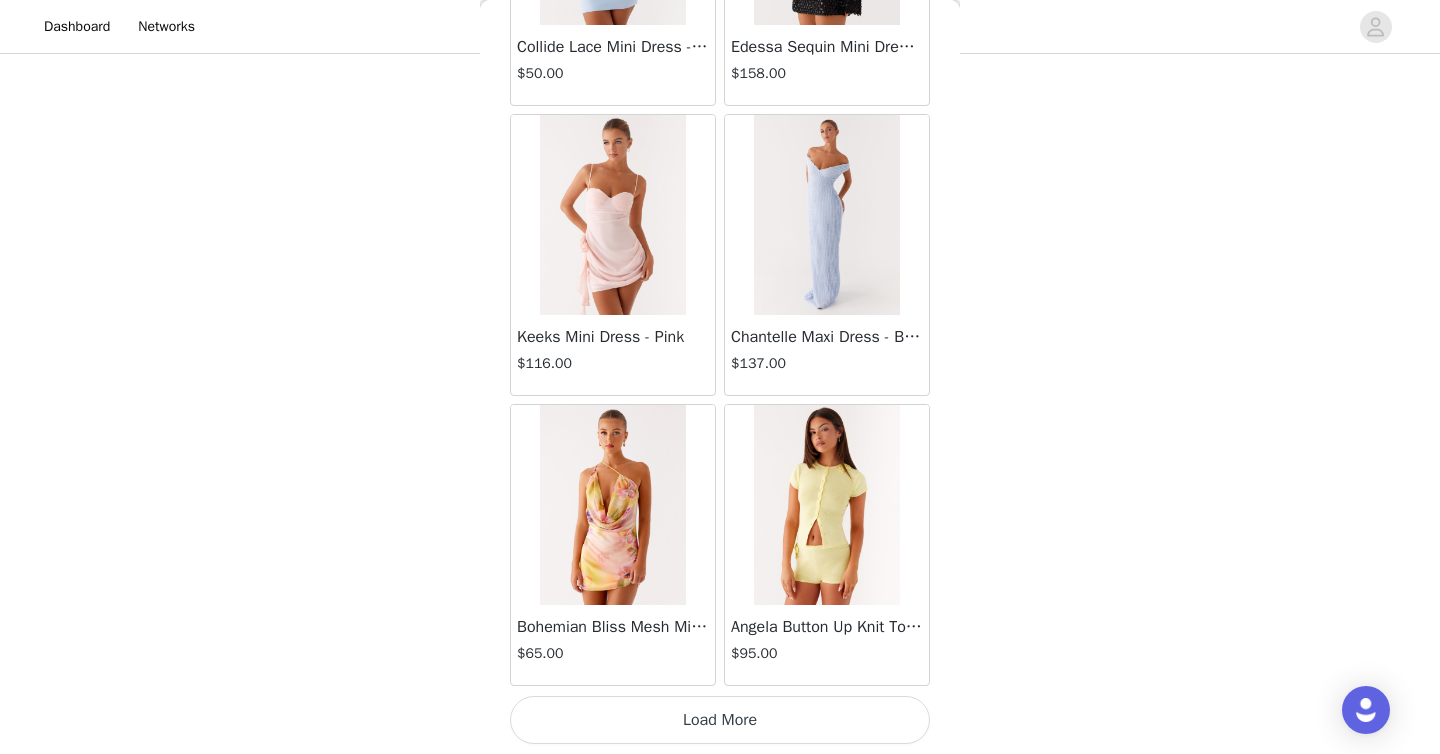 click on "Load More" at bounding box center (720, 720) 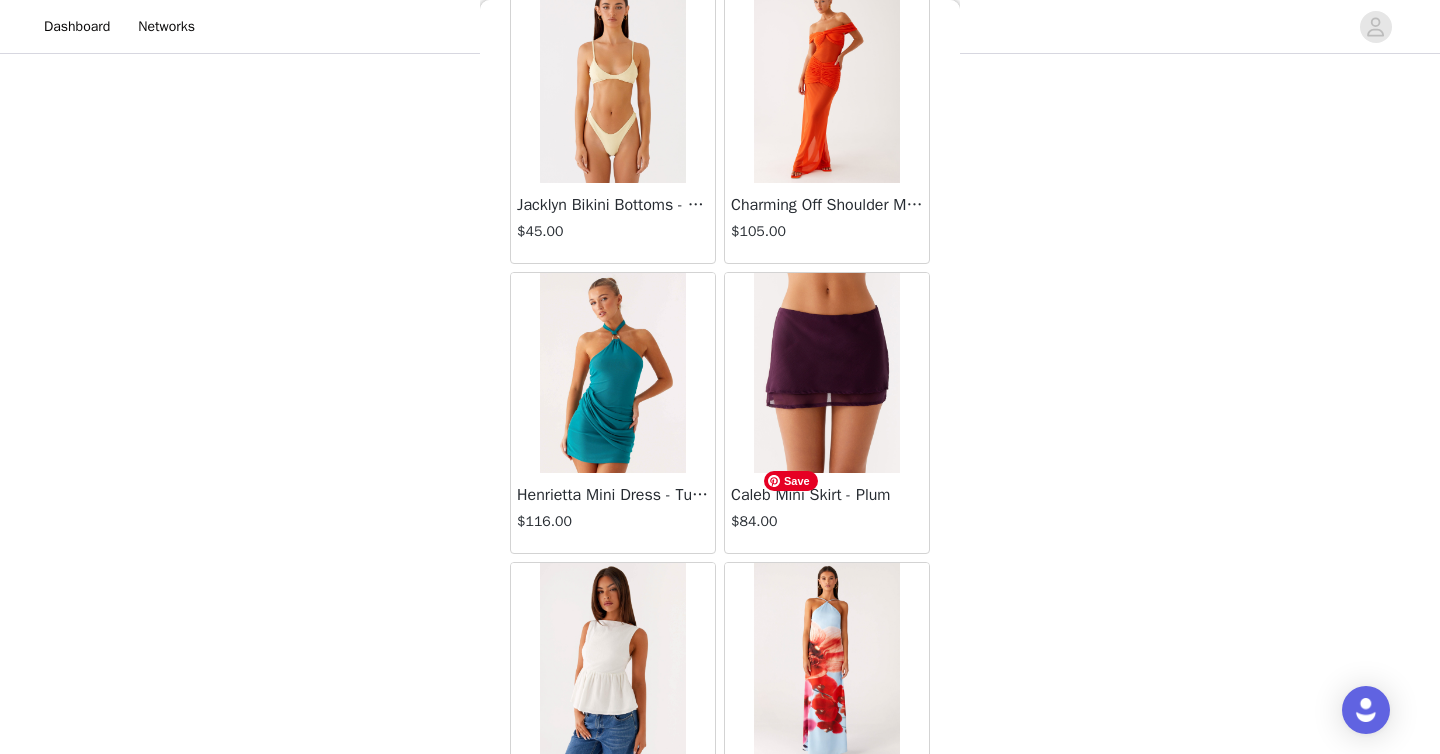 scroll, scrollTop: 80606, scrollLeft: 0, axis: vertical 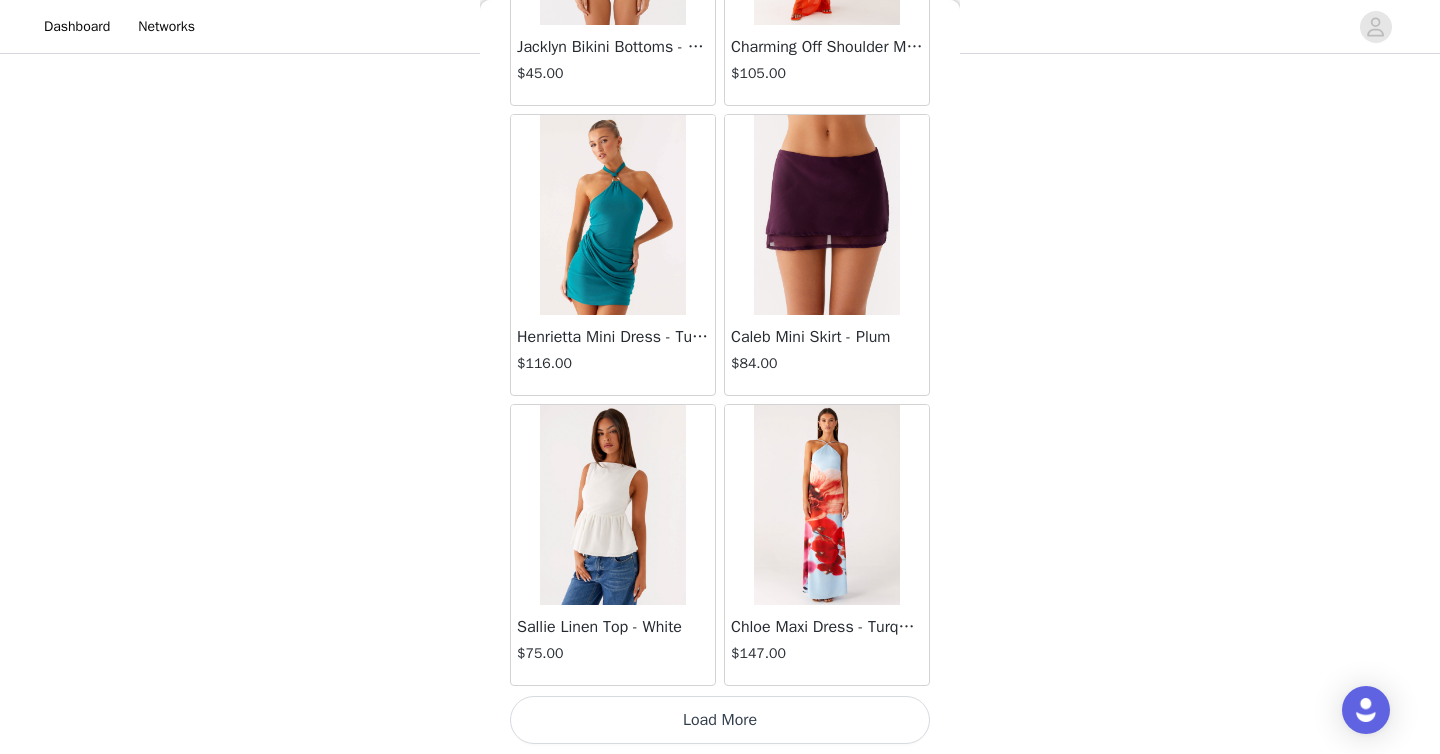 click on "Load More" at bounding box center (720, 720) 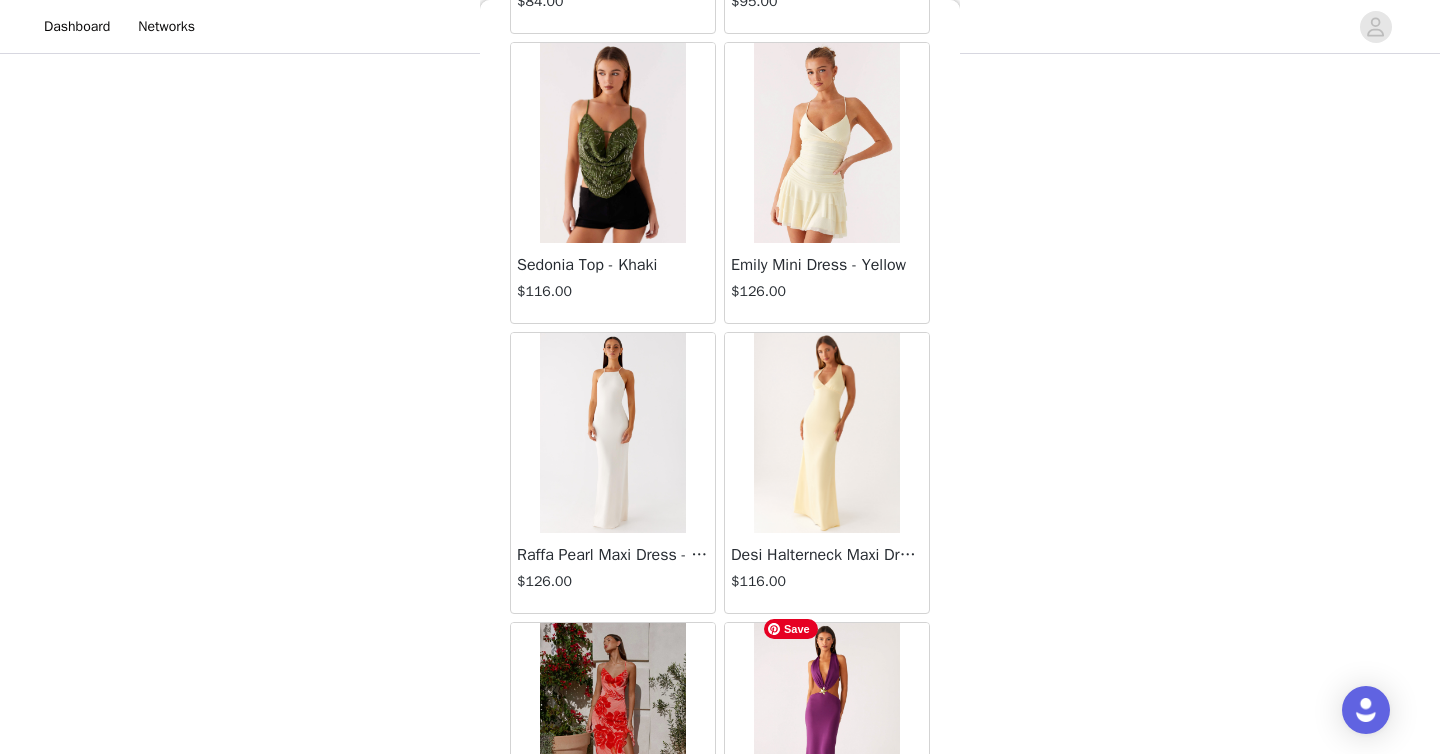 scroll, scrollTop: 83506, scrollLeft: 0, axis: vertical 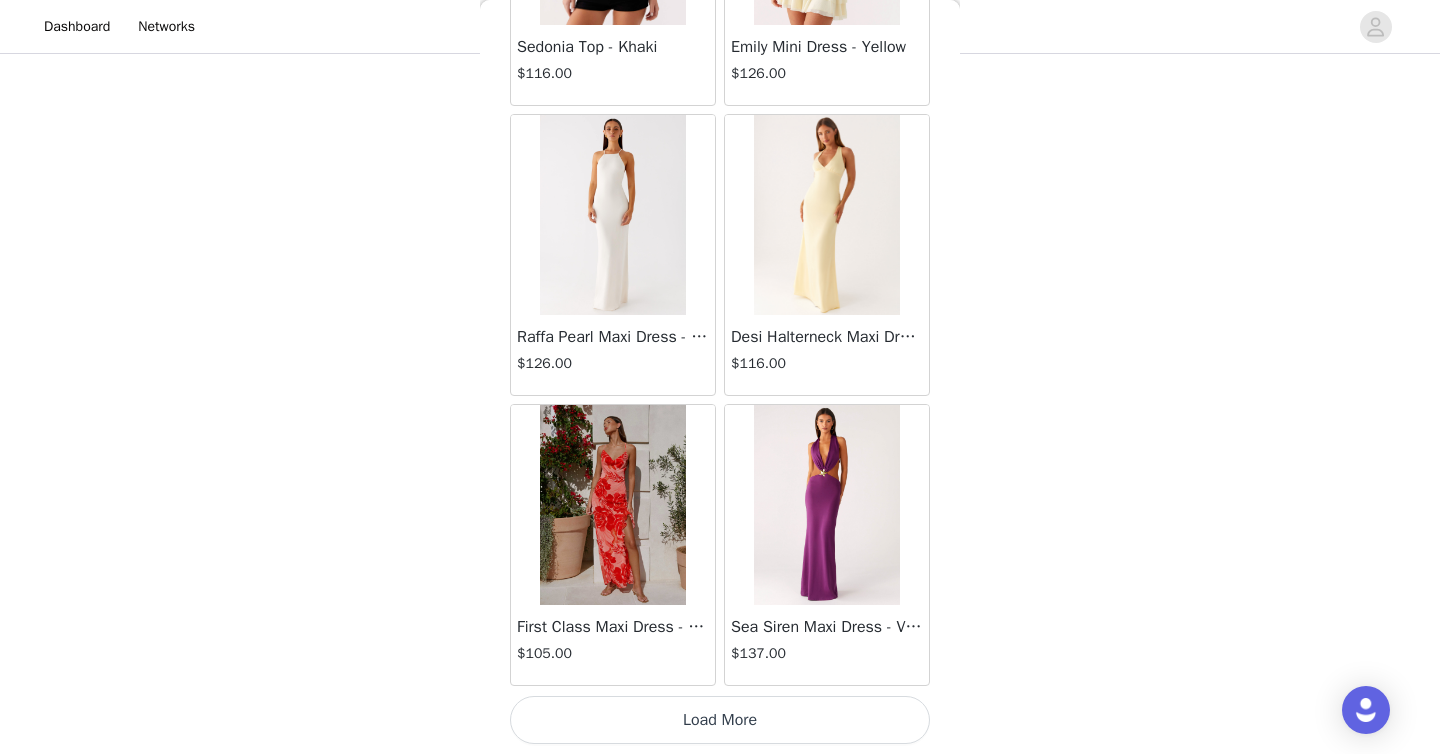 click on "Load More" at bounding box center [720, 720] 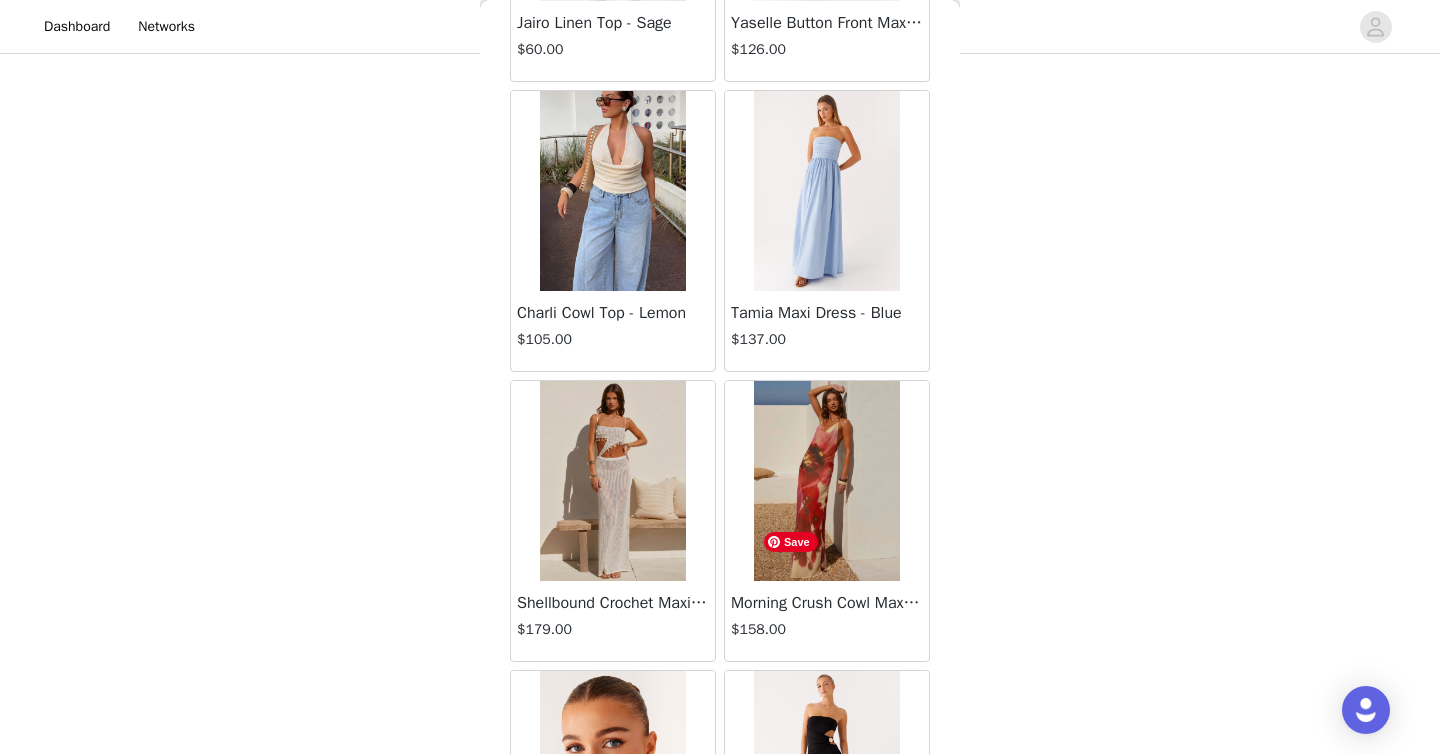 scroll, scrollTop: 86406, scrollLeft: 0, axis: vertical 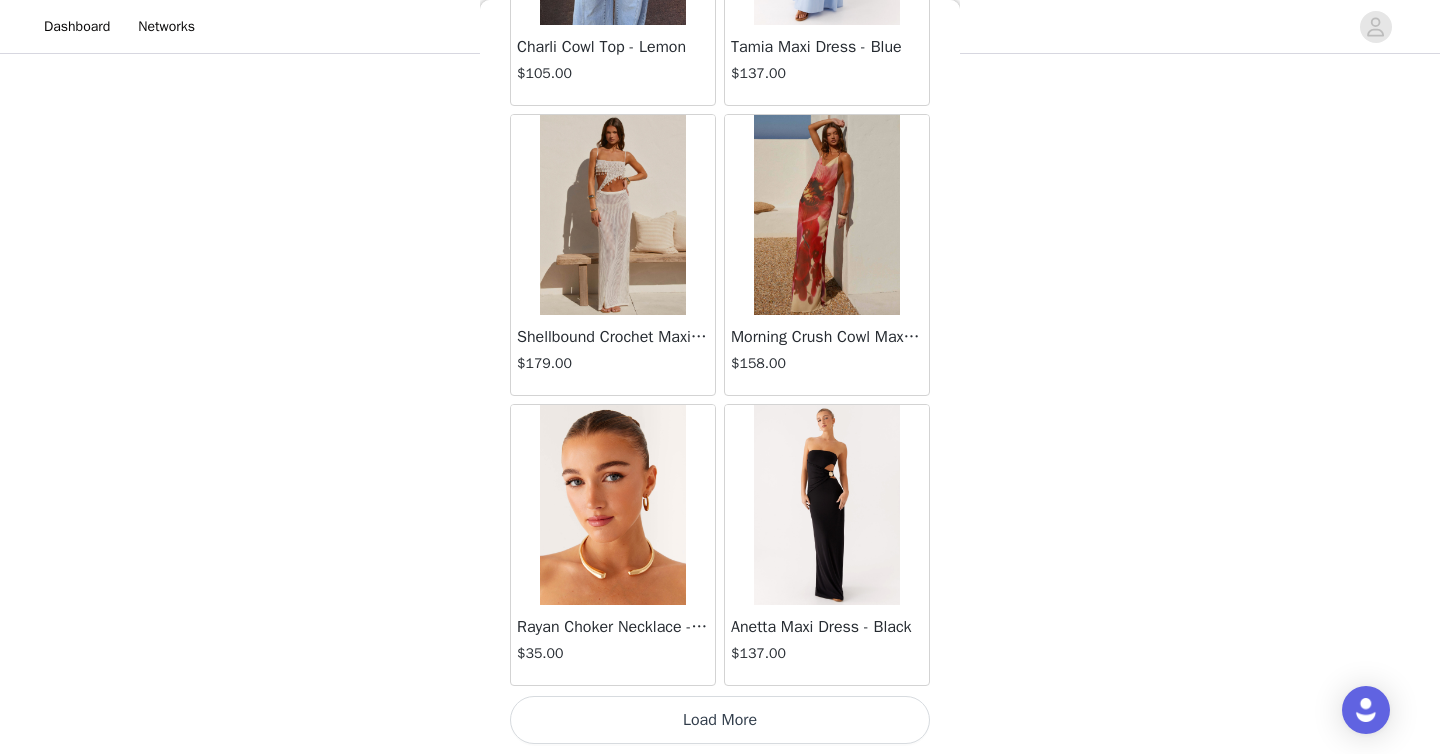 click on "Load More" at bounding box center [720, 720] 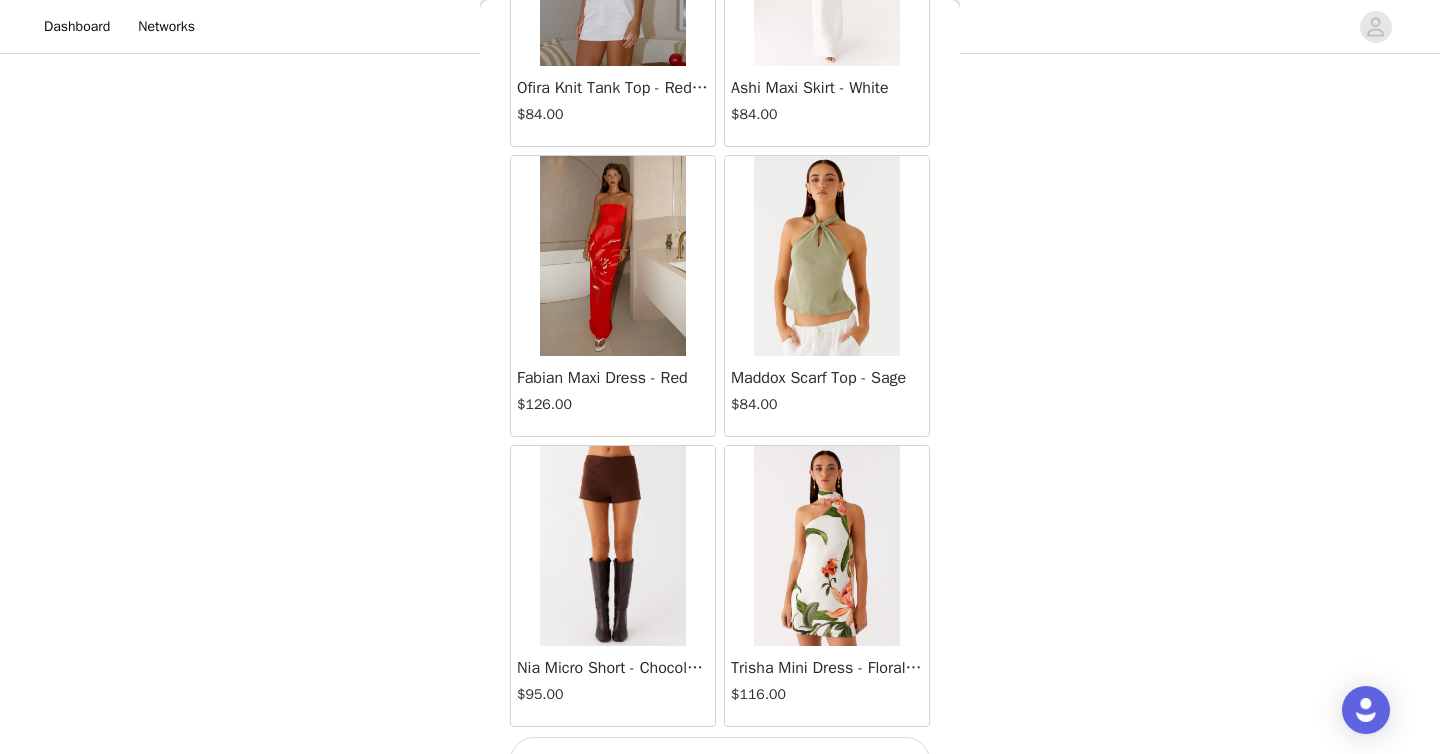 scroll, scrollTop: 89306, scrollLeft: 0, axis: vertical 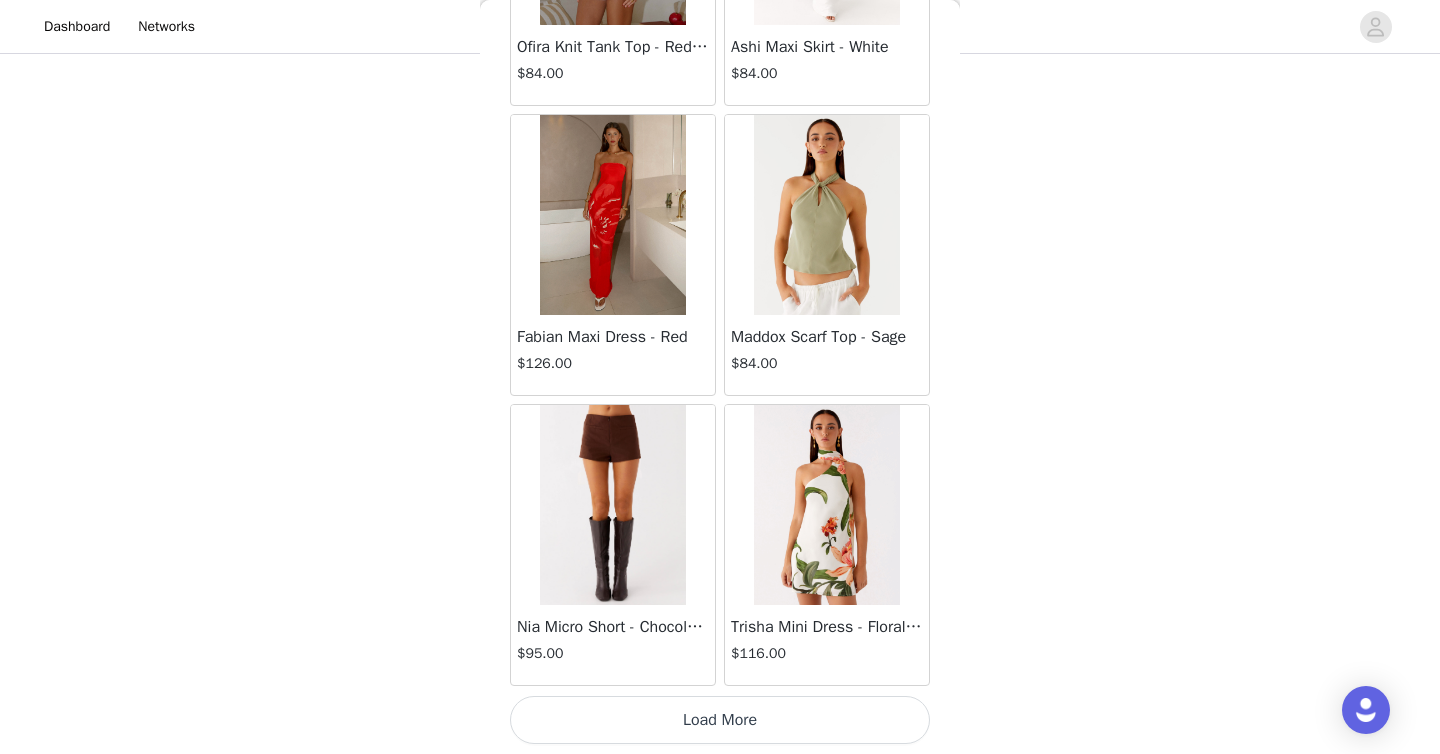 click on "Load More" at bounding box center (720, 720) 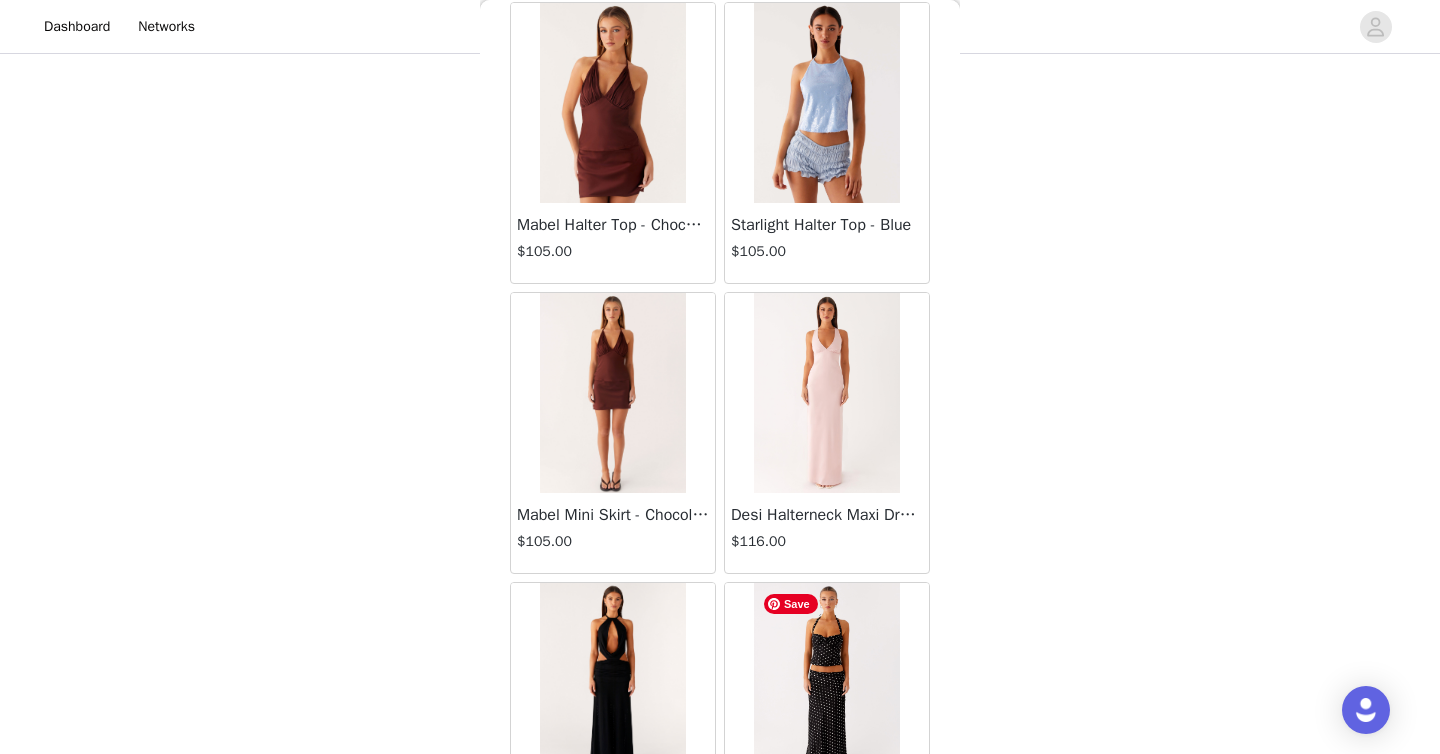 scroll, scrollTop: 92206, scrollLeft: 0, axis: vertical 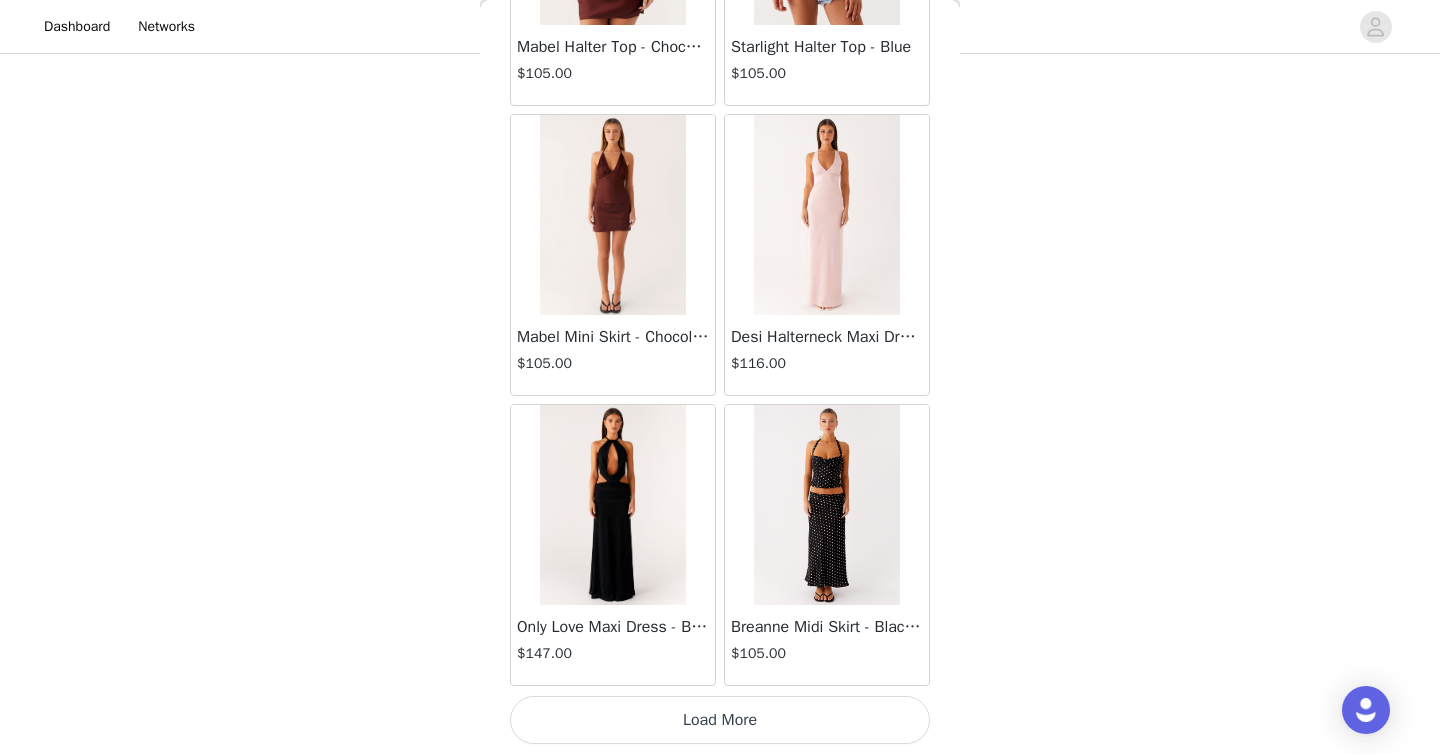 click on "Load More" at bounding box center [720, 720] 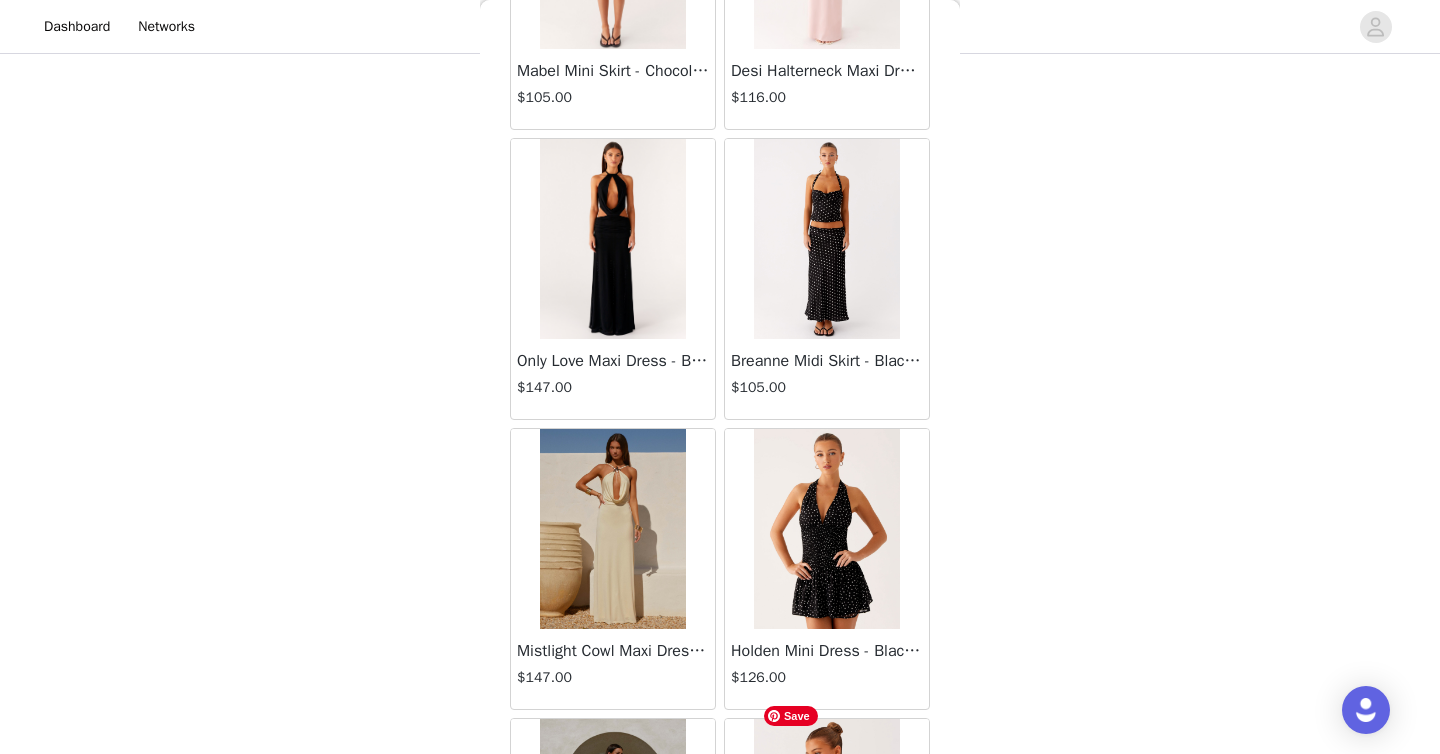 scroll, scrollTop: 92498, scrollLeft: 0, axis: vertical 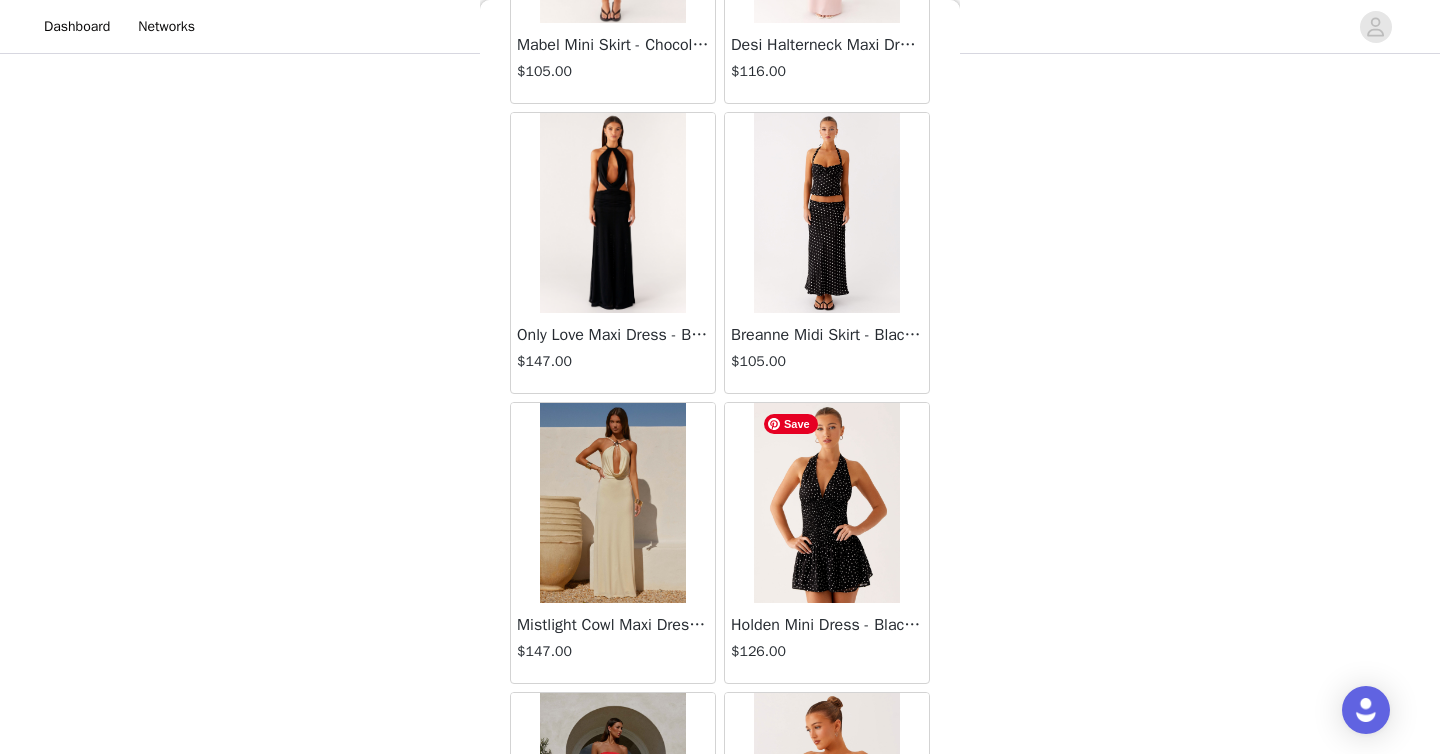 click at bounding box center (826, 503) 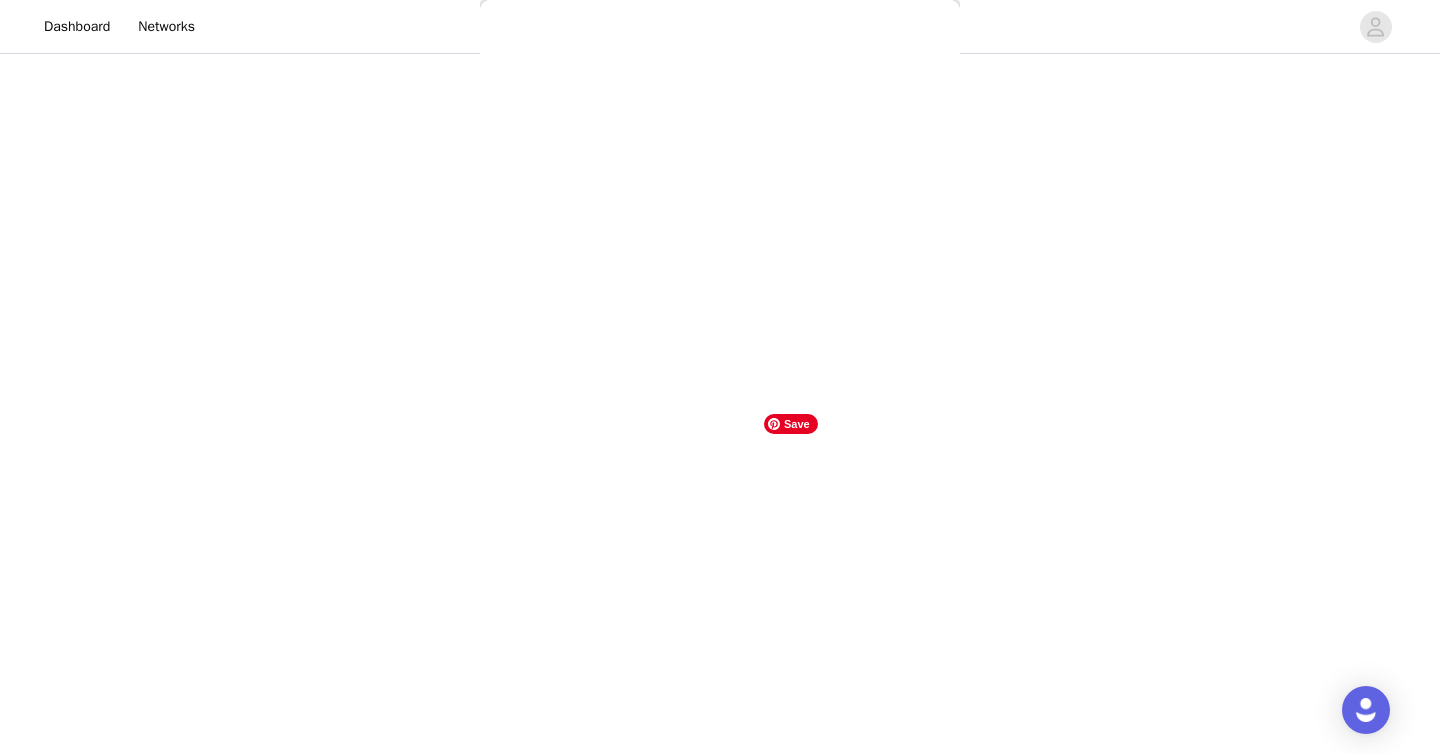 scroll, scrollTop: 324, scrollLeft: 0, axis: vertical 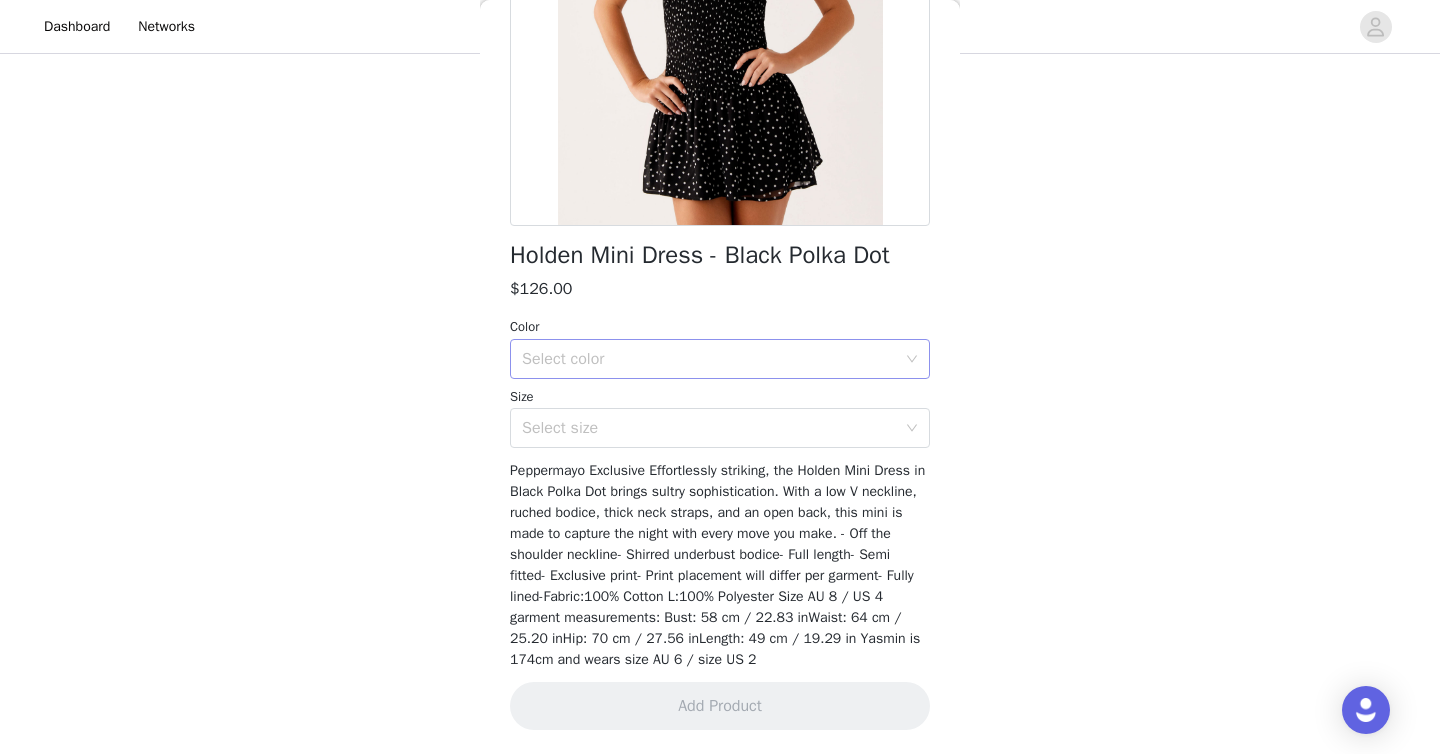 click on "Select color" at bounding box center (709, 359) 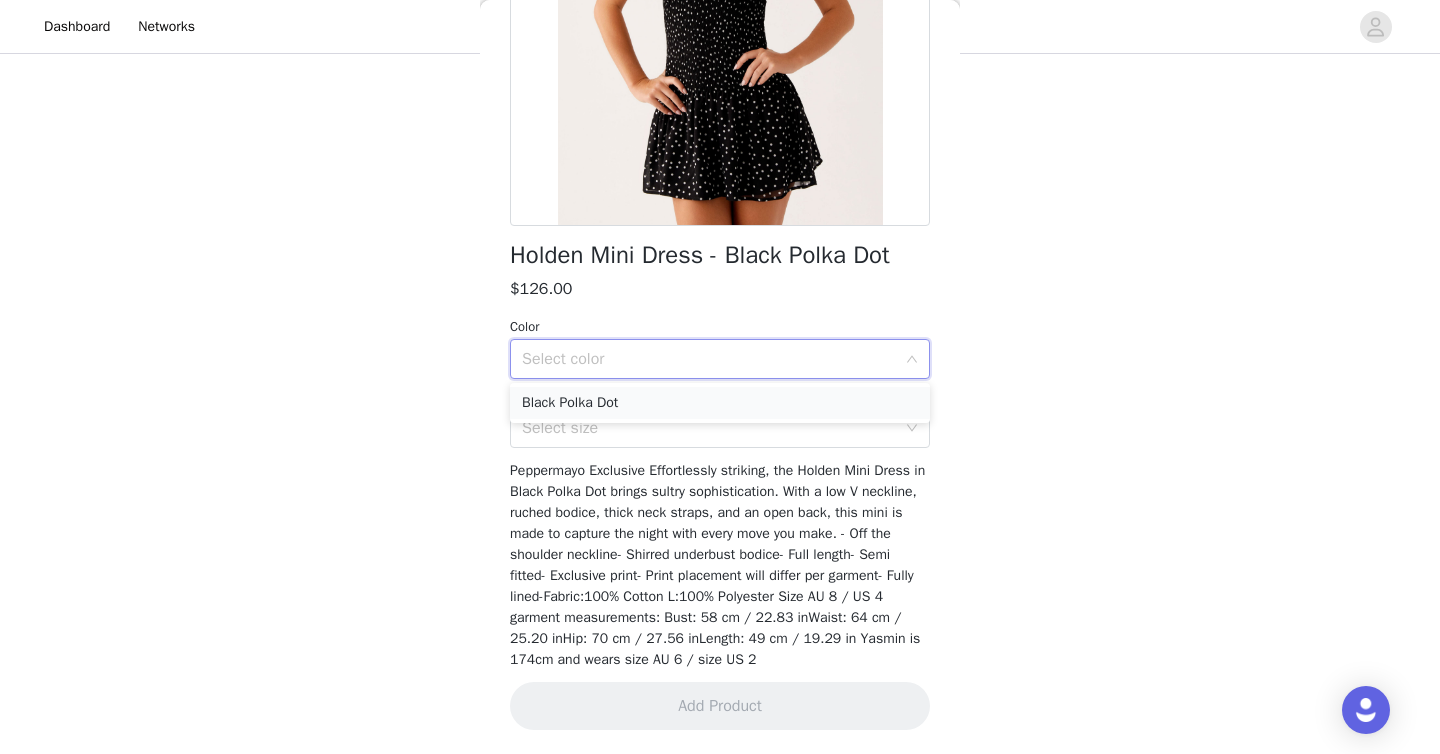 click on "Black Polka Dot" at bounding box center [720, 403] 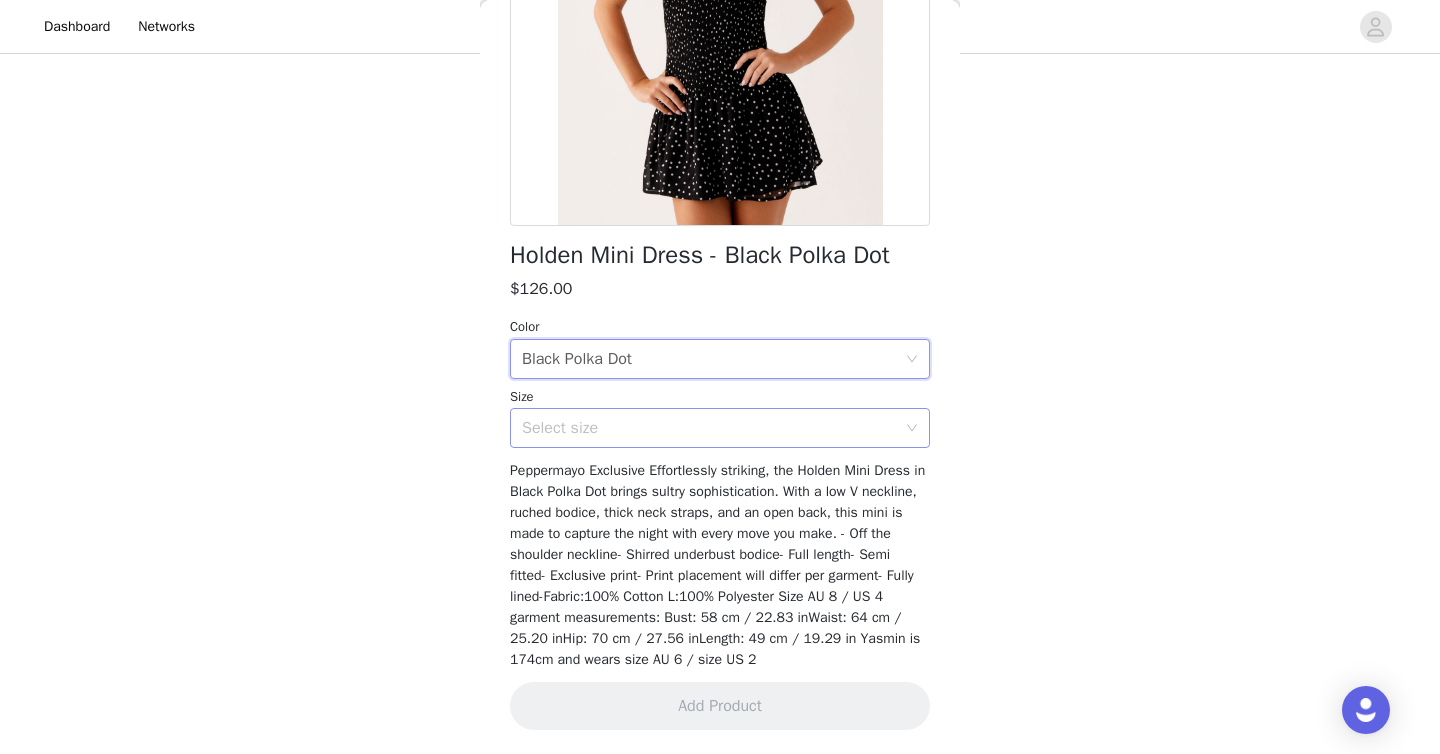 click on "Select size" at bounding box center [709, 428] 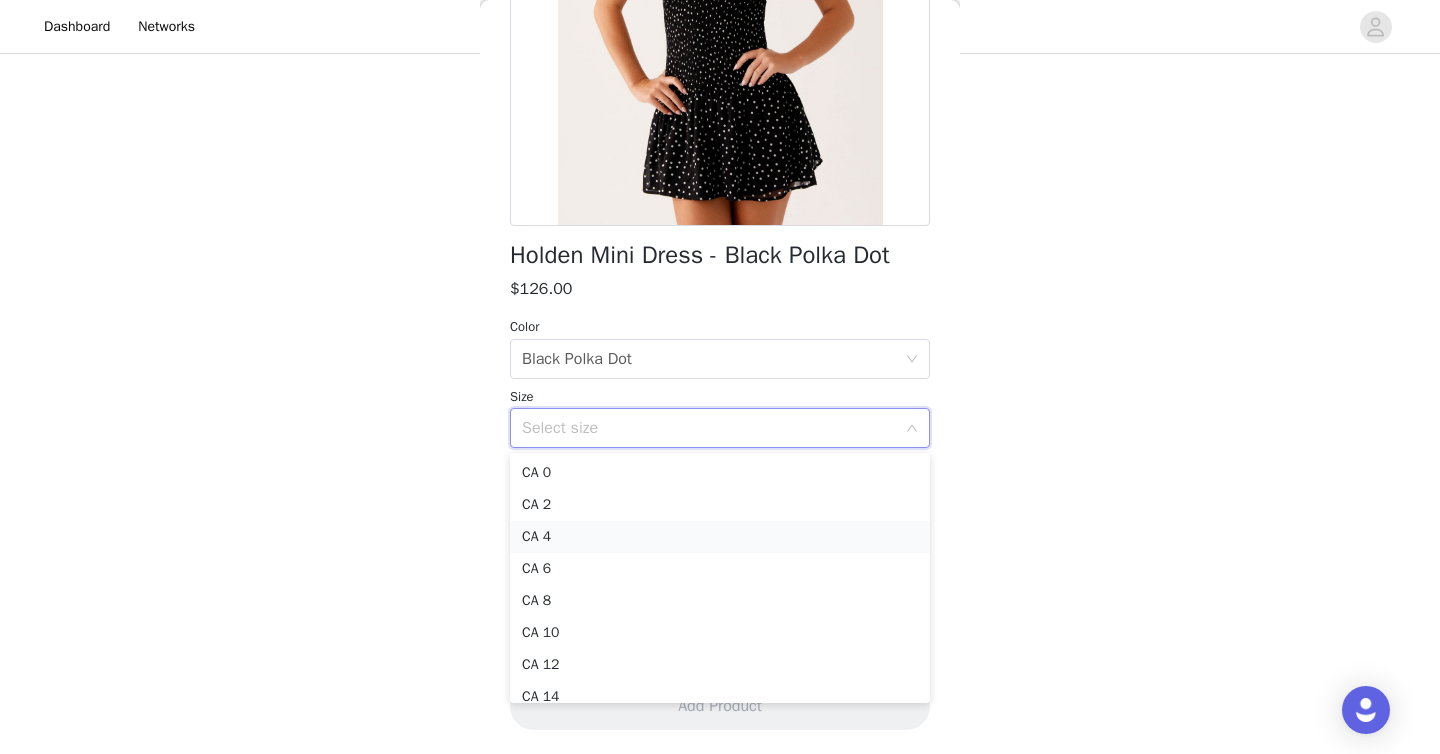 click on "CA 4" at bounding box center (720, 537) 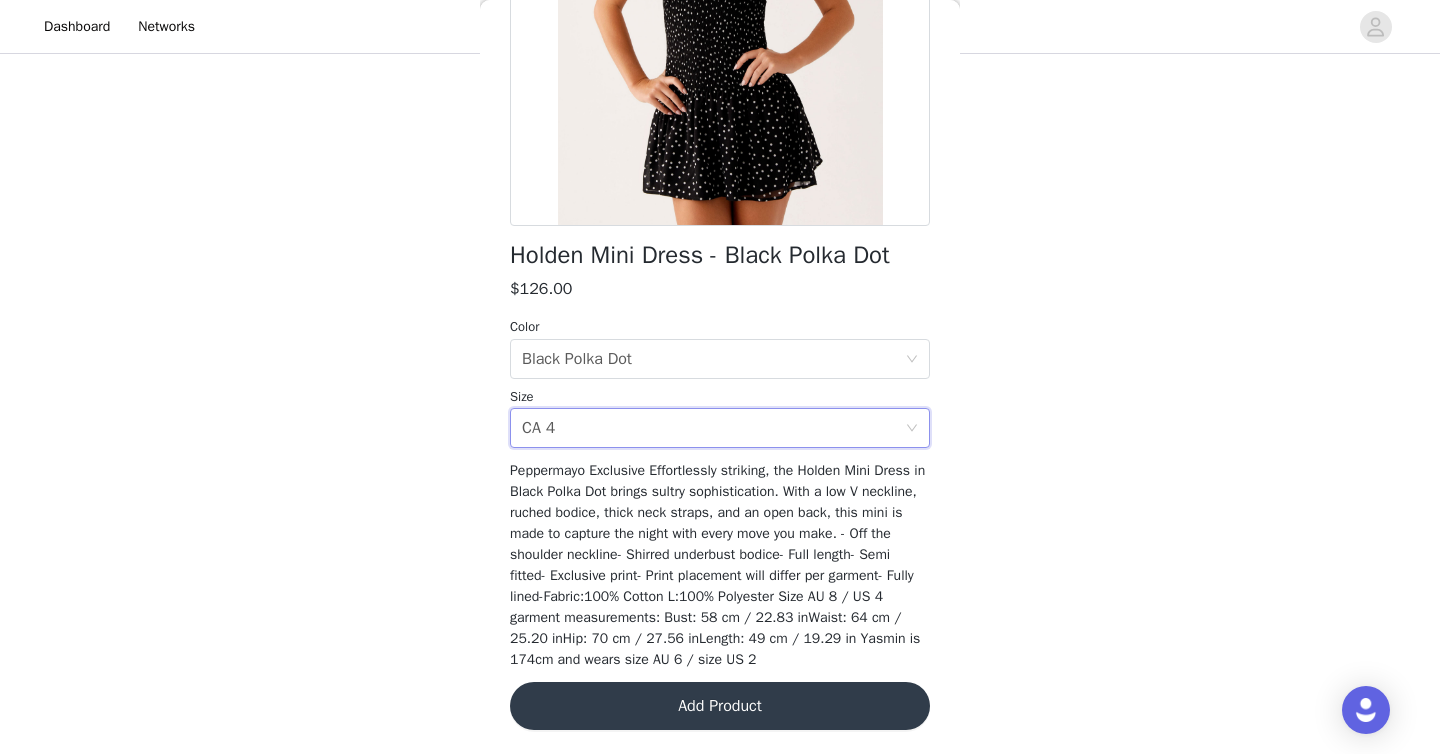 click on "Add Product" at bounding box center (720, 706) 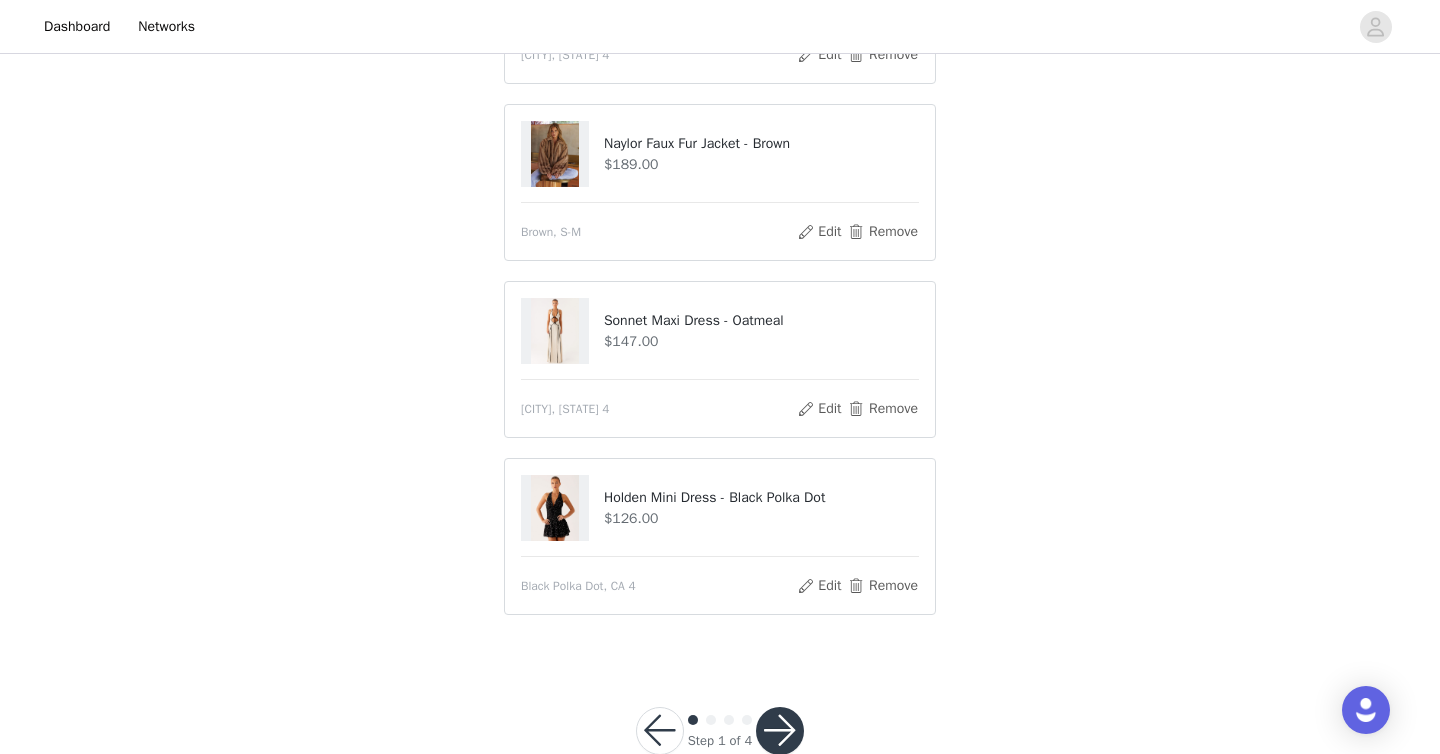click at bounding box center (780, 731) 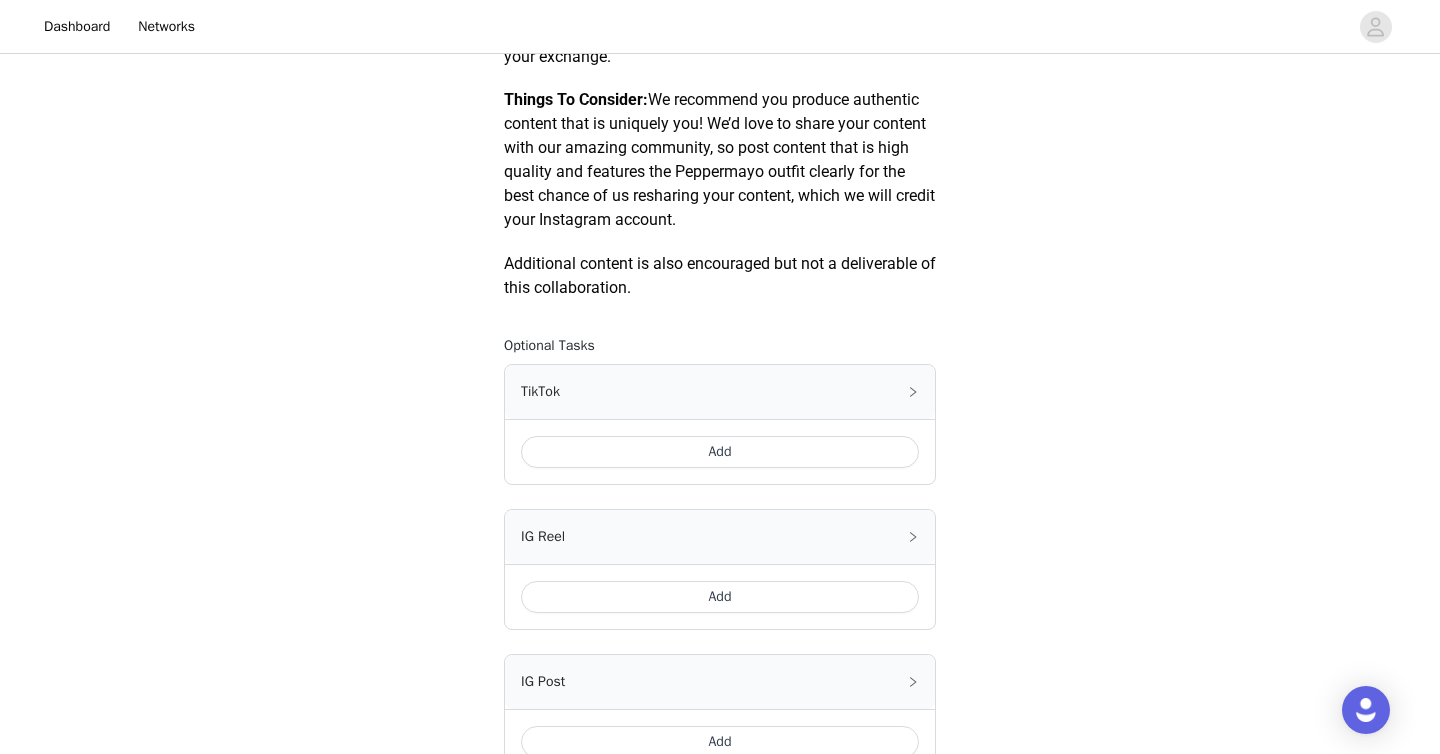 scroll, scrollTop: 1001, scrollLeft: 0, axis: vertical 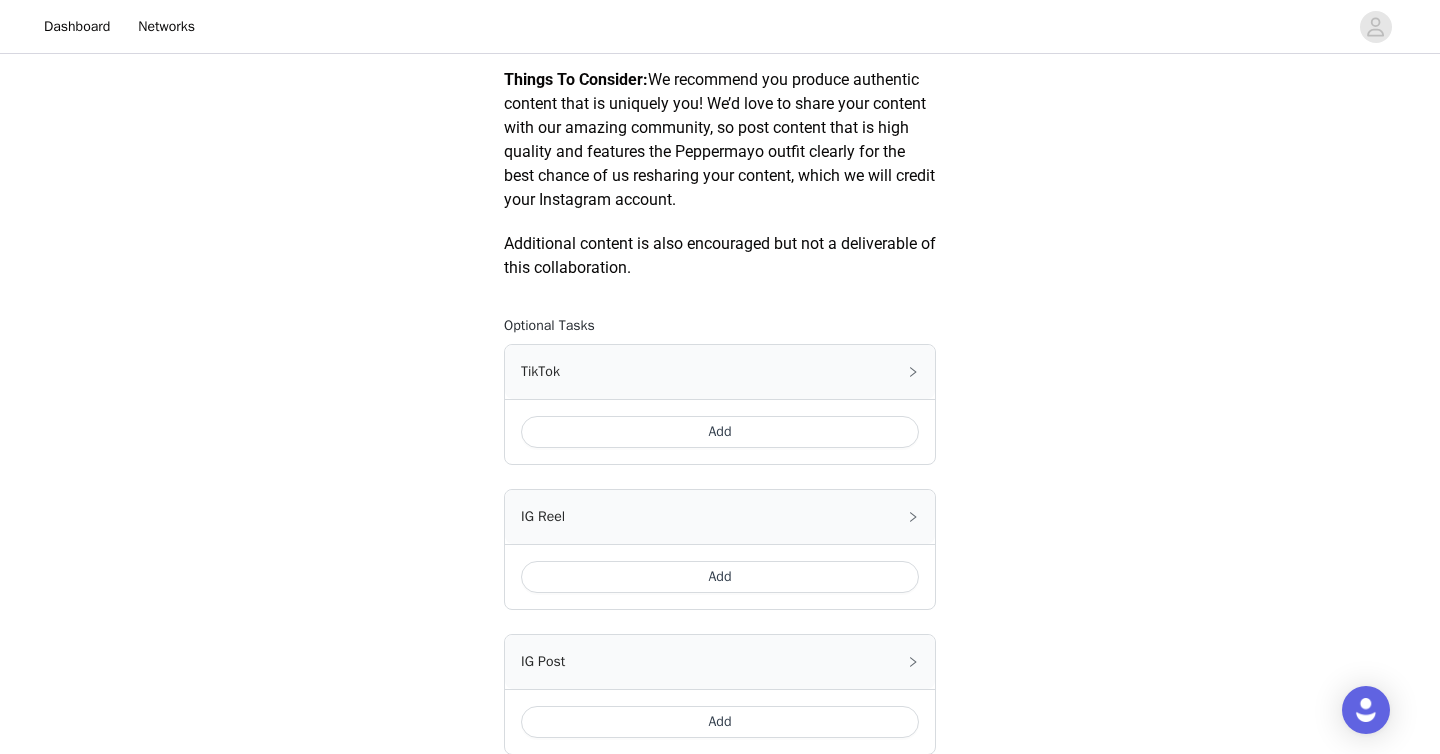 click on "Add" at bounding box center [720, 432] 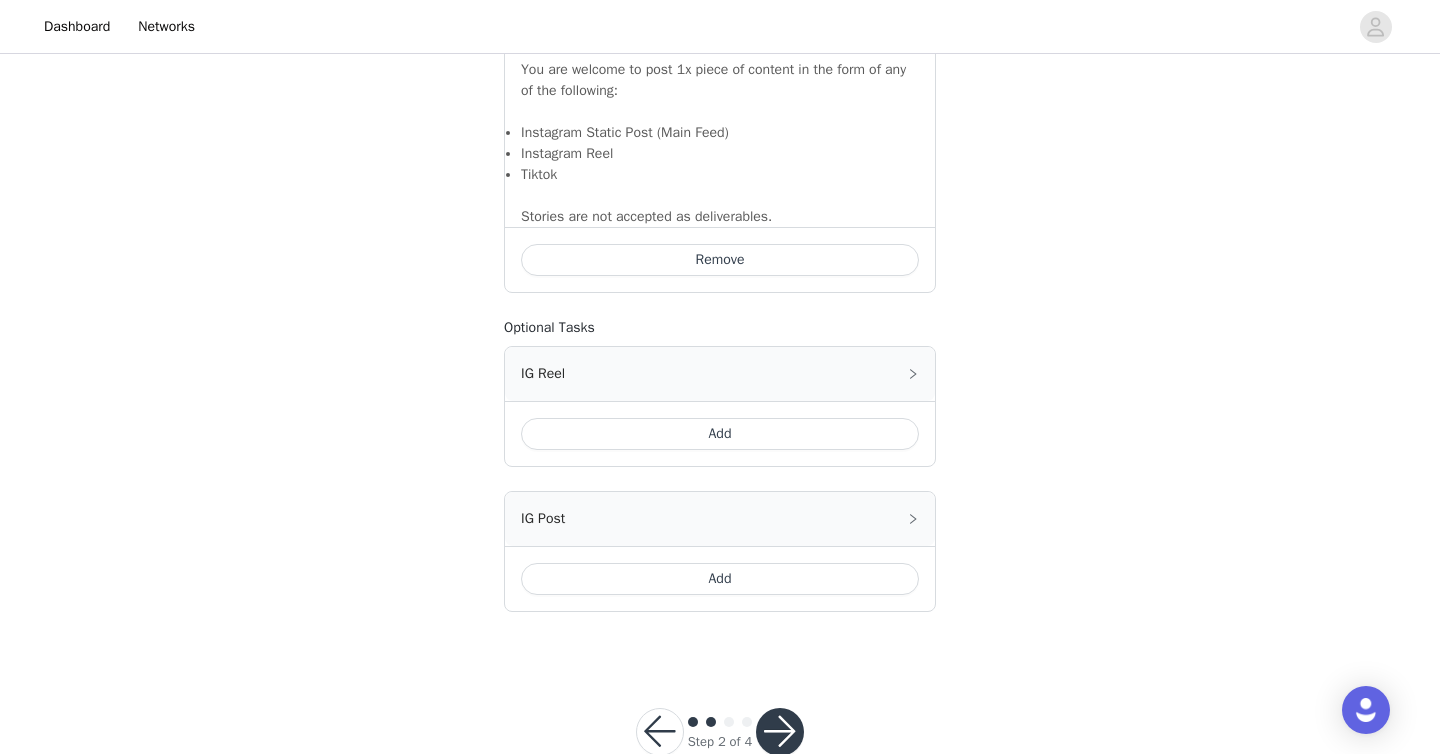 scroll, scrollTop: 1466, scrollLeft: 0, axis: vertical 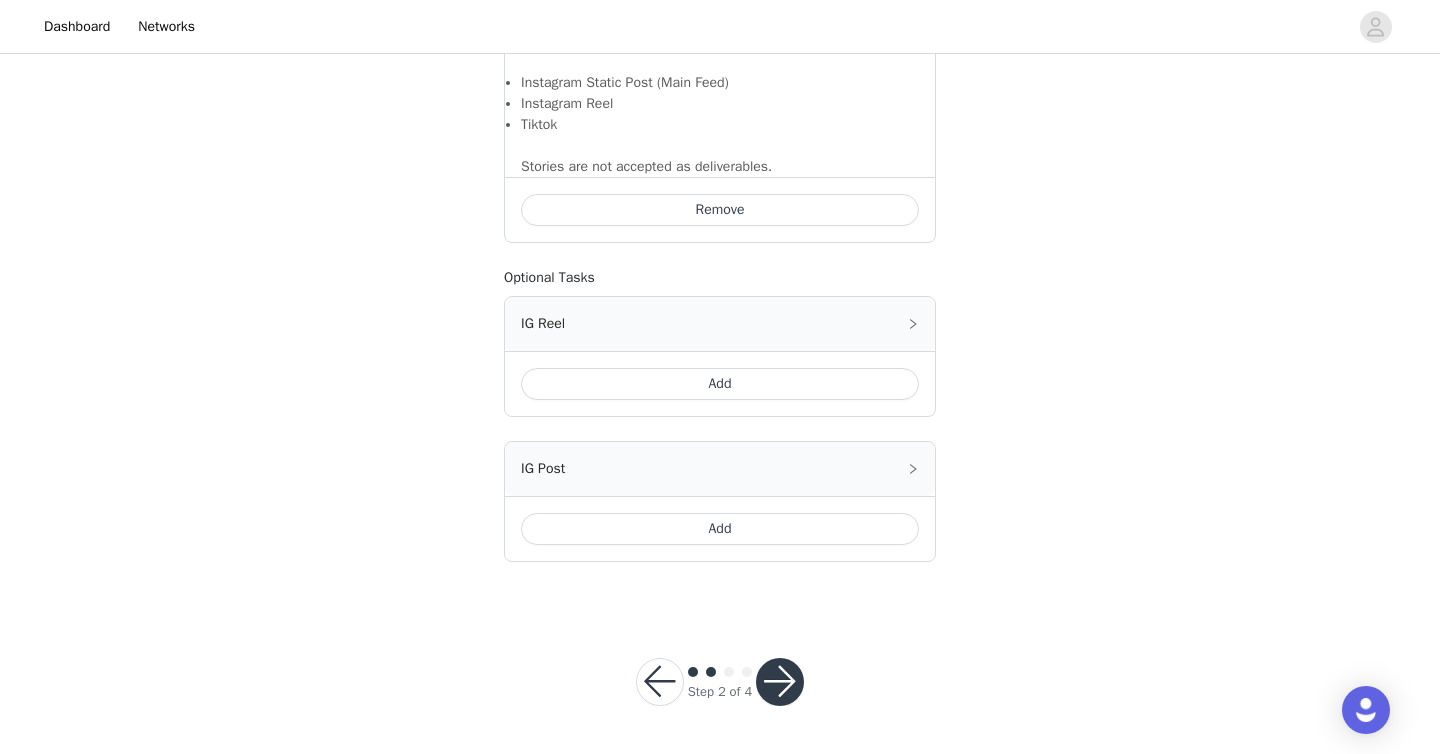 click on "Add" at bounding box center (720, 529) 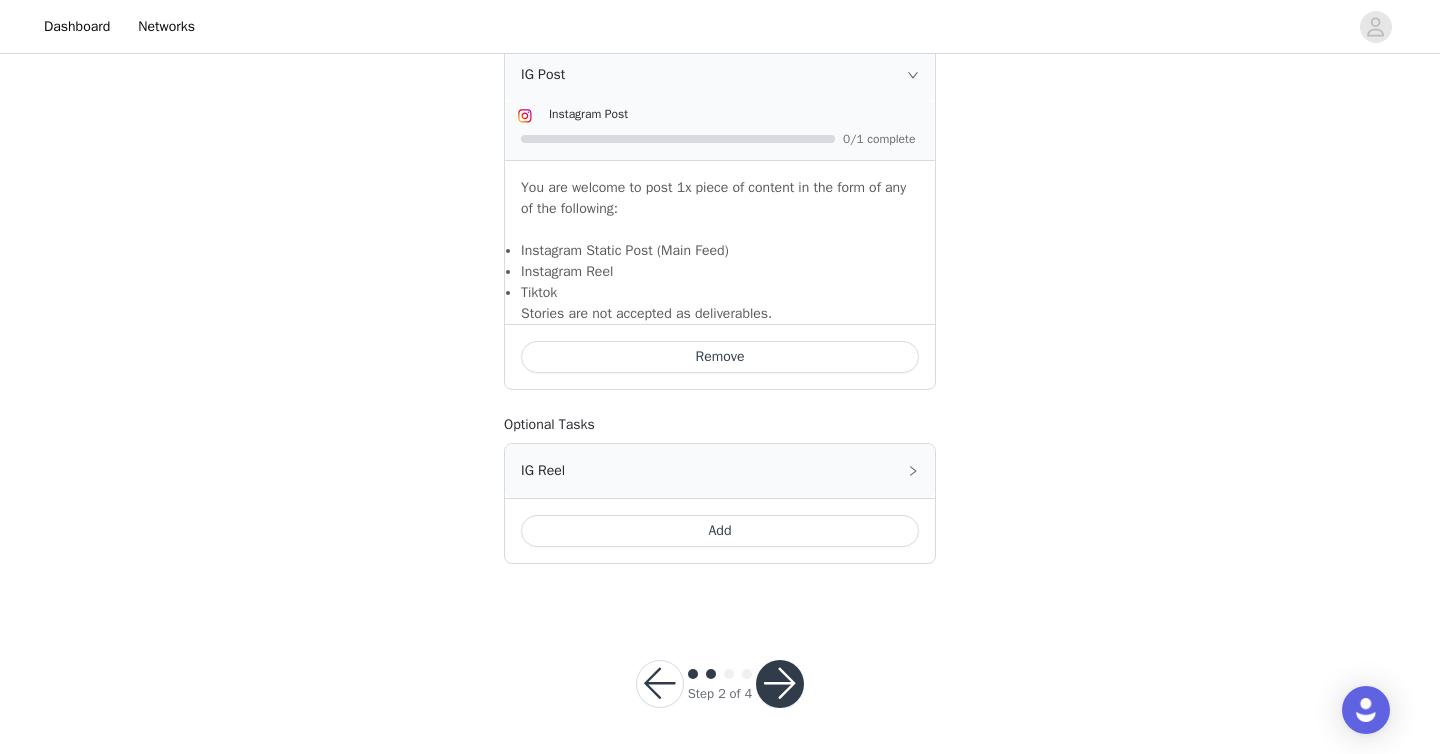 scroll, scrollTop: 1688, scrollLeft: 0, axis: vertical 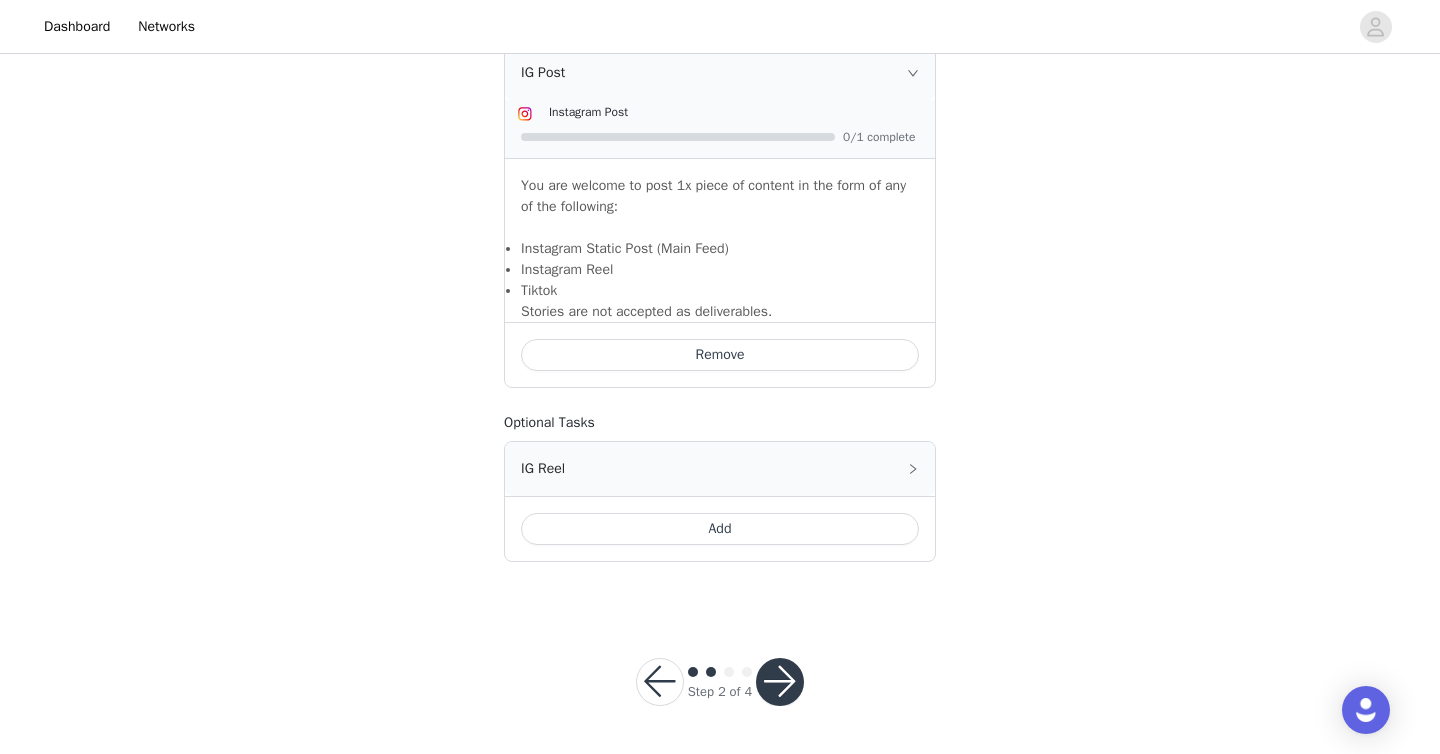 click at bounding box center (780, 682) 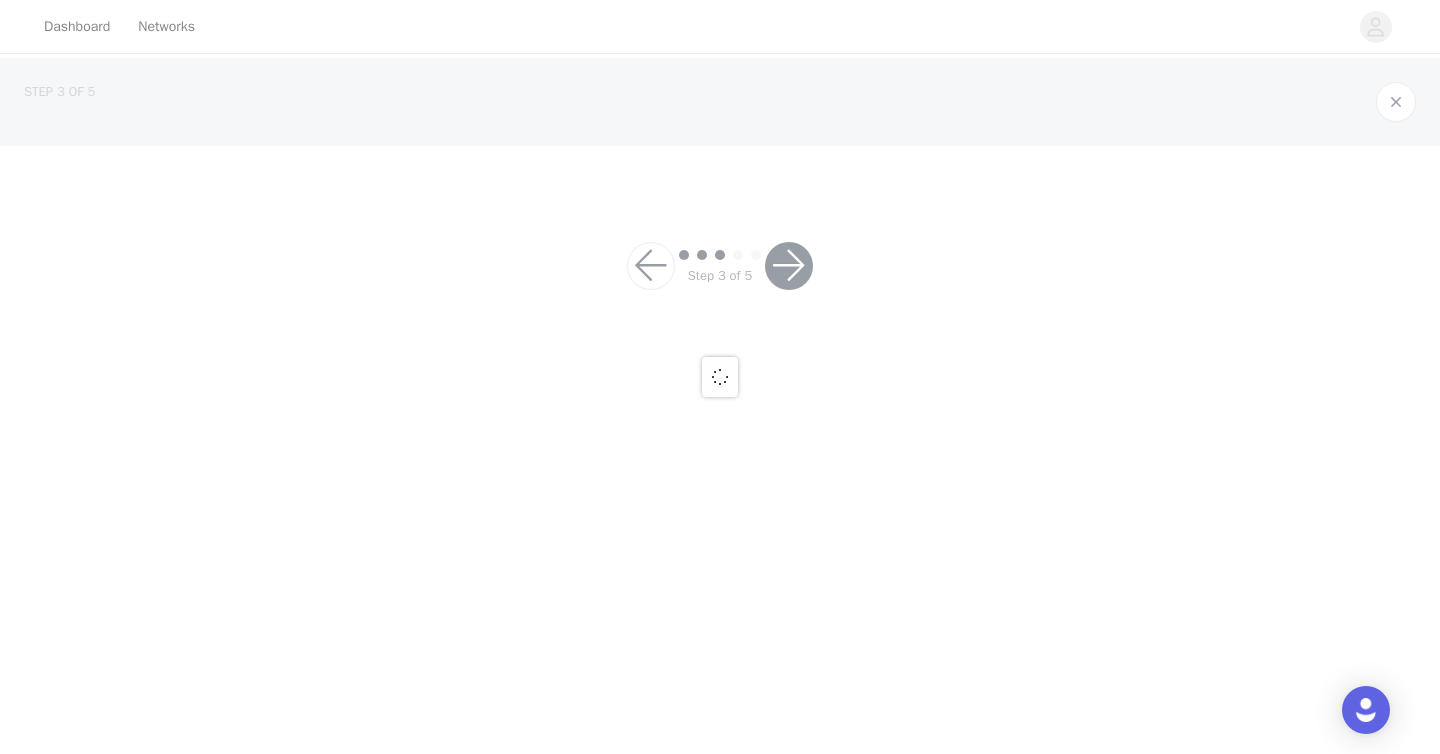 scroll, scrollTop: 0, scrollLeft: 0, axis: both 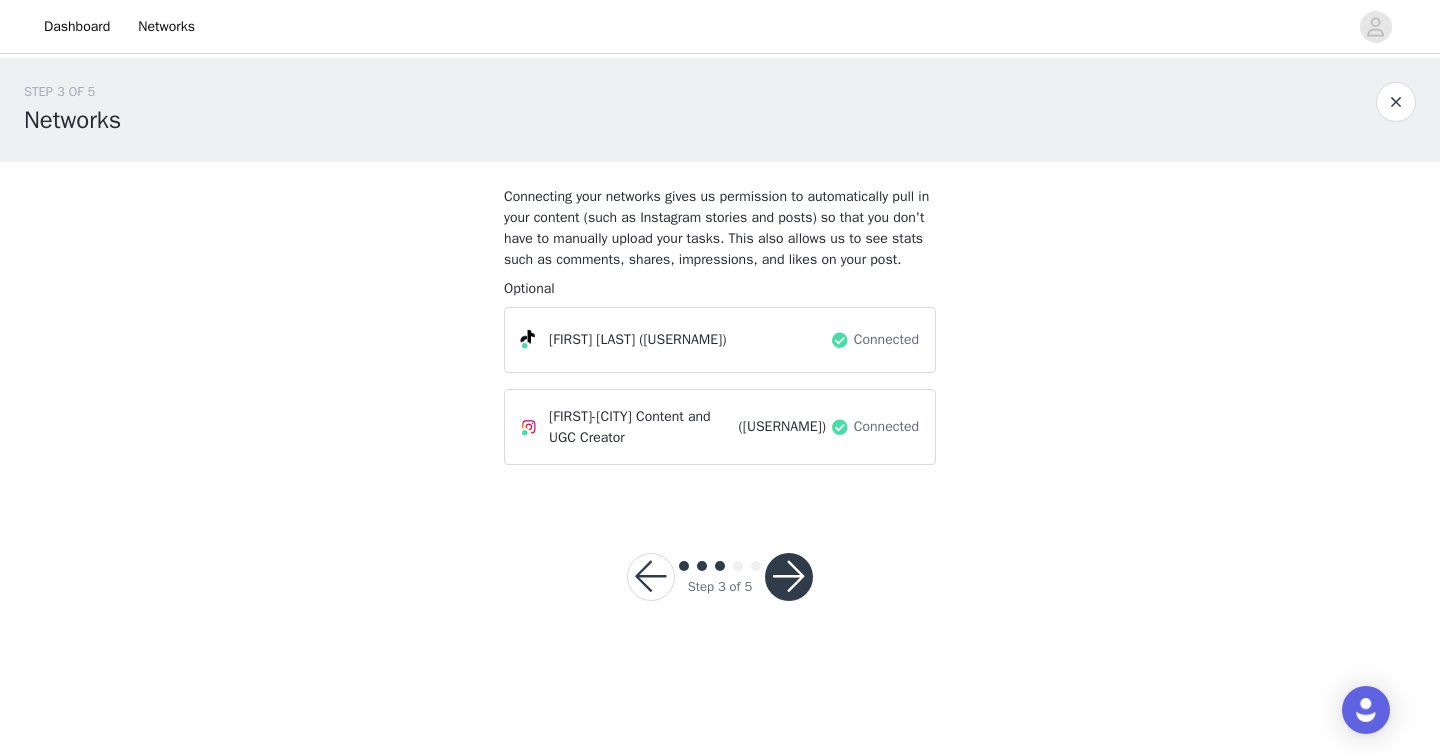 click at bounding box center (789, 577) 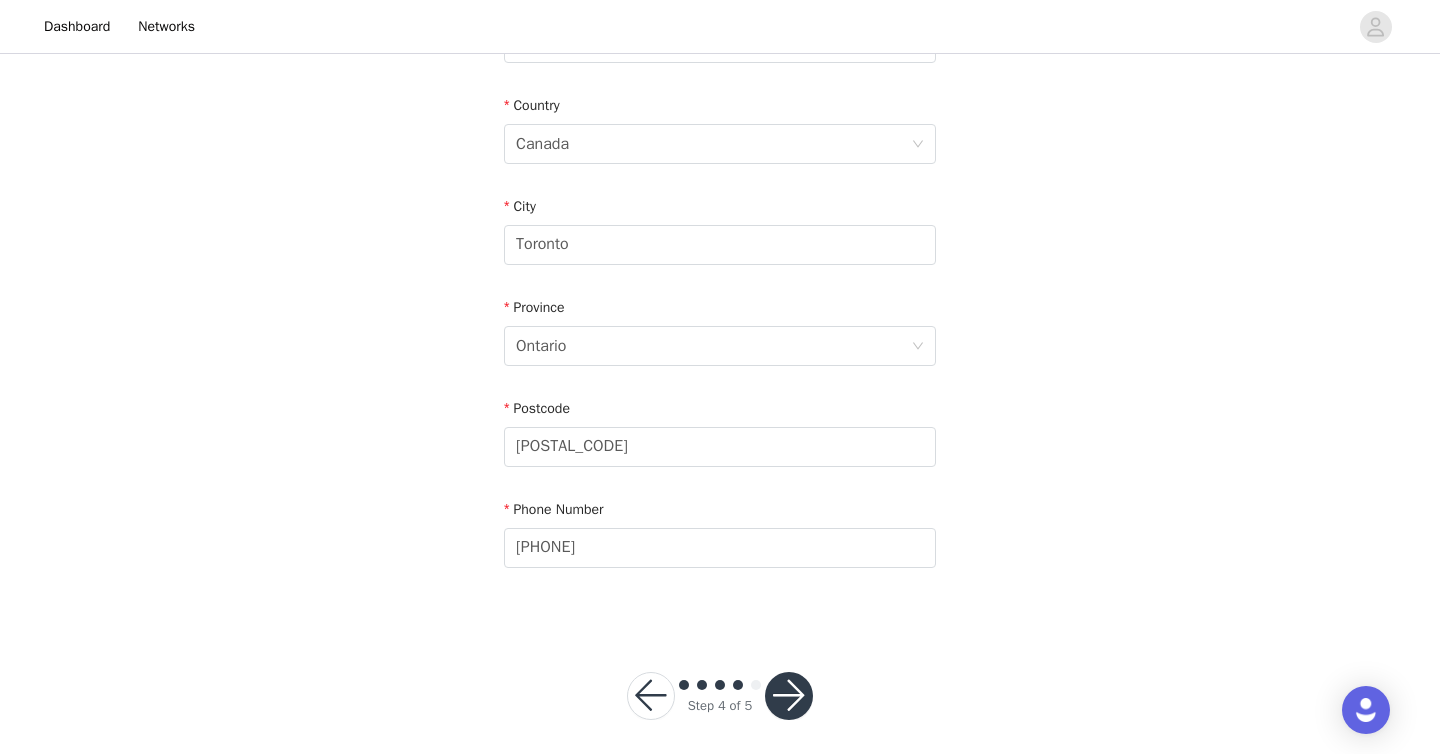 scroll, scrollTop: 609, scrollLeft: 0, axis: vertical 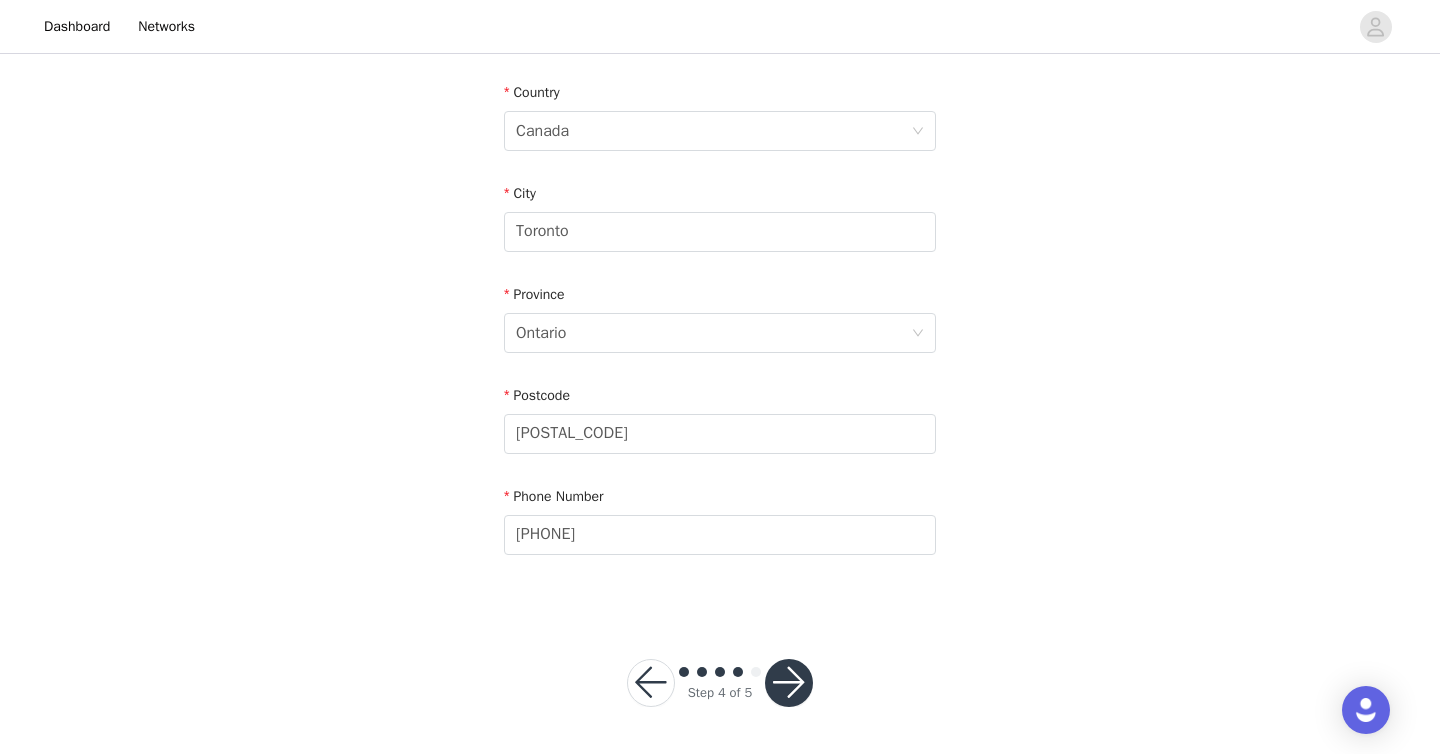 click at bounding box center (789, 683) 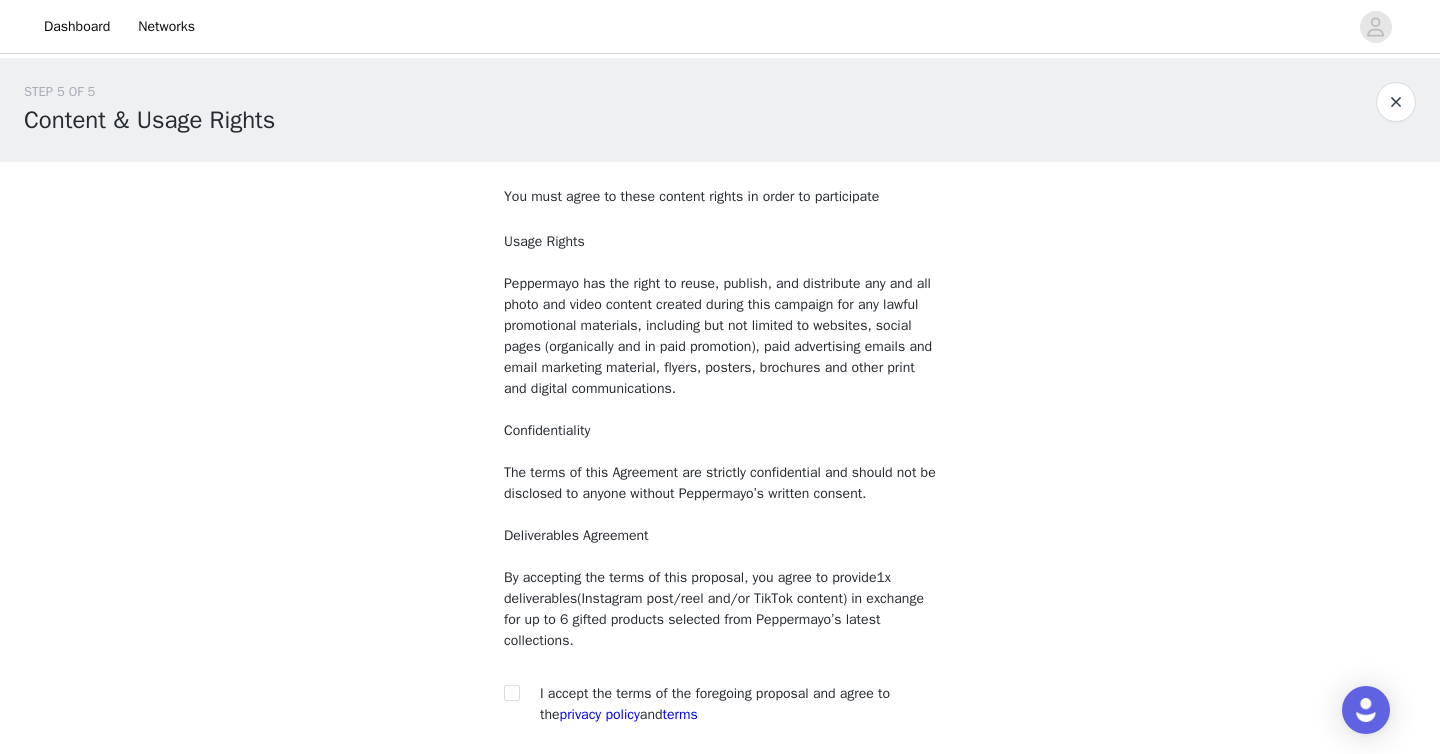 scroll, scrollTop: 170, scrollLeft: 0, axis: vertical 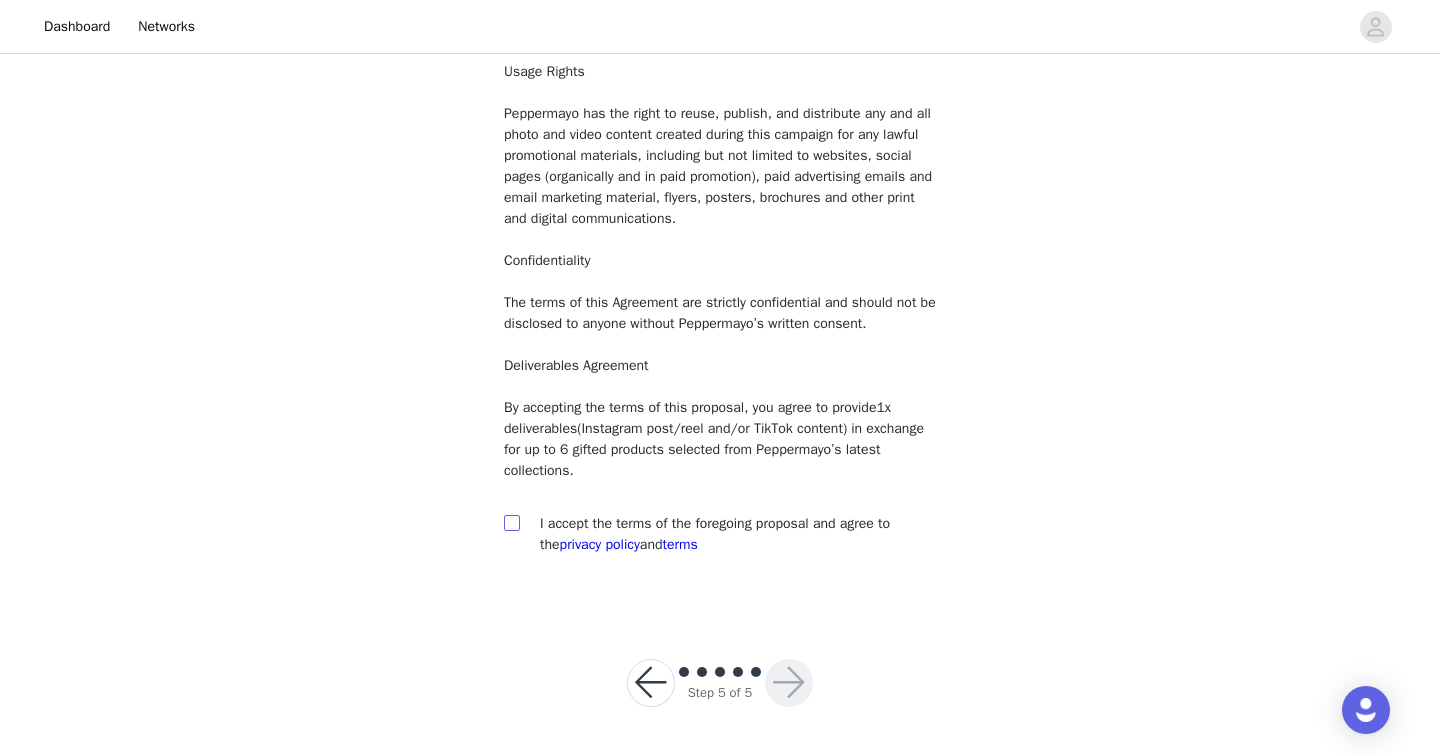 click at bounding box center (511, 522) 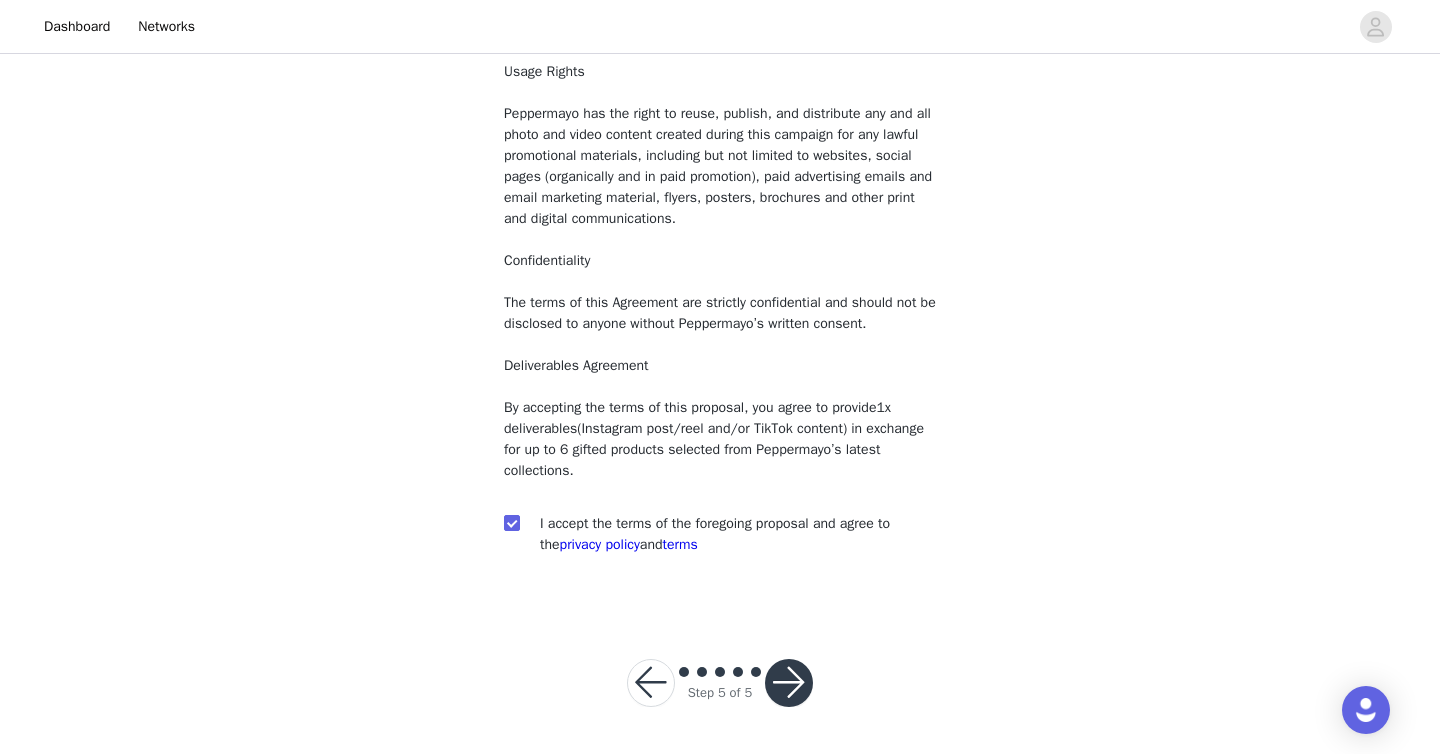 click at bounding box center [789, 683] 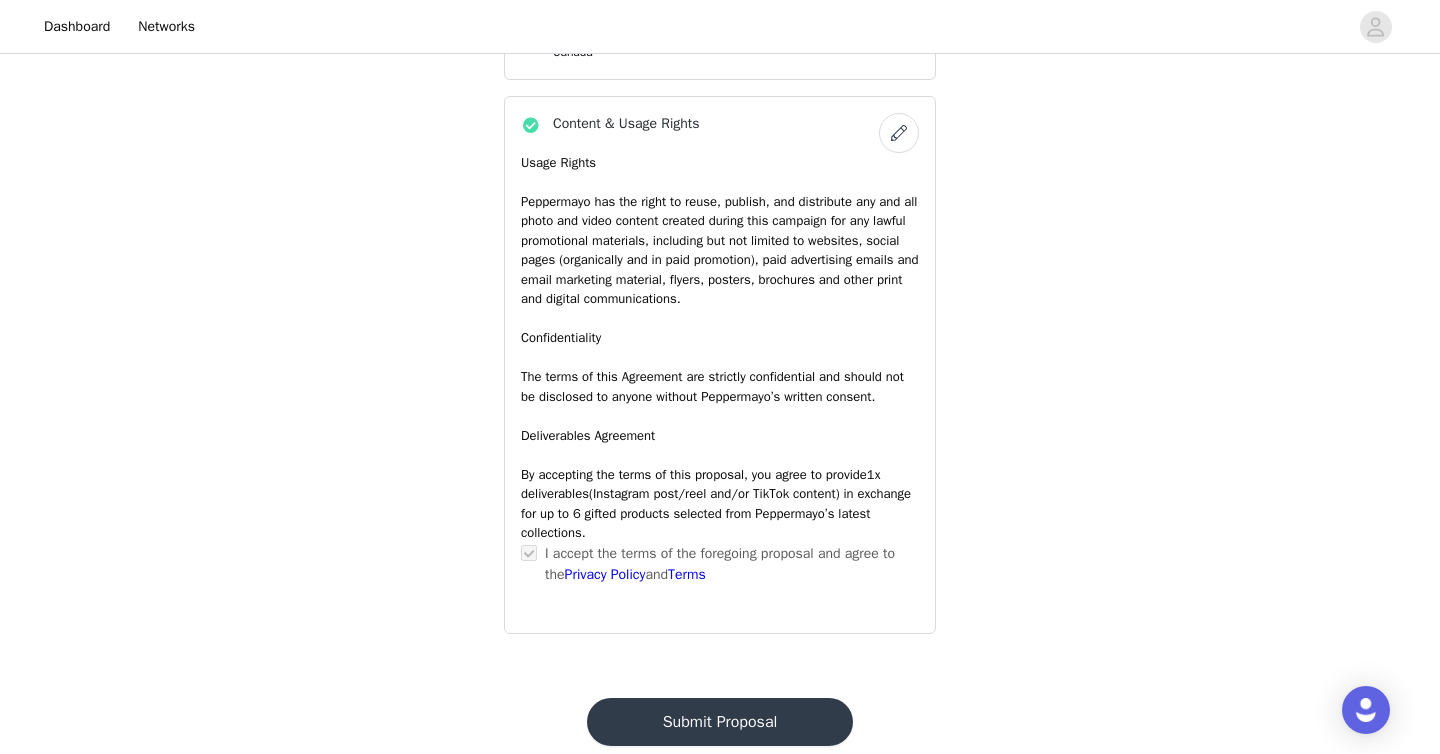 scroll, scrollTop: 1750, scrollLeft: 0, axis: vertical 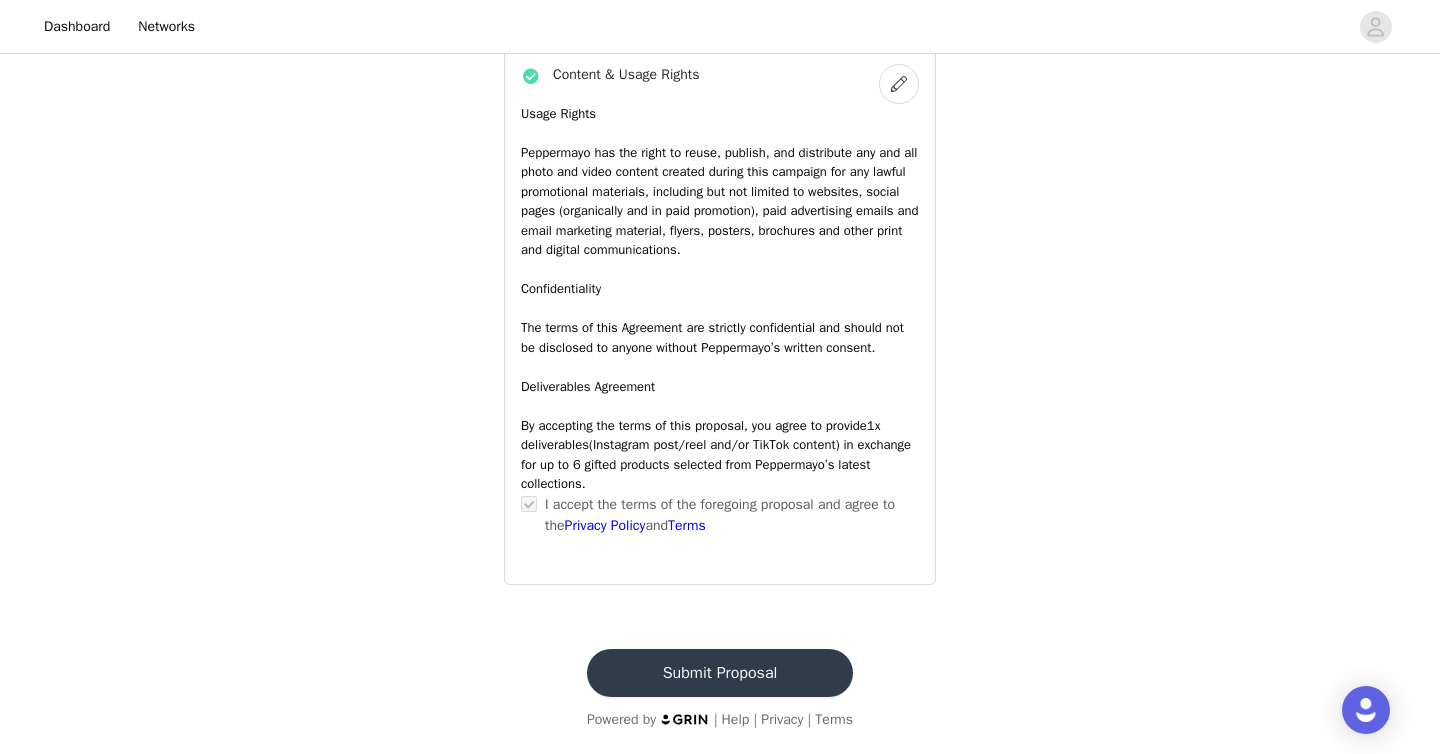 click on "Submit Proposal" at bounding box center (720, 673) 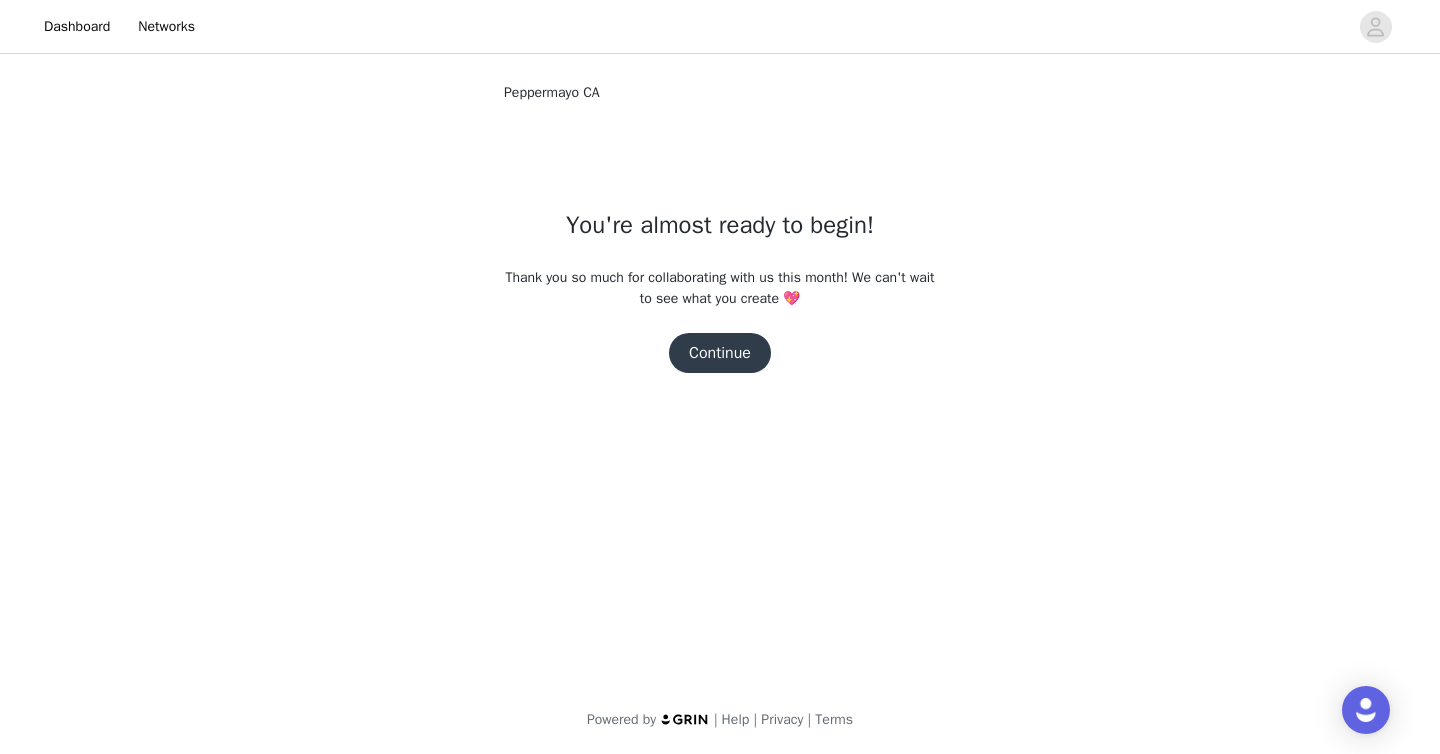 scroll, scrollTop: 0, scrollLeft: 0, axis: both 